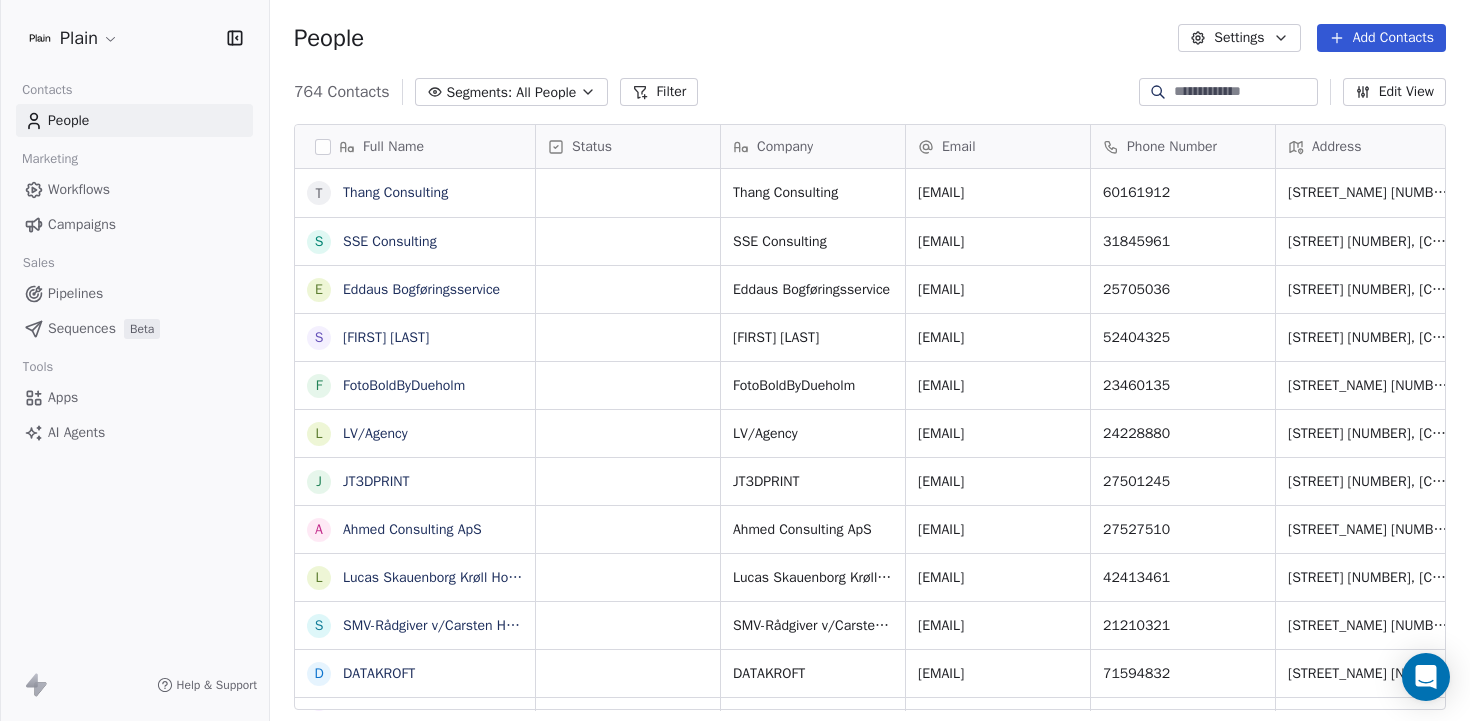 scroll, scrollTop: 0, scrollLeft: 0, axis: both 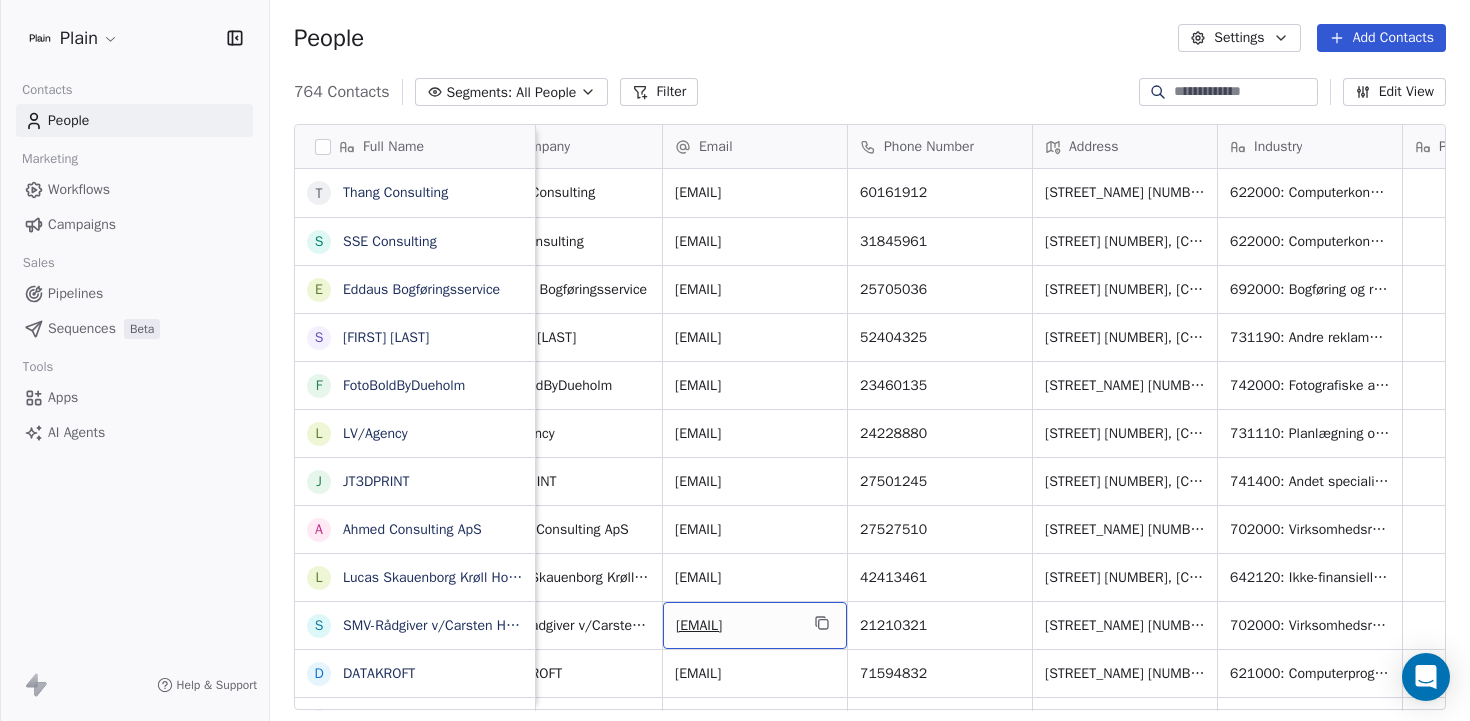 click on "carsten@smv-raadgiver.dk" at bounding box center [737, 626] 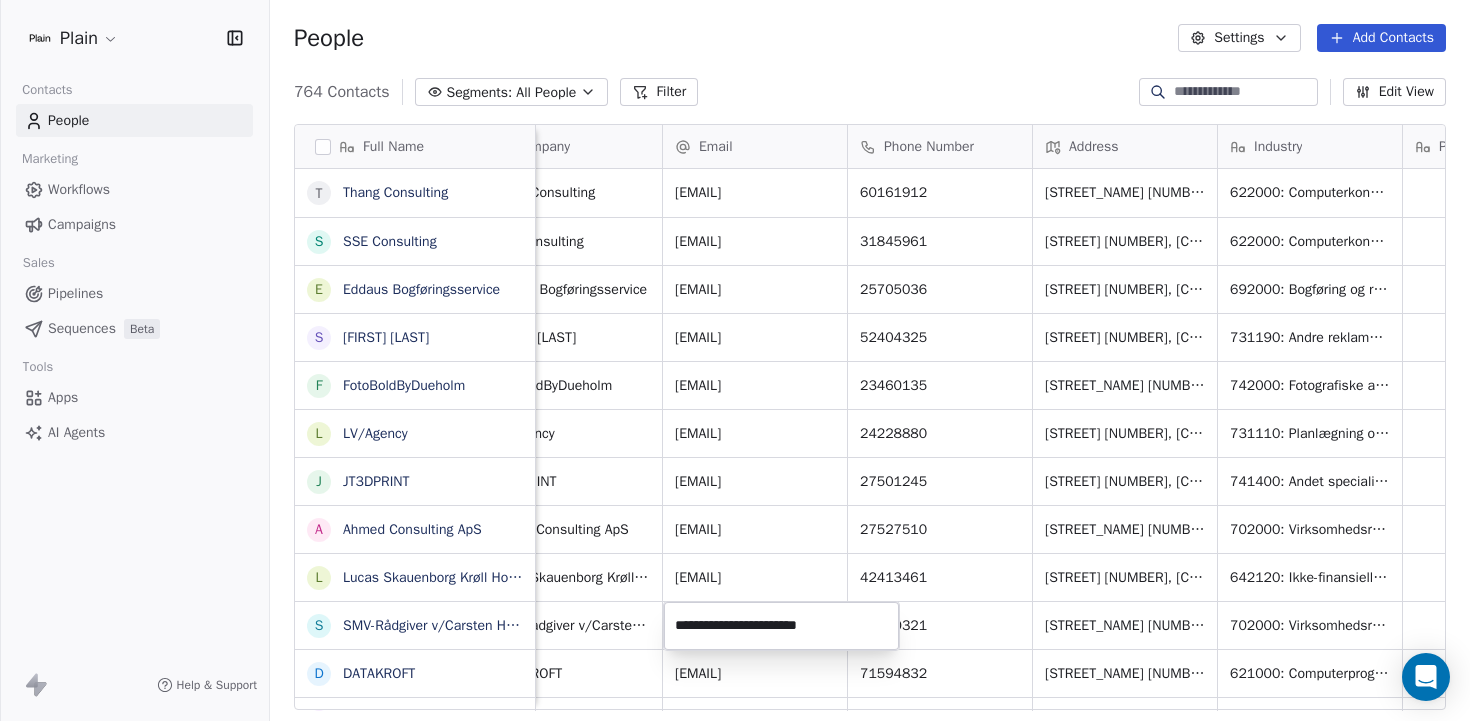 click on "**********" at bounding box center [781, 626] 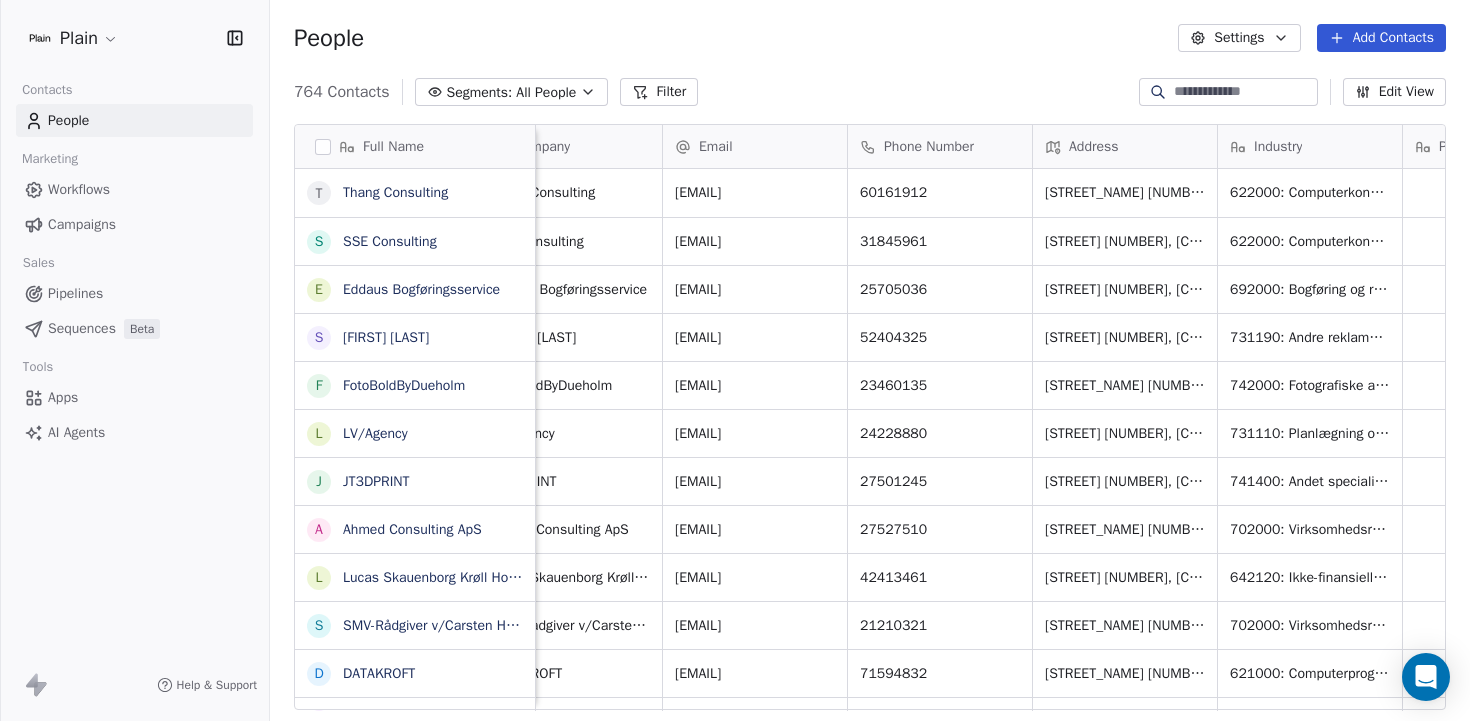 click 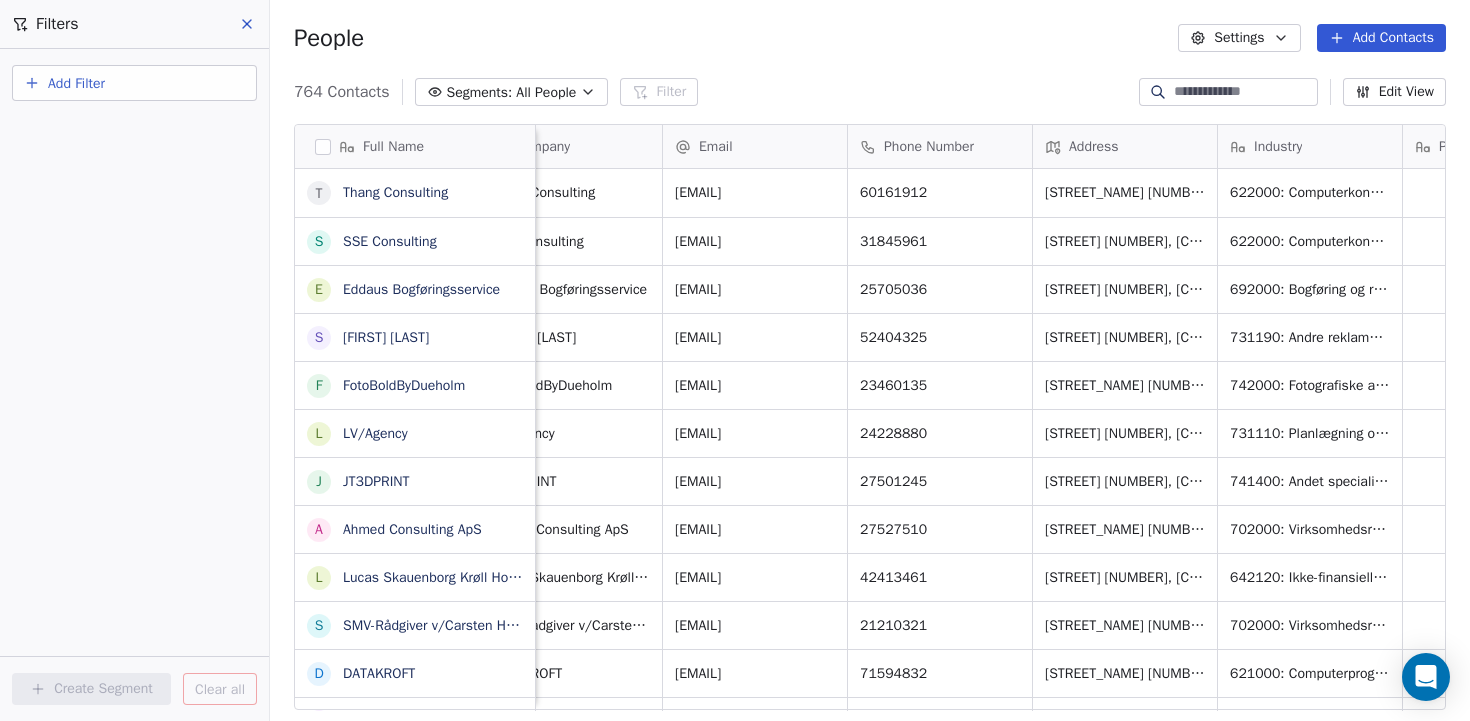 click on "Add Filter" at bounding box center (76, 83) 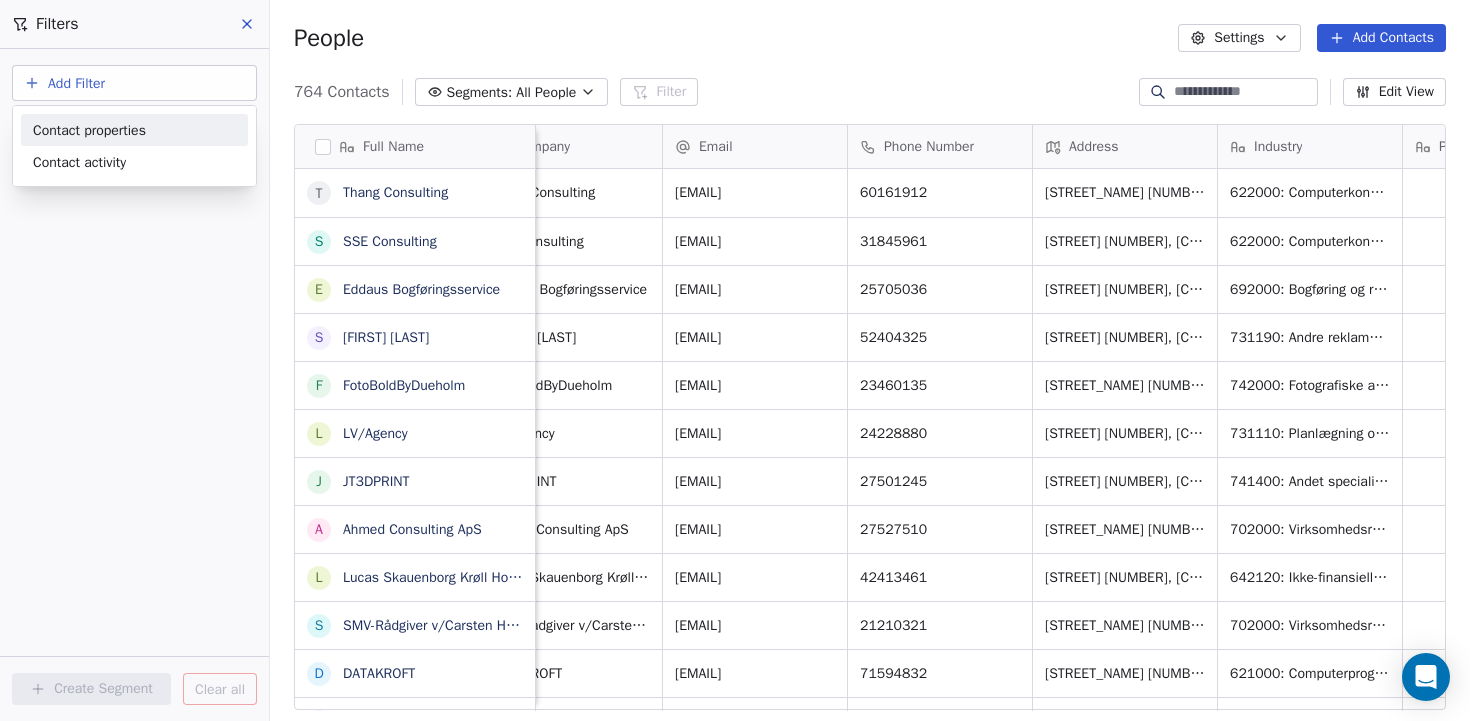 click on "Contact properties" at bounding box center [89, 130] 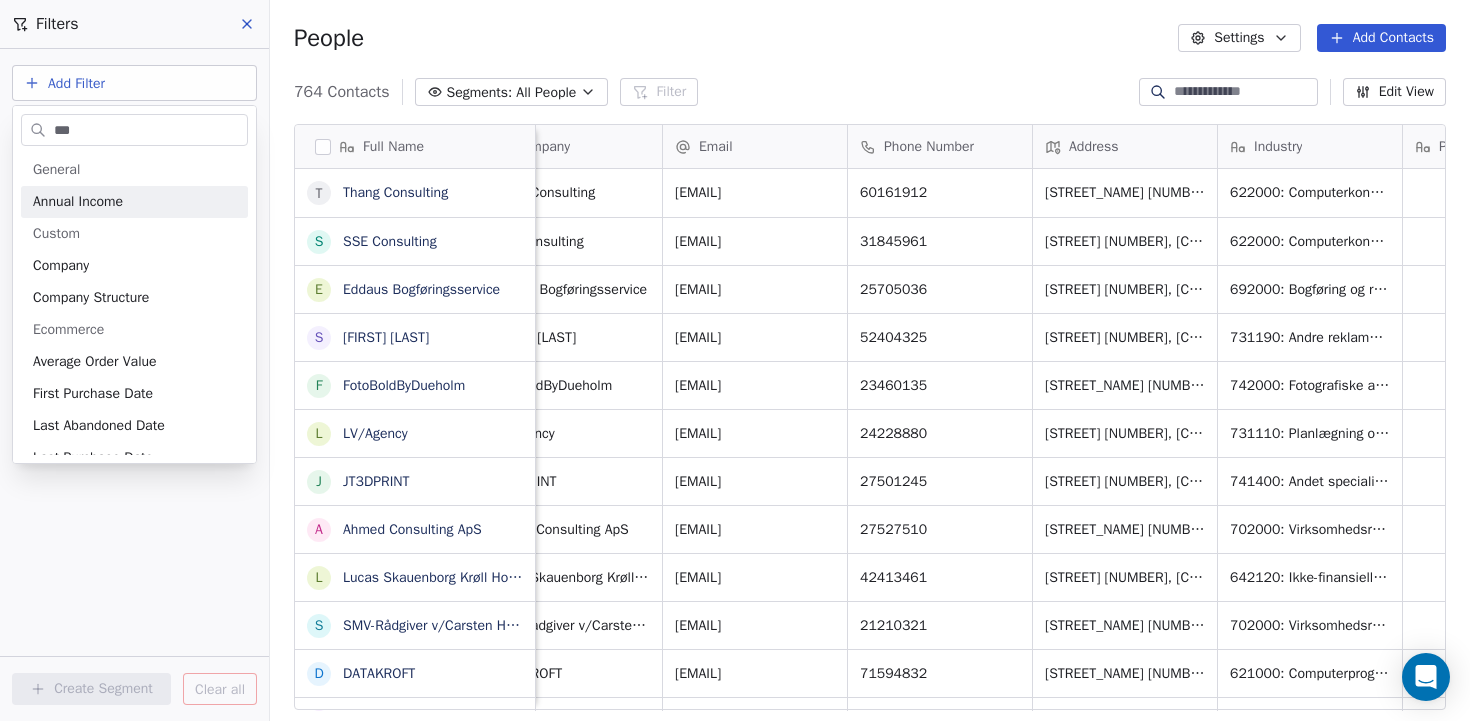 type on "****" 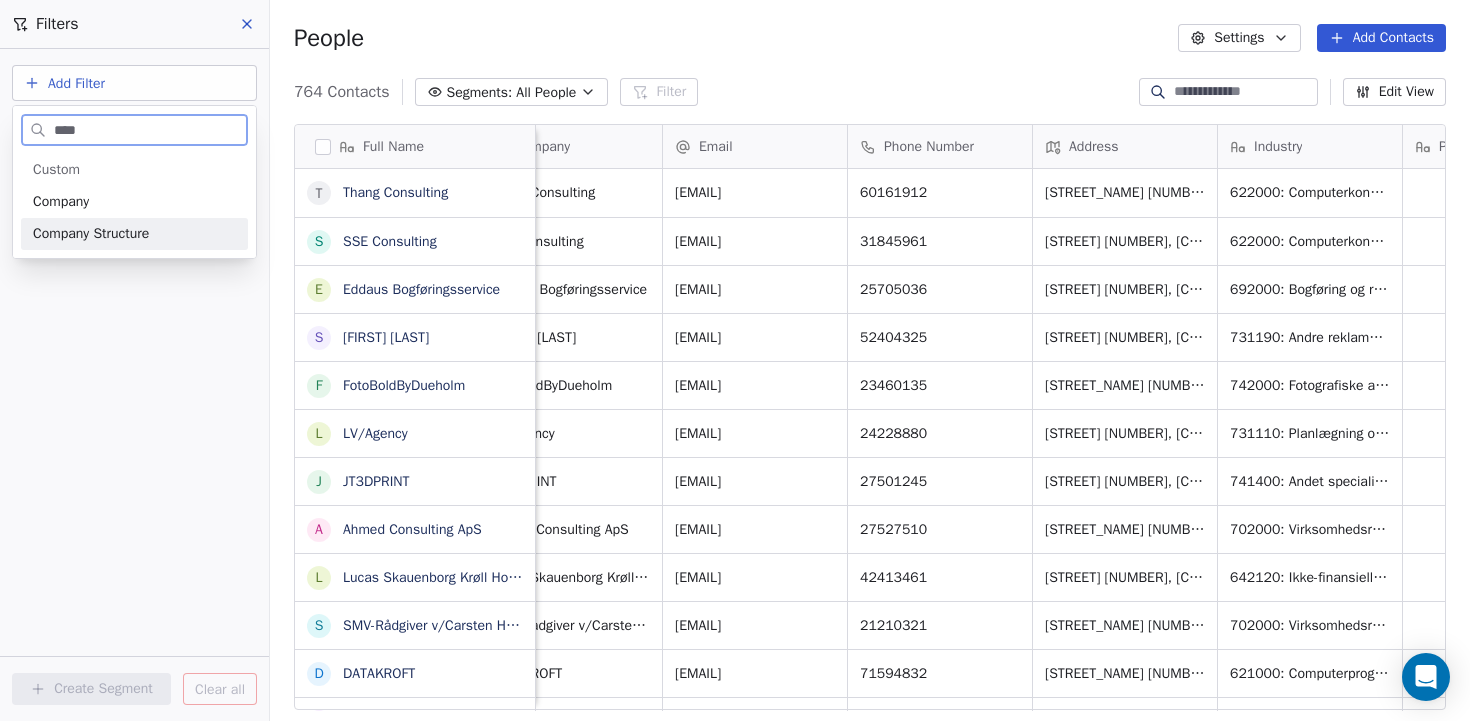 click on "Company Structure" at bounding box center [91, 234] 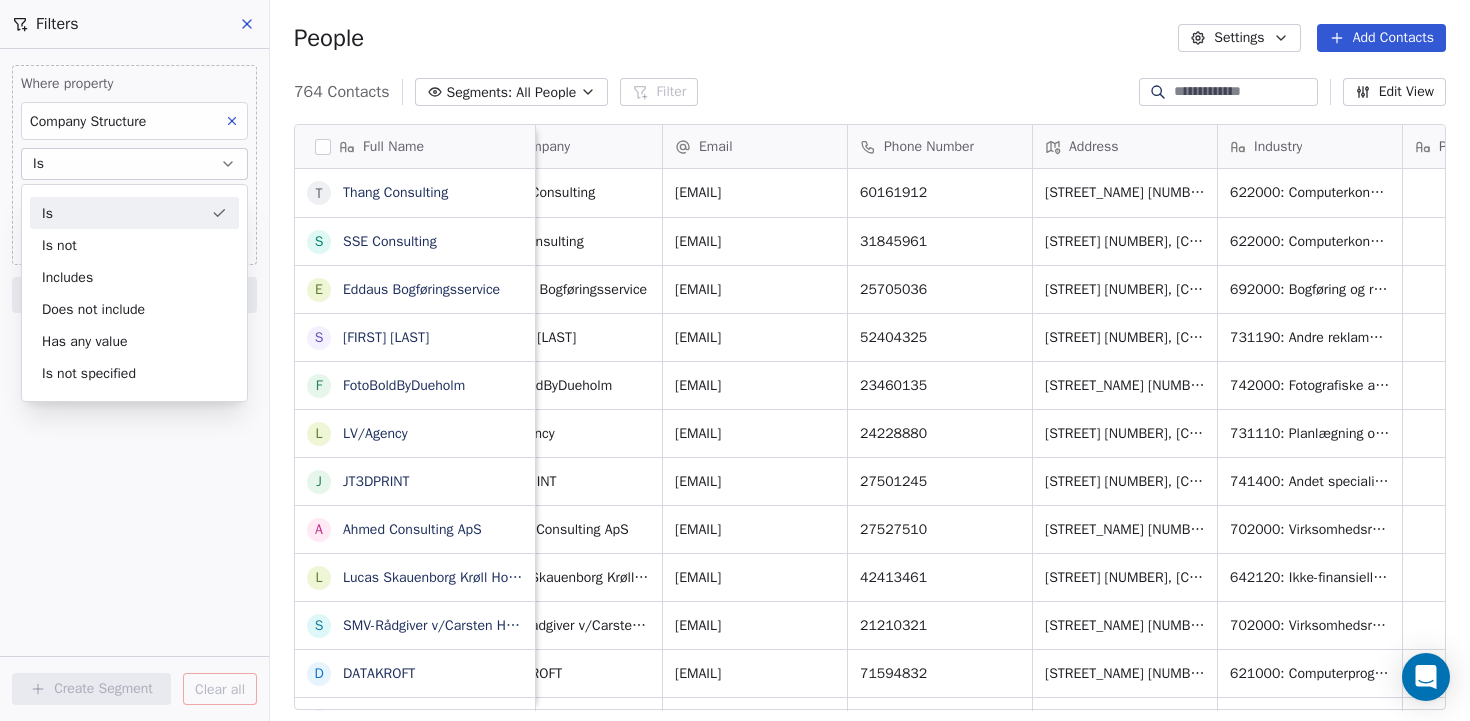 click on "Is" at bounding box center (134, 164) 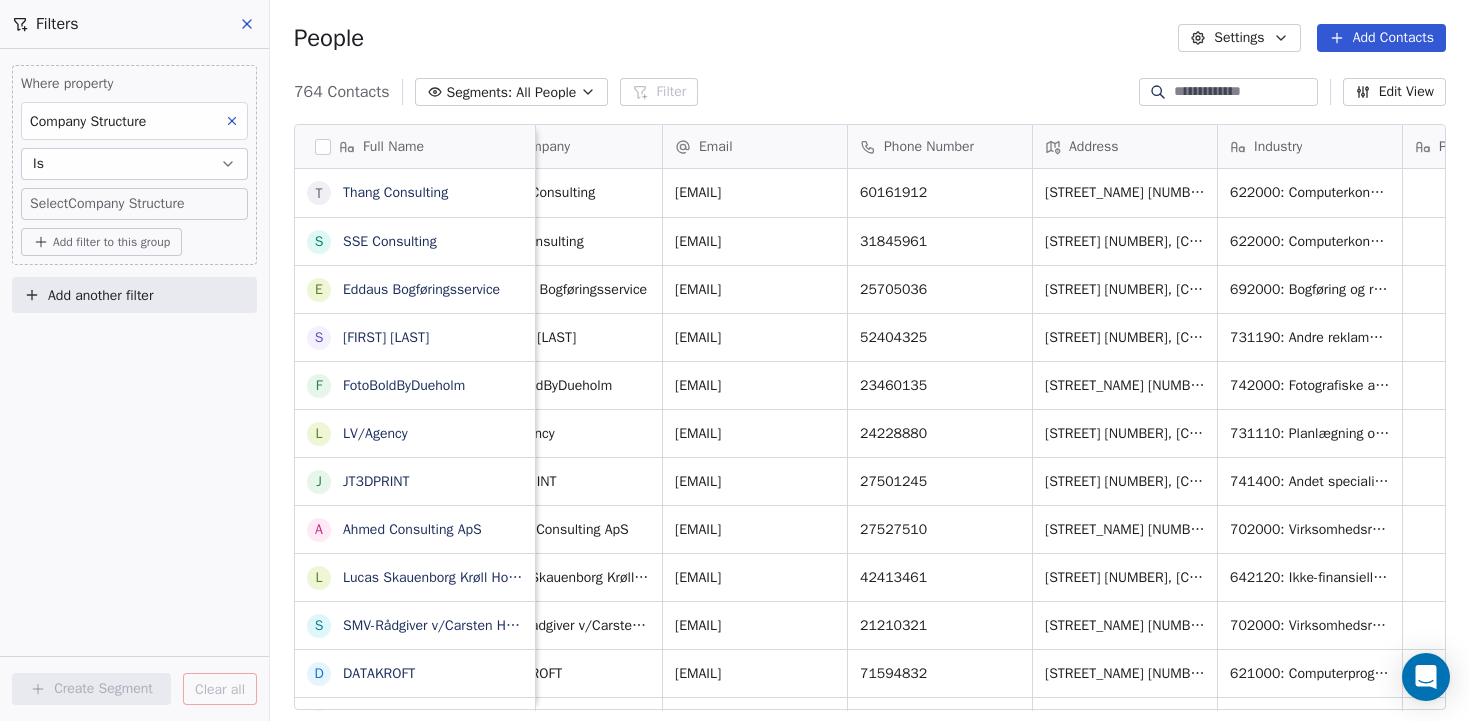 click on "Plain Contacts People Marketing Workflows Campaigns Sales Pipelines Sequences Beta Tools Apps AI Agents Help & Support Filters Where property   Company Structure   Is Select  Company Structure Add filter to this group Add another filter  Create Segment Clear all People Settings  Add Contacts 764 Contacts Segments: All People Filter  Edit View Tag Add to Sequence Export Full Name T Thang Consulting S SSE Consulting E Eddaus Bogføringsservice S Silke Brammer F FotoBoldByDueholm L LV/Agency J JT3DPRINT A Ahmed Consulting ApS L Lucas Skauenborg Krøll Holding ApS S SMV-Rådgiver v/Carsten H Nielsen D DATAKROFT M Mie Alsmik Andersen R Reach Media S SuperKos Capital ApS I Isack Eyal N Need Your Eyes M Material Storylab ApS A Averryn A Abl Communication E Et alia nu K Kirk Studio m mypetshop.dk N Northbased ApS H Hello Content B BY OTHERS AGENCY L Logicare ApS V V V Engineering ApS L Lapisk ApS D DominicMusicDK R RD Corporation ApS J Jannik Dyg ApS N New Holding DK ApS Status Company Email Phone Number Address" at bounding box center [735, 360] 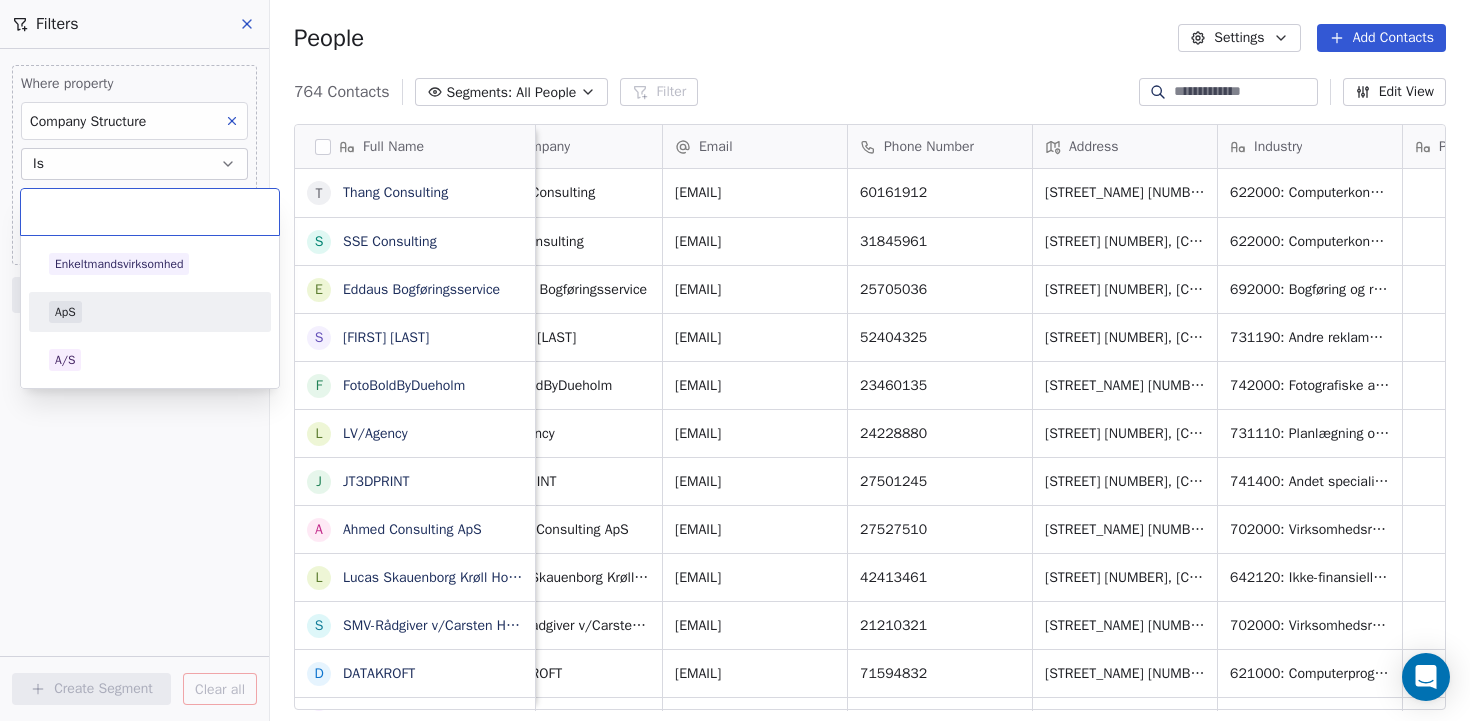 click on "ApS" at bounding box center [65, 312] 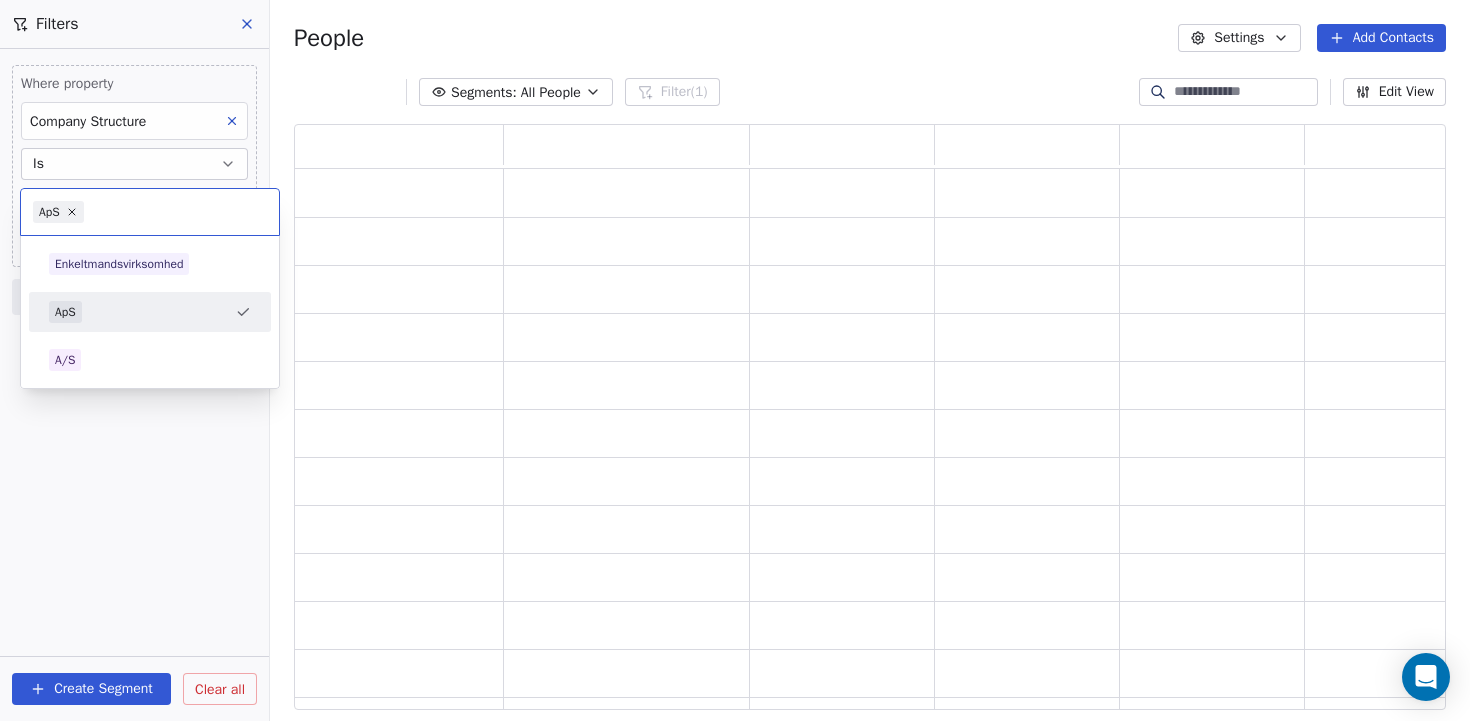 scroll, scrollTop: 0, scrollLeft: 1, axis: horizontal 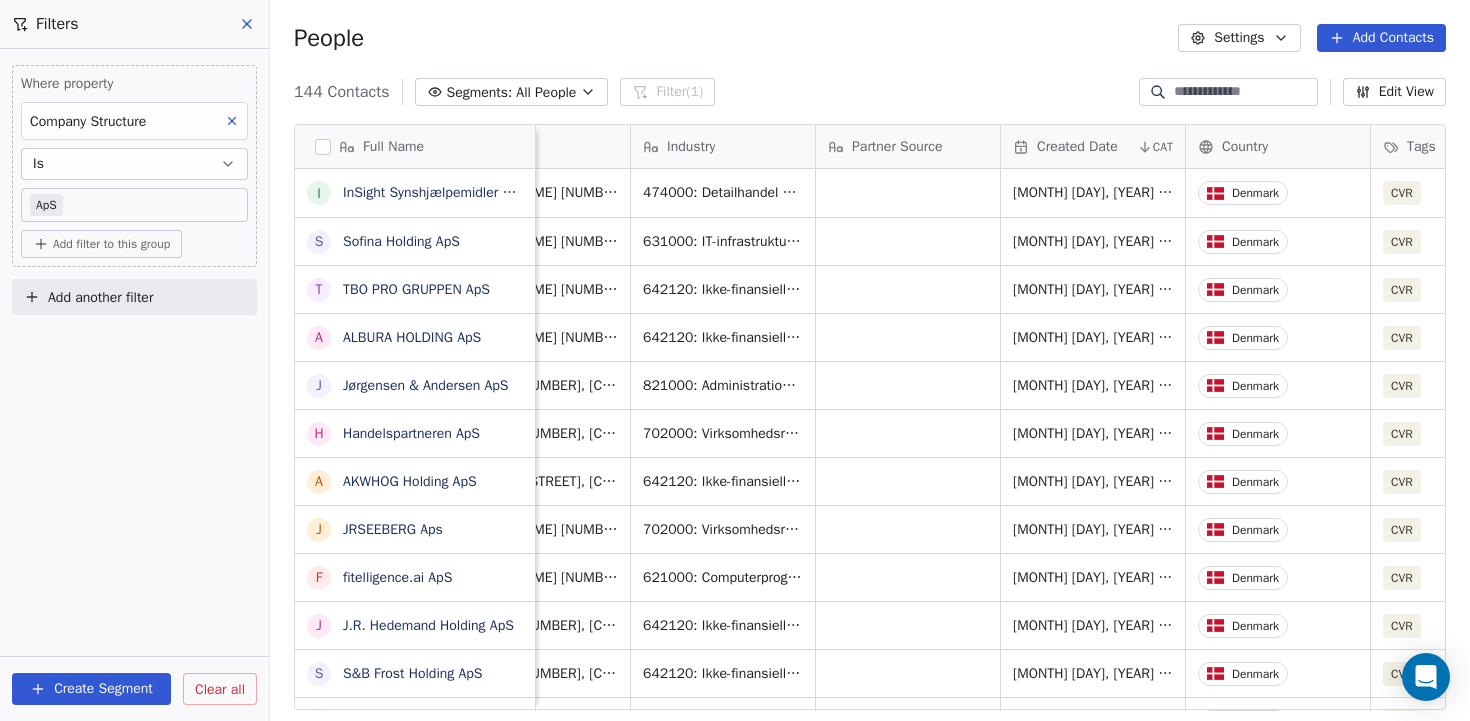 click 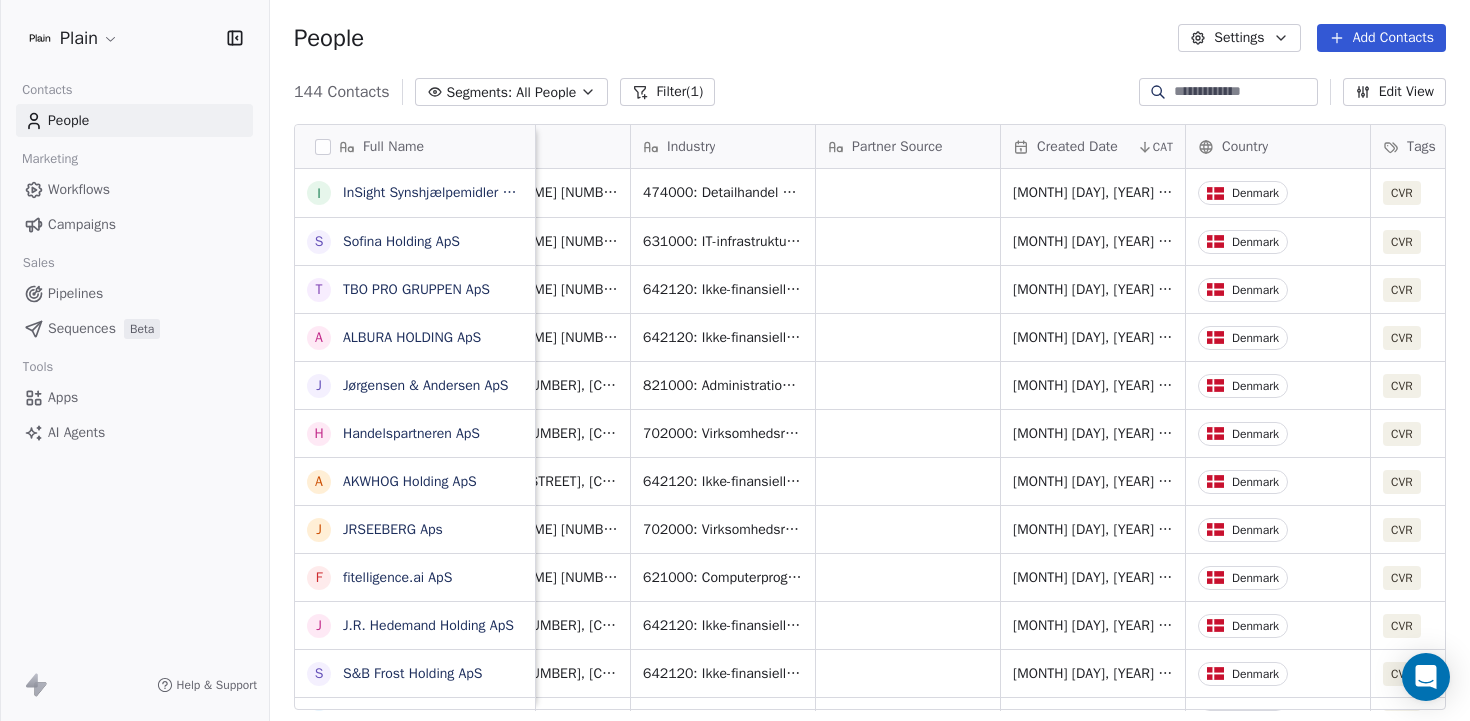 click on "Filter  (1)" at bounding box center (667, 92) 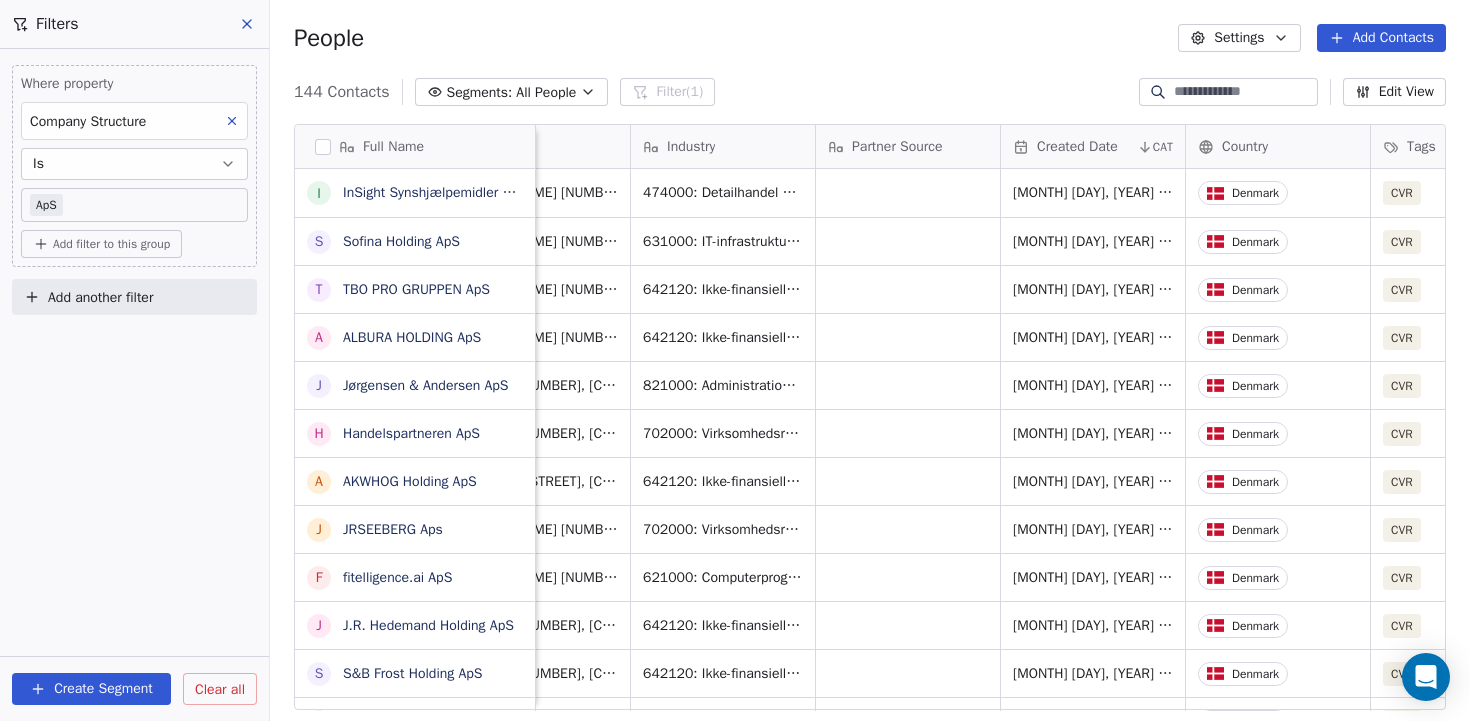 click 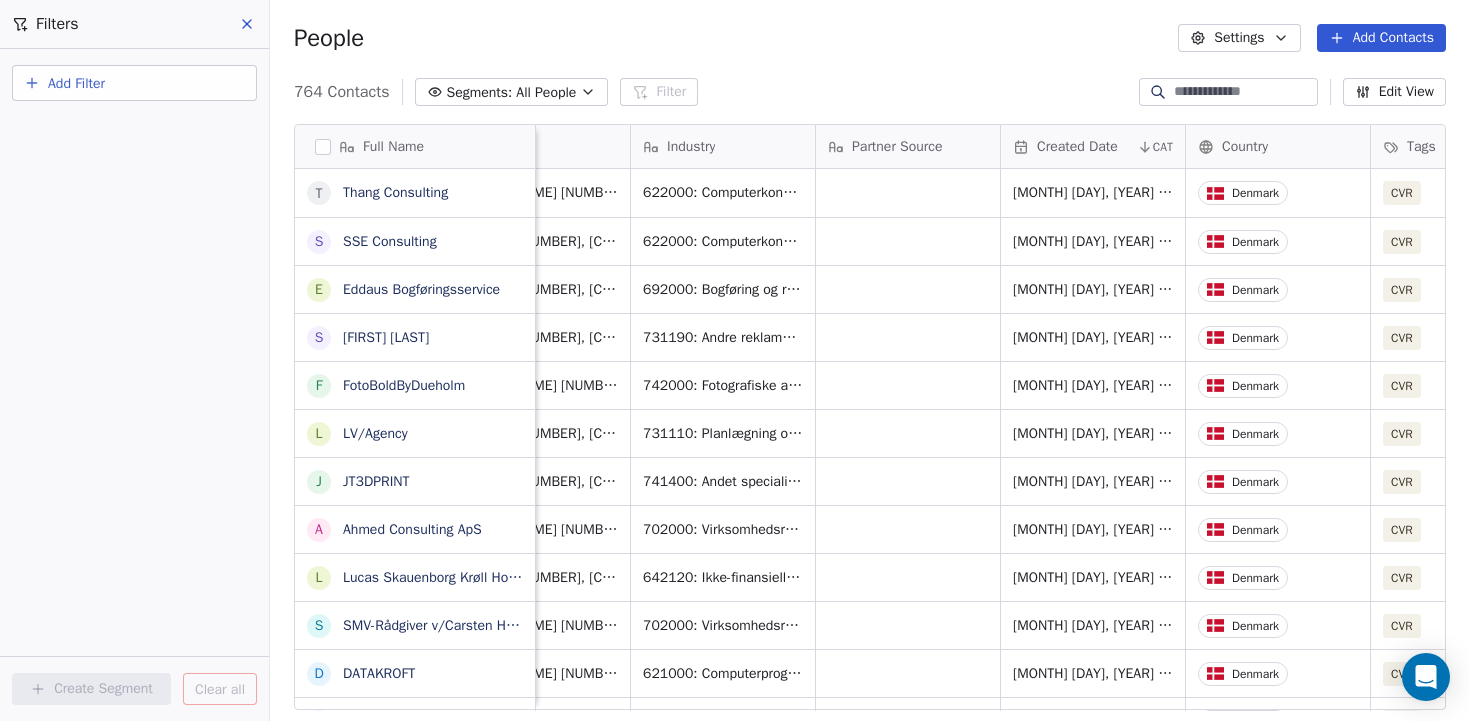 click 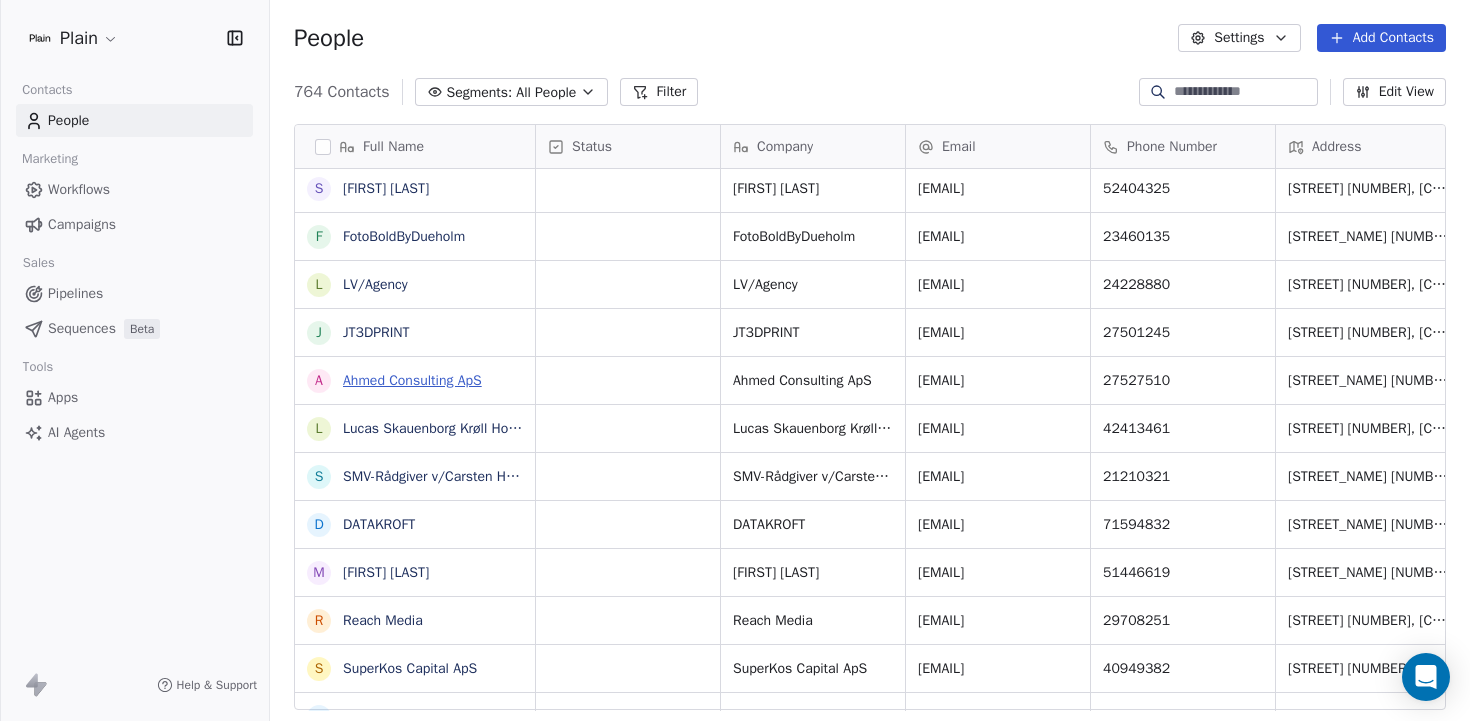 click on "Ahmed Consulting ApS" at bounding box center (412, 380) 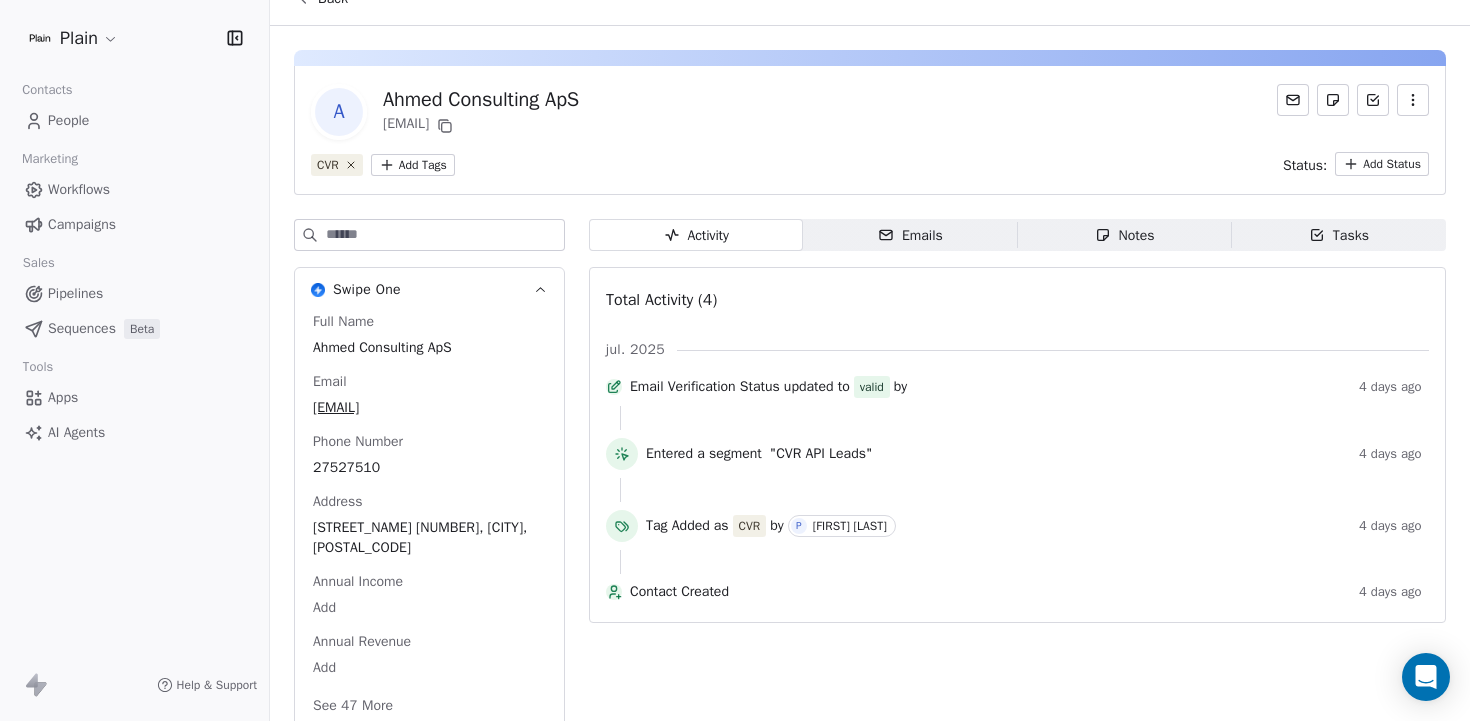 click on "See   47   More" at bounding box center [353, 706] 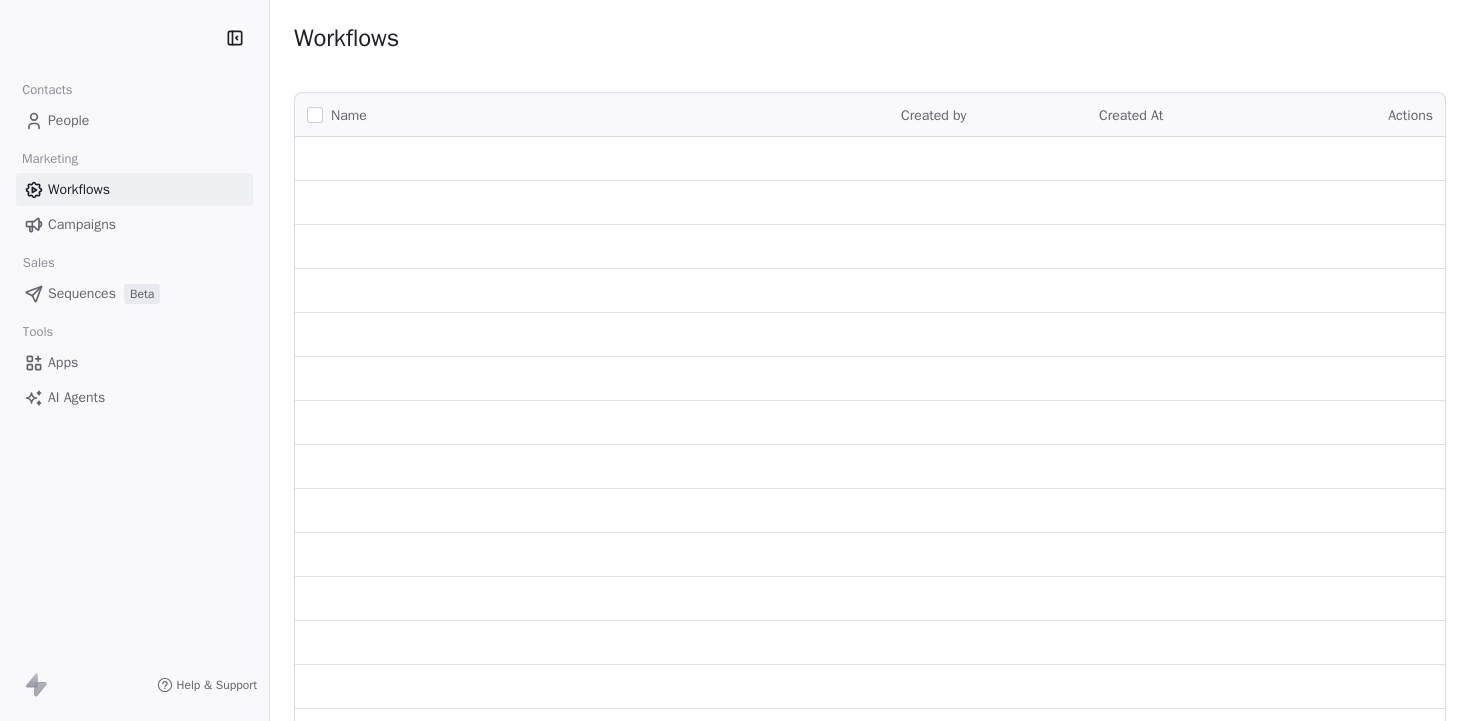 scroll, scrollTop: 0, scrollLeft: 0, axis: both 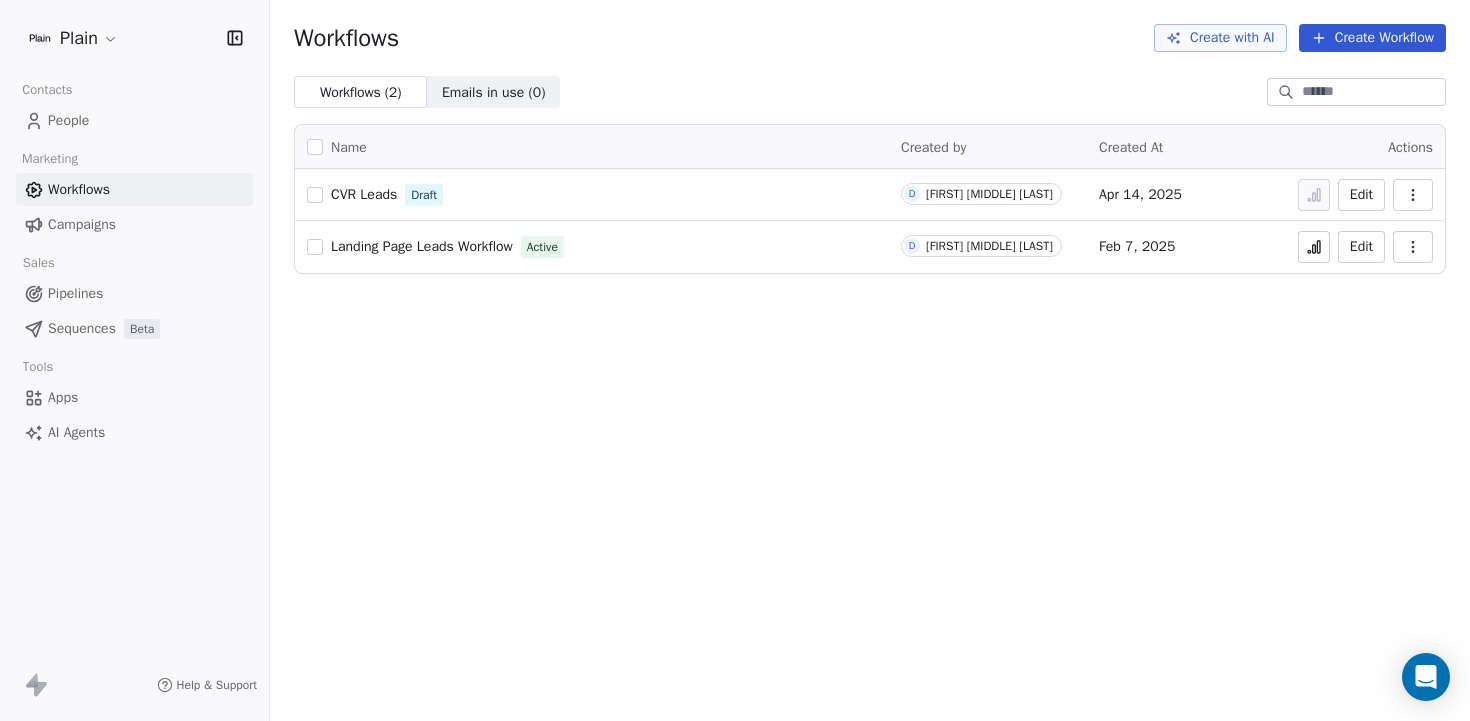 click on "CVR Leads" at bounding box center (364, 194) 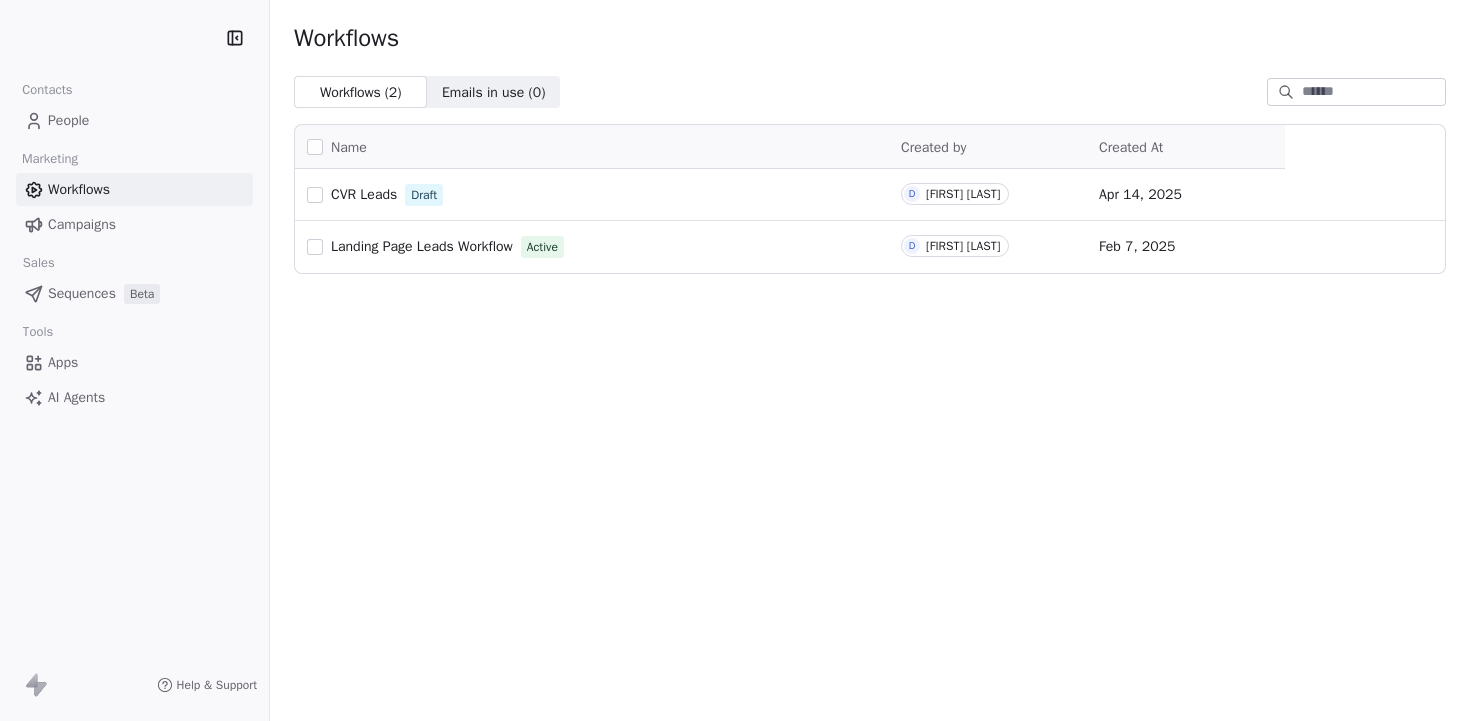 scroll, scrollTop: 0, scrollLeft: 0, axis: both 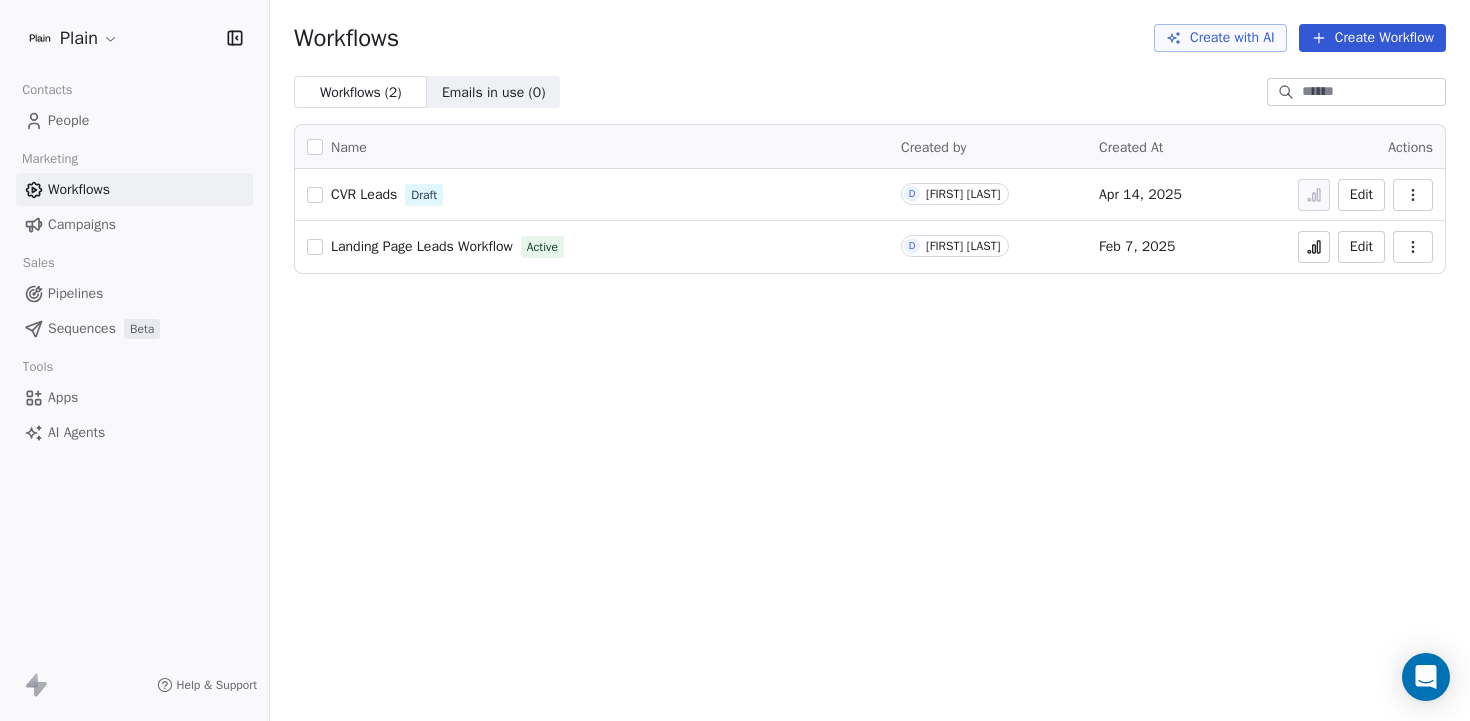 click on "Pipelines" at bounding box center [75, 293] 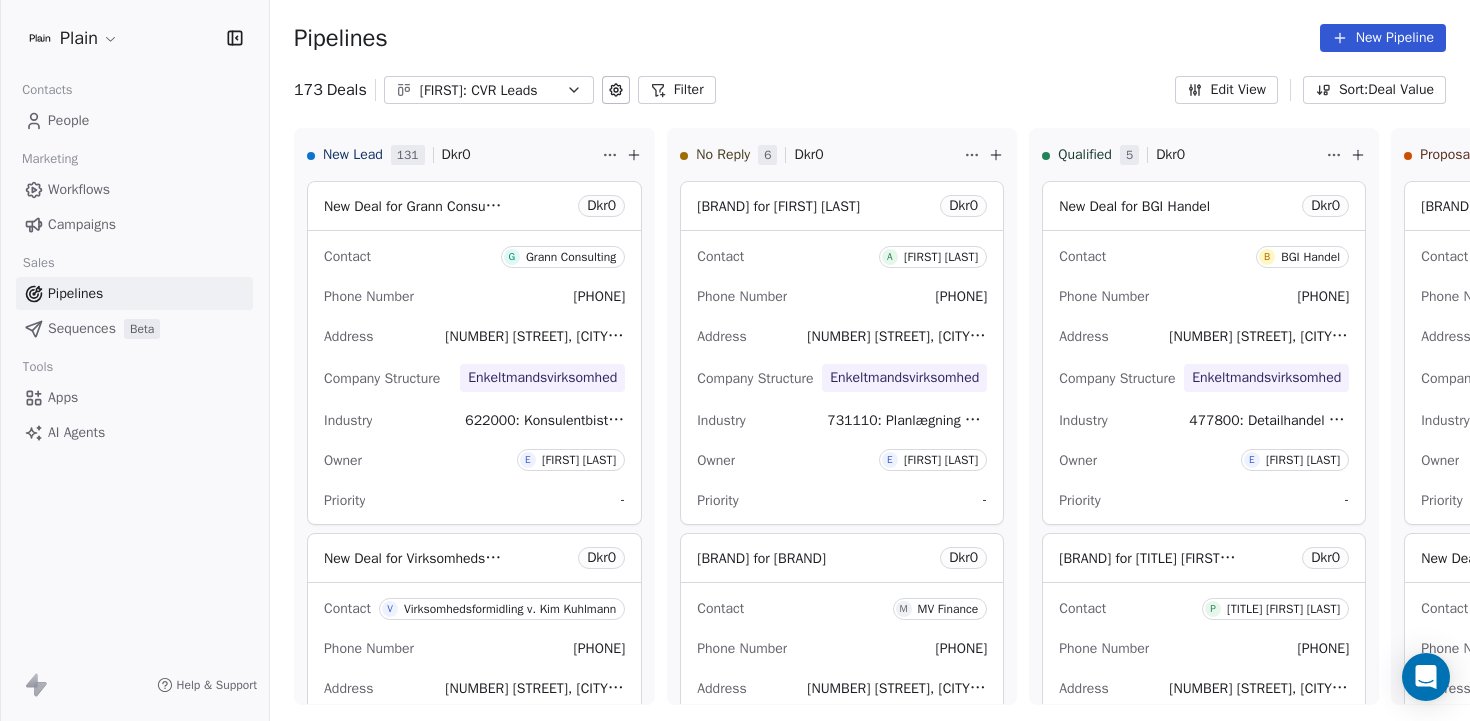 click 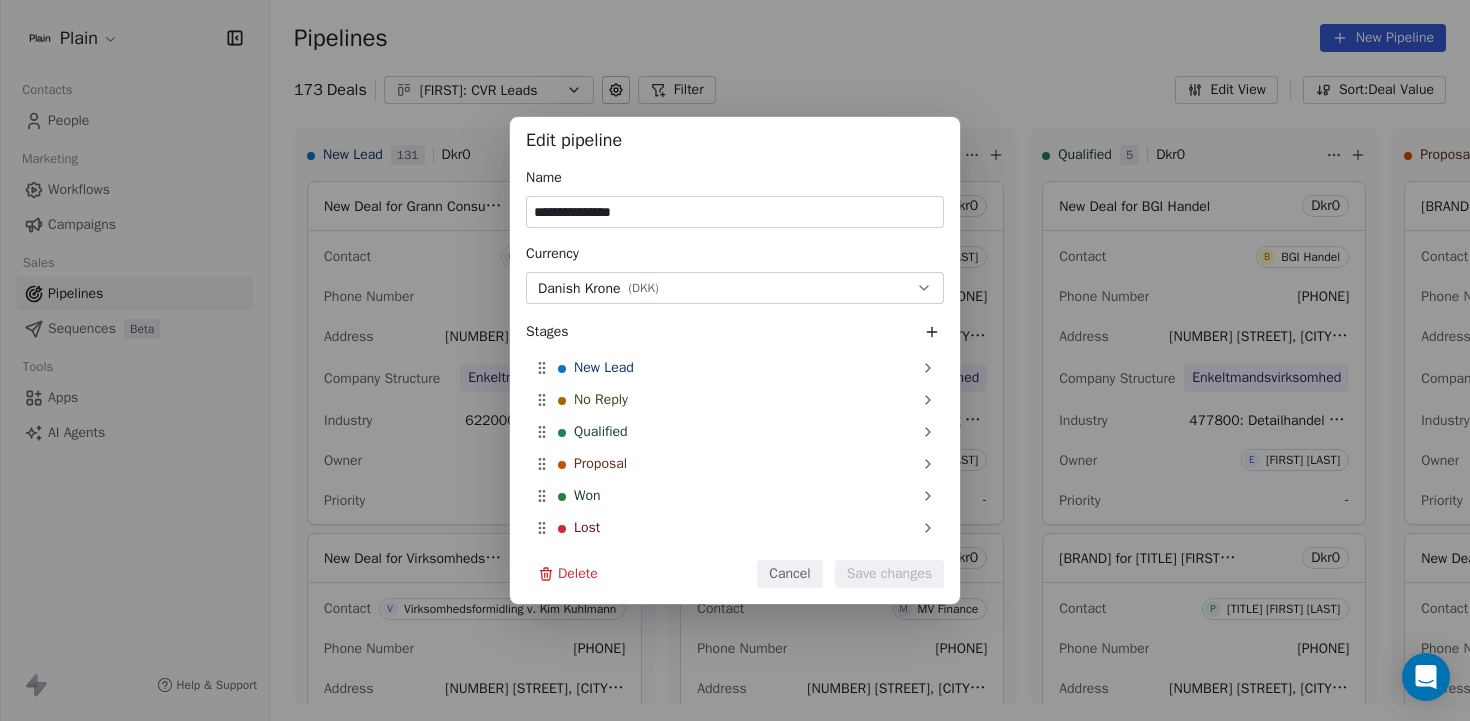 click on "Cancel" at bounding box center [789, 574] 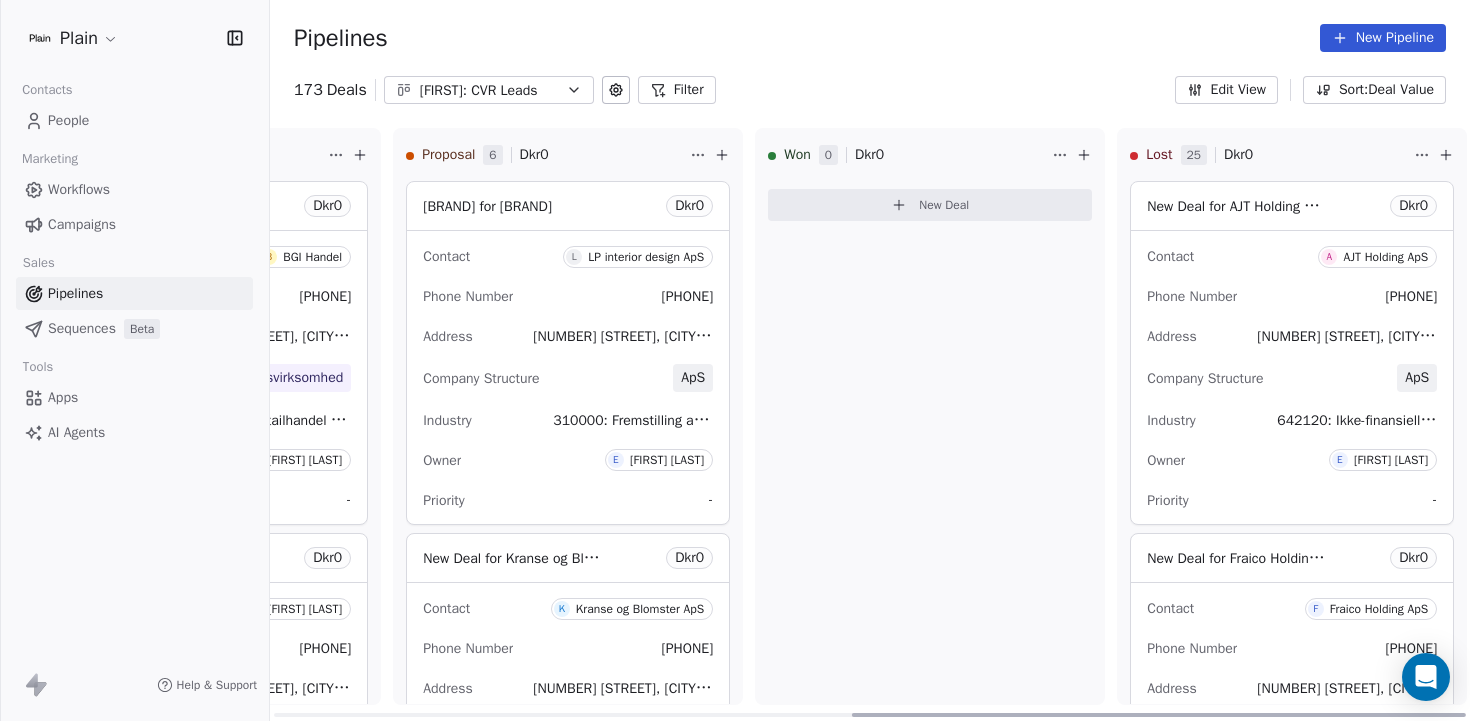 scroll, scrollTop: 0, scrollLeft: 1129, axis: horizontal 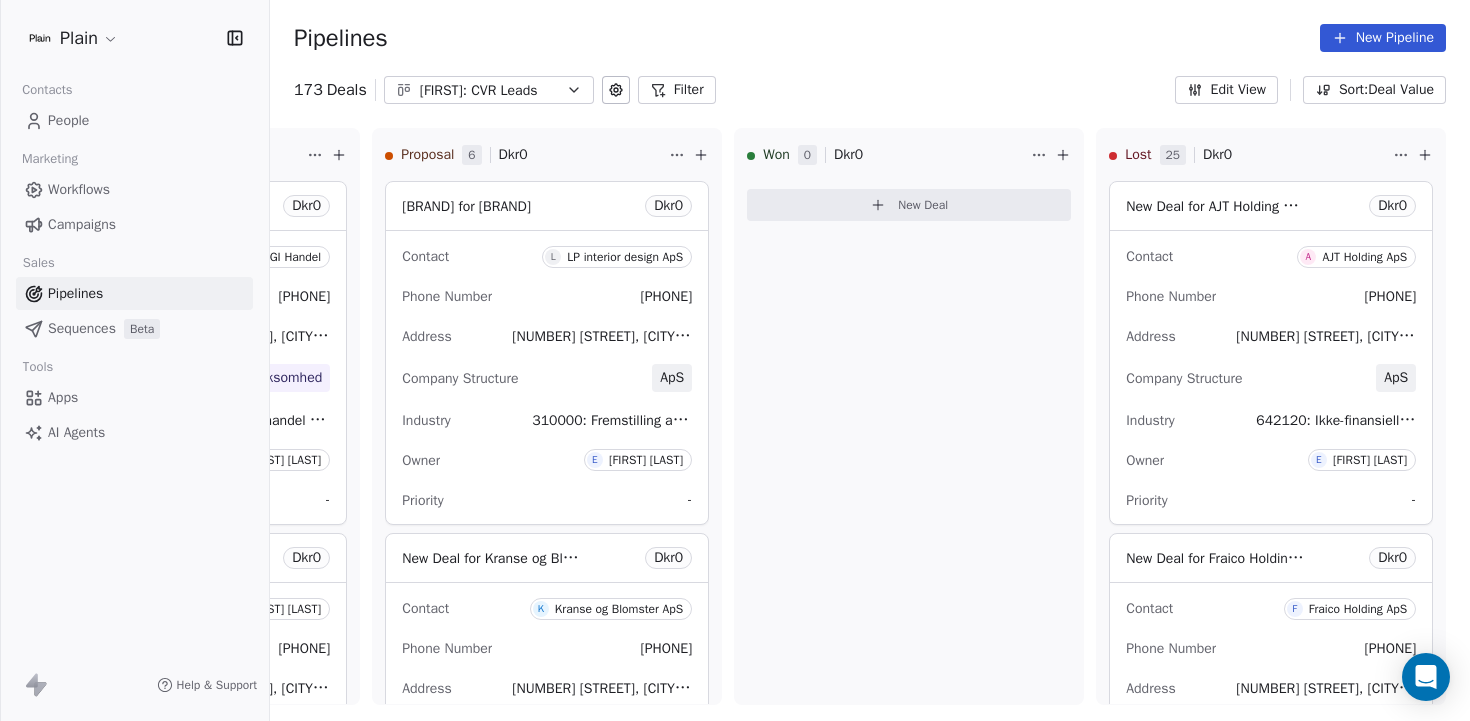 click on "People" at bounding box center (68, 120) 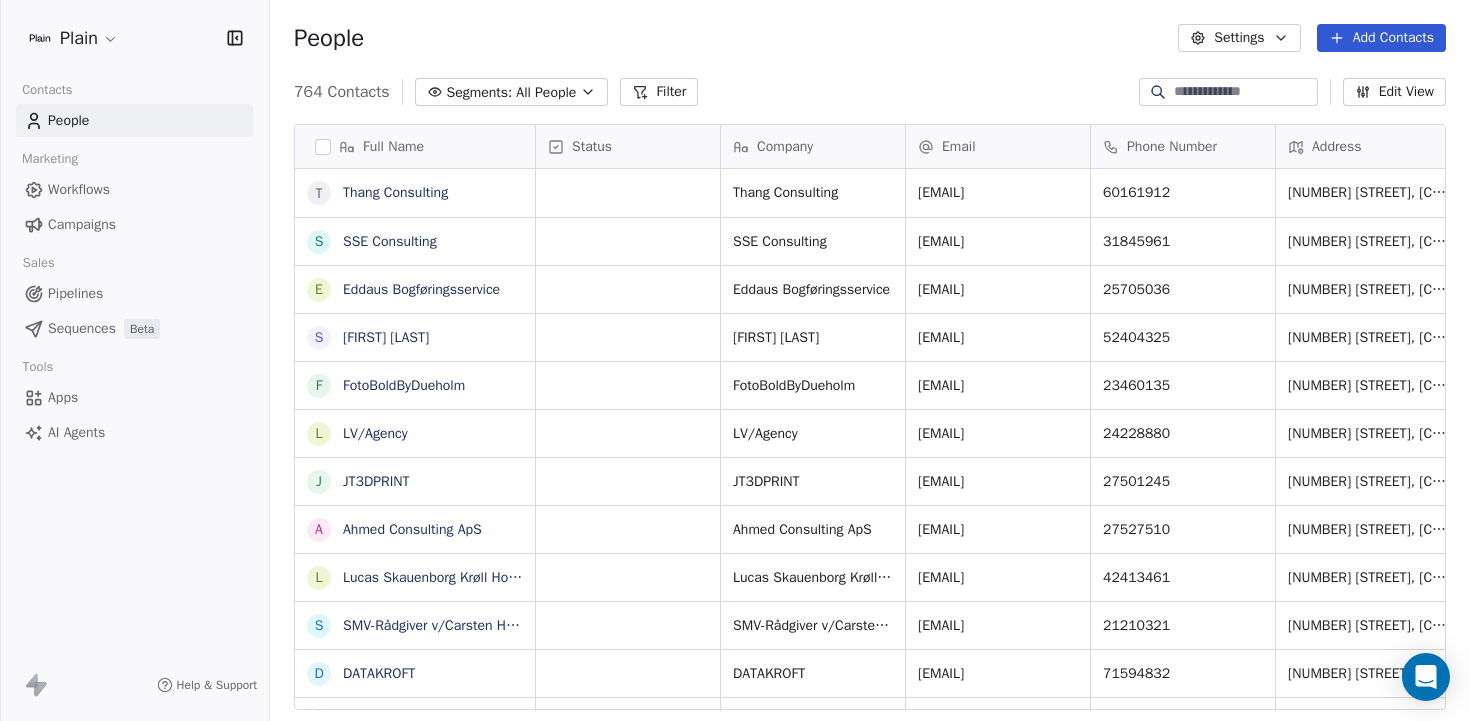 scroll, scrollTop: 0, scrollLeft: 1, axis: horizontal 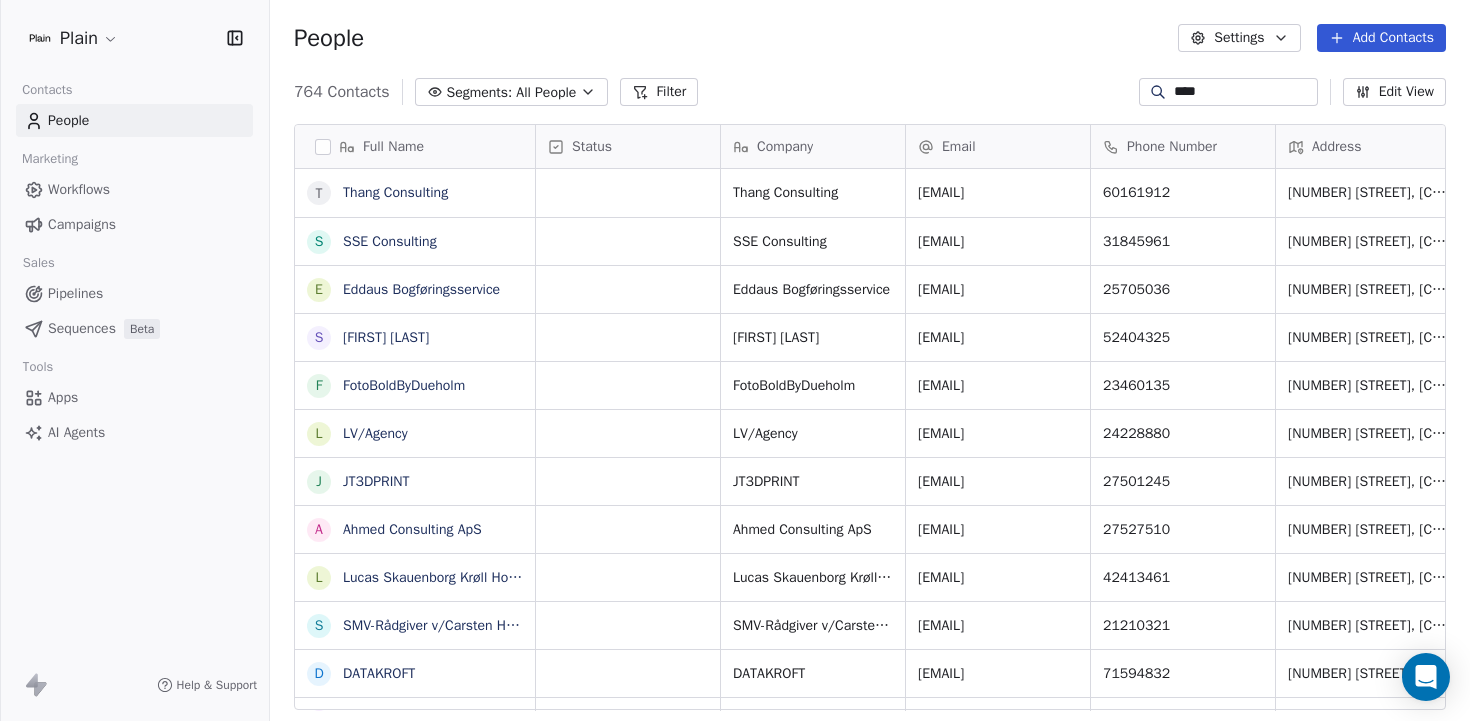 type on "****" 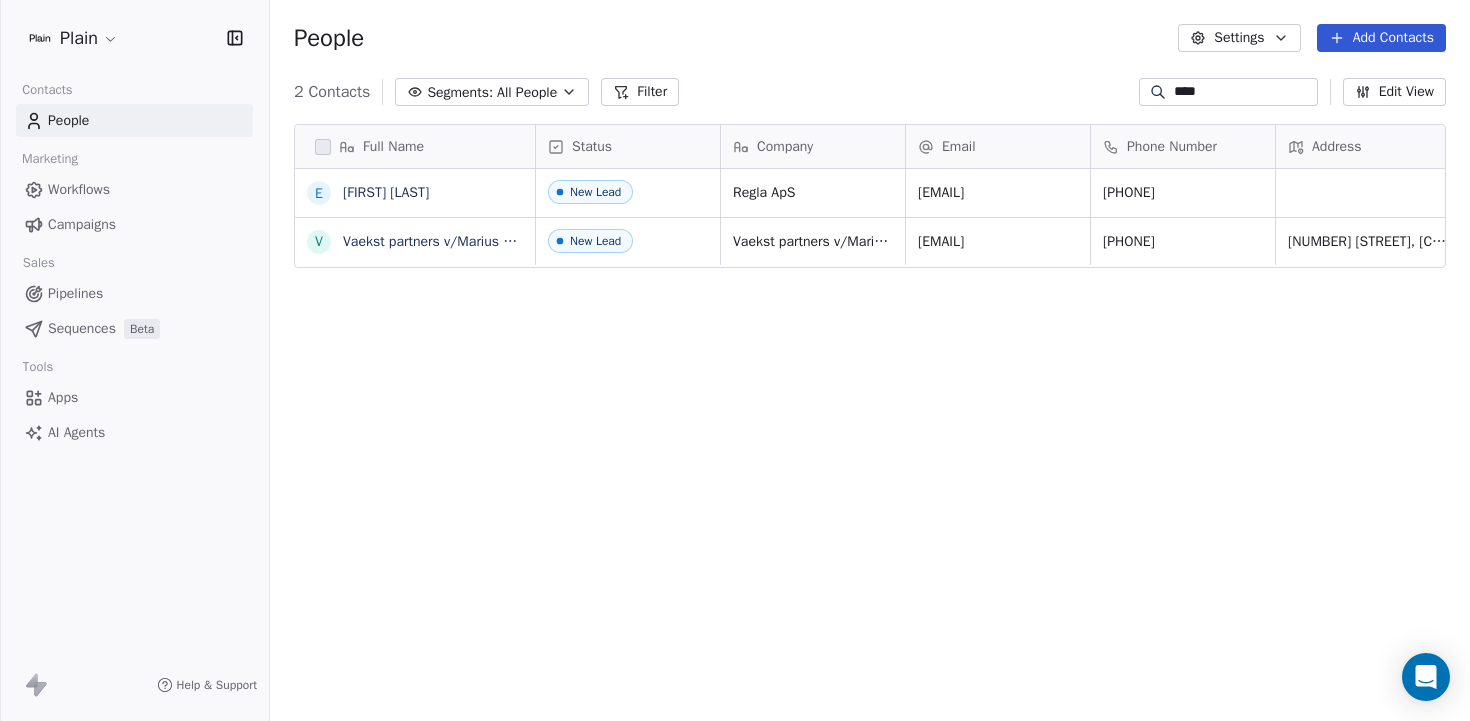scroll, scrollTop: 0, scrollLeft: 1, axis: horizontal 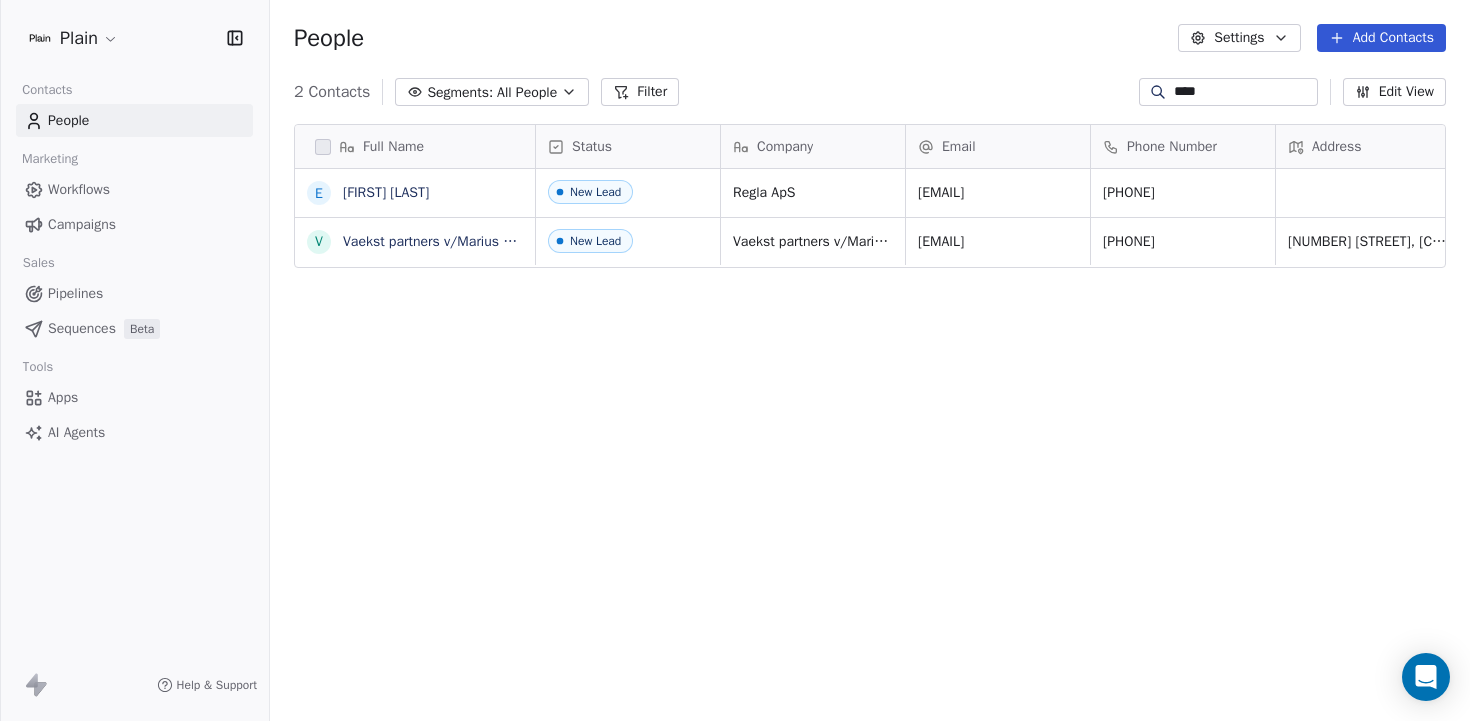 click on "Plain Contacts People Marketing Workflows Campaigns Sales Pipelines Sequences Beta Tools Apps AI Agents Help & Support People Settings  Add Contacts 2 Contacts Segments: All People Filter  **** Edit View Tag Add to Sequence Export Full Name E Emil Timmreck Pedersen V Vaekst partners v/Marius Emil Nielsen Status Company Email Phone Number Address Industry Partner Source Created Date CAT New Lead Regla ApS emil@regla.io 25735303 Innofounder Apr 11, 2025 08:28 PM New Lead Vaekst partners v/Marius Emil Nielsen marius@vaekstpartners.dk 91522812 Vestre Havnevej 8, Kalundborg, 4400 731110: Planlægning og design af reklamekampagner Apr 15, 2025 06:34 AM
To pick up a draggable item, press the space bar.
While dragging, use the arrow keys to move the item.
Press space again to drop the item in its new position, or press escape to cancel." at bounding box center [735, 360] 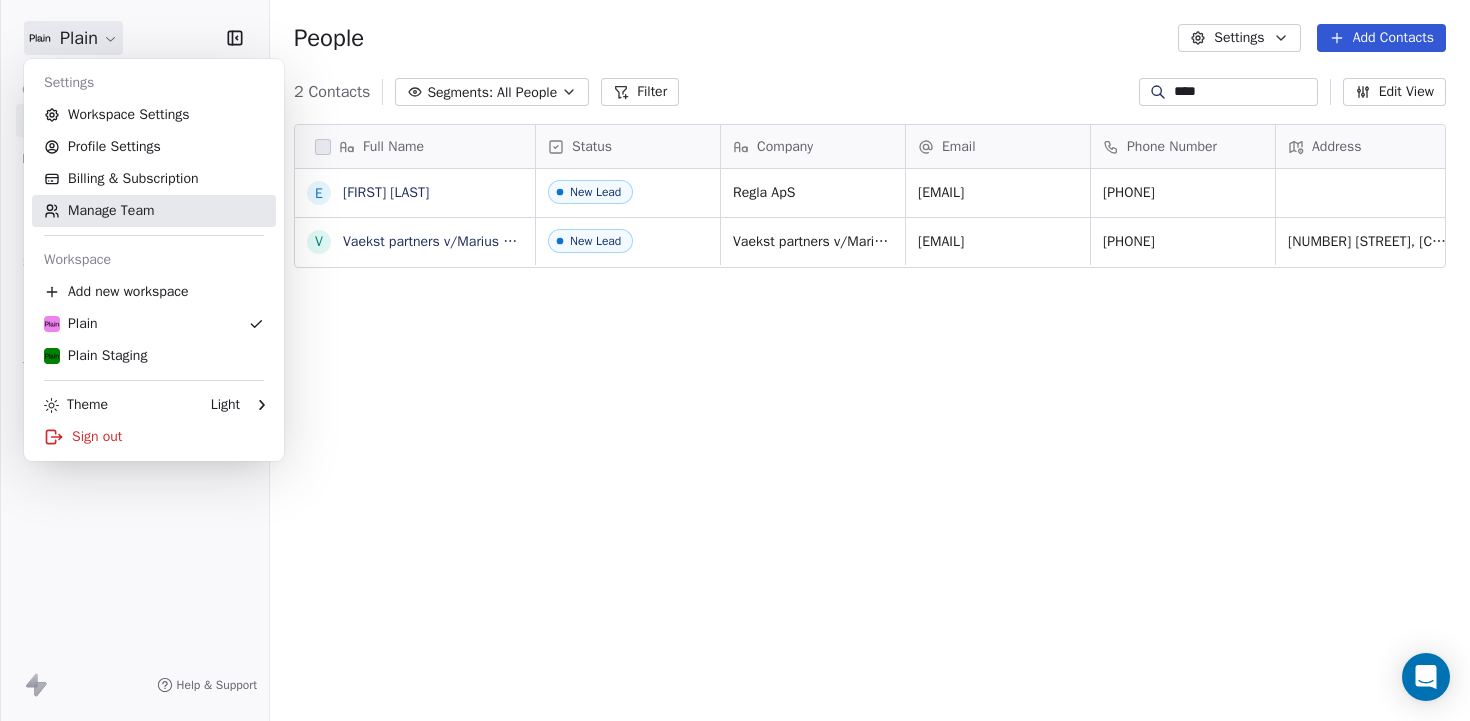 click on "Manage Team" at bounding box center (154, 211) 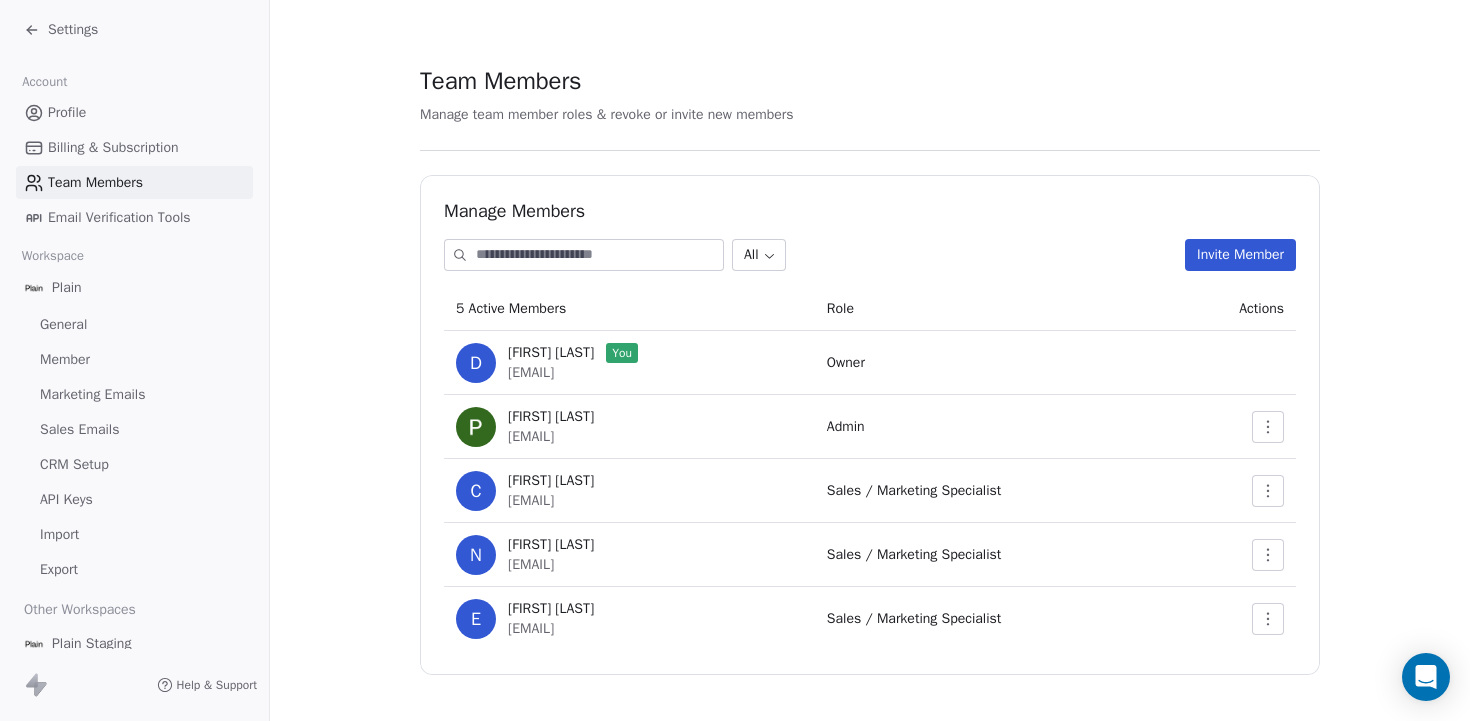 scroll, scrollTop: 18, scrollLeft: 0, axis: vertical 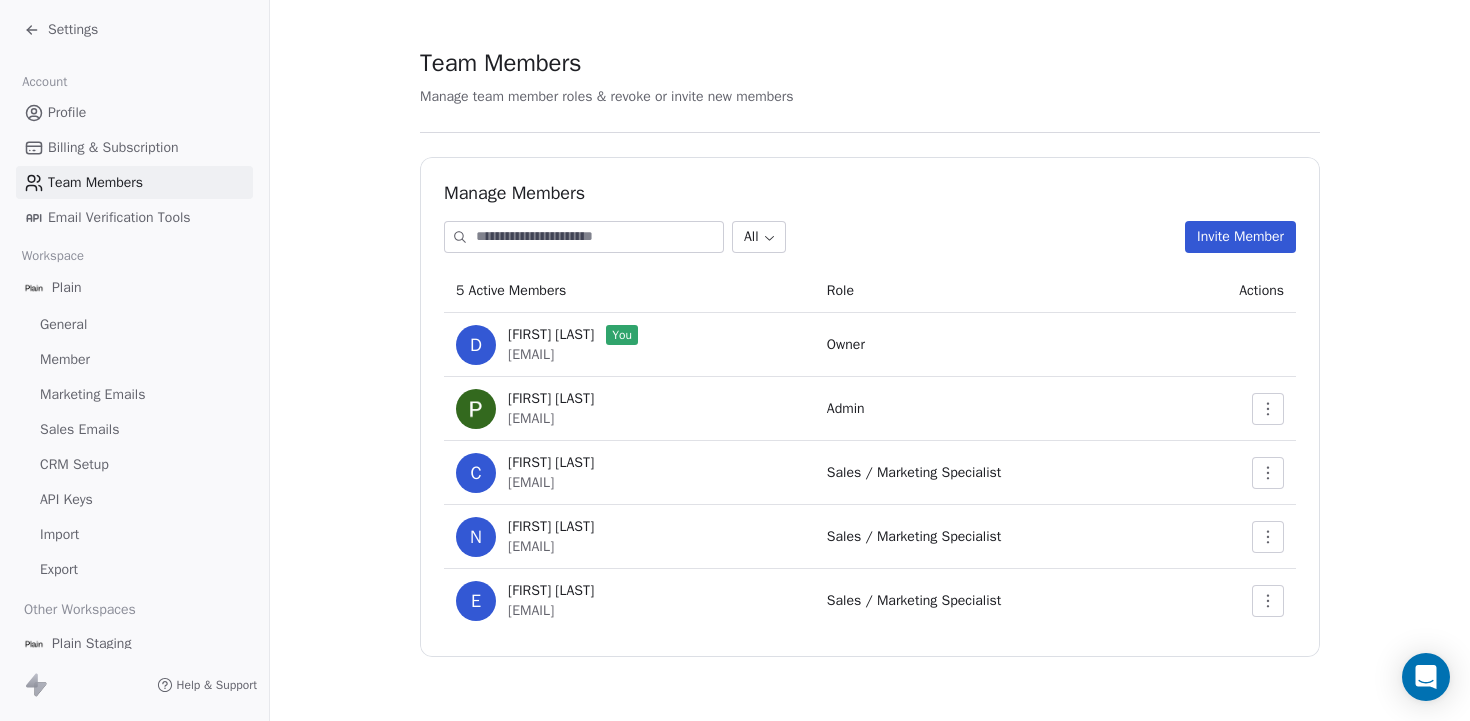 click 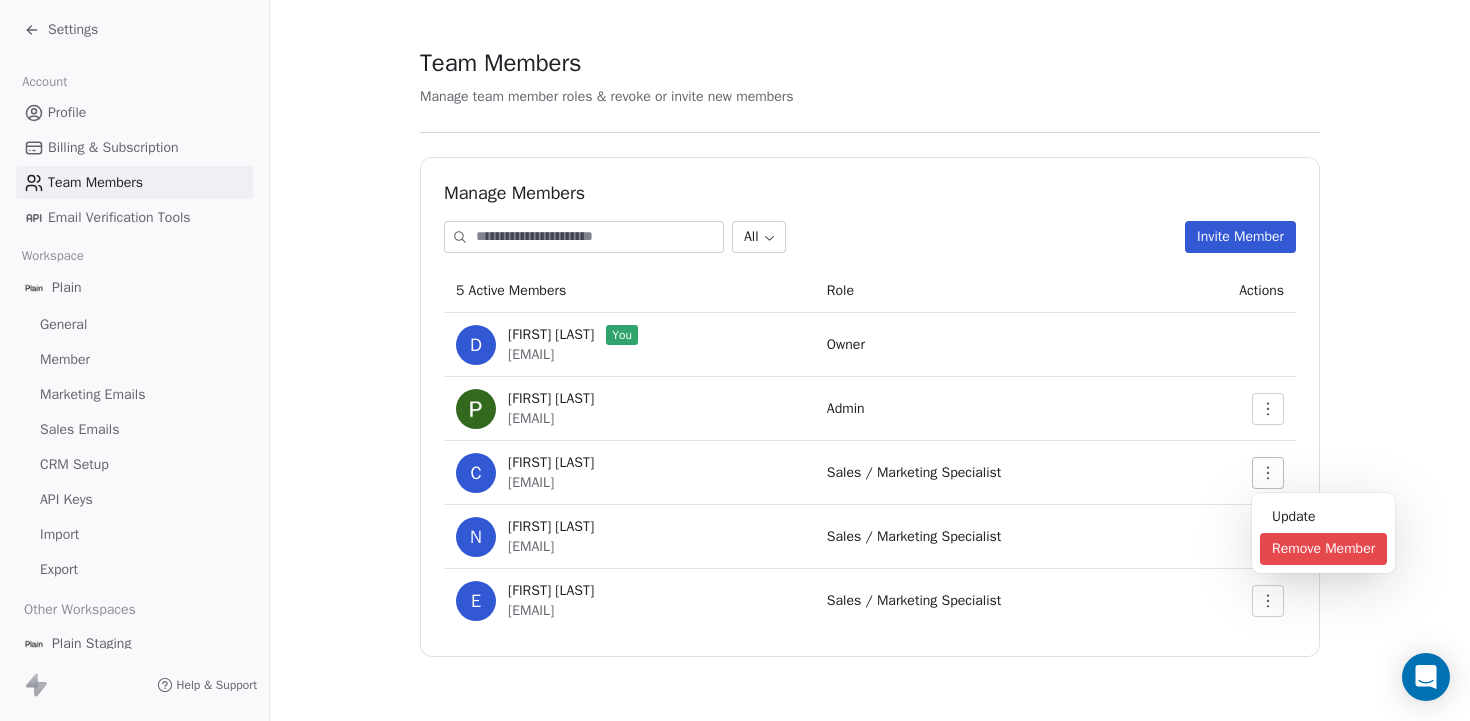 click on "Remove Member" at bounding box center [1323, 549] 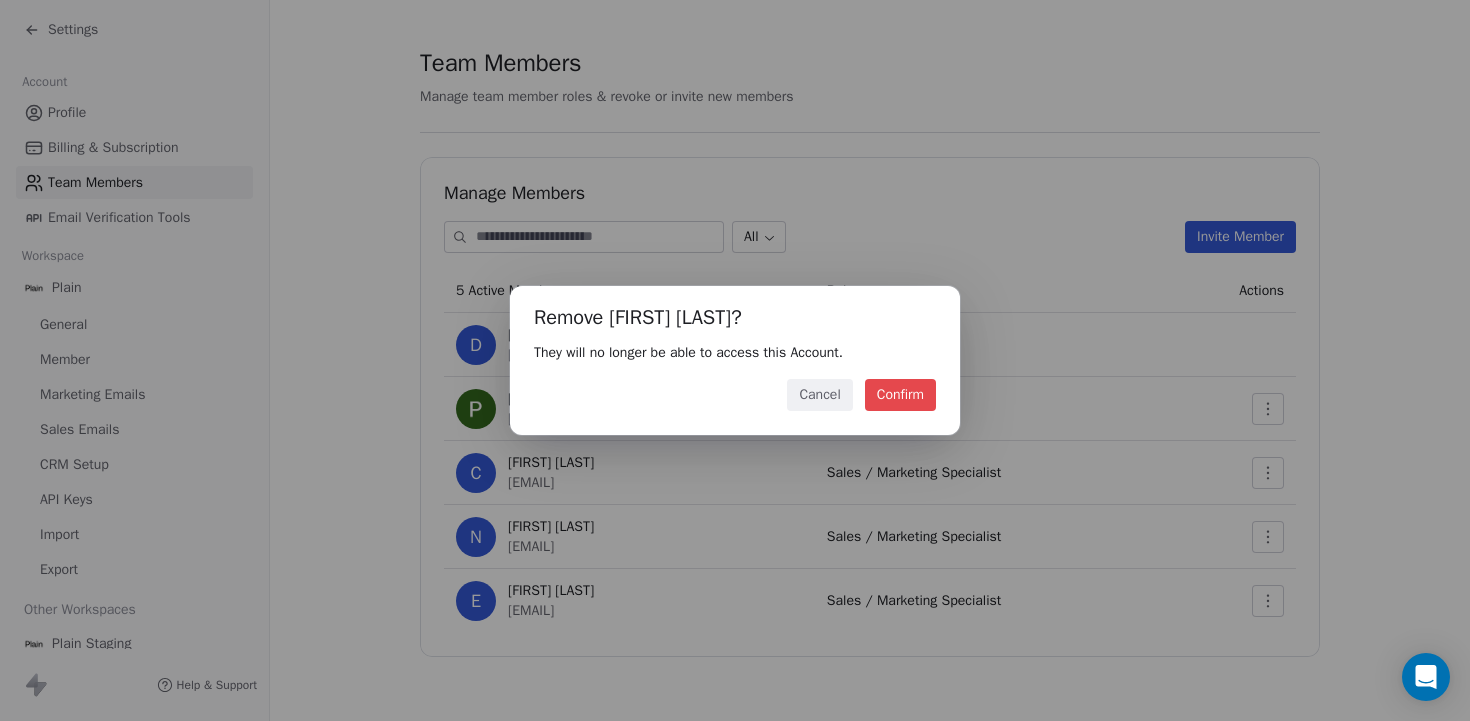 click on "Confirm" at bounding box center (900, 395) 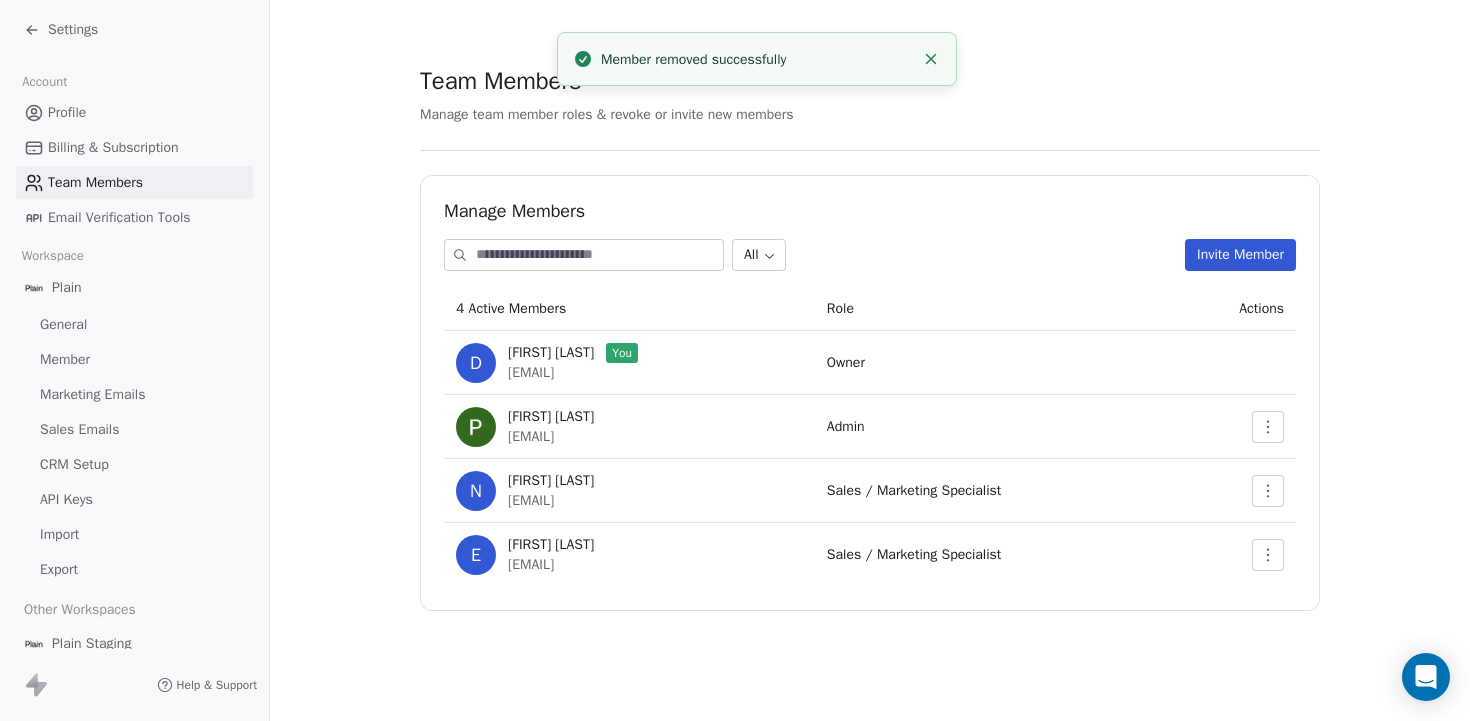 scroll, scrollTop: 0, scrollLeft: 0, axis: both 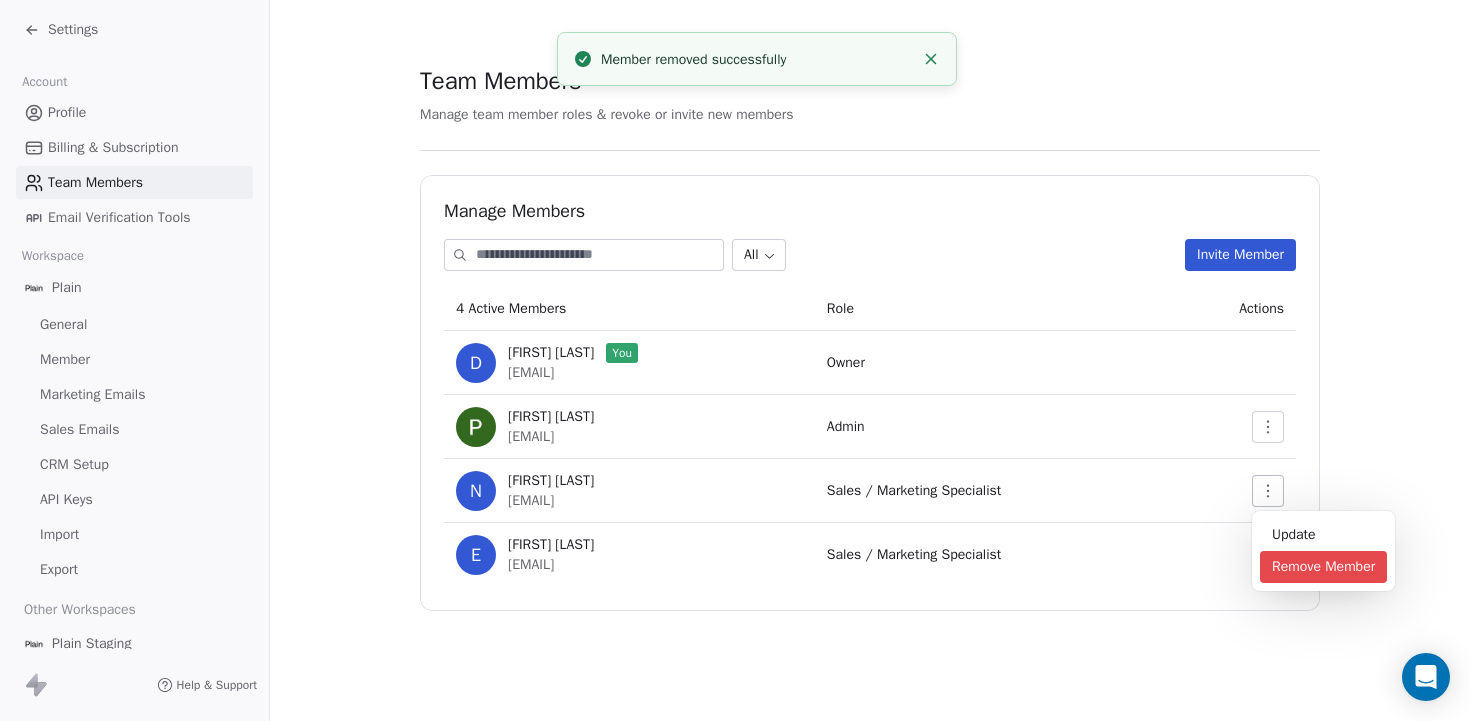 click on "Remove Member" at bounding box center [1323, 567] 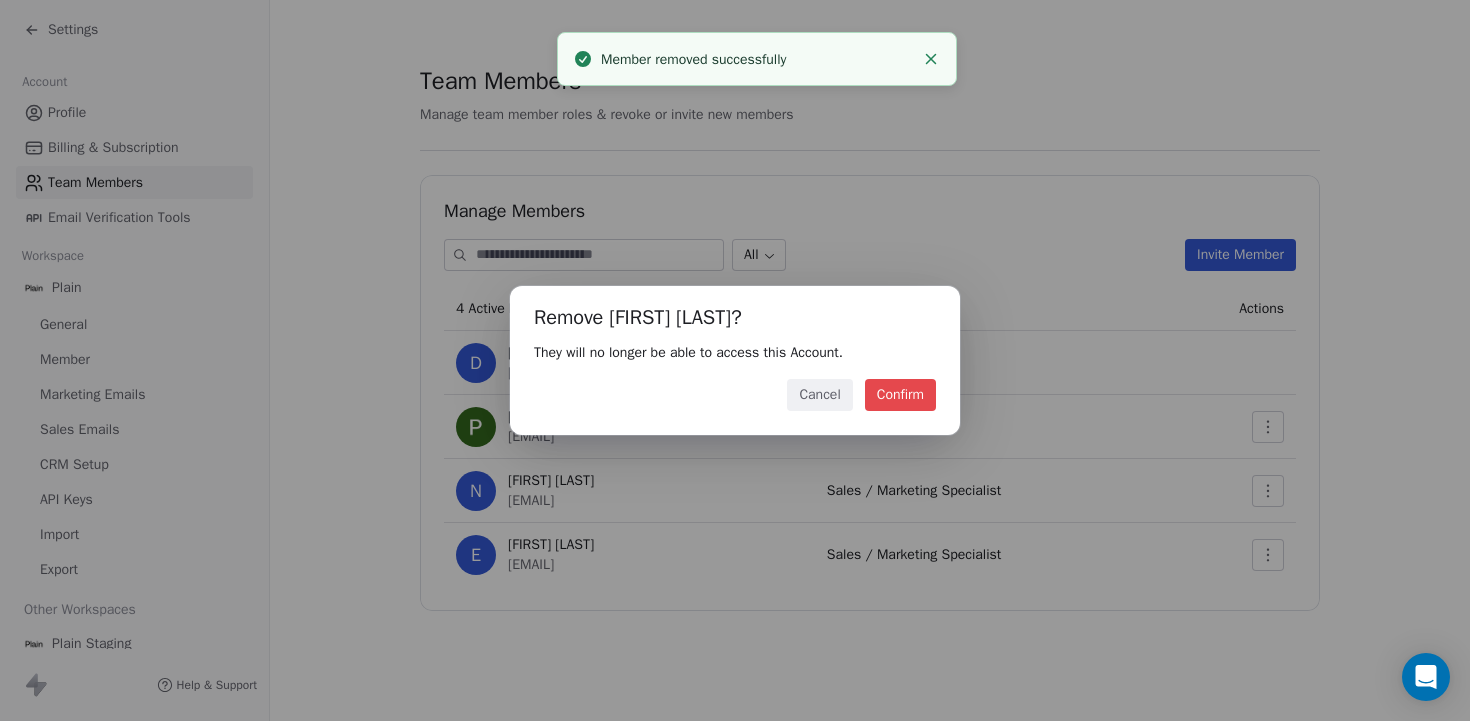 click on "Confirm" at bounding box center [900, 395] 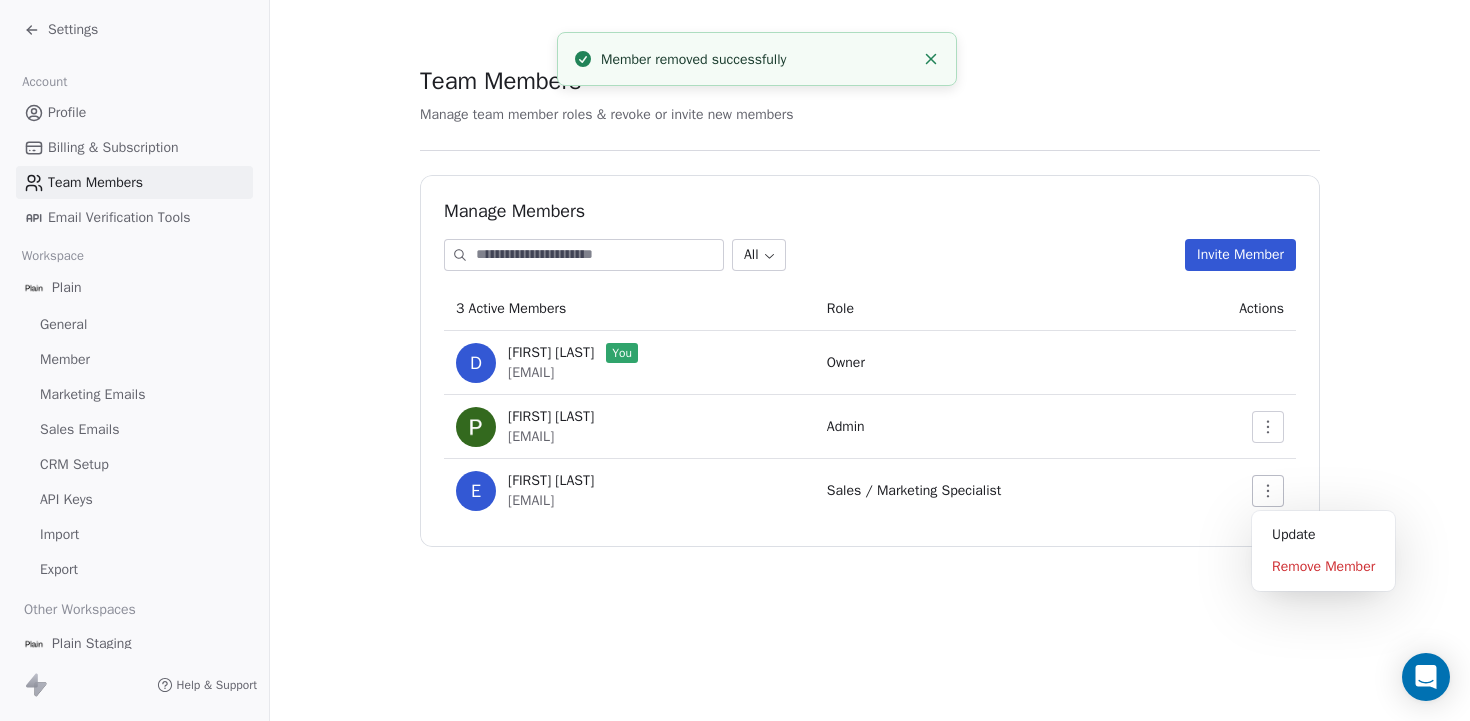 click 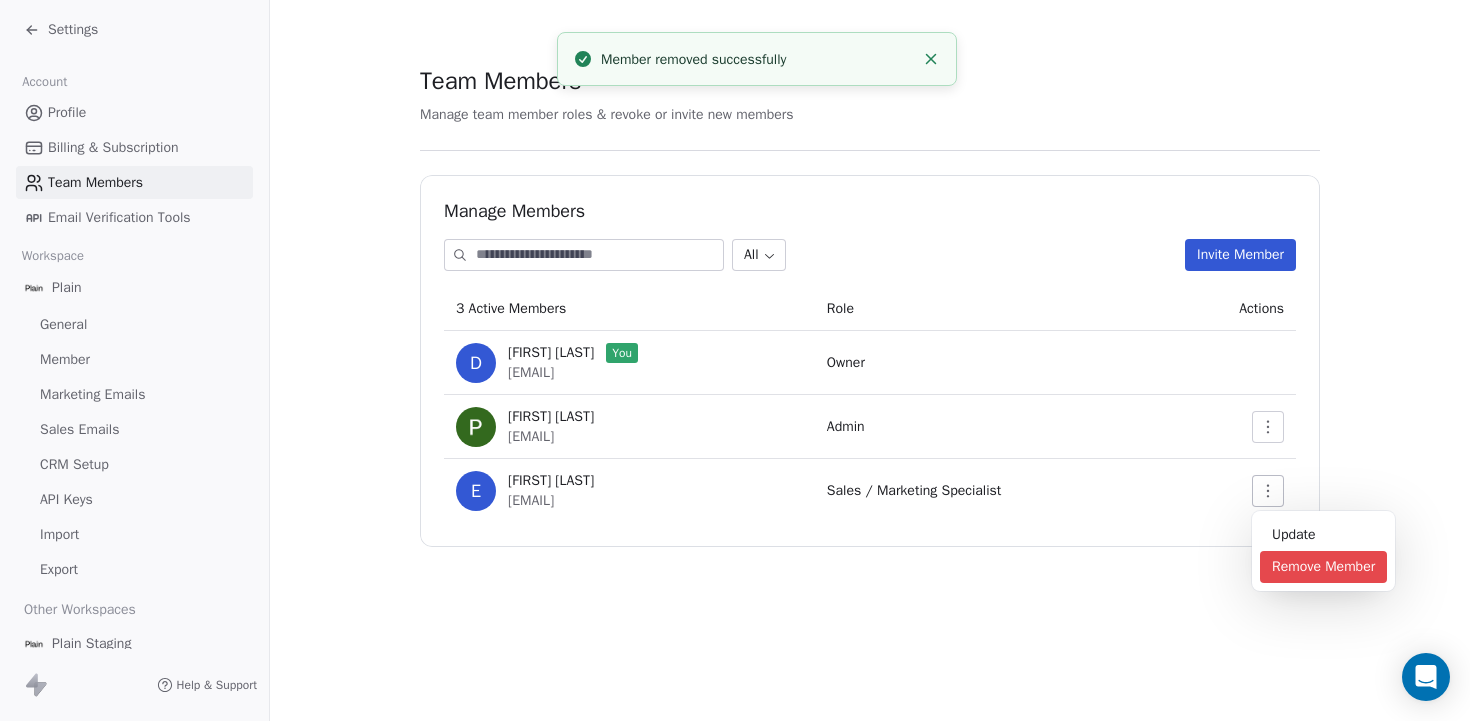 click on "Remove Member" at bounding box center (1323, 567) 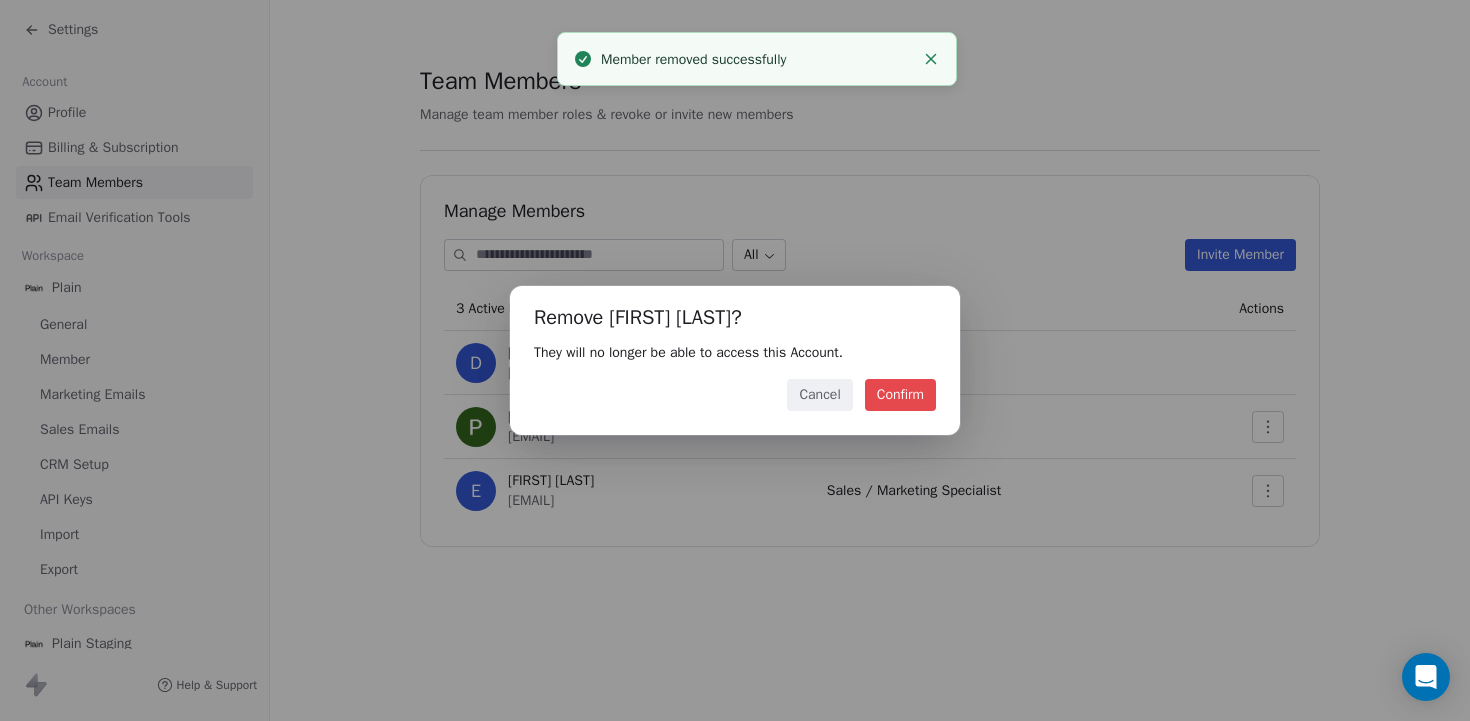 click on "Confirm" at bounding box center (900, 395) 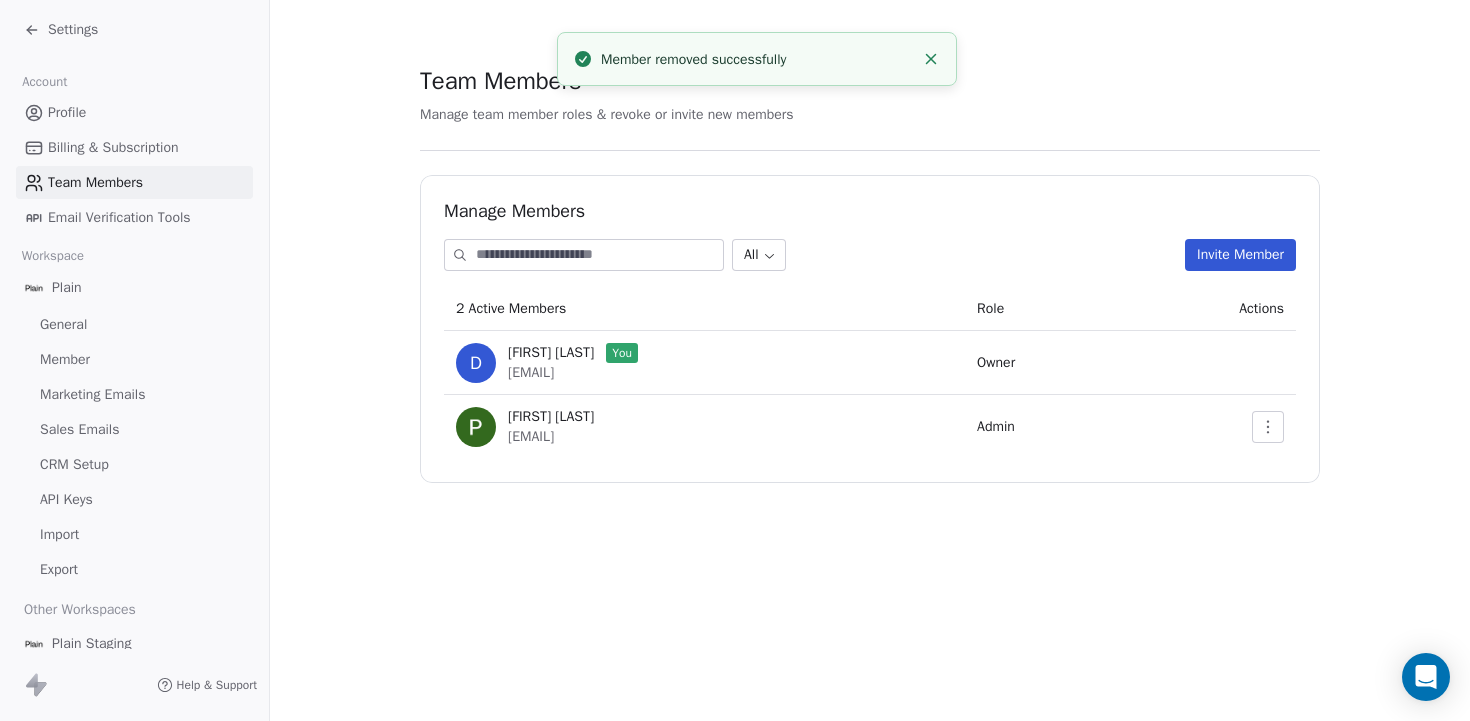 click on "Settings" at bounding box center [61, 30] 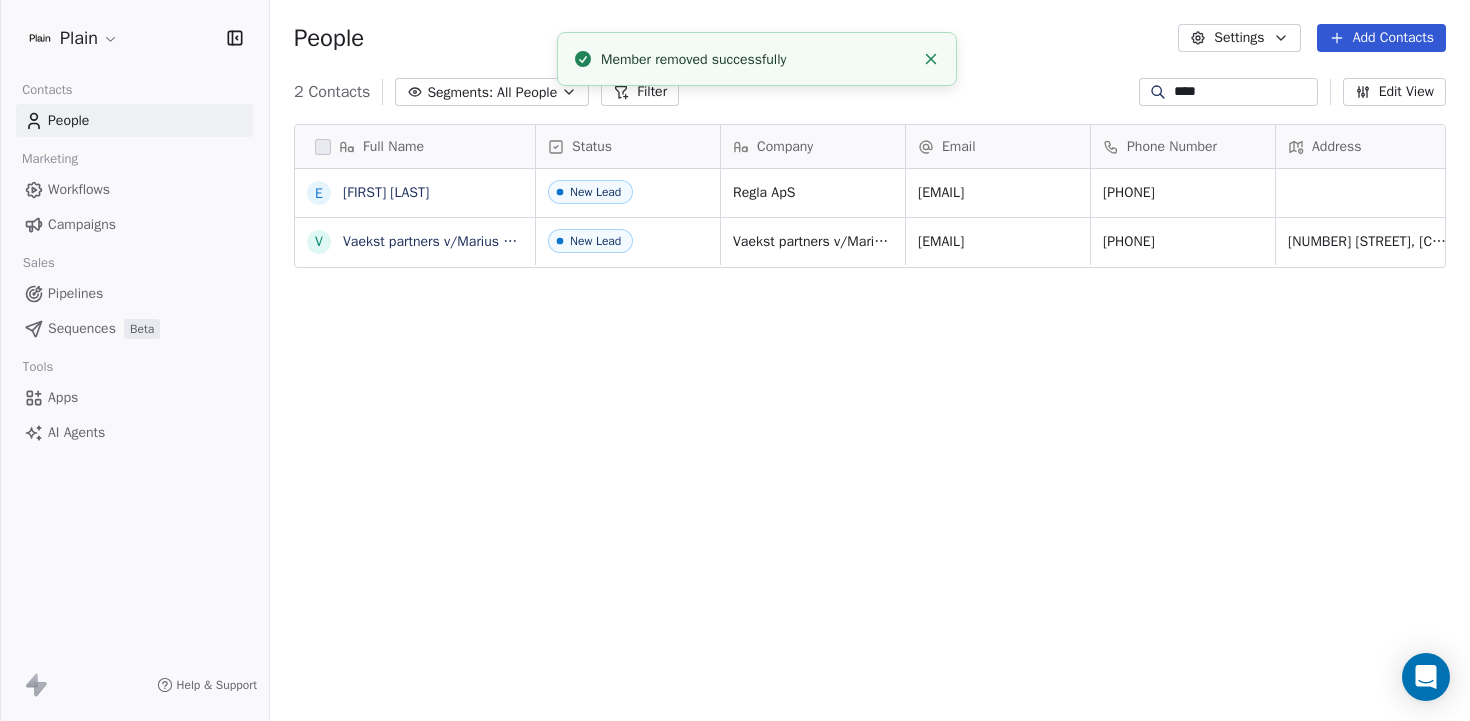 scroll, scrollTop: 0, scrollLeft: 1, axis: horizontal 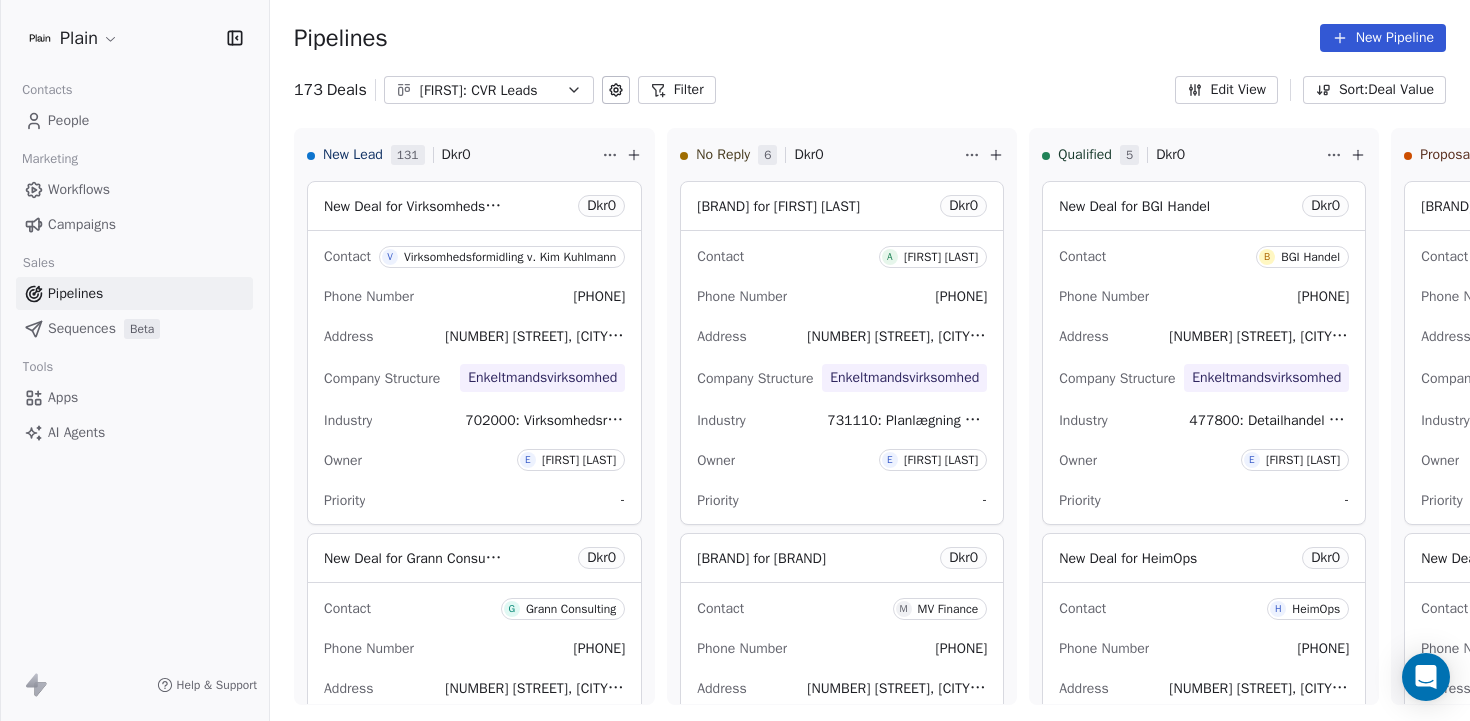 click 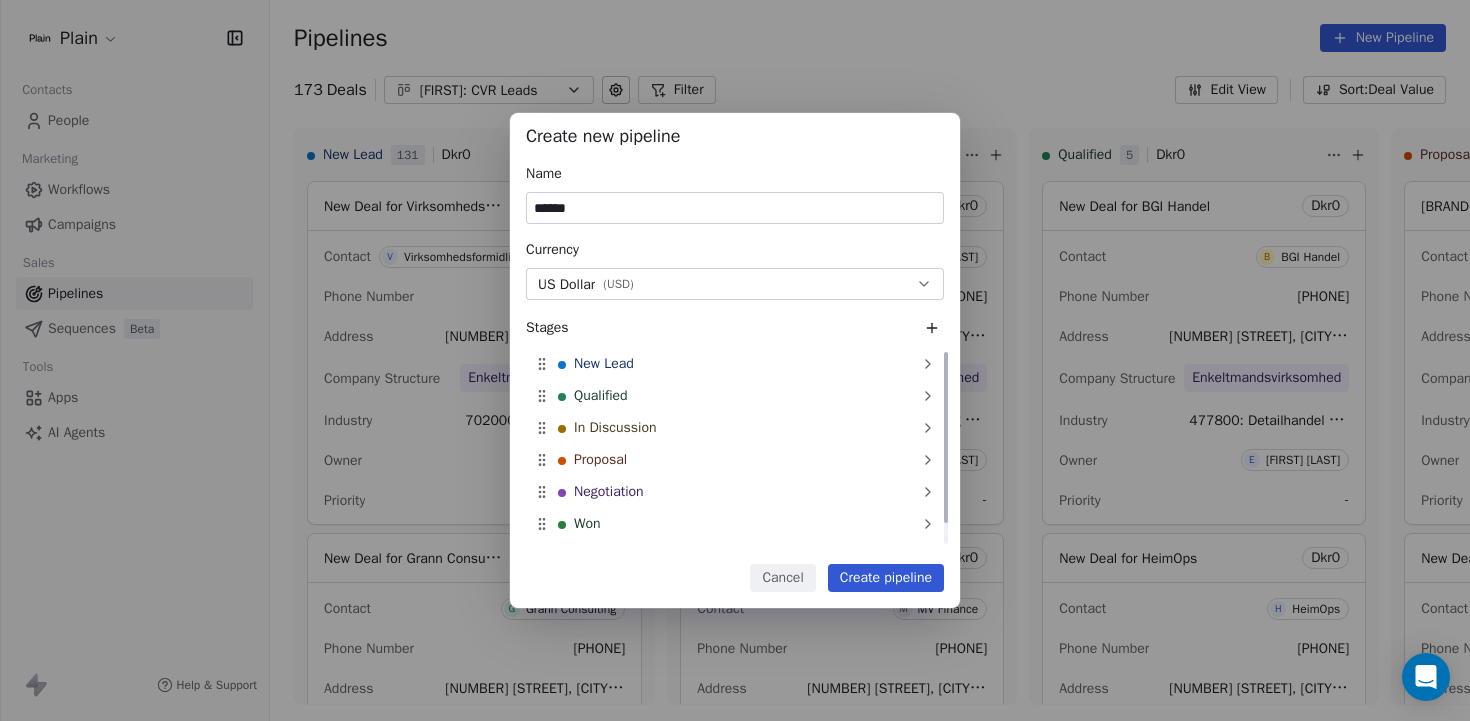 type on "******" 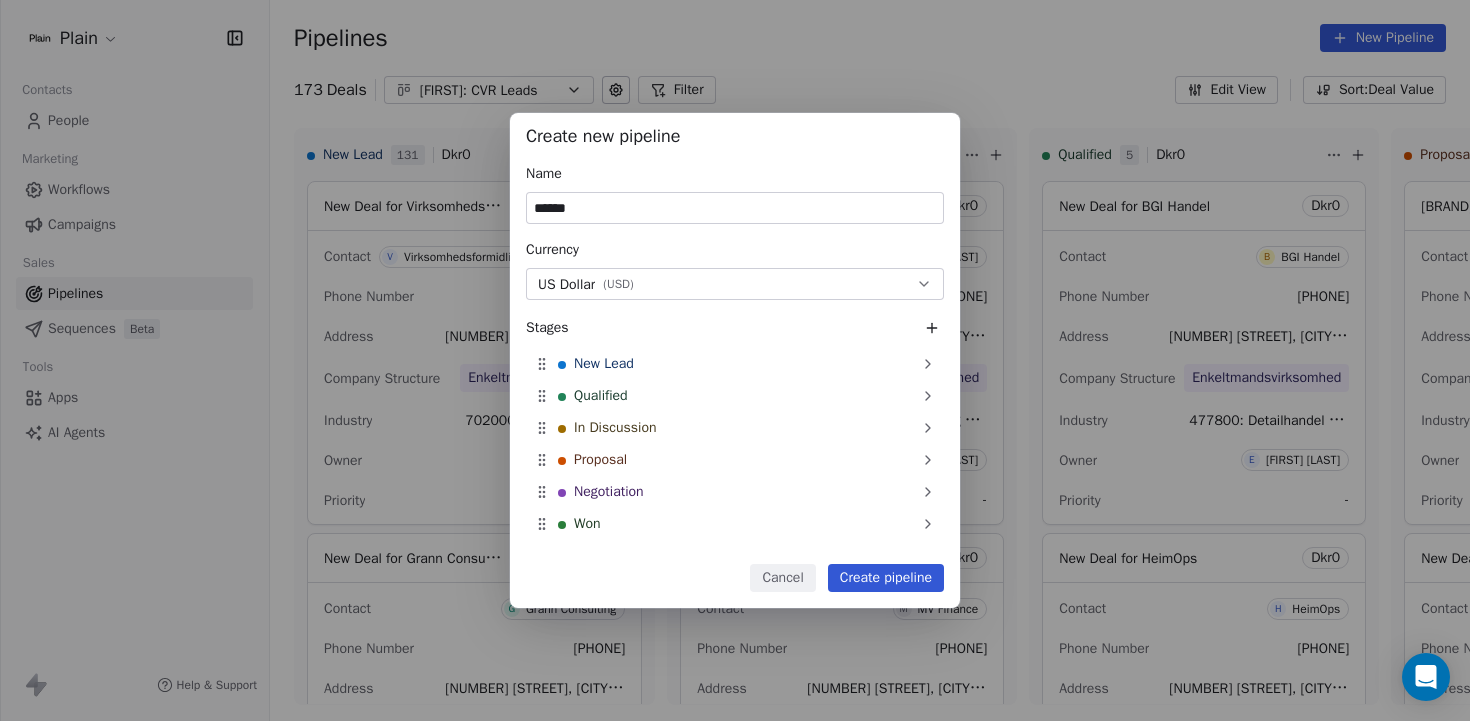 click on "US Dollar ( USD )" at bounding box center [735, 284] 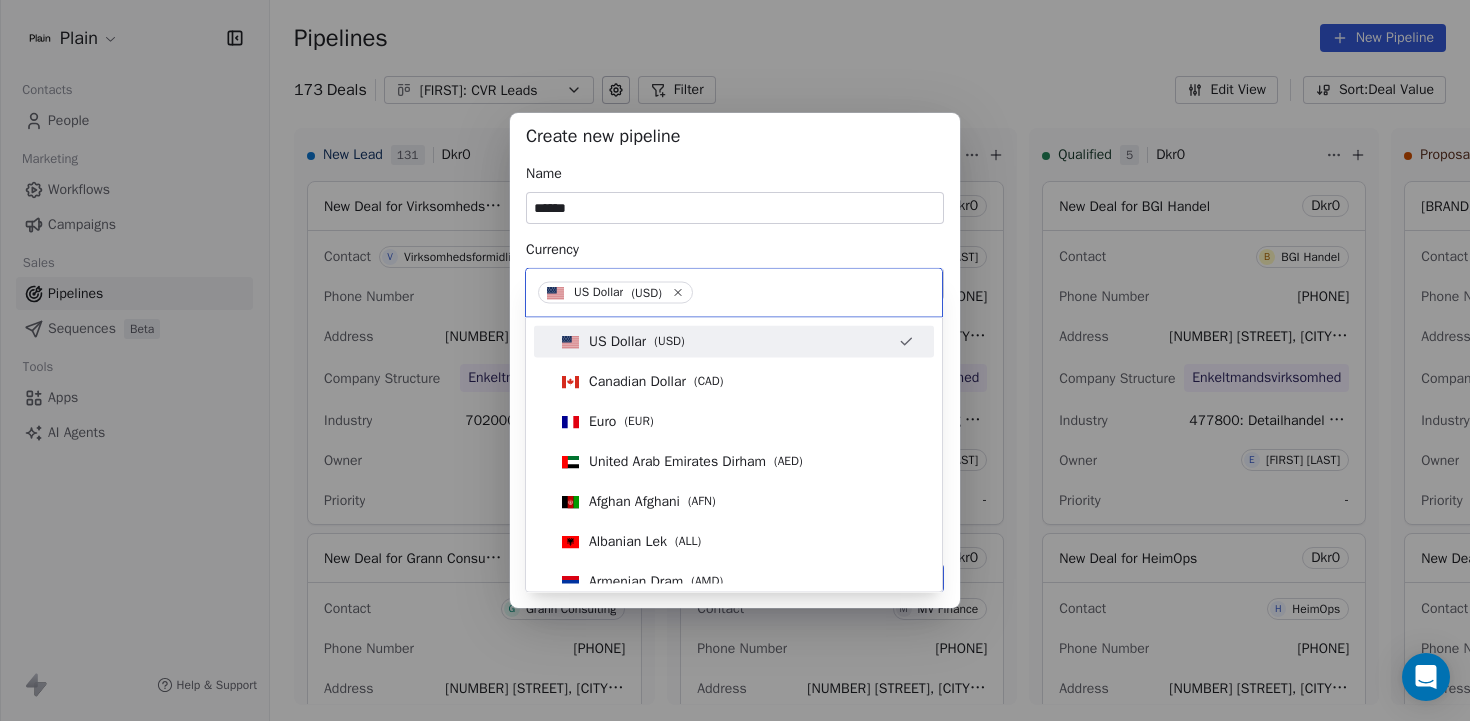 type on "*" 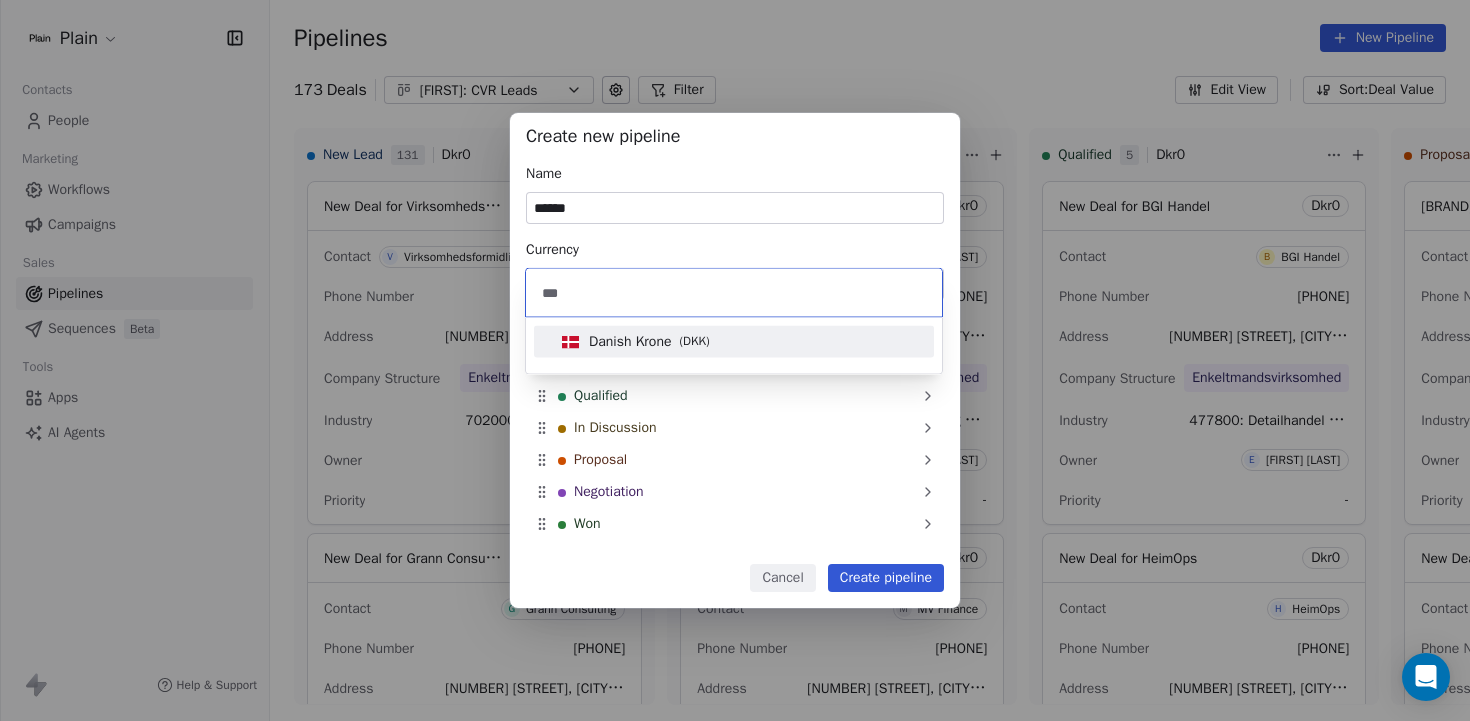 type on "***" 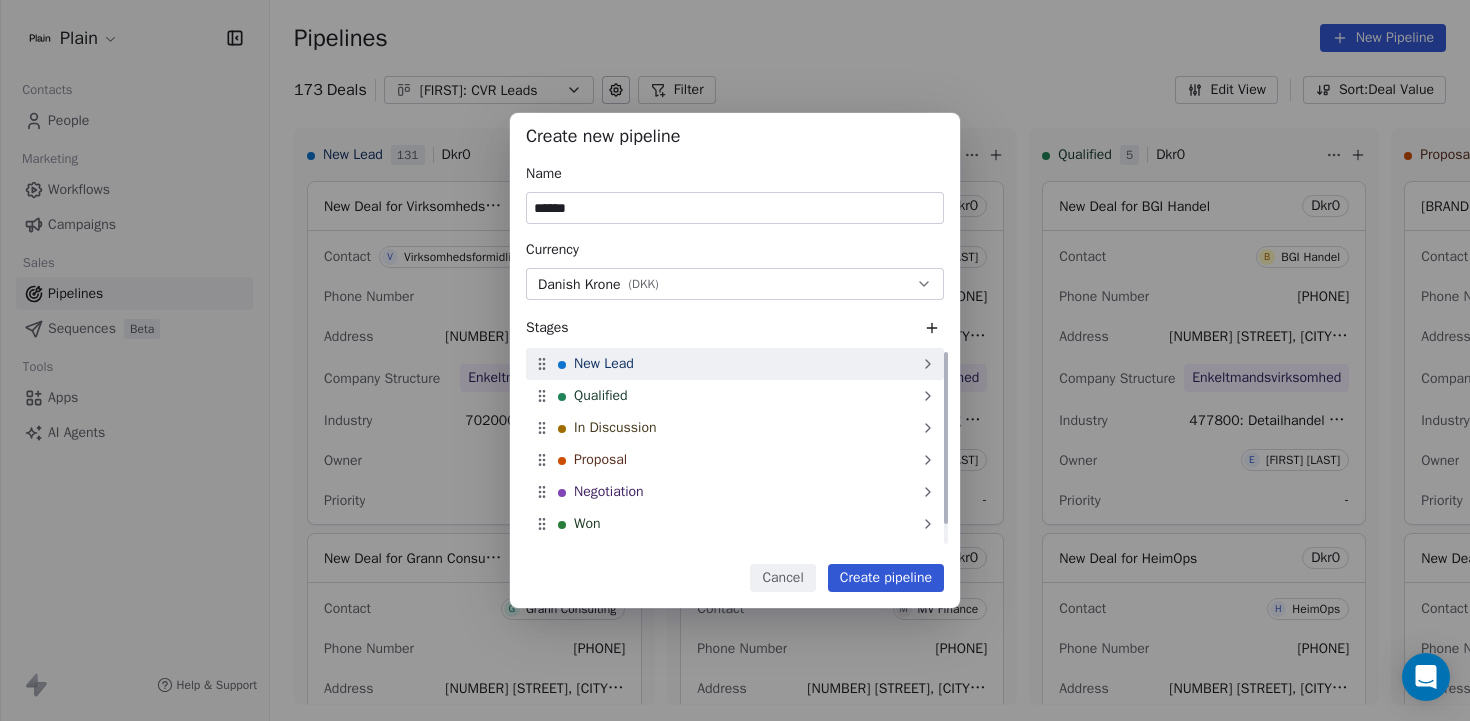 click on "New Lead" at bounding box center [735, 364] 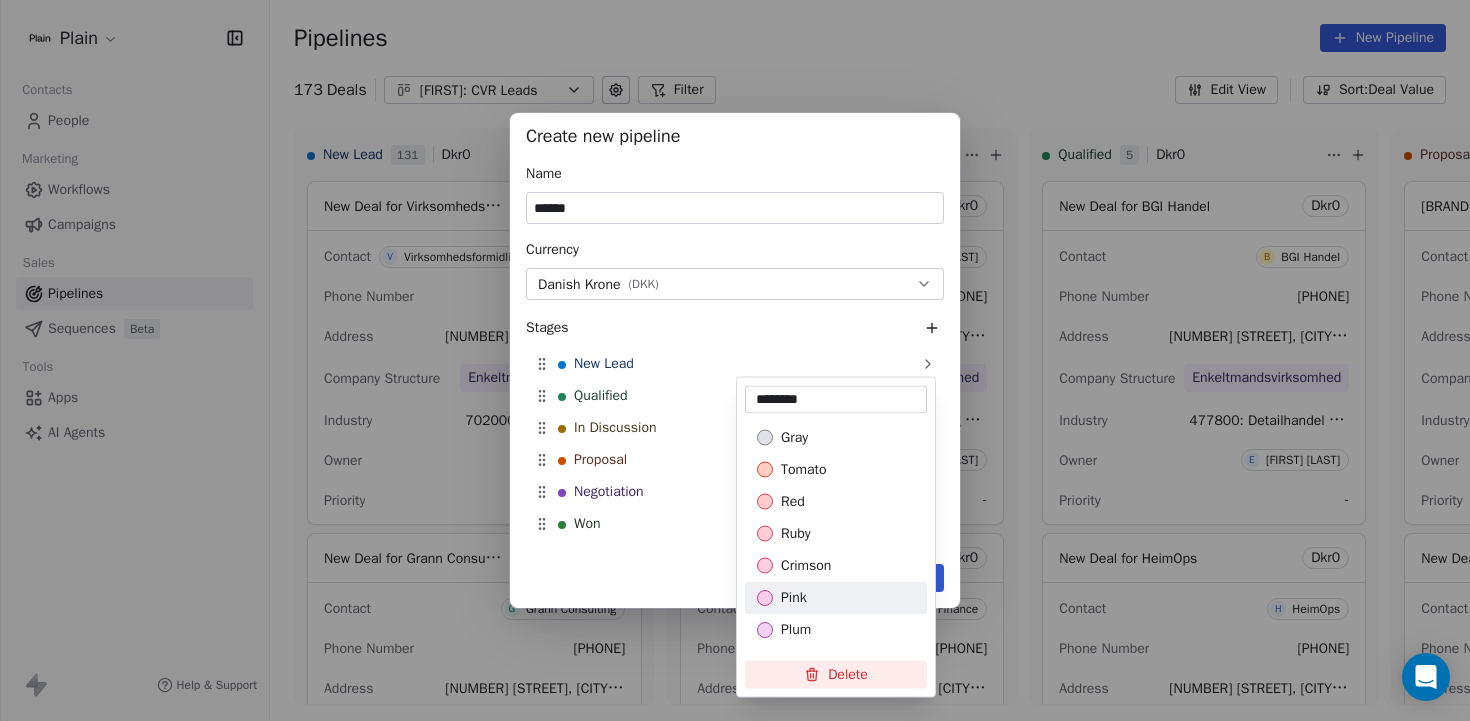 click on "Create new pipeline Name ****** Currency Danish Krone ( DKK ) Stages New Lead Qualified In Discussion Proposal Negotiation Won Lost
To pick up a draggable item, press the space bar.
While dragging, use the arrow keys to move the item.
Press space again to drop the item in its new position, or press escape to cancel.
Cancel Create pipeline" at bounding box center (735, 361) 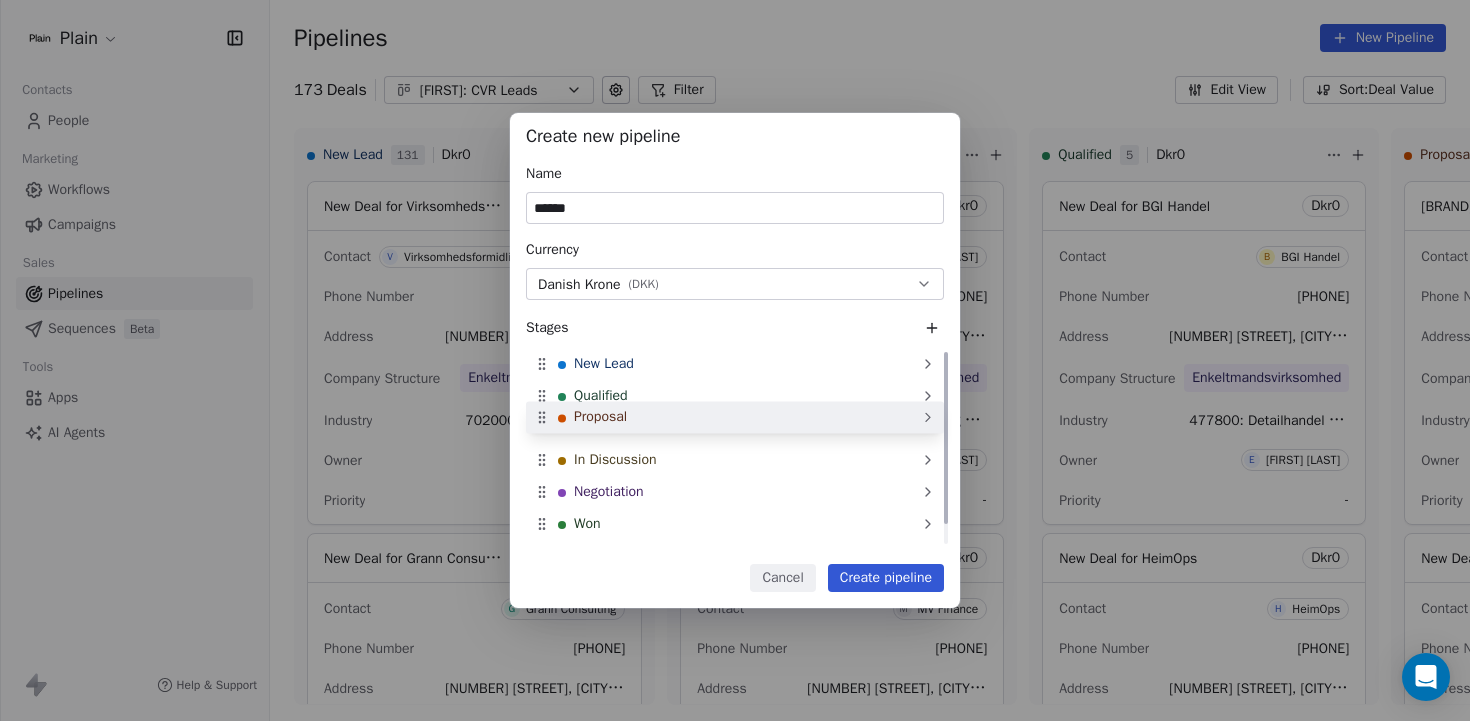 drag, startPoint x: 677, startPoint y: 468, endPoint x: 679, endPoint y: 425, distance: 43.046486 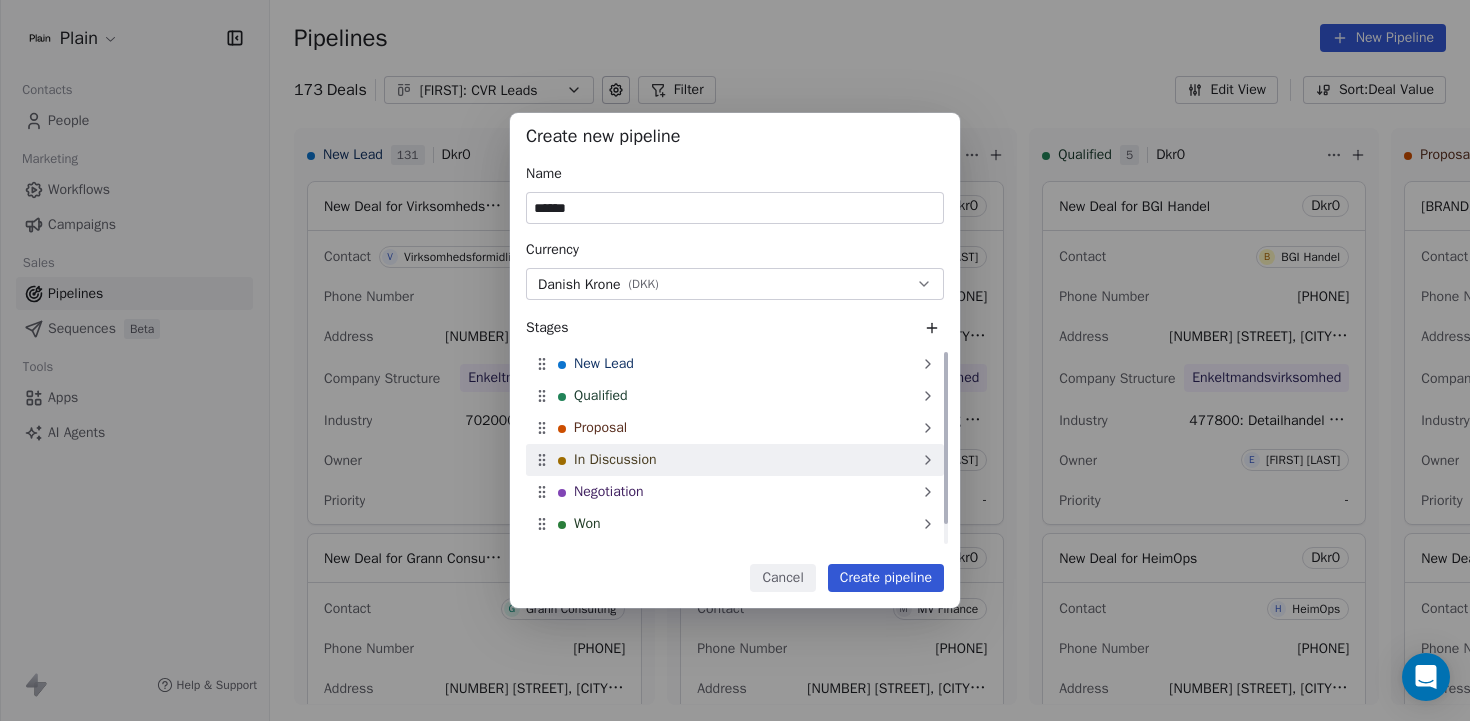 click on "In Discussion" at bounding box center [735, 460] 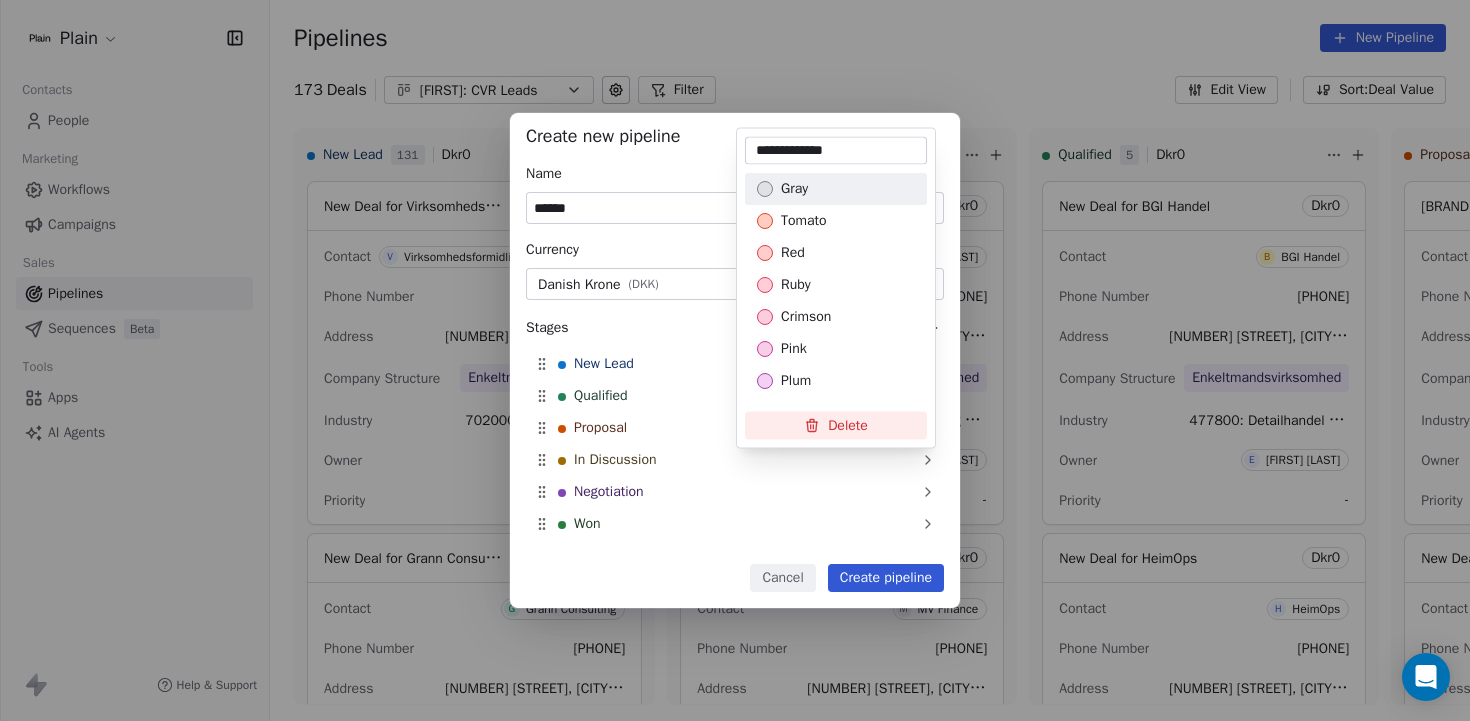 click on "Create new pipeline Name ****** Currency Danish Krone ( DKK ) Stages New Lead Qualified Proposal In Discussion Negotiation Won Lost
To pick up a draggable item, press the space bar.
While dragging, use the arrow keys to move the item.
Press space again to drop the item in its new position, or press escape to cancel.
Draggable item temp_1752482066517_08q7wa5t04qv was dropped over droppable area temp_1752482066517_lbt2gwg7a8q Cancel Create pipeline" at bounding box center [735, 361] 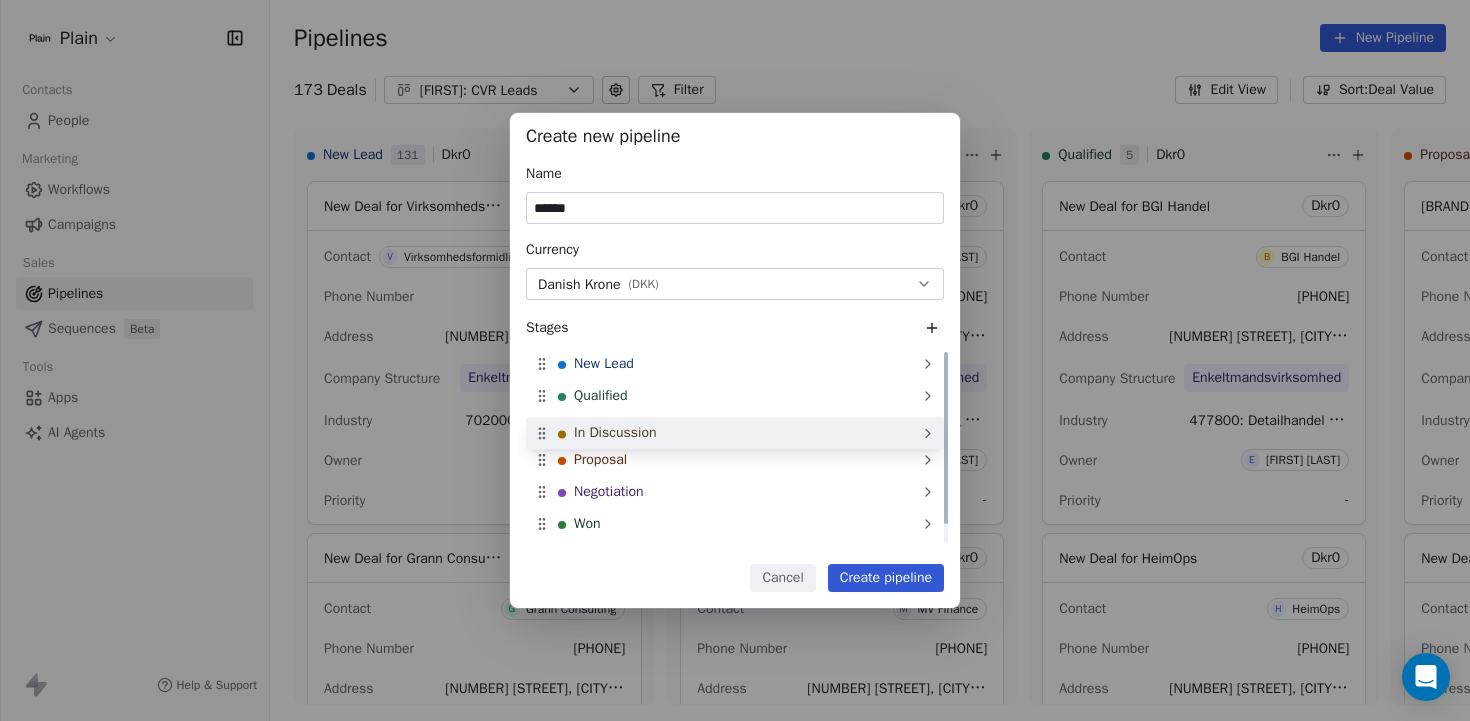 drag, startPoint x: 643, startPoint y: 461, endPoint x: 643, endPoint y: 425, distance: 36 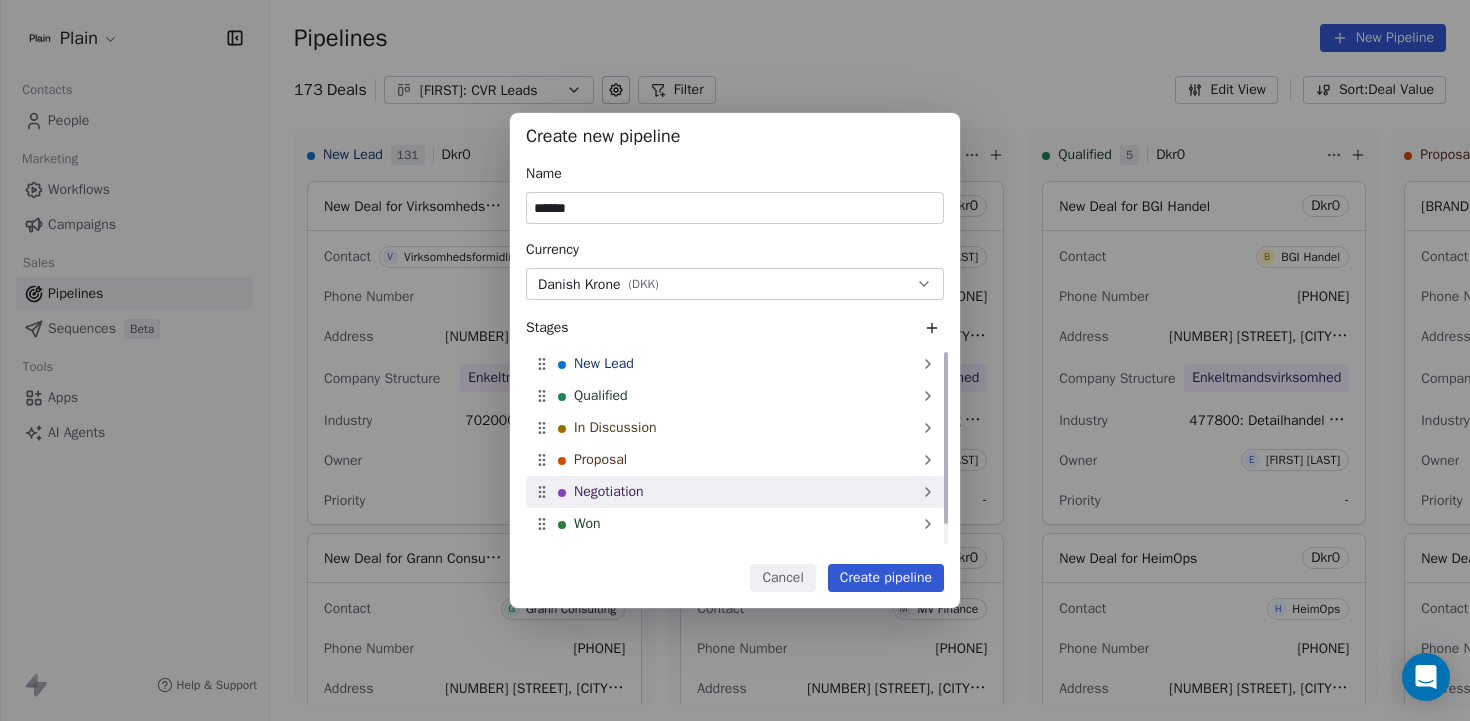 click on "Negotiation" at bounding box center (609, 492) 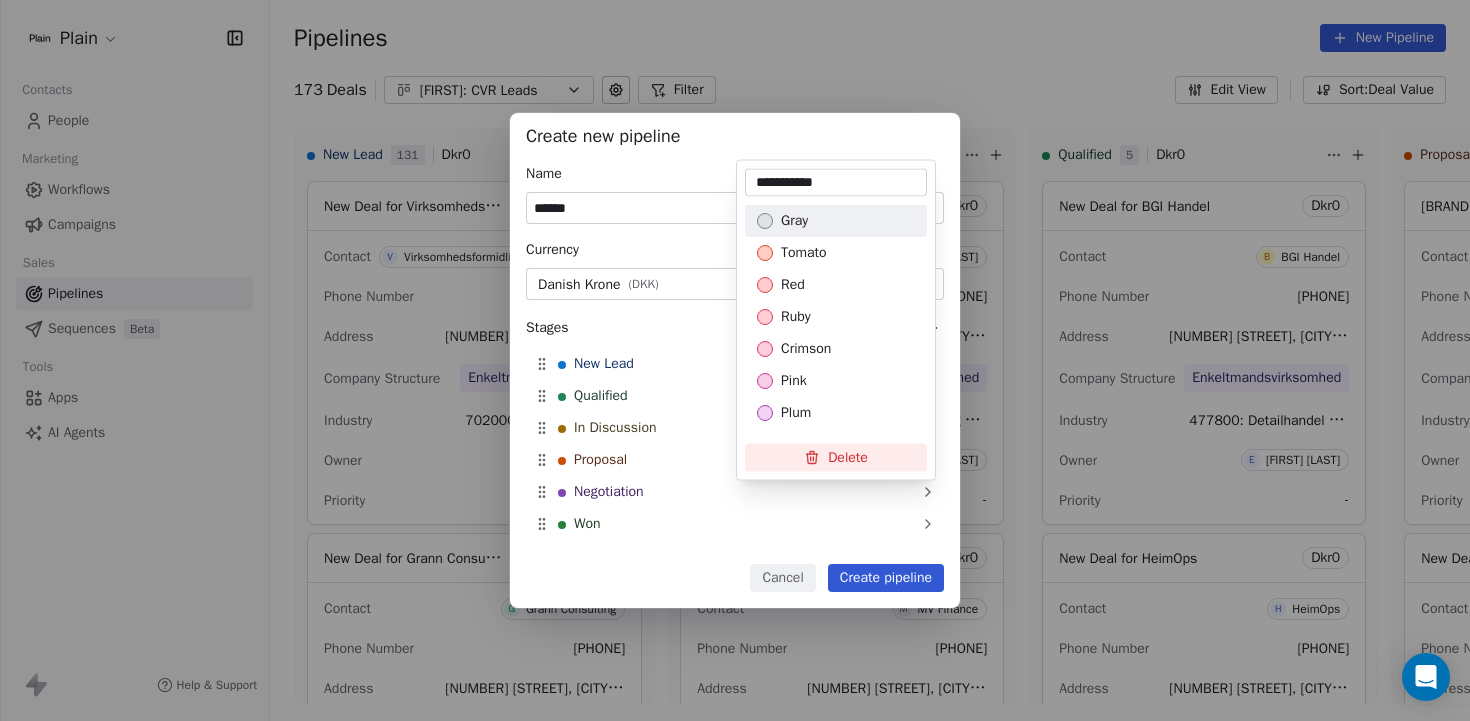 click on "Delete" at bounding box center (836, 457) 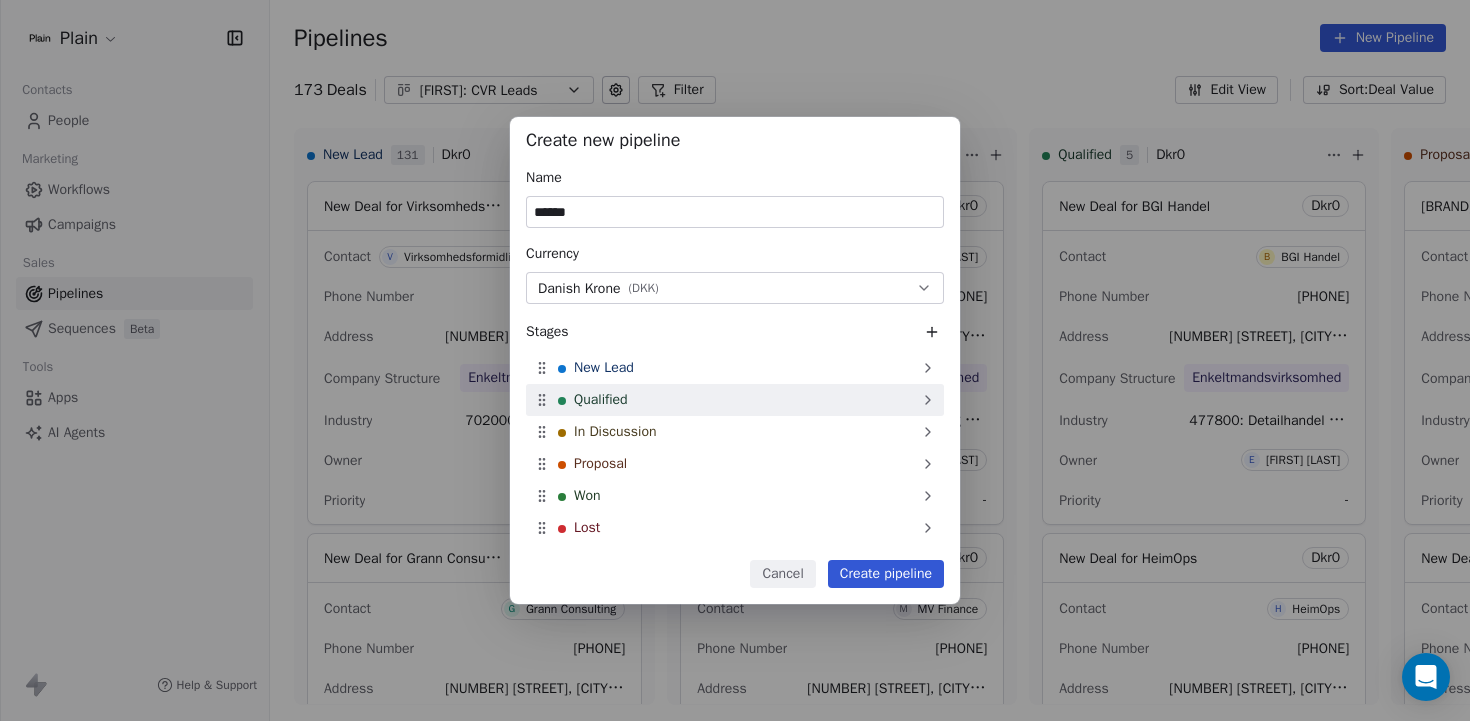 click 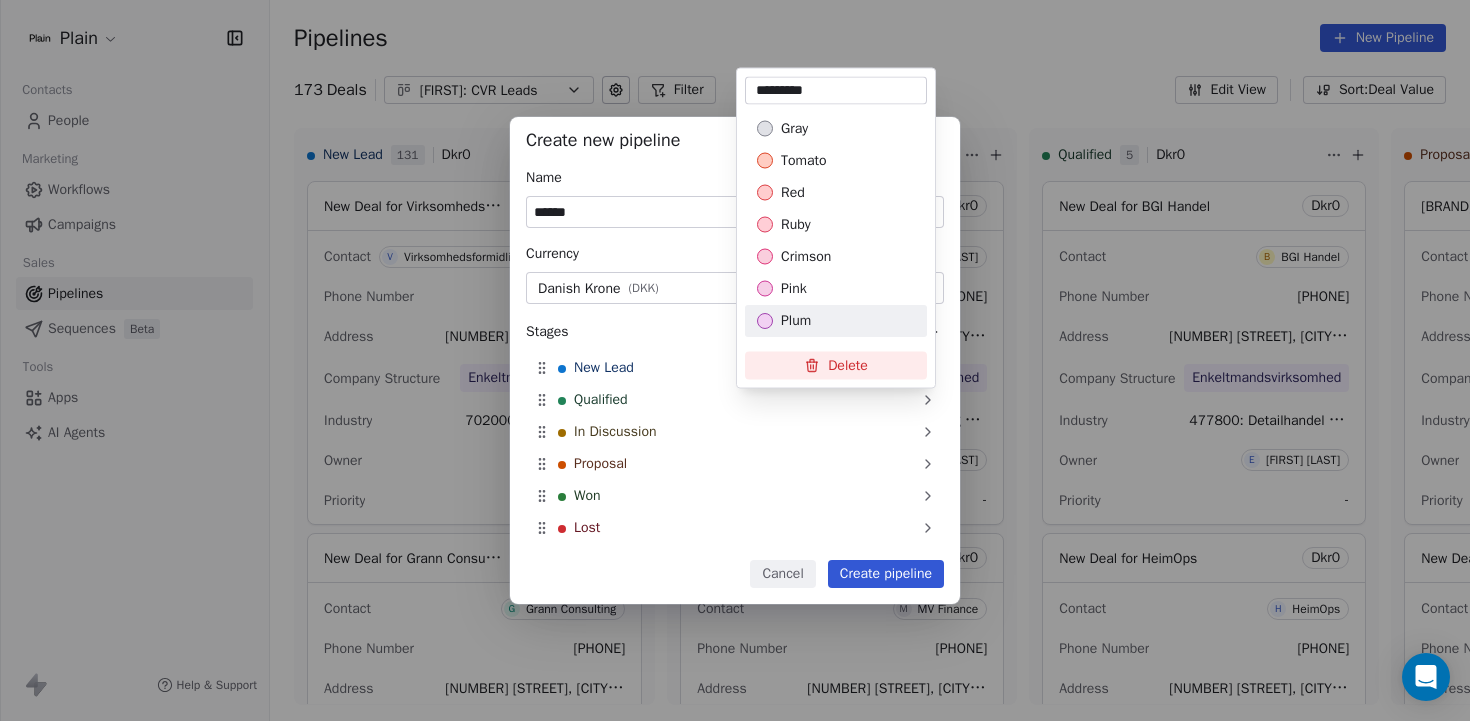 click on "Delete" at bounding box center [836, 365] 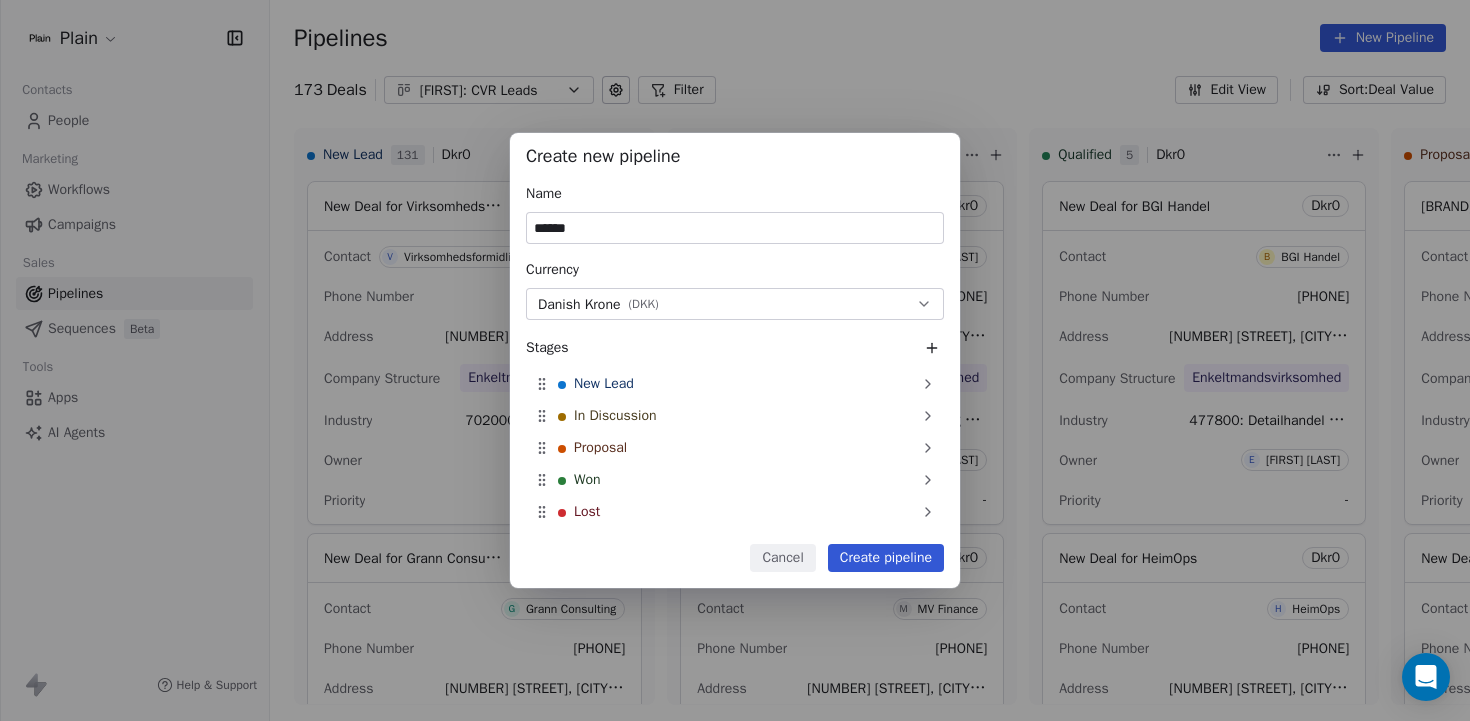 click on "Name ****** Currency Danish Krone ( DKK ) Stages New Lead In Discussion Proposal Won Lost
To pick up a draggable item, press the space bar.
While dragging, use the arrow keys to move the item.
Press space again to drop the item in its new position, or press escape to cancel.
Draggable item temp_1752482066517_lbt2gwg7a8q was dropped over droppable area temp_1752482066517_08q7wa5t04qv" at bounding box center [735, 356] 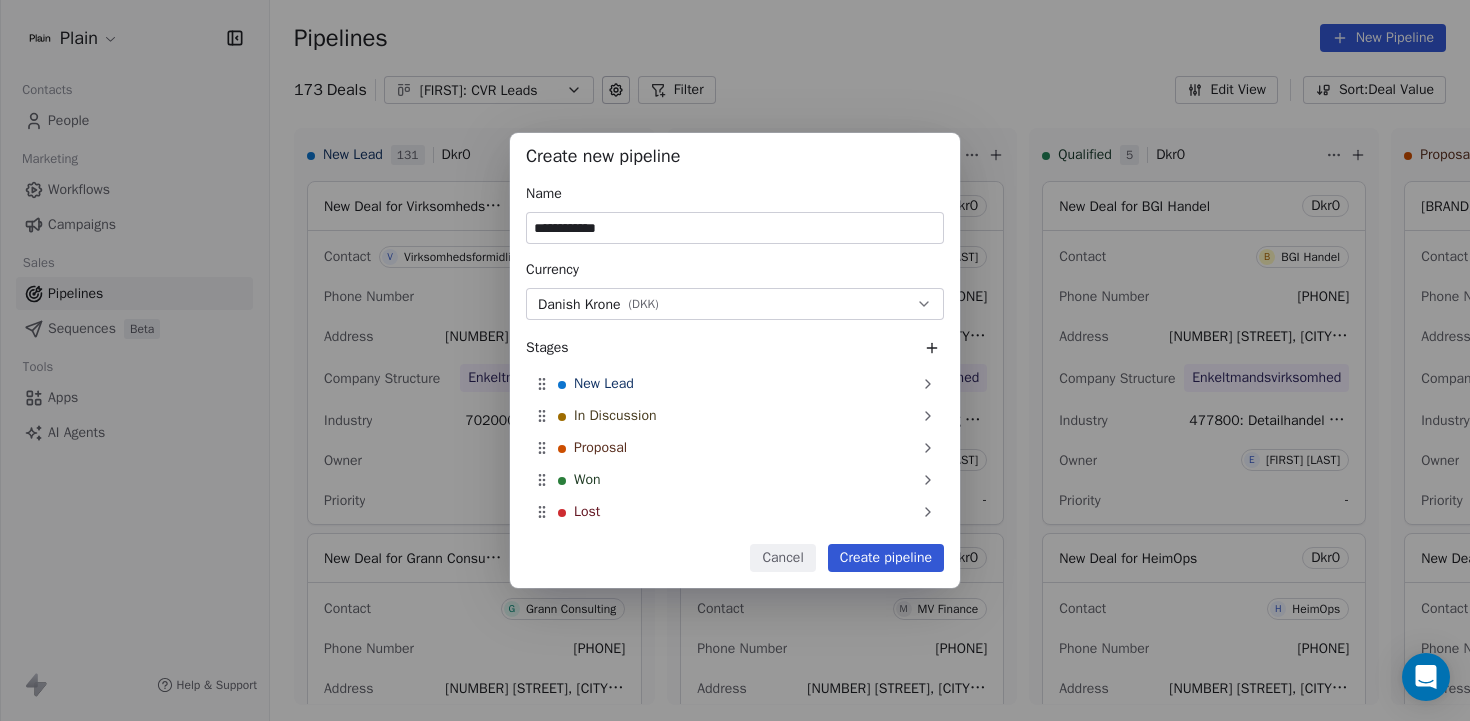 click on "**********" at bounding box center [735, 228] 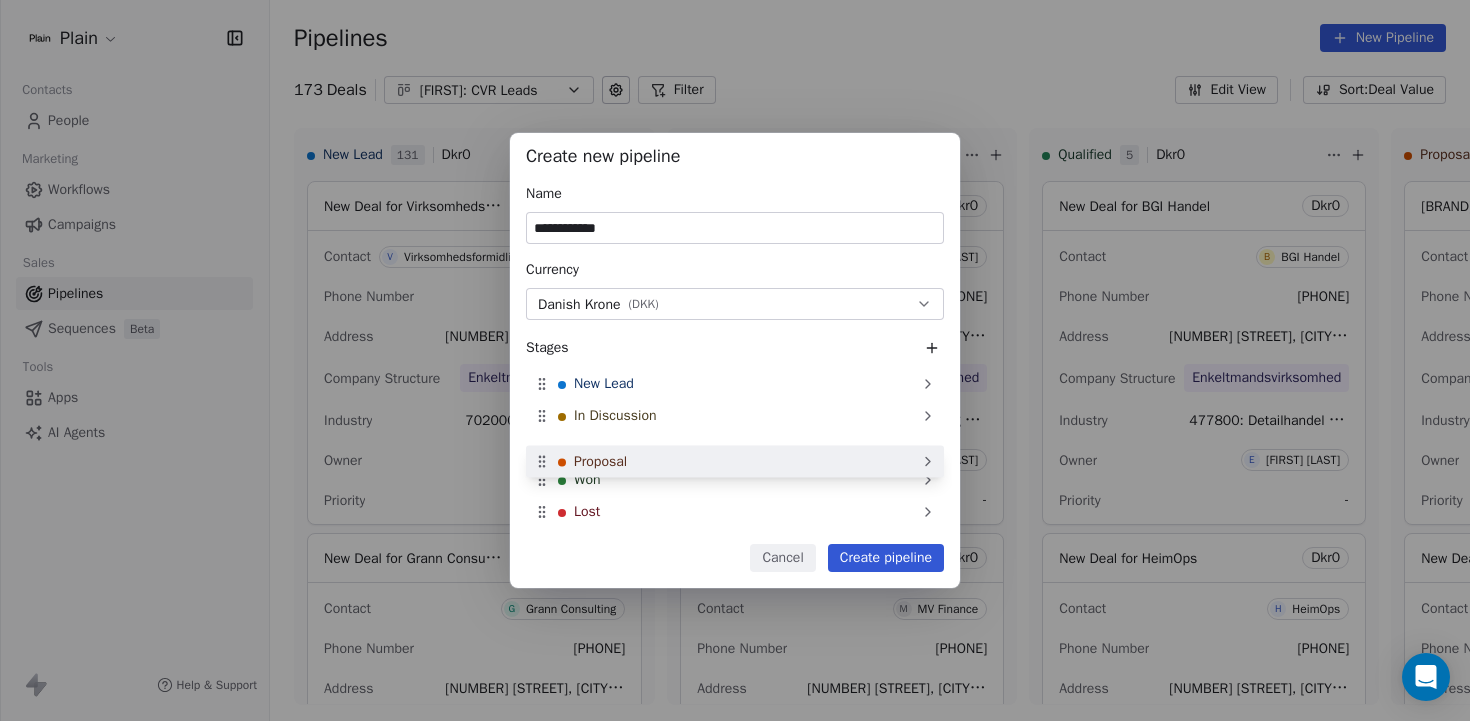 drag, startPoint x: 596, startPoint y: 441, endPoint x: 597, endPoint y: 455, distance: 14.035668 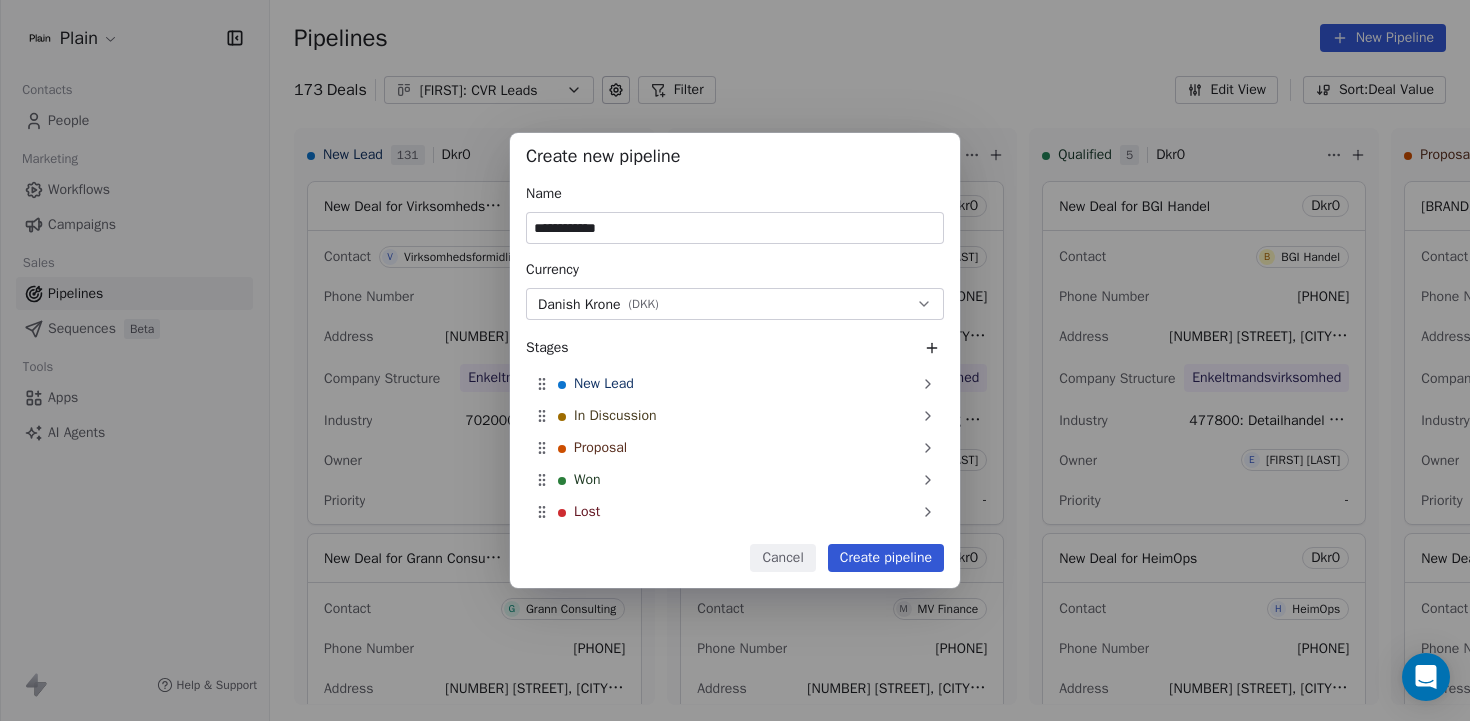 drag, startPoint x: 638, startPoint y: 229, endPoint x: 586, endPoint y: 229, distance: 52 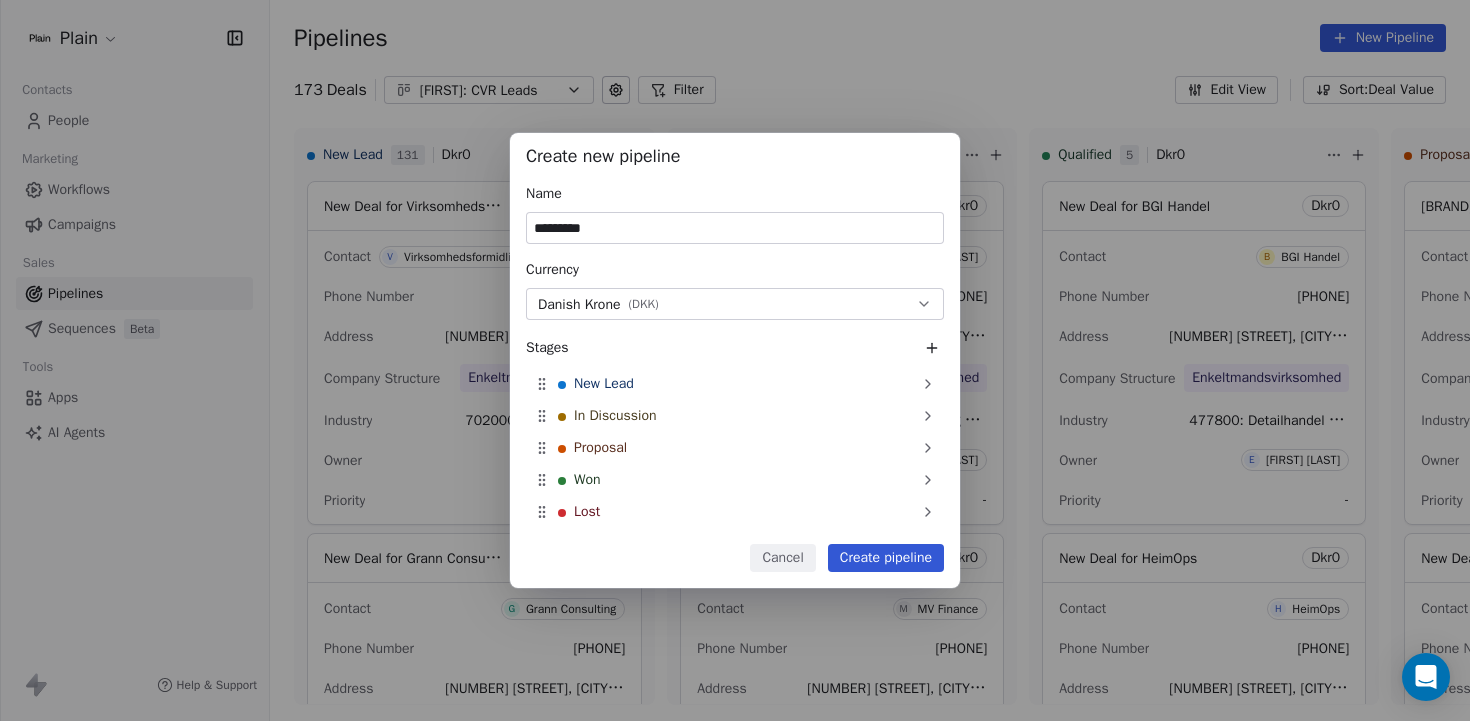click on "*********" at bounding box center (735, 228) 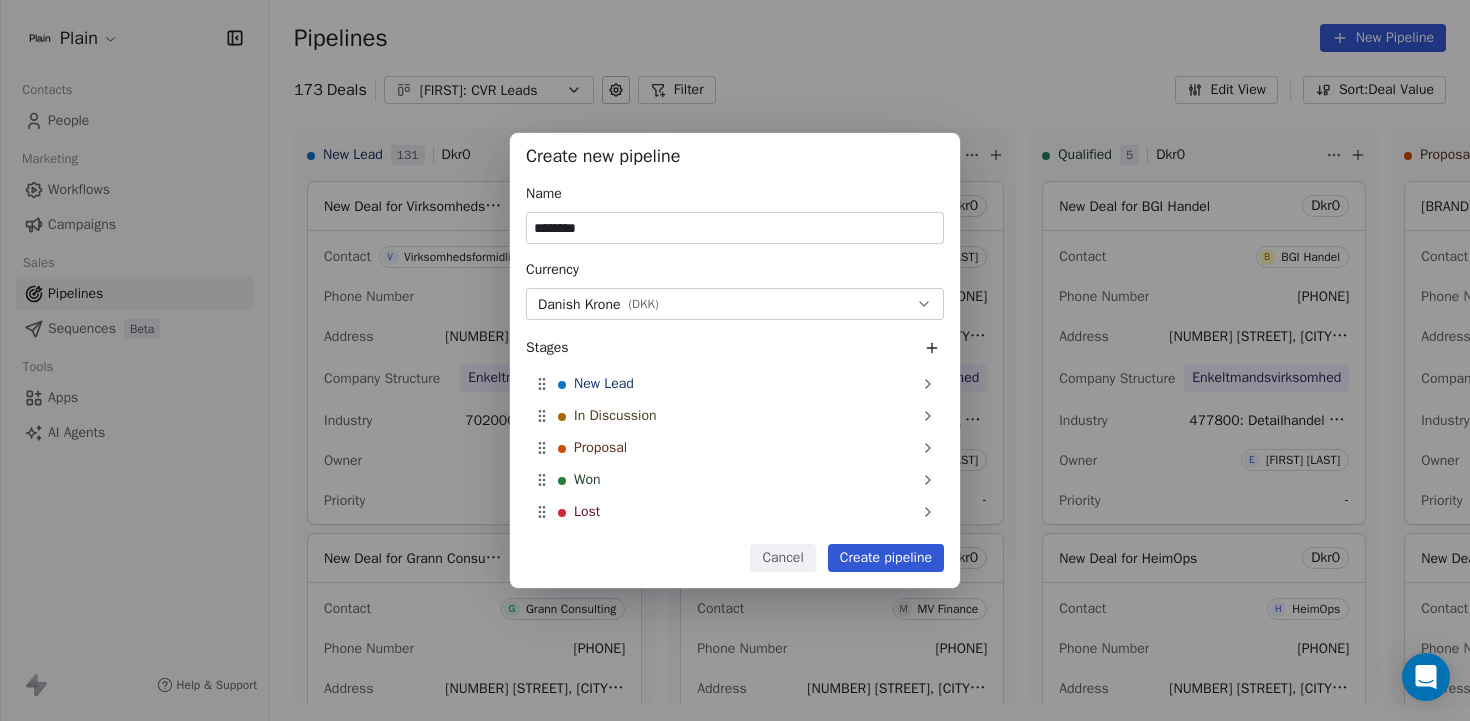 type on "********" 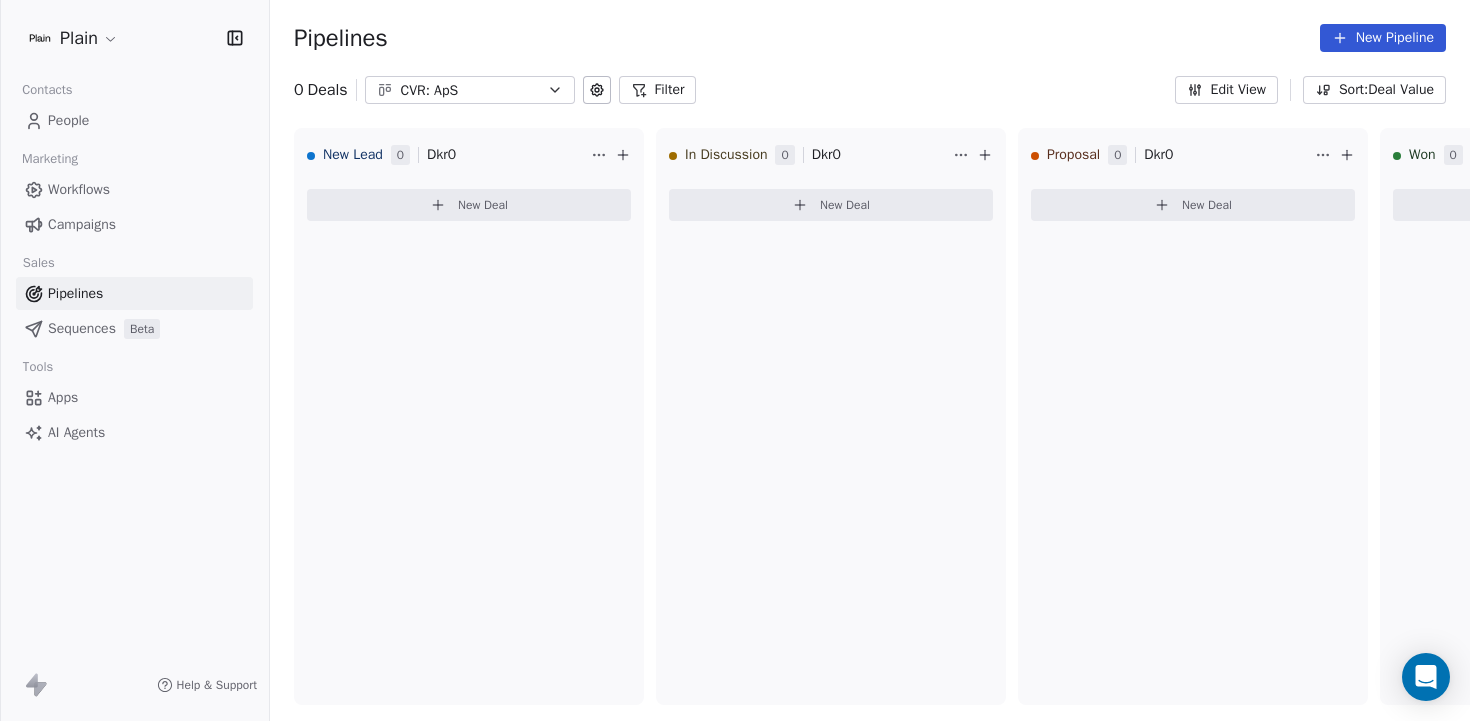 click on "New Pipeline" at bounding box center [1383, 38] 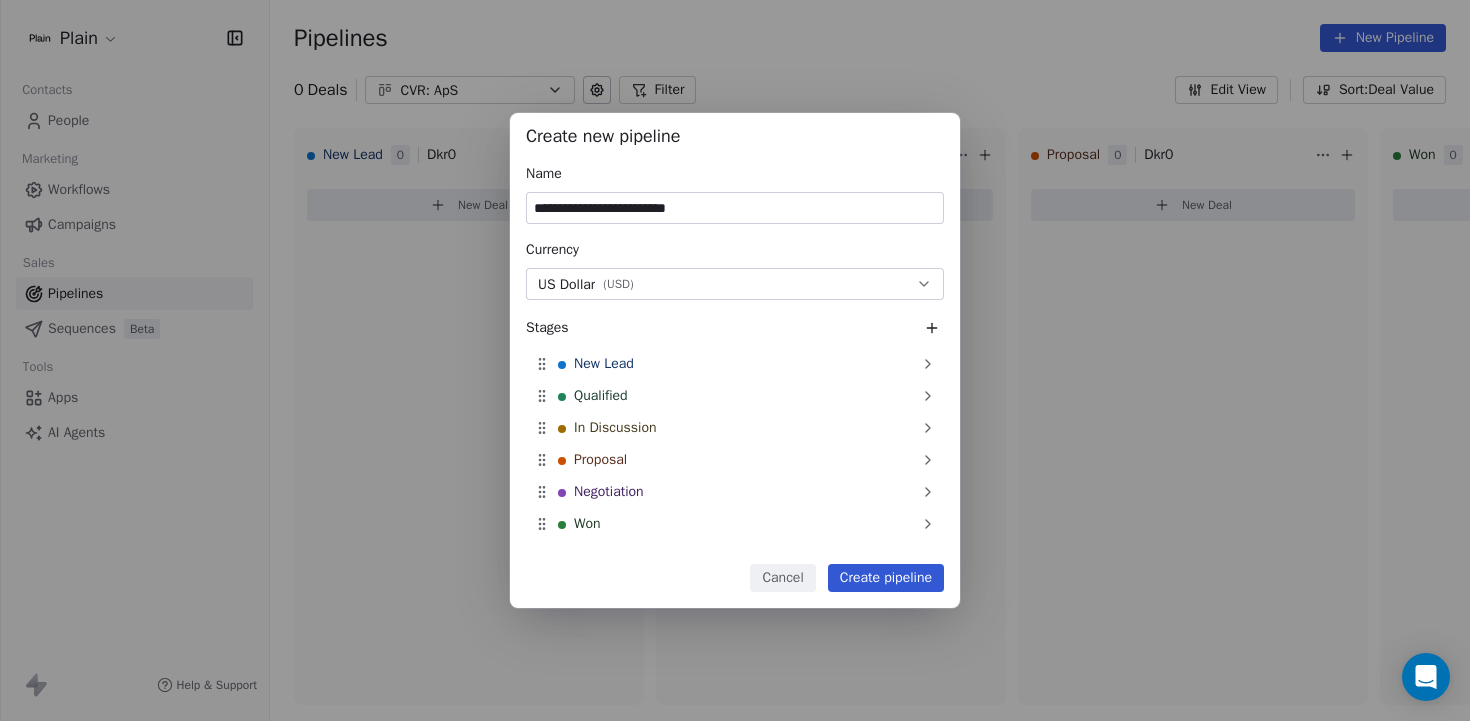 type on "**********" 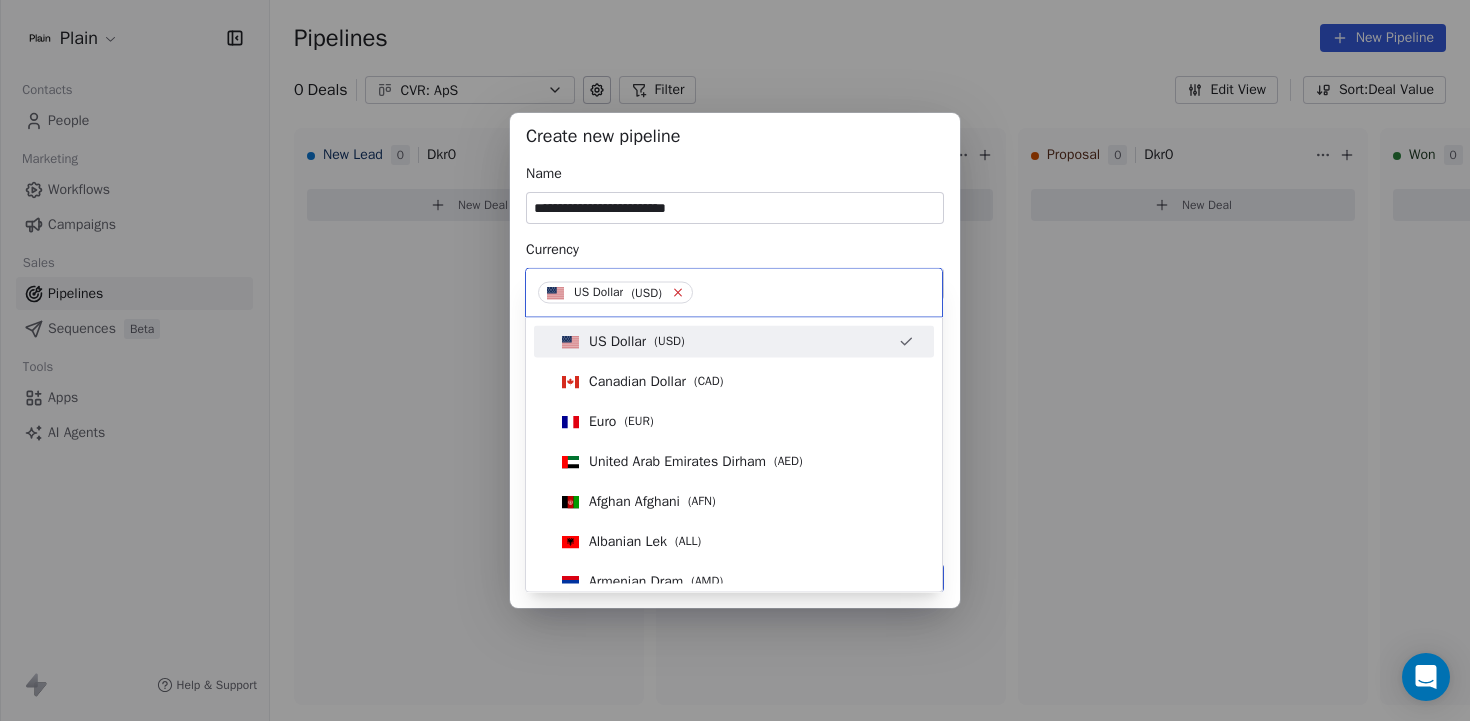 click 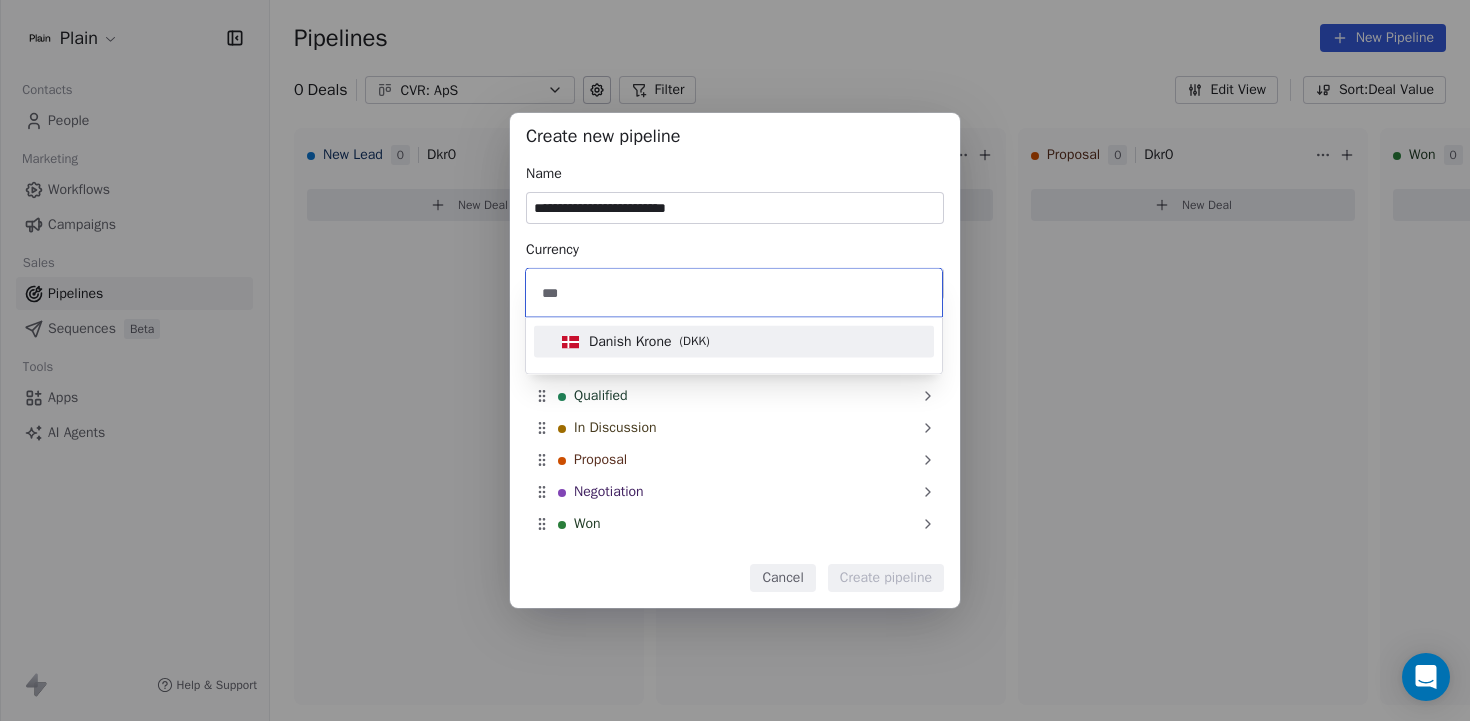 type on "***" 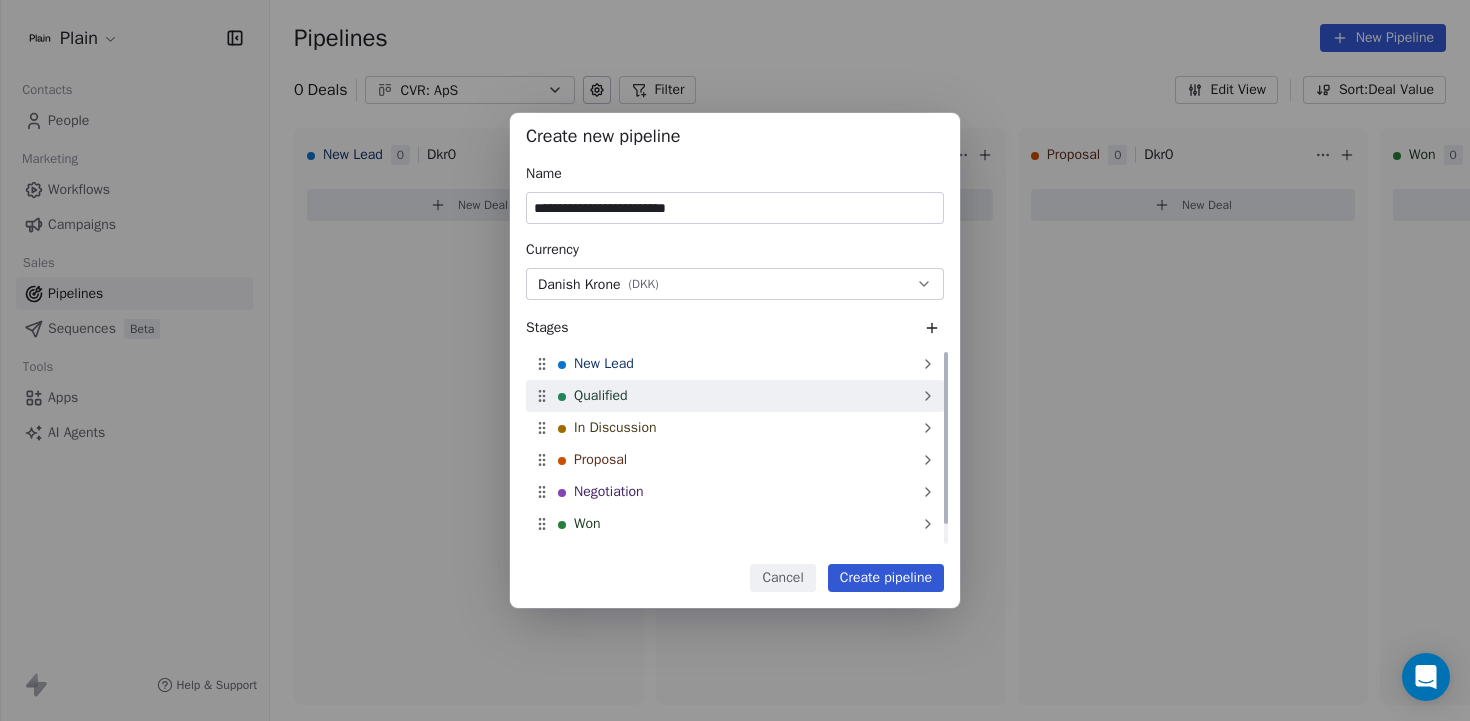 click 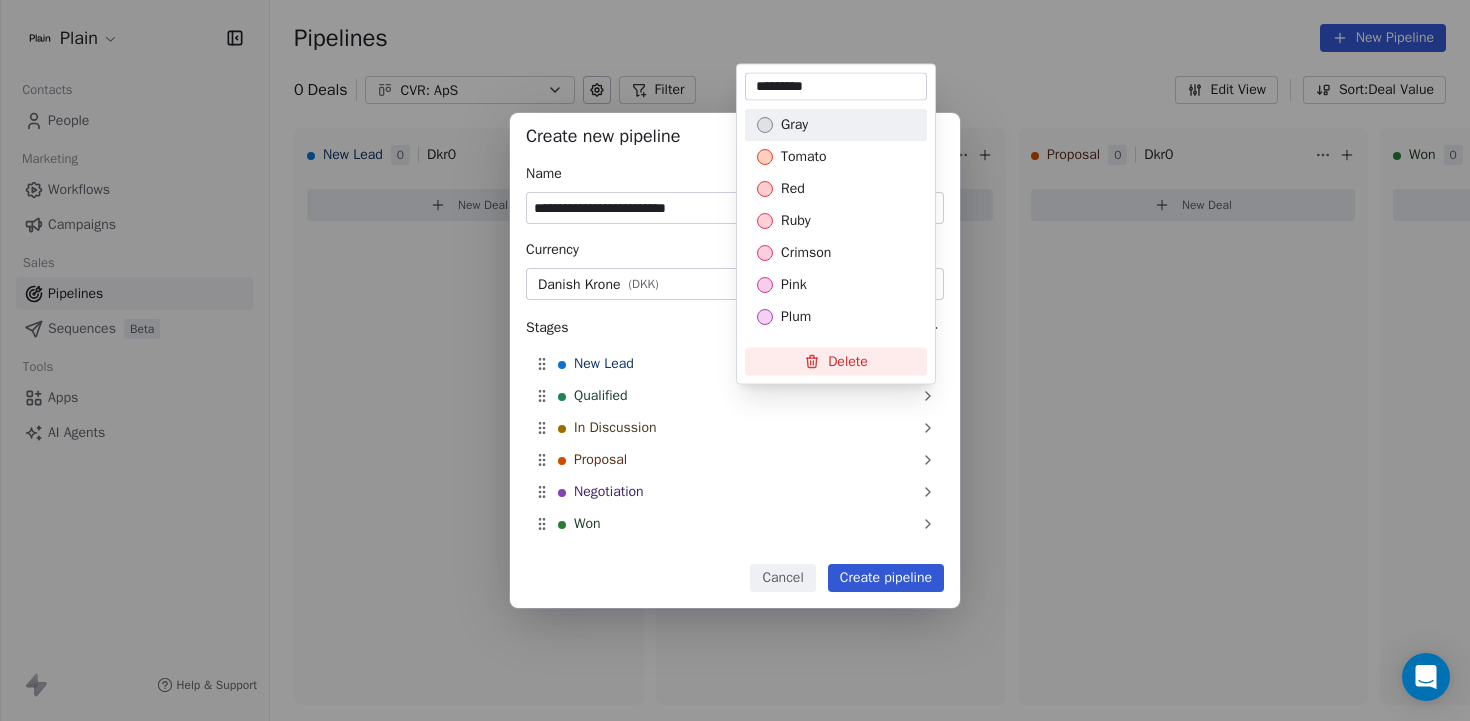click on "Delete" at bounding box center (836, 361) 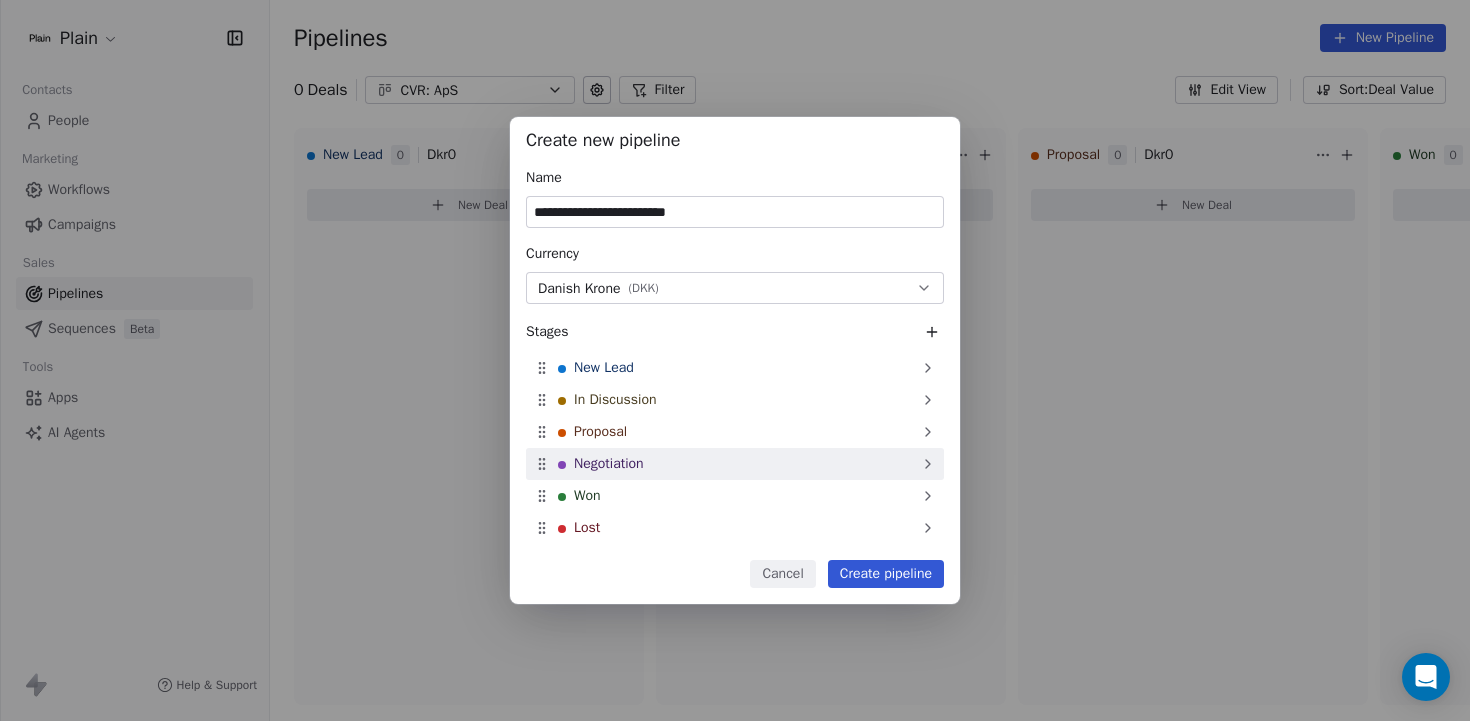 click 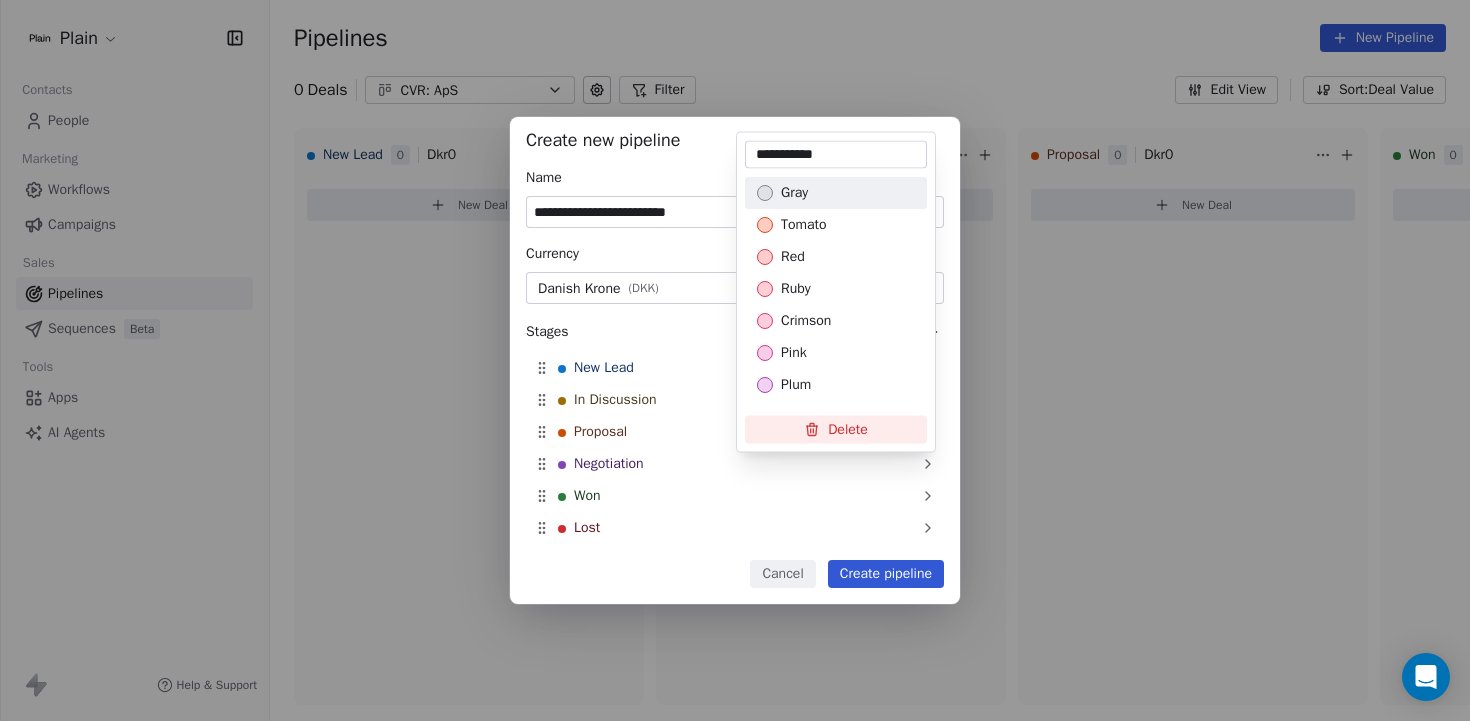 click on "Delete" at bounding box center (836, 429) 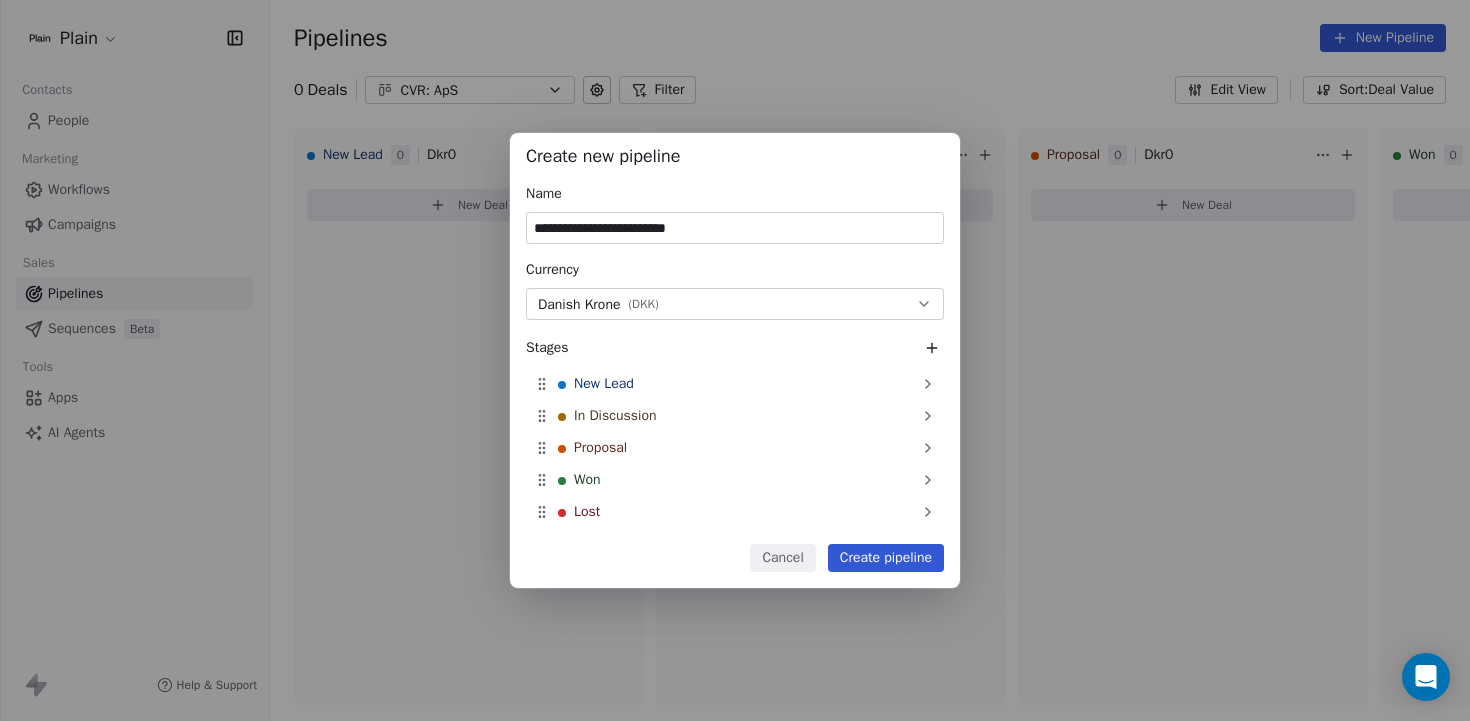 click on "Create pipeline" at bounding box center (886, 558) 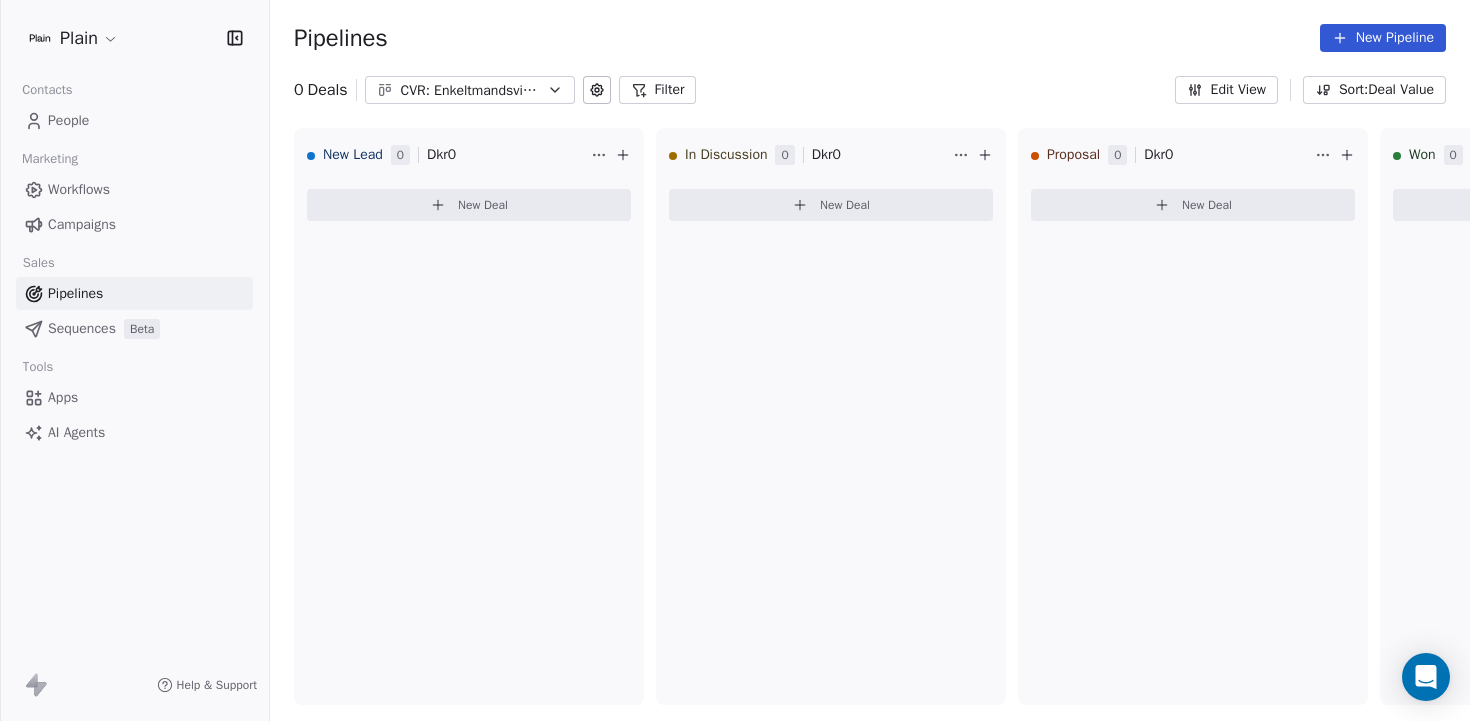 click on "Workflows" at bounding box center [79, 189] 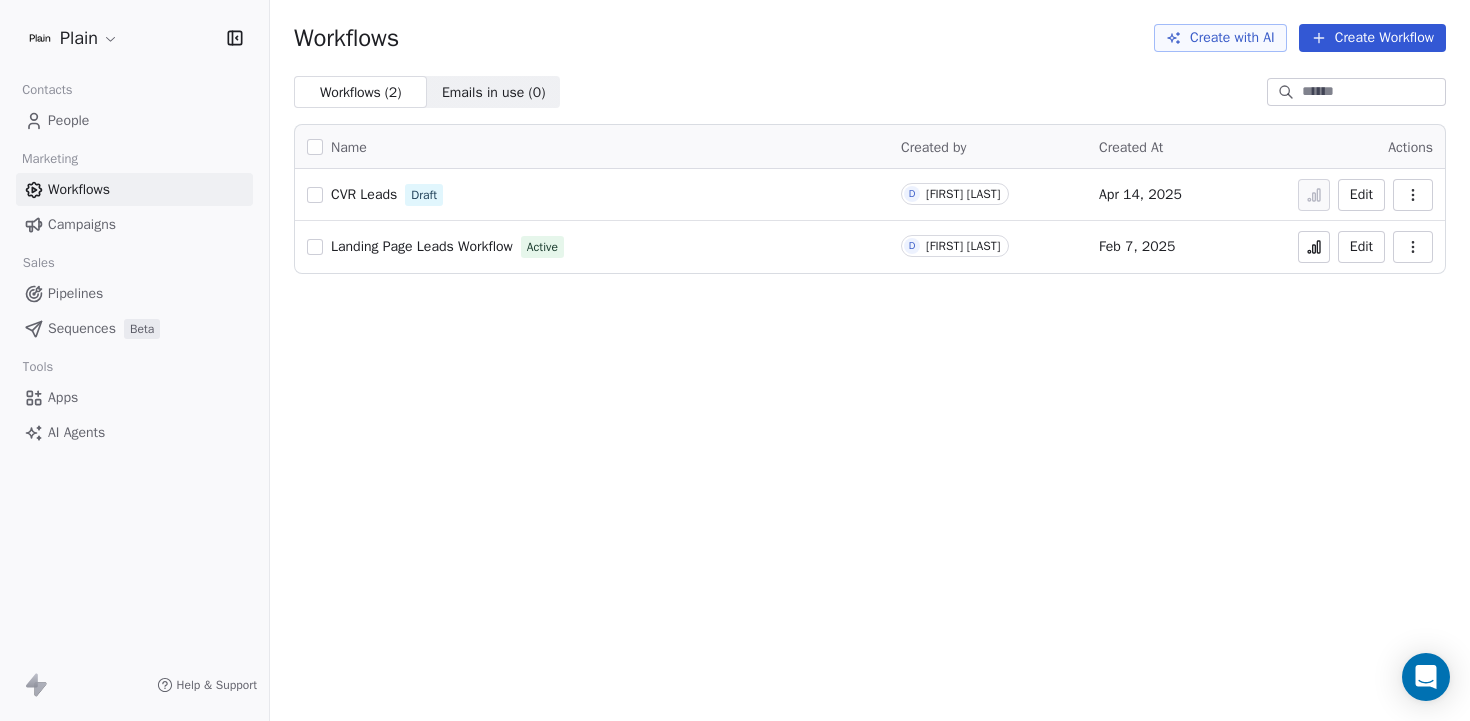 click on "CVR Leads" at bounding box center (364, 194) 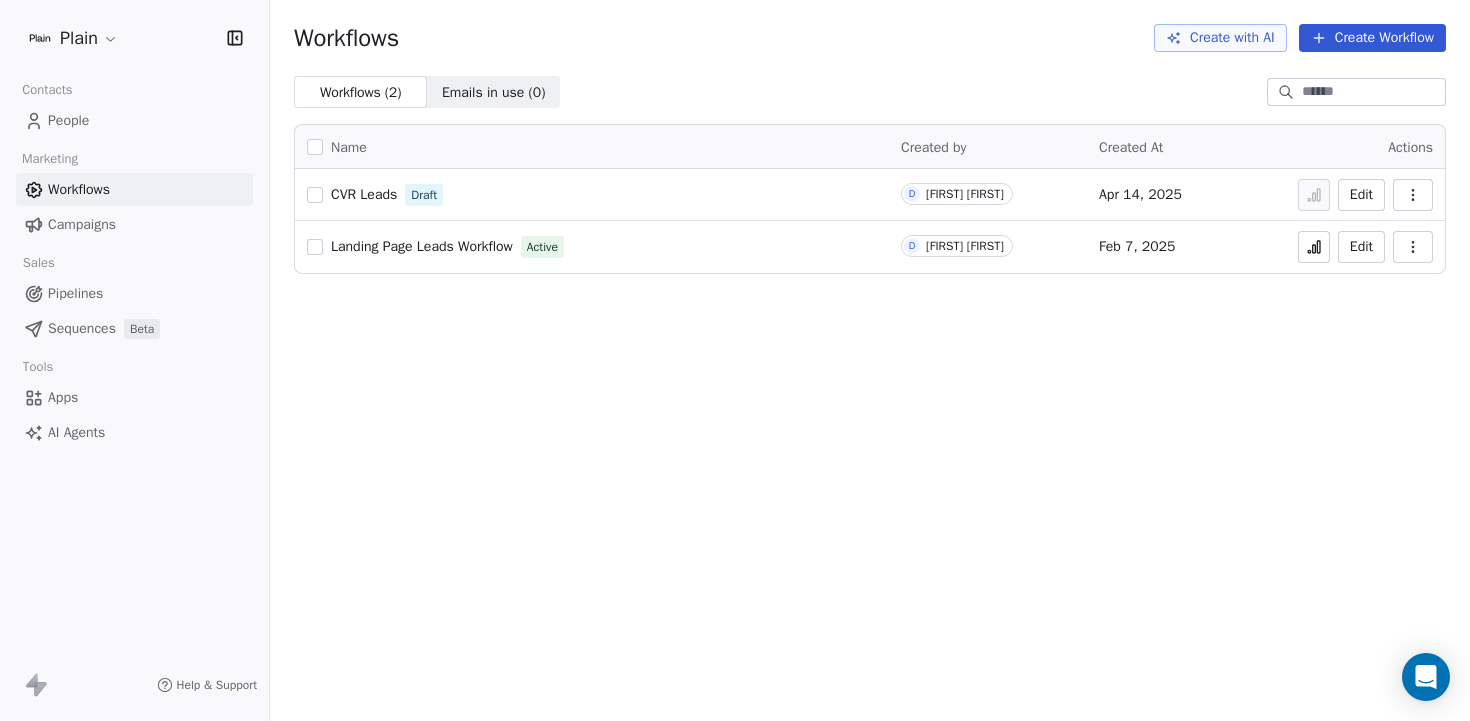 scroll, scrollTop: 0, scrollLeft: 0, axis: both 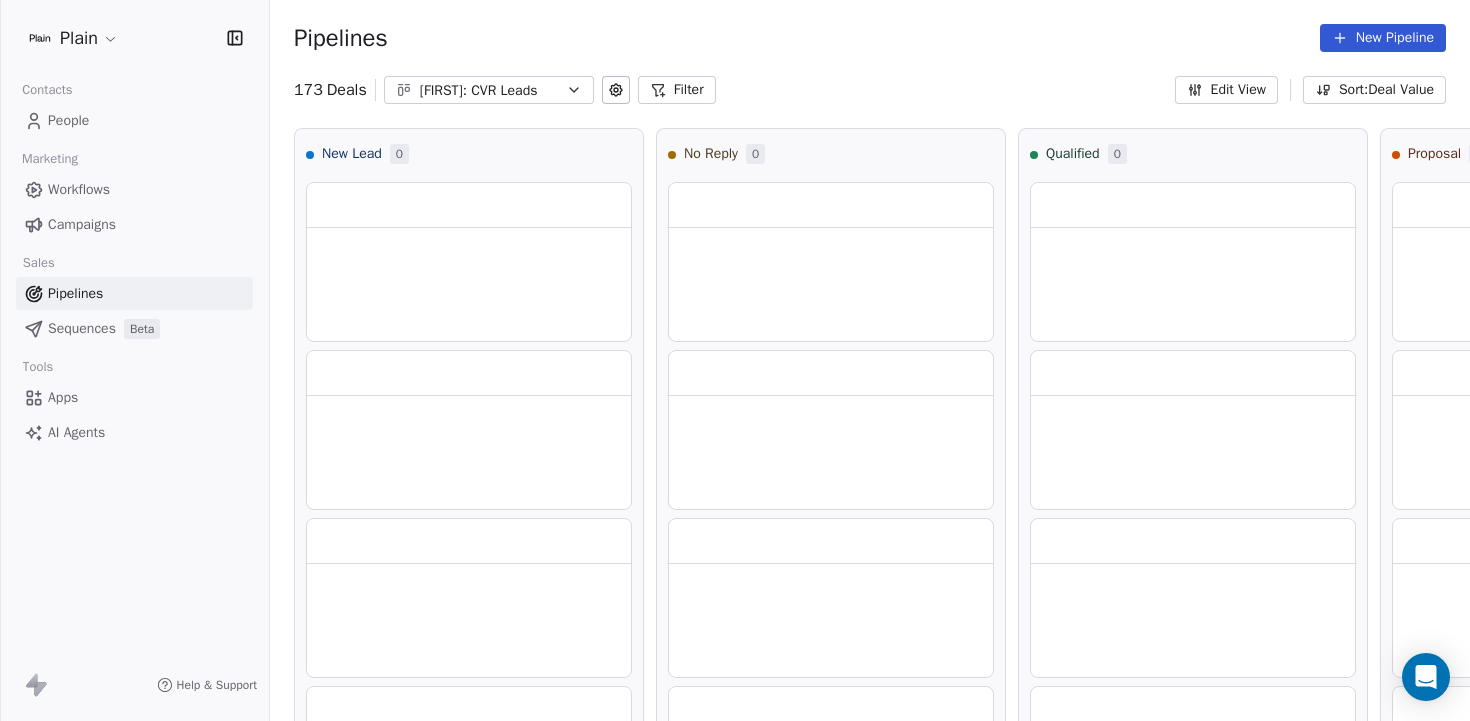 click on "[FIRST]: CVR Leads" at bounding box center (489, 90) 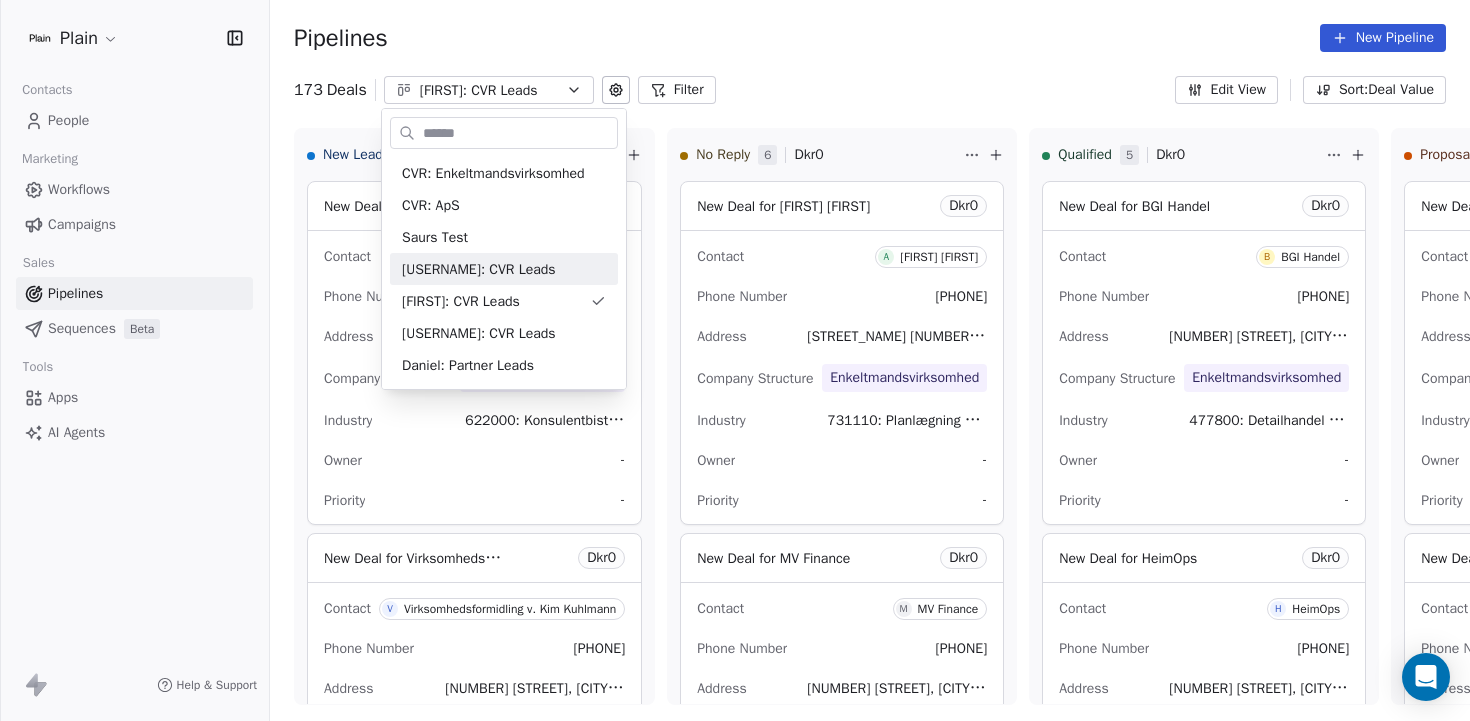click on "Plain Contacts People Marketing Workflows Campaigns Sales Pipelines Sequences Beta Tools Apps AI Agents Help & Support Pipelines New Pipeline 173 Deals [USERNAME]: CVR Leads Filter Edit View Sort: Deal Value New Lead 131 Dkr 0 New Deal for [COMPANY] Dkr 0 Contact G [COMPANY] Phone Number [PHONE] Address [NUMBER] [STREET], [CITY], [POSTAL_CODE] Company Structure Enkeltmandsvirksomhed Industry 622000: Konsulentbistand vedrørende informationsteknologi og forvaltning af it-faciliteter Owner - Priority - New Deal for [COMPANY] Dkr 0 Contact V [COMPANY] v/[FIRST] [FIRST] Phone Number [PHONE] Address [NUMBER] [STREET], [CITY], [POSTAL_CODE] Company Structure Enkeltmandsvirksomhed Industry 702000: Virksomhedsrådgivning og andre rådgivningsaktiviteter Owner - Priority - New Deal for [COMPANY] Dkr 0 Contact L [COMPANY] Phone Number [PHONE] Address [NUMBER] [STREET], [CITY], [POSTAL_CODE] Company Structure Enkeltmandsvirksomhed Industry Owner - Priority - Dkr 0 Contact L Owner" at bounding box center [735, 360] 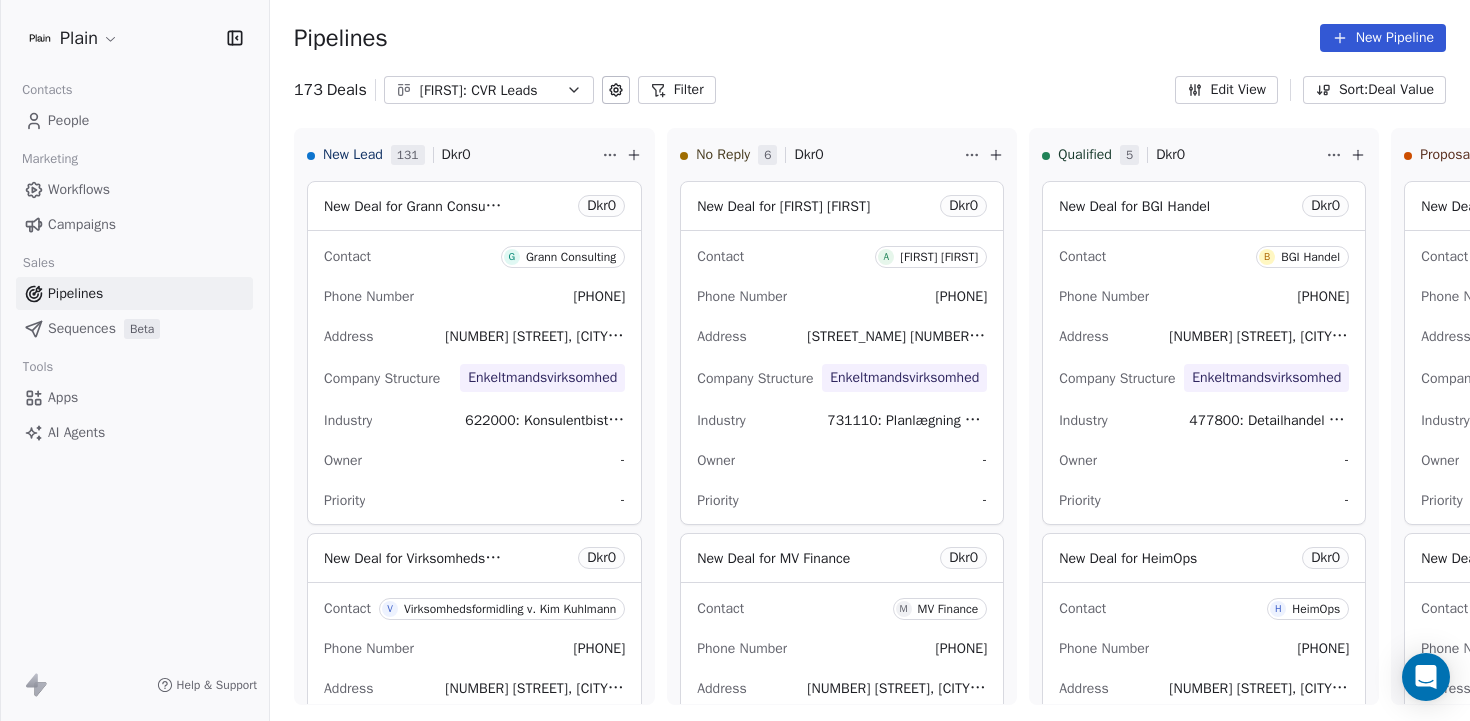 click 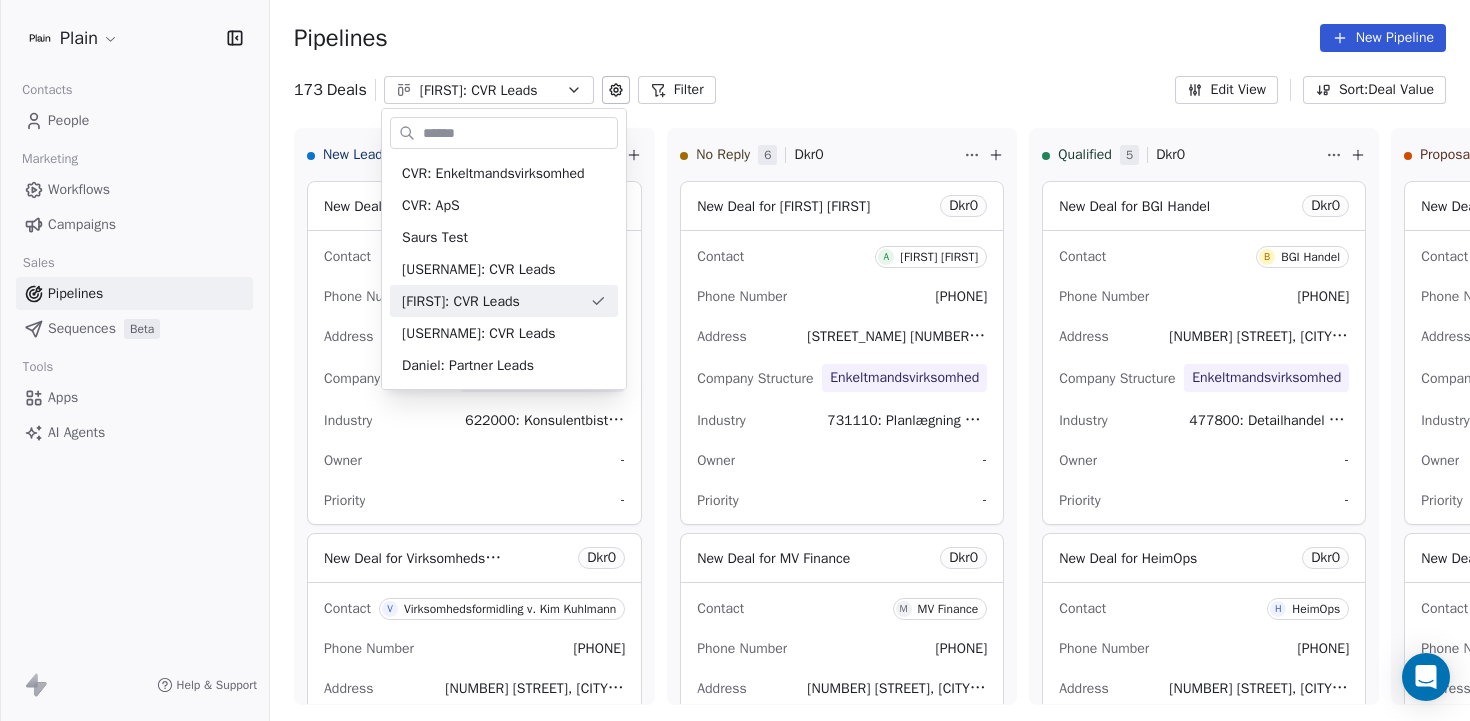 click on "Plain Contacts People Marketing Workflows Campaigns Sales Pipelines Sequences Beta Tools Apps AI Agents Help & Support Pipelines  New Pipeline 173 Deals Emil: CVR Leads Filter  Edit View Sort:  Deal Value New Lead 131 Dkr 0 New Deal for Grann Consulting Dkr 0 Contact G Grann Consulting Phone Number 61751195 Address Bjerring Byvej 30, Bjerringbro, 8850 Company Structure Enkeltmandsvirksomhed Industry 622000: Konsulentbistand vedrørende informationsteknologi og forvaltning af it-faciliteter Owner - Priority - New Deal for Virksomhedsformidling v. Kim Kuhlmann Dkr 0 Contact V Virksomhedsformidling v. Kim Kuhlmann Phone Number 61270641 Address Vestre Gade 18, Brøndby, 2605 Company Structure Enkeltmandsvirksomhed Industry 702000: Virksomhedsrådgivning og andre rådgivningsaktiviteter Owner - Priority - New Deal for Lotz Consulting Dkr 0 Contact L Lotz Consulting Phone Number 60626038 Address Overbys Allé 1, Valby, 2500 Company Structure Enkeltmandsvirksomhed Industry Owner - Priority - Dkr 0 Contact L Owner" at bounding box center [735, 360] 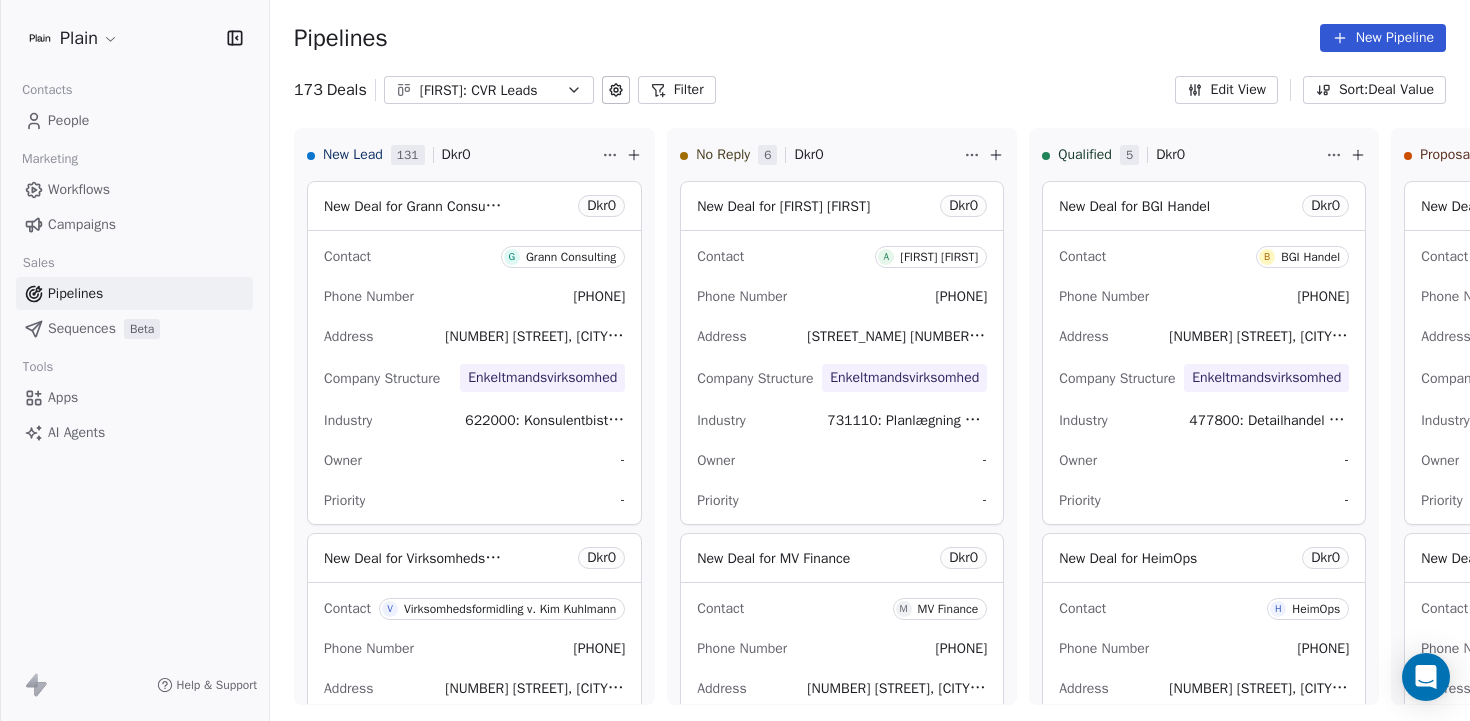 click 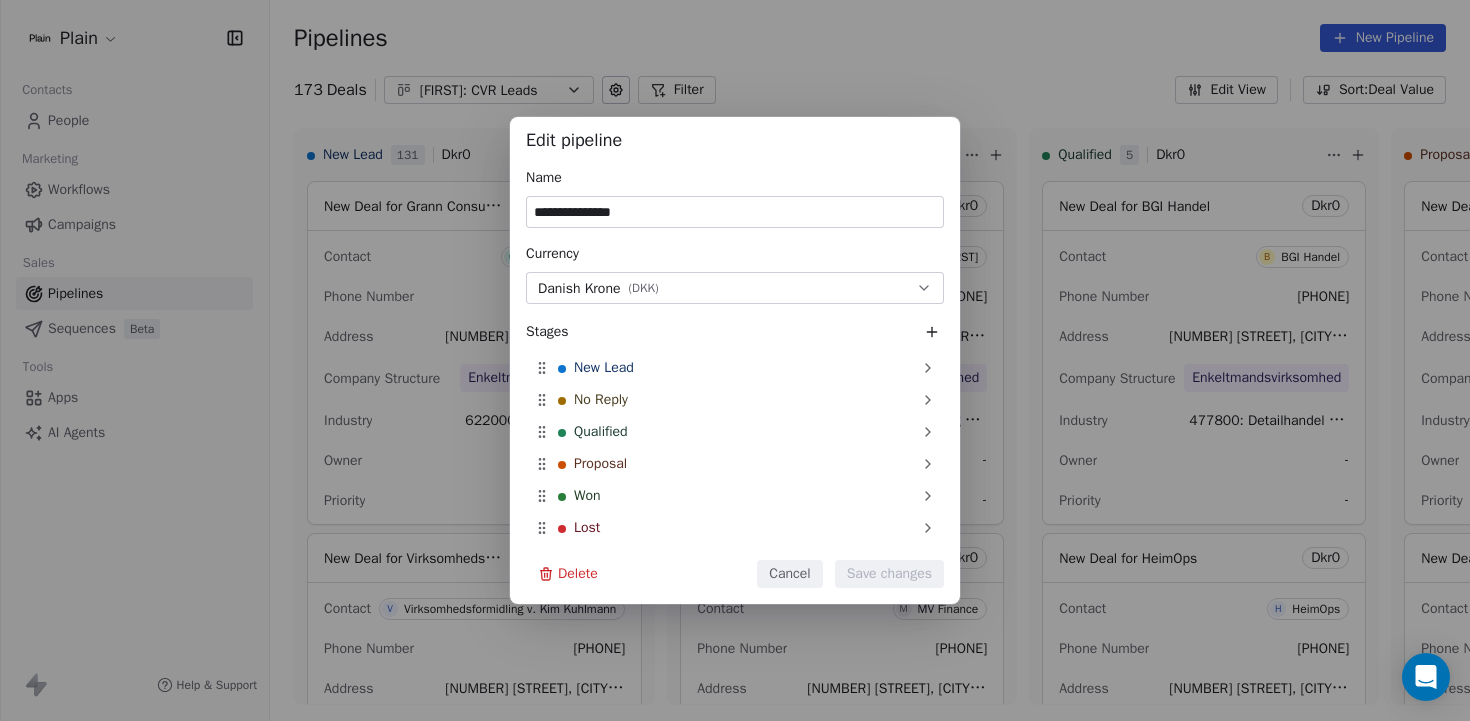 click on "**********" at bounding box center [735, 212] 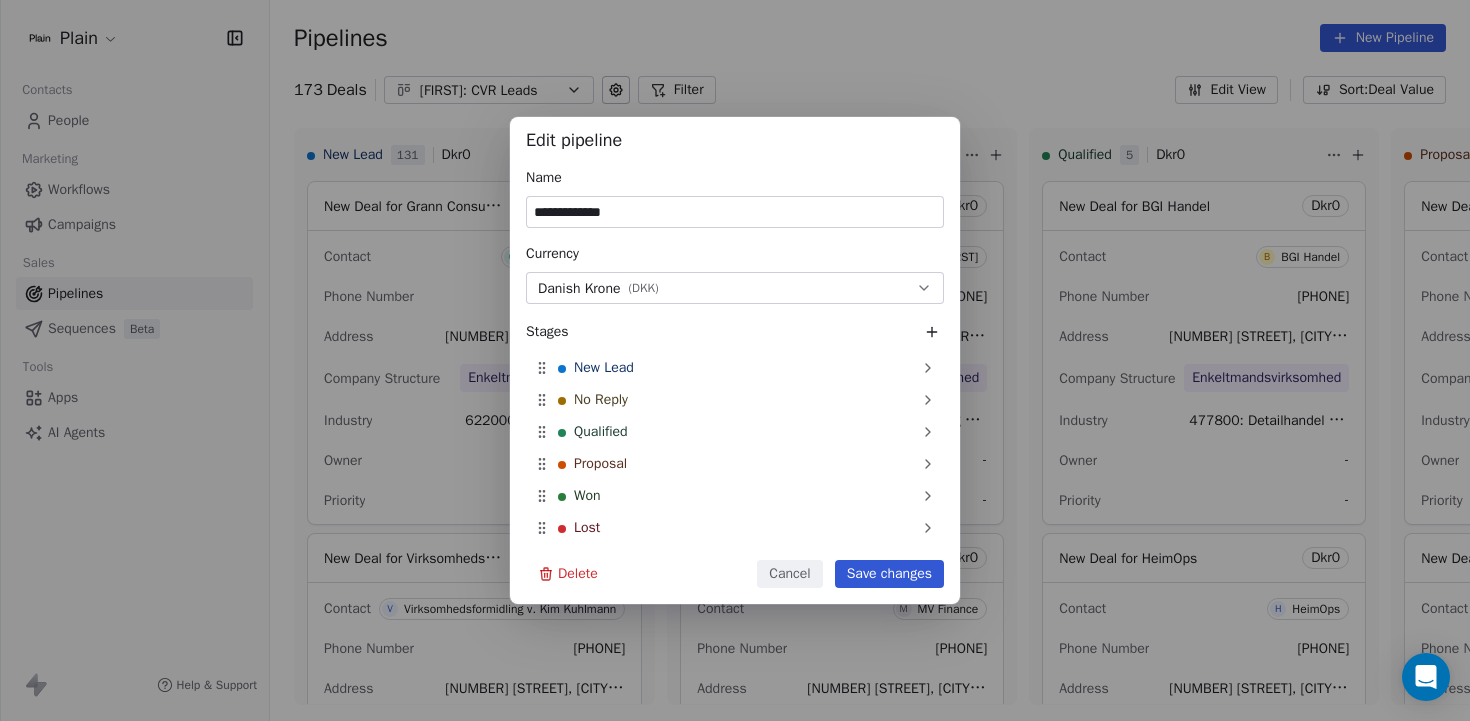 type on "**********" 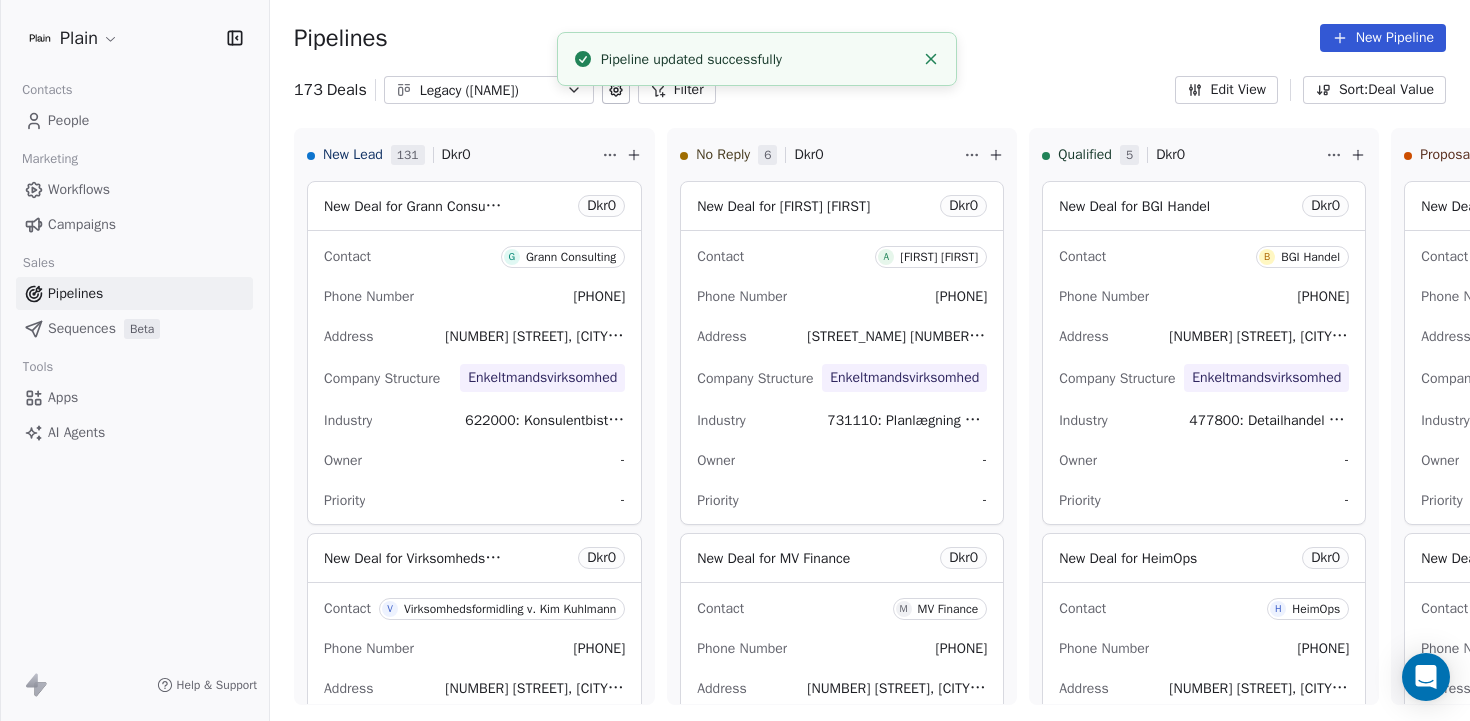 click on "[NAME]" at bounding box center [489, 90] 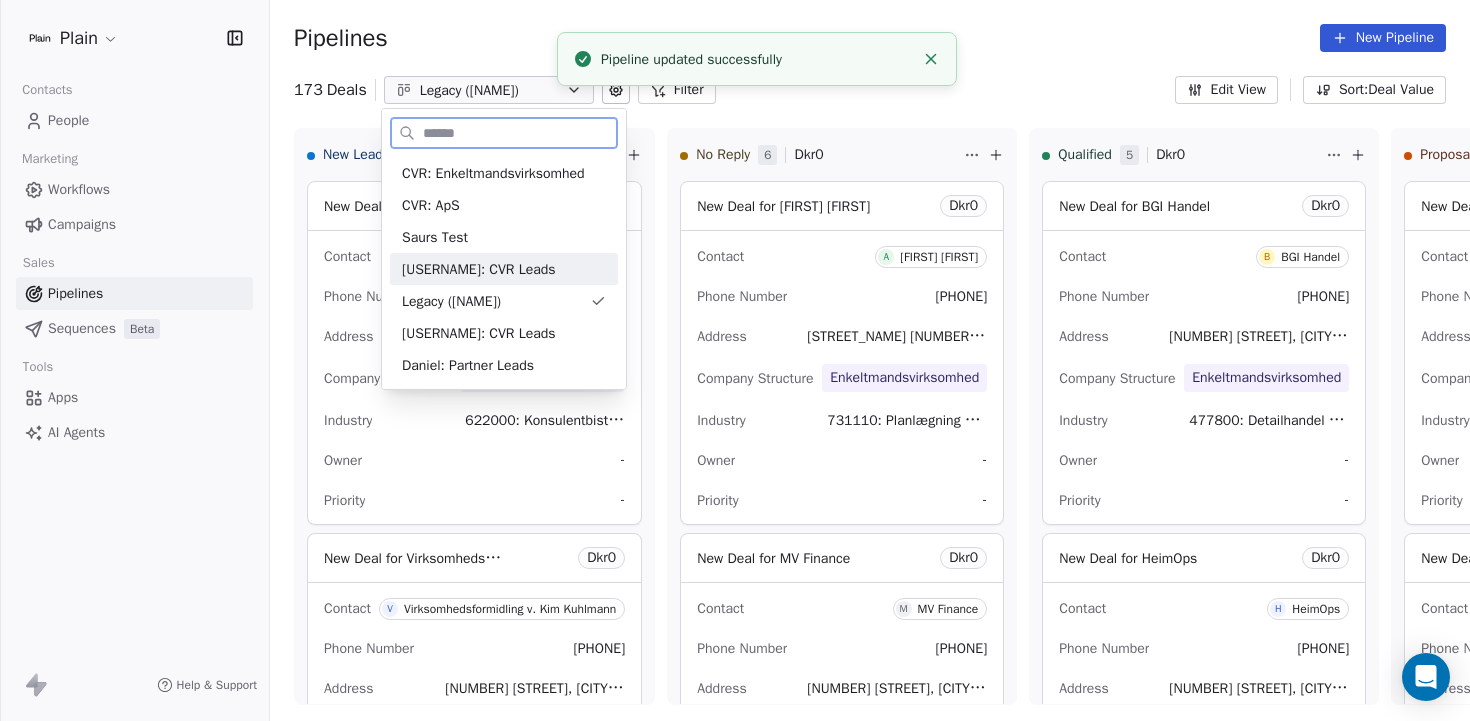 click on "Casper: CVR Leads" at bounding box center (479, 269) 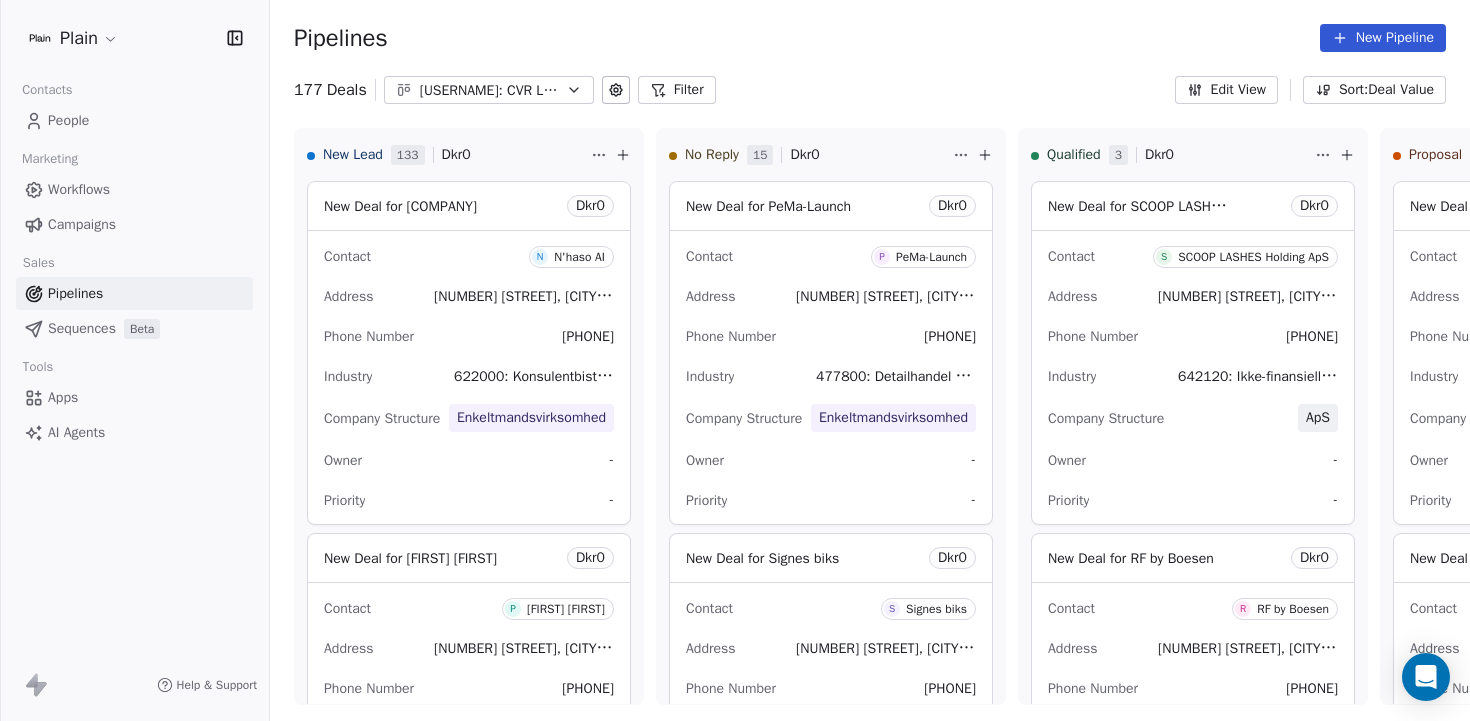 click on "Casper: CVR Leads" at bounding box center [489, 90] 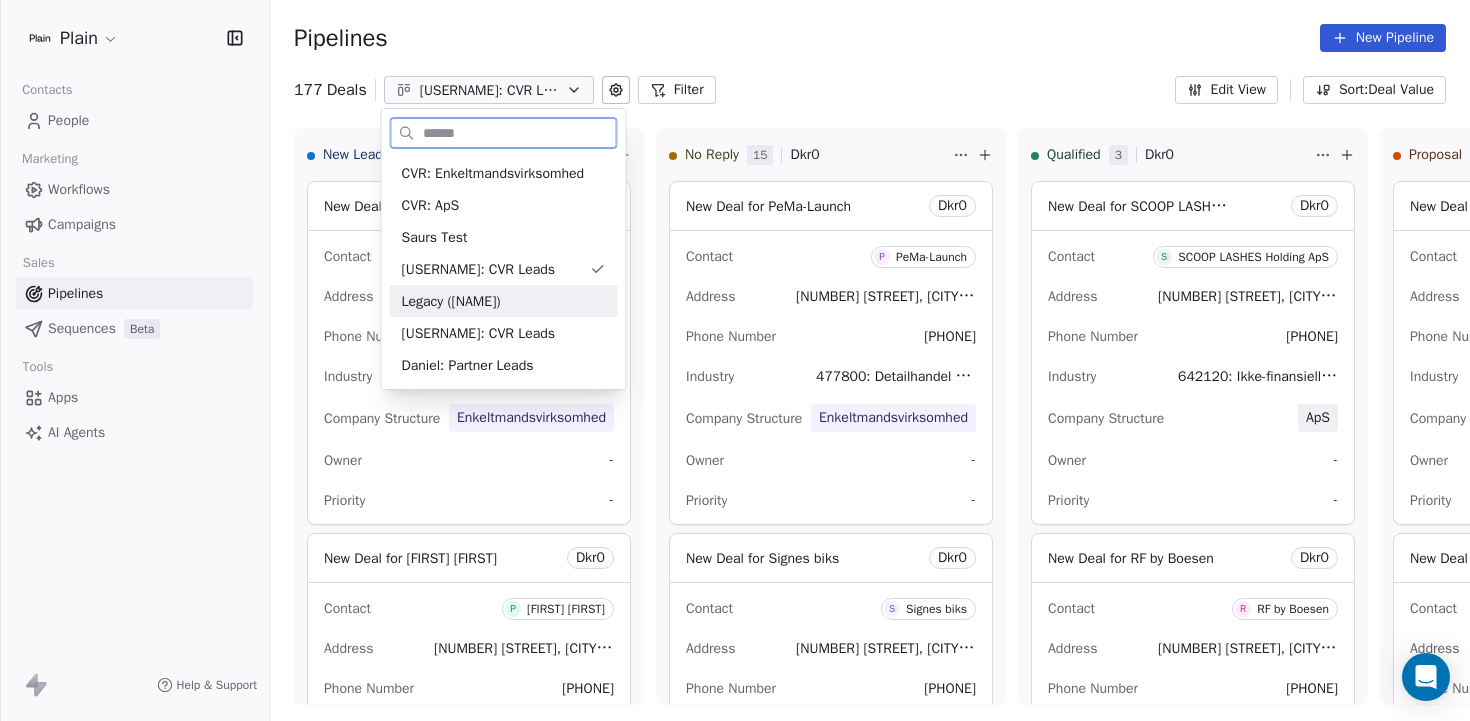 click on "[NAME]" at bounding box center (451, 301) 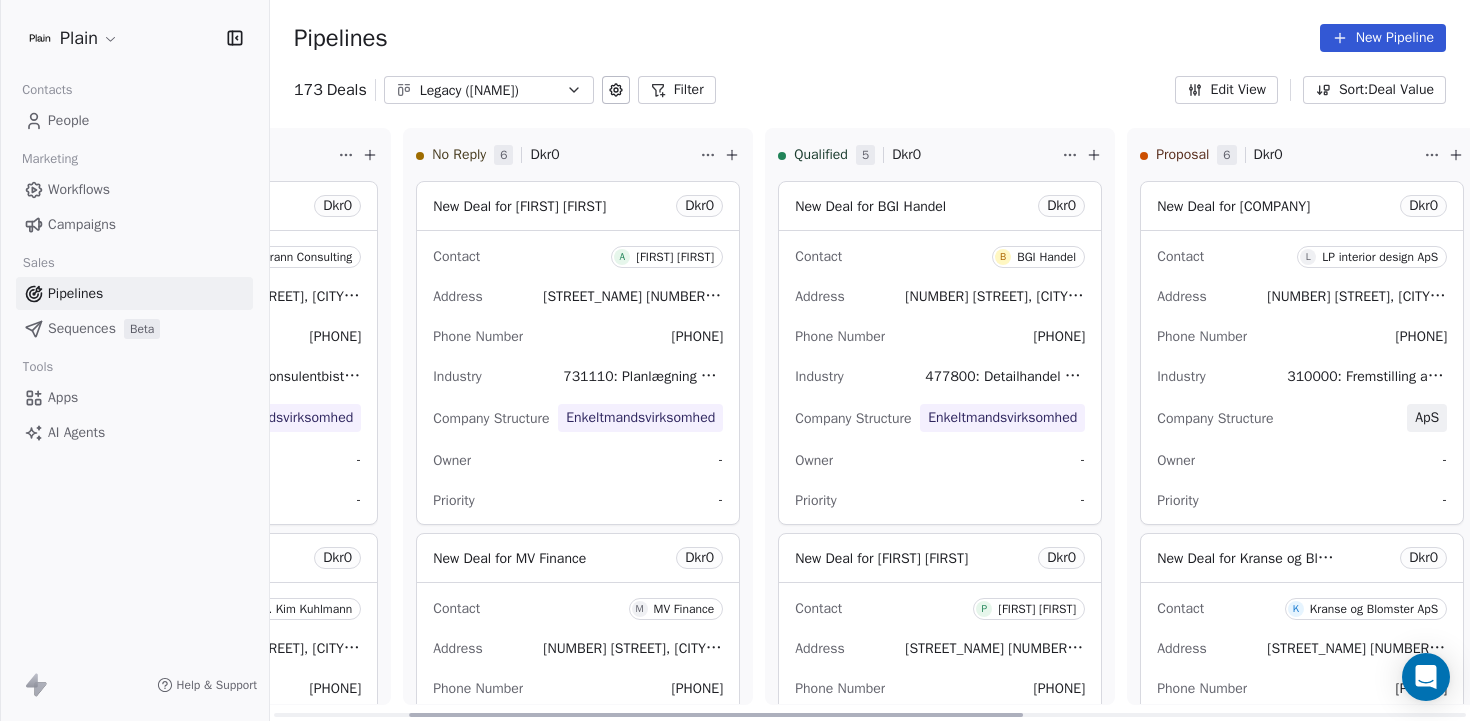 scroll, scrollTop: 0, scrollLeft: 0, axis: both 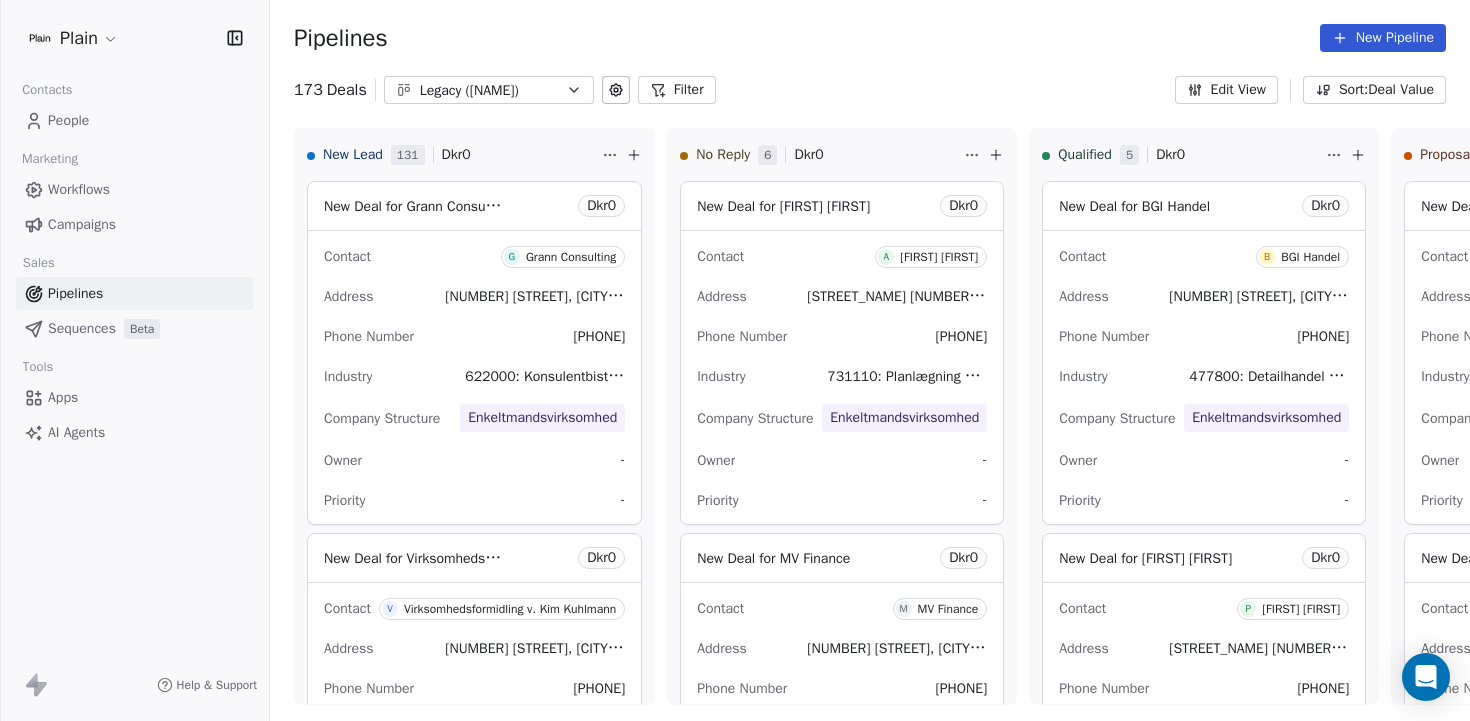 click on "[NAME]" at bounding box center (489, 90) 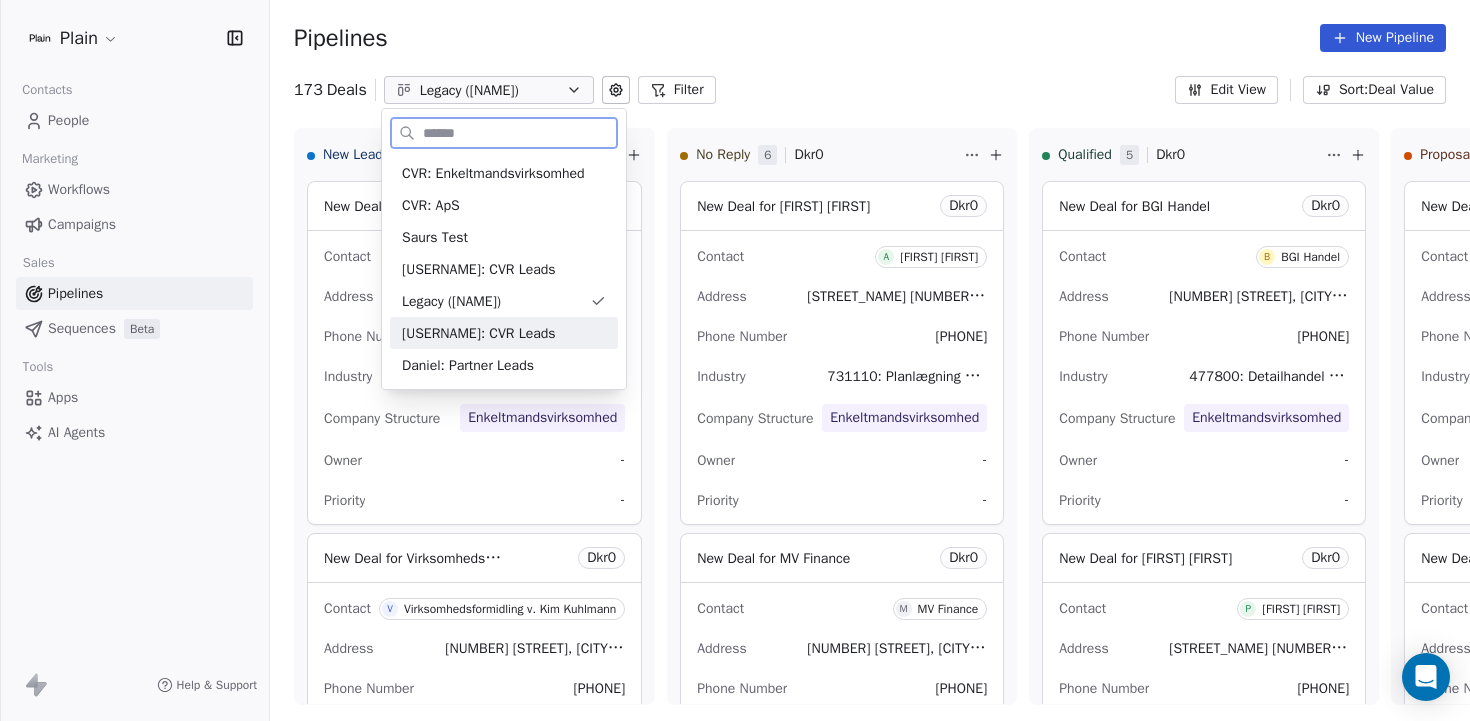 click on "Nicklas: CVR Leads" at bounding box center [479, 333] 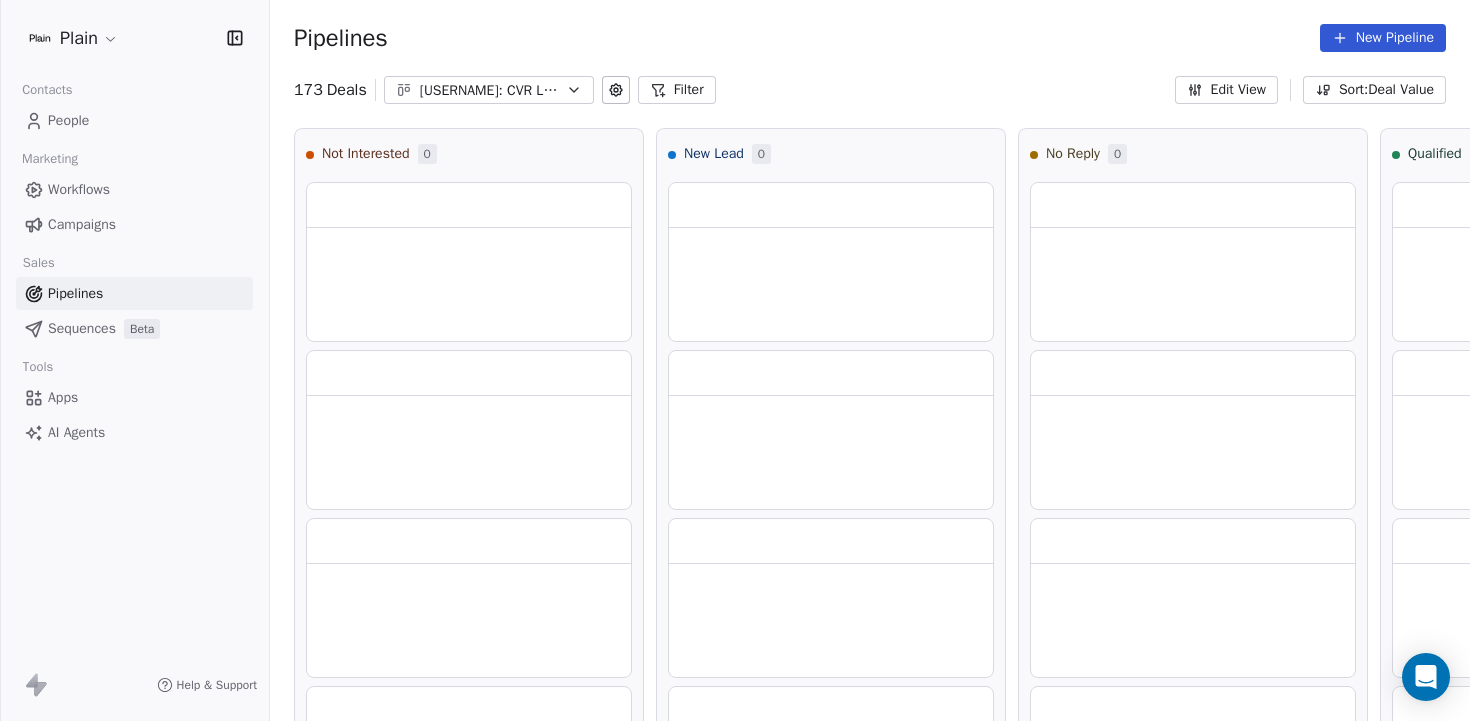 click 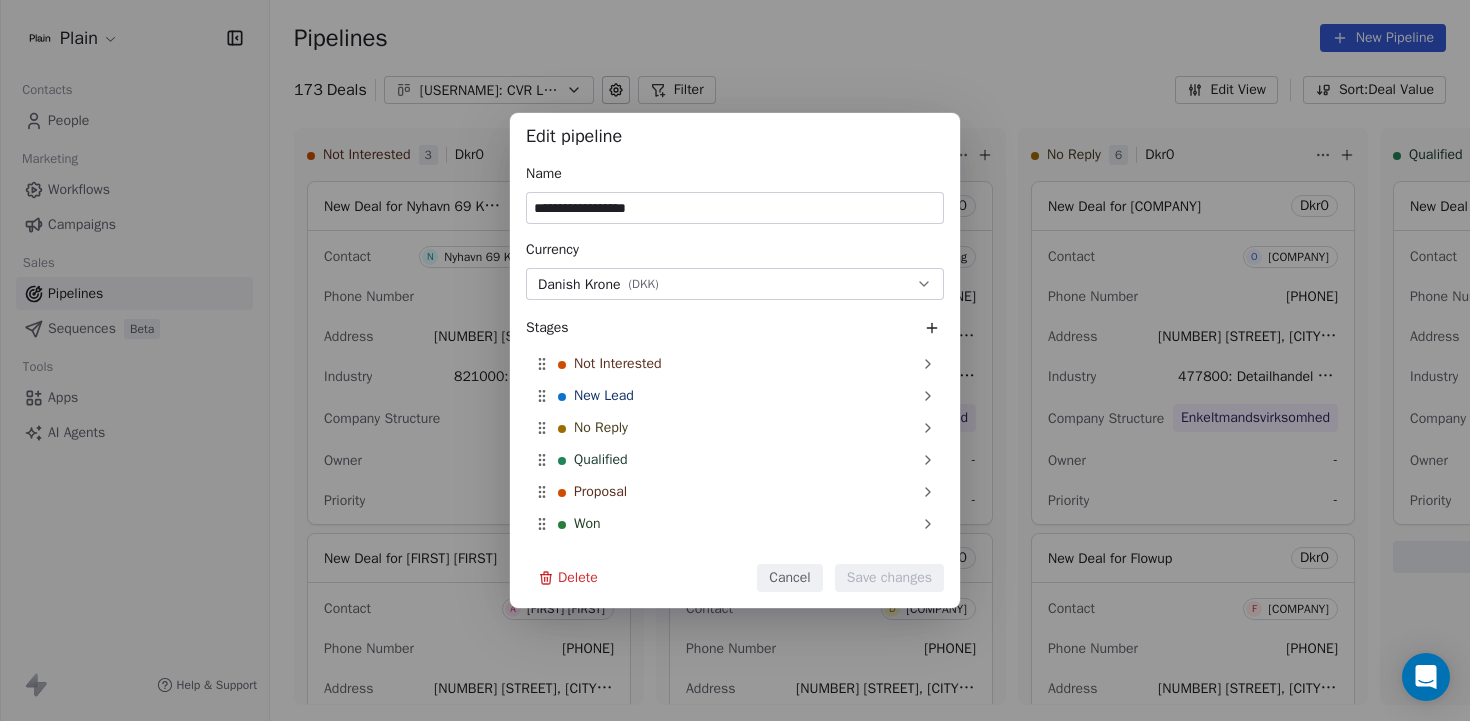 click on "**********" at bounding box center (735, 208) 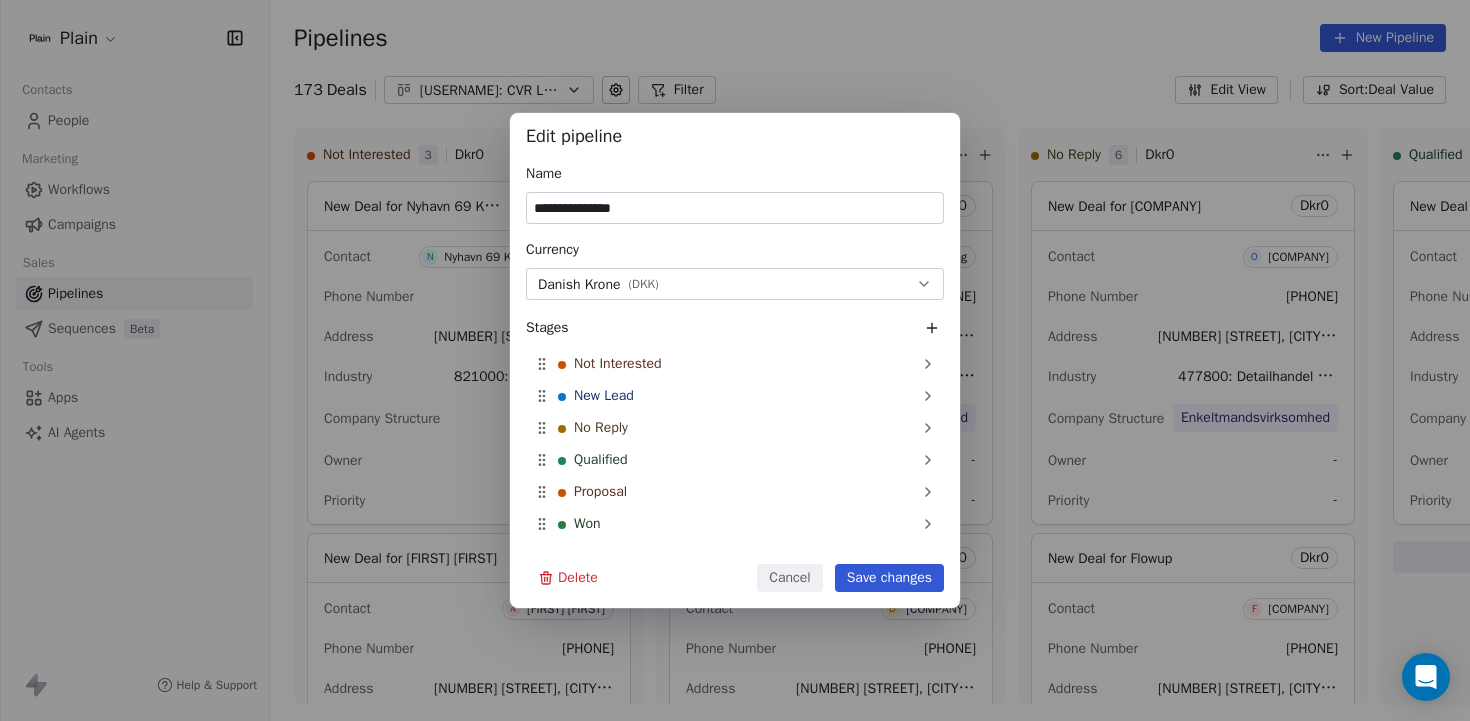 type on "**********" 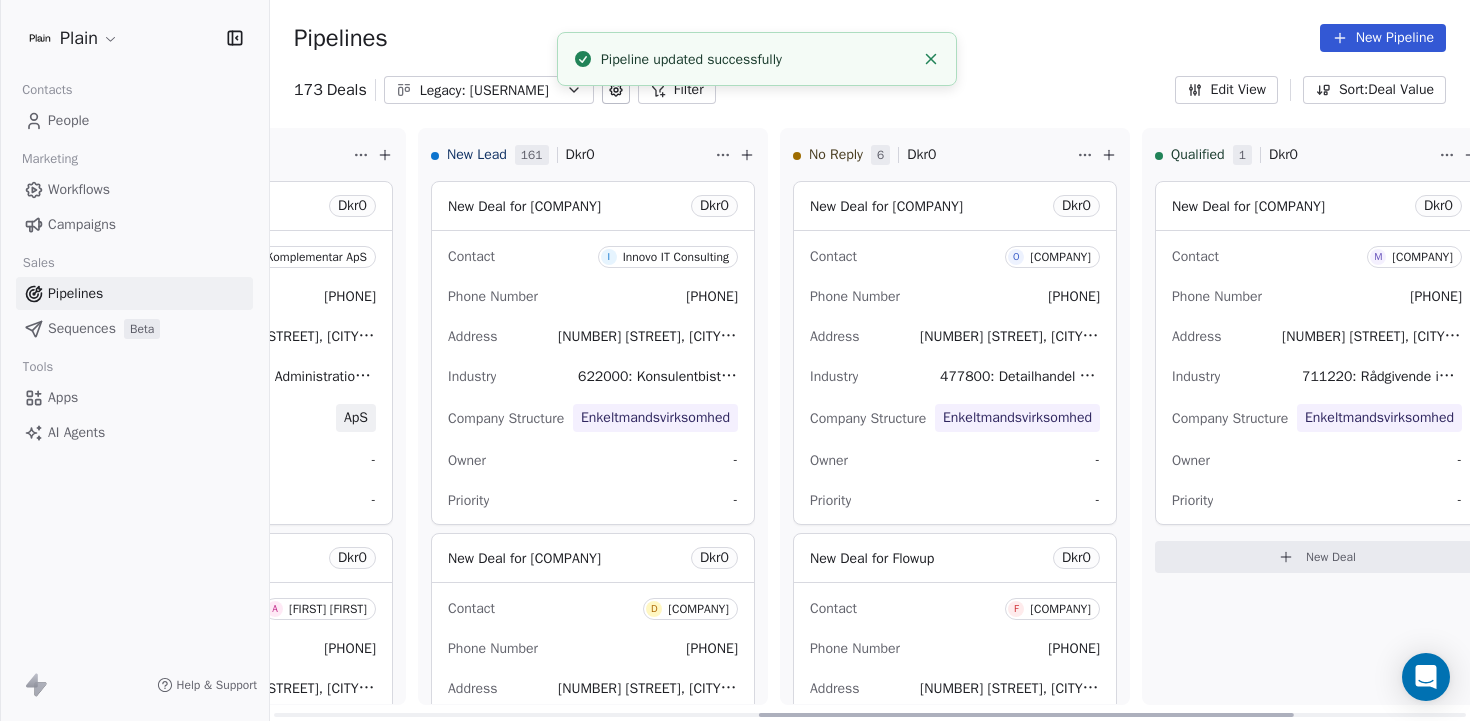 scroll, scrollTop: 0, scrollLeft: 0, axis: both 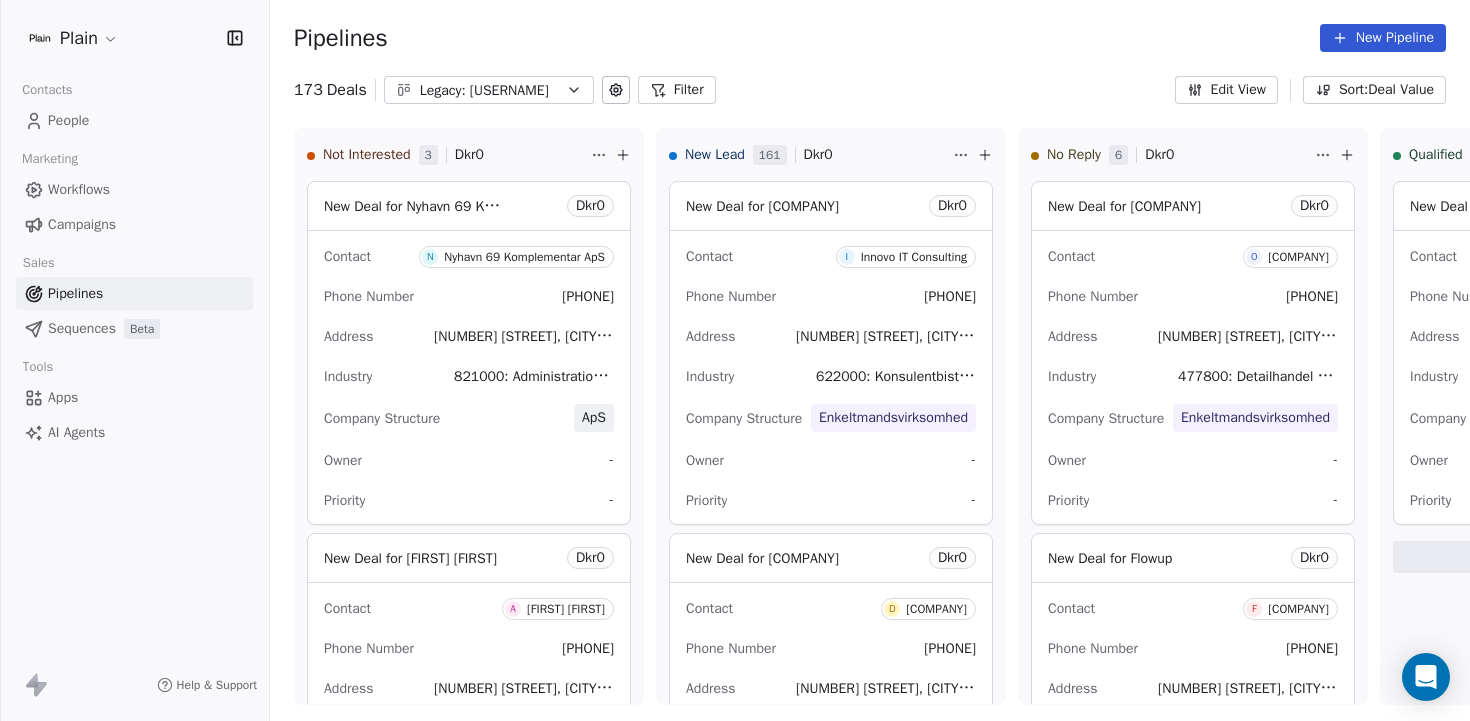 click on "Legacy: Nicklas" at bounding box center (489, 90) 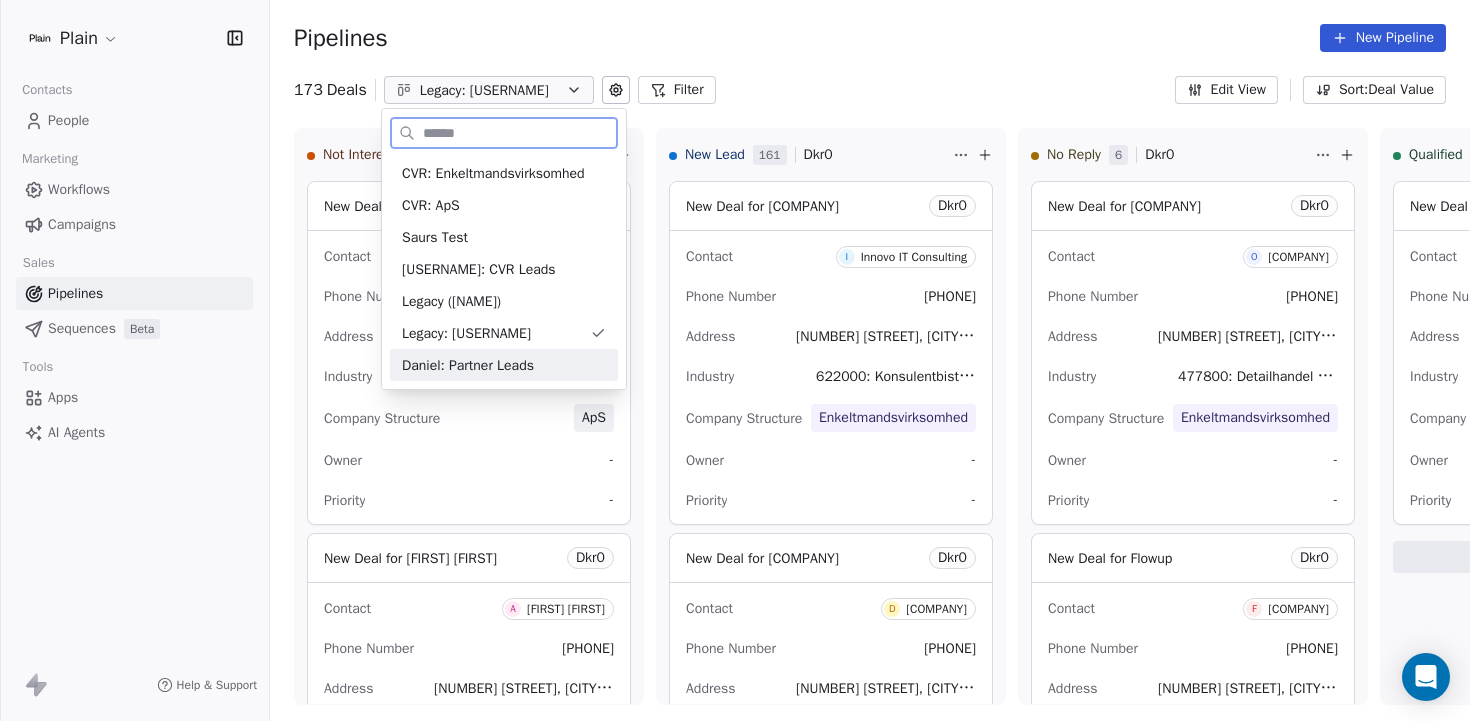 click on "Daniel: Partner Leads" at bounding box center [468, 365] 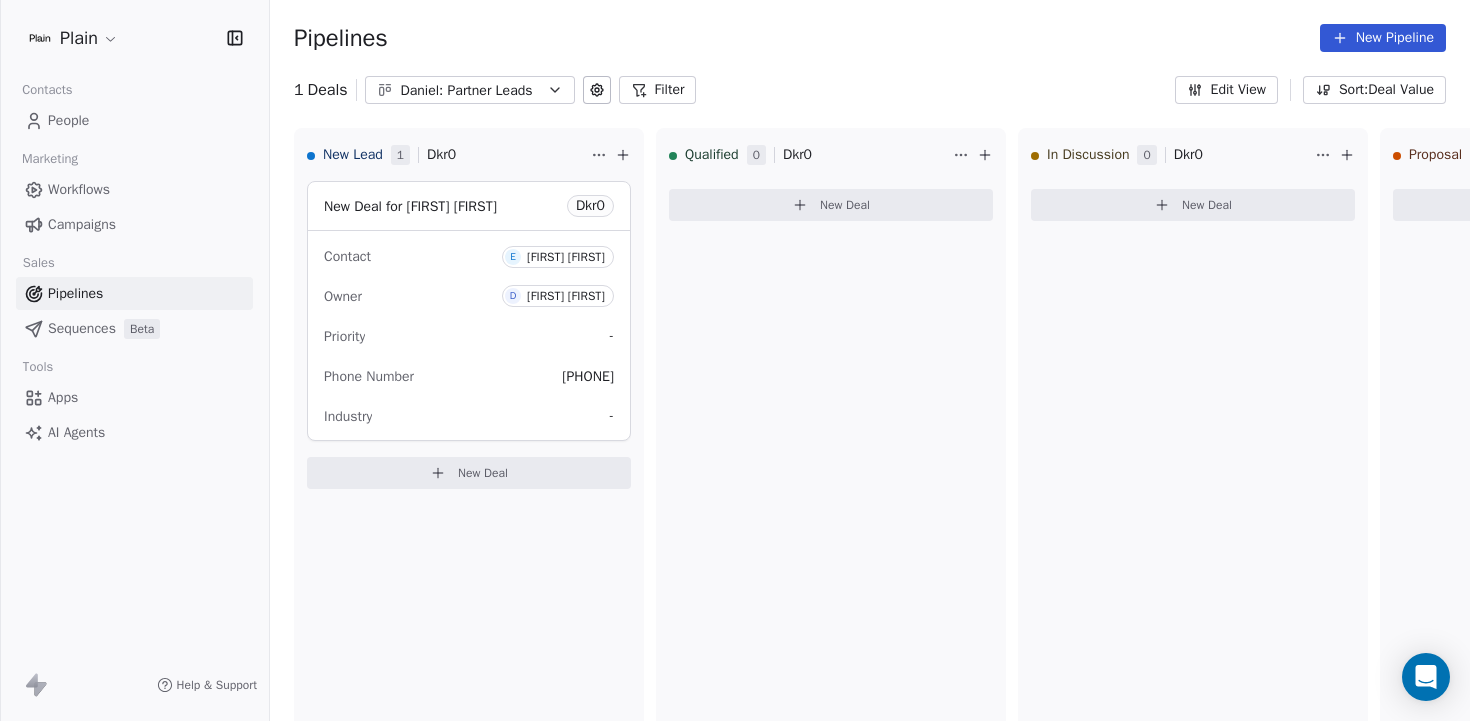 click on "Daniel: Partner Leads" at bounding box center (470, 90) 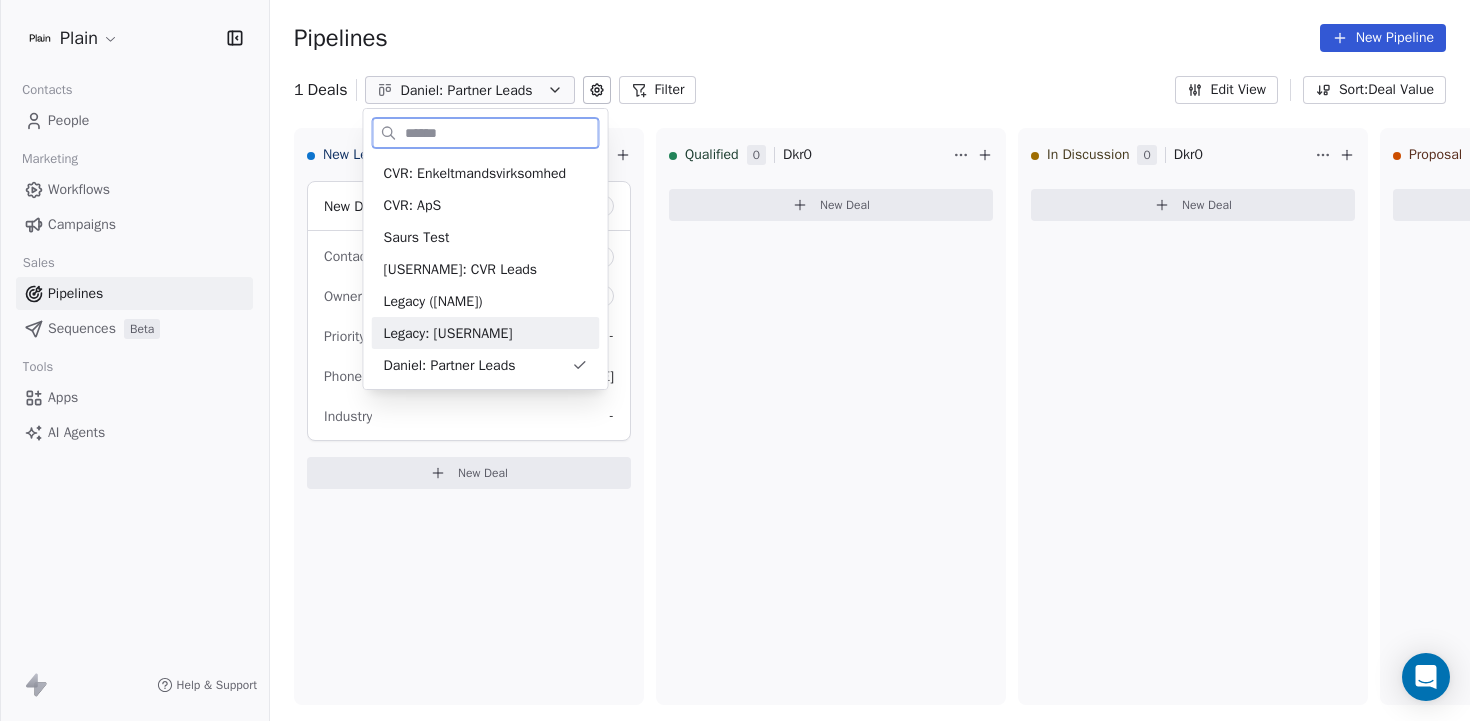 click on "Legacy: Nicklas" at bounding box center [448, 333] 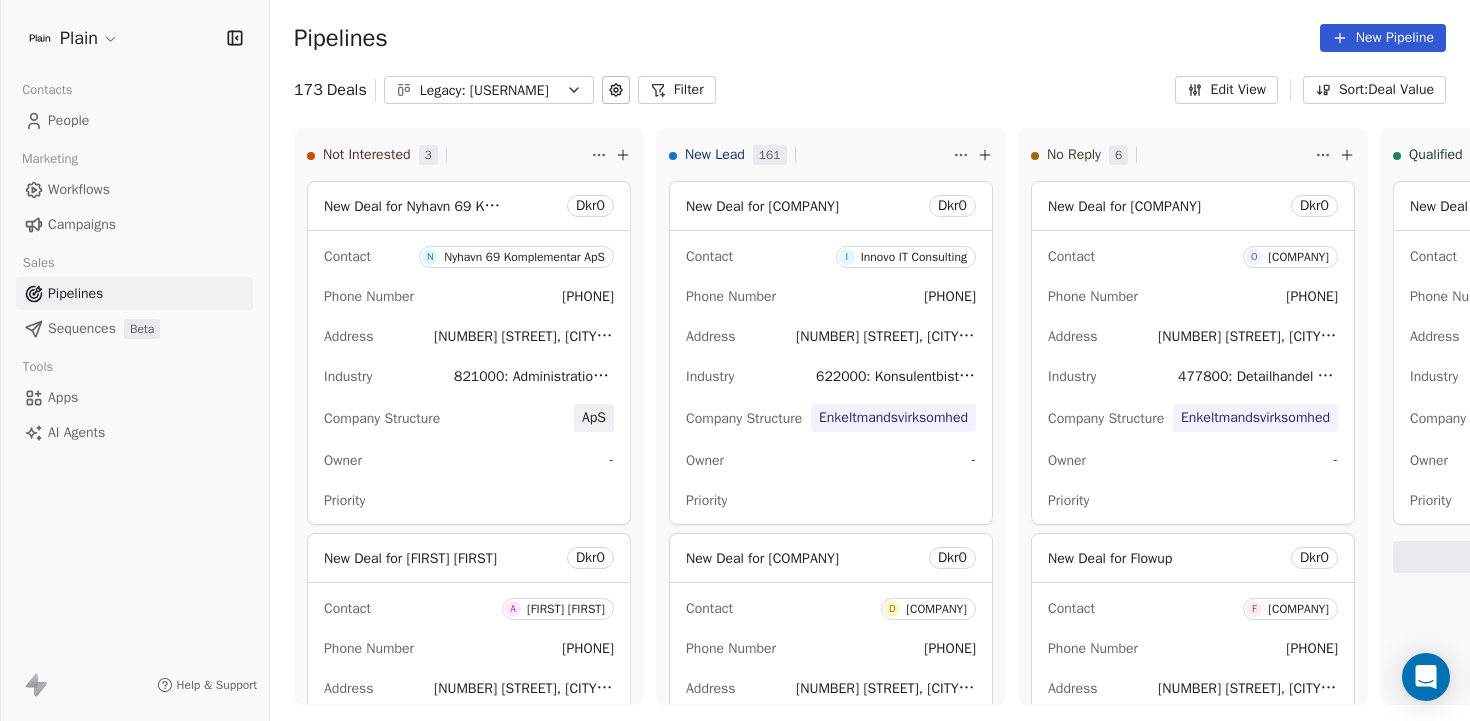 click 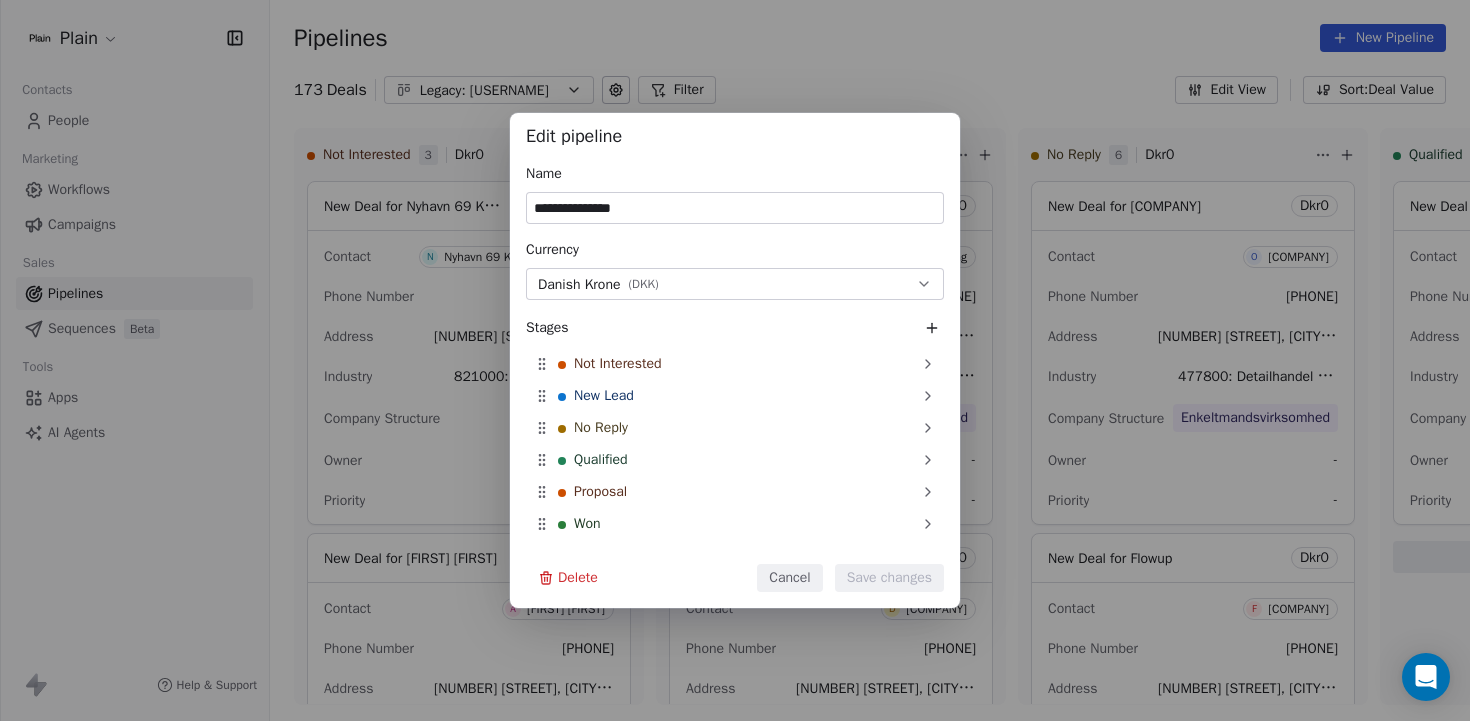 click on "**********" at bounding box center [735, 208] 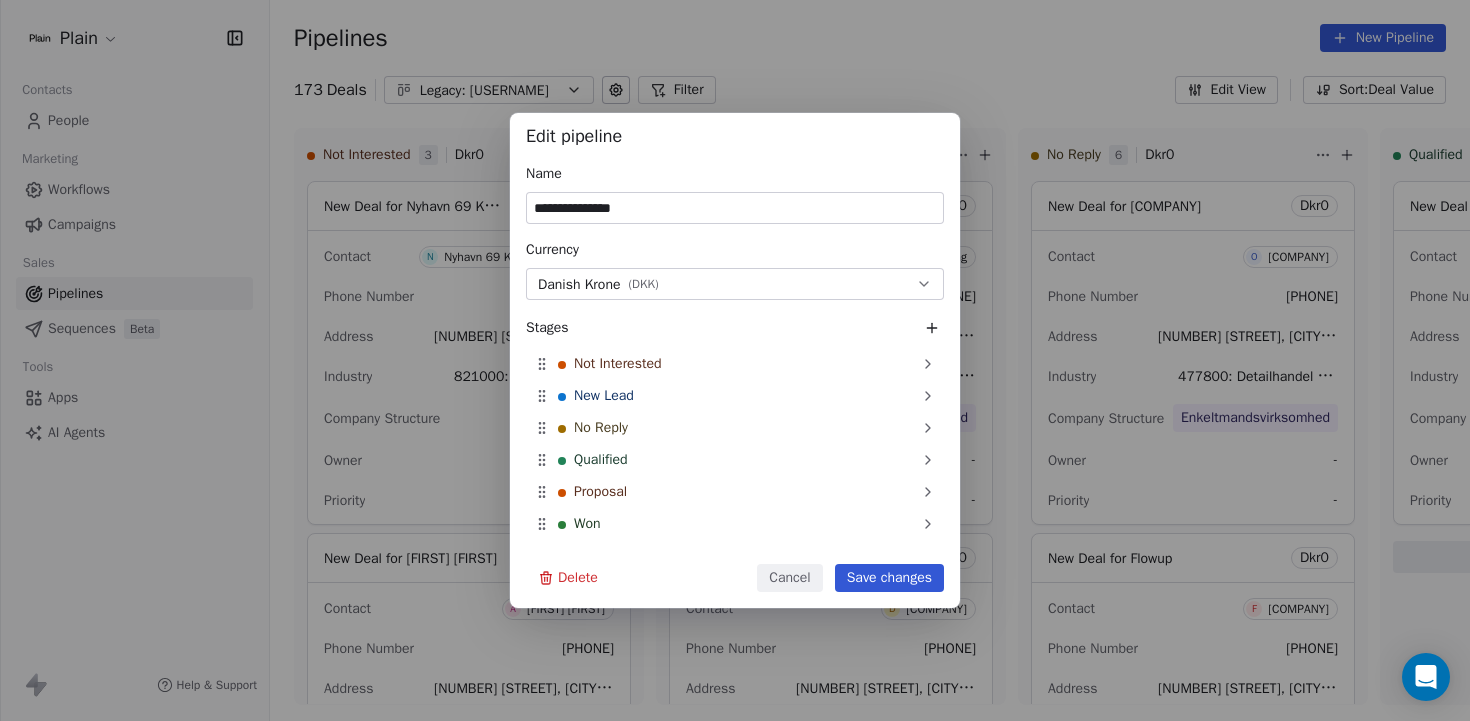 click on "**********" at bounding box center (735, 208) 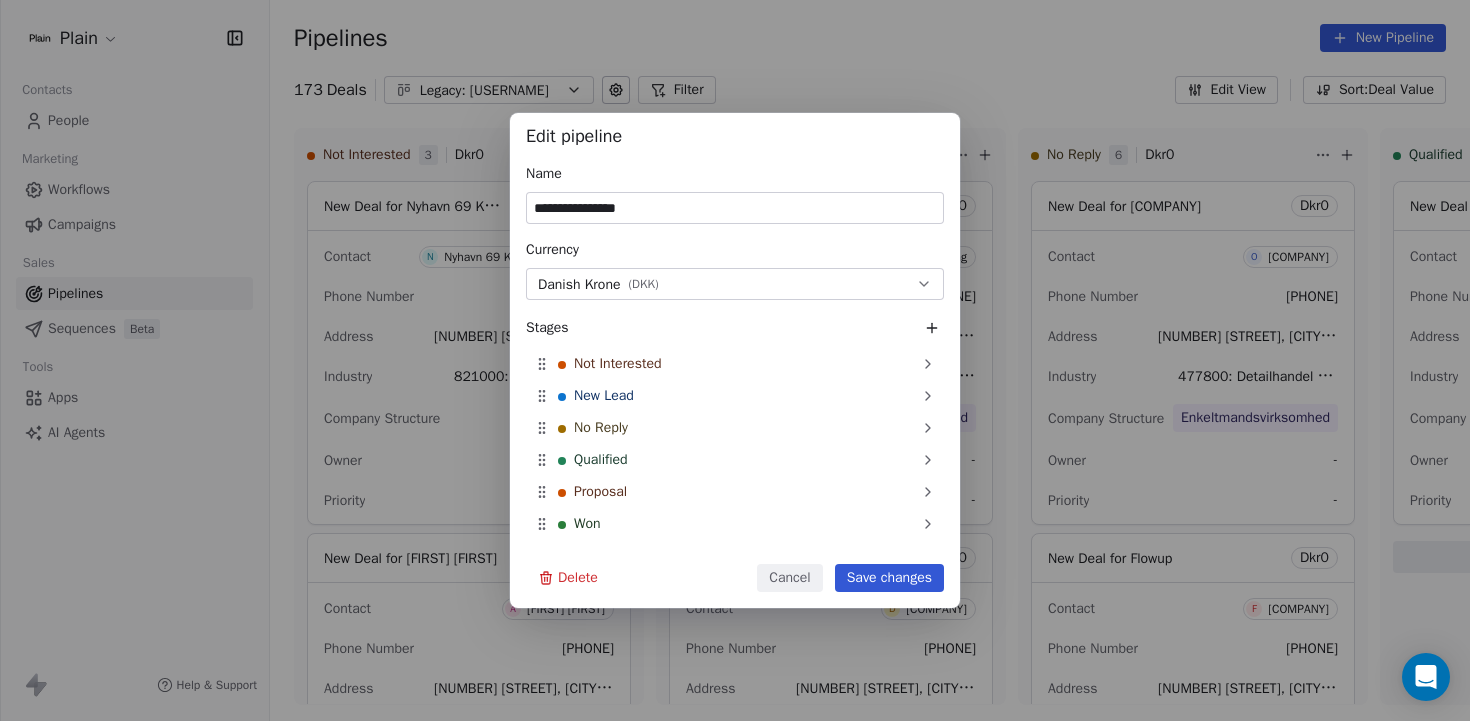 type on "**********" 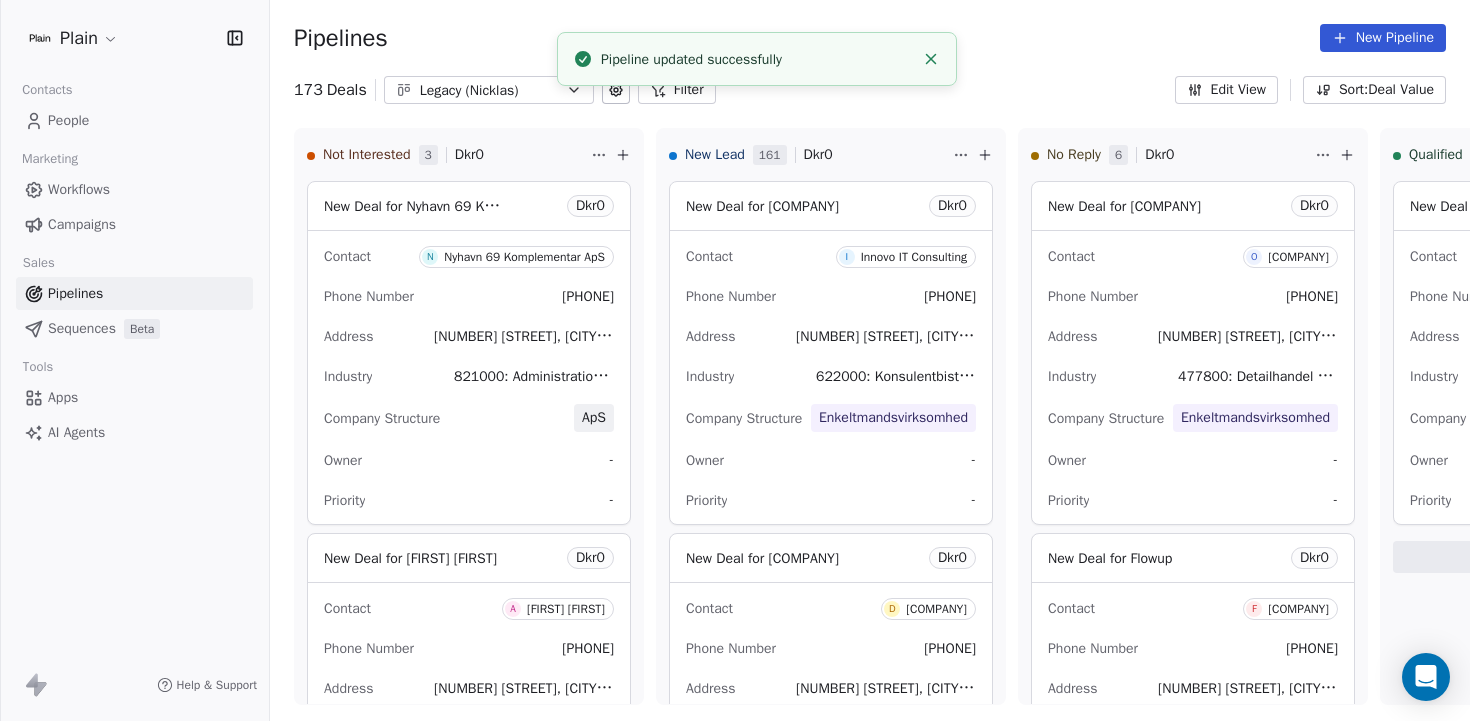 click on "Legacy (Nicklas)" at bounding box center [489, 90] 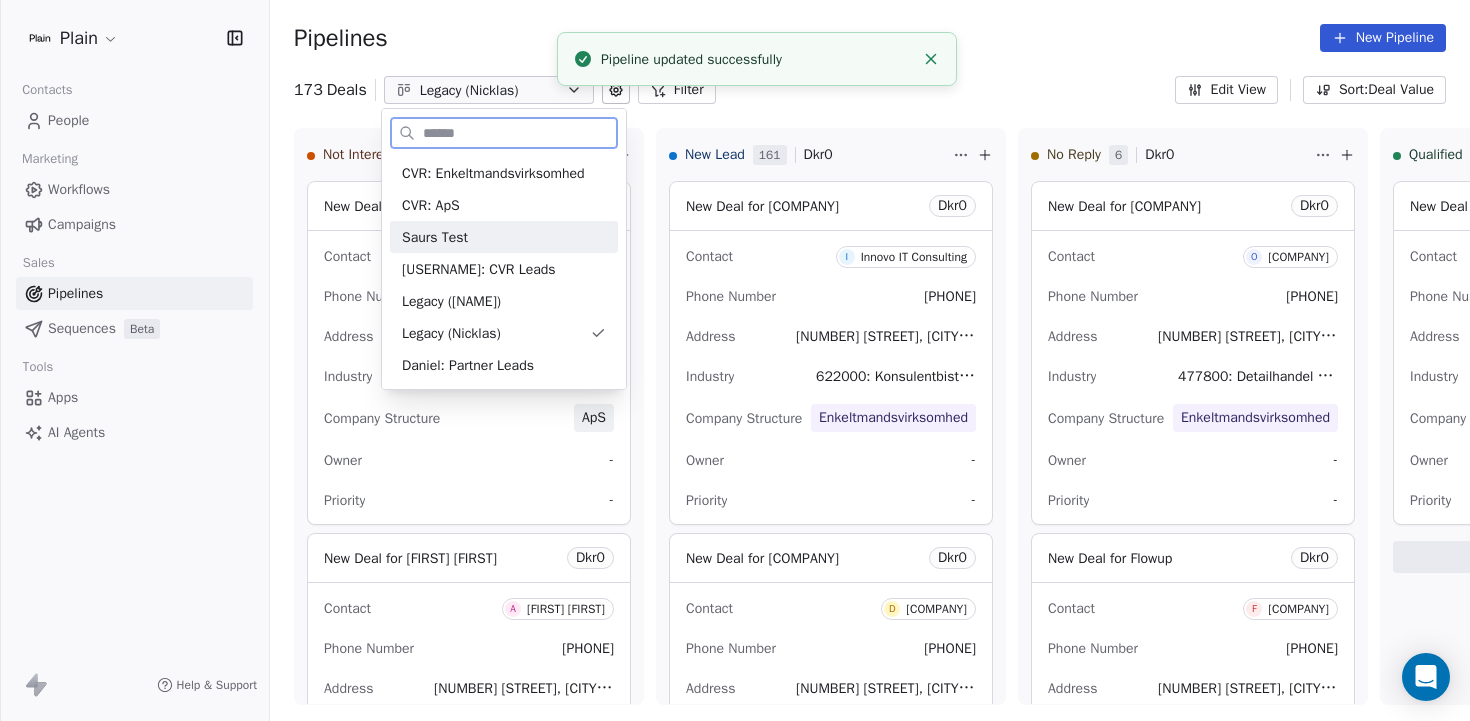 click on "Casper: CVR Leads" at bounding box center [479, 269] 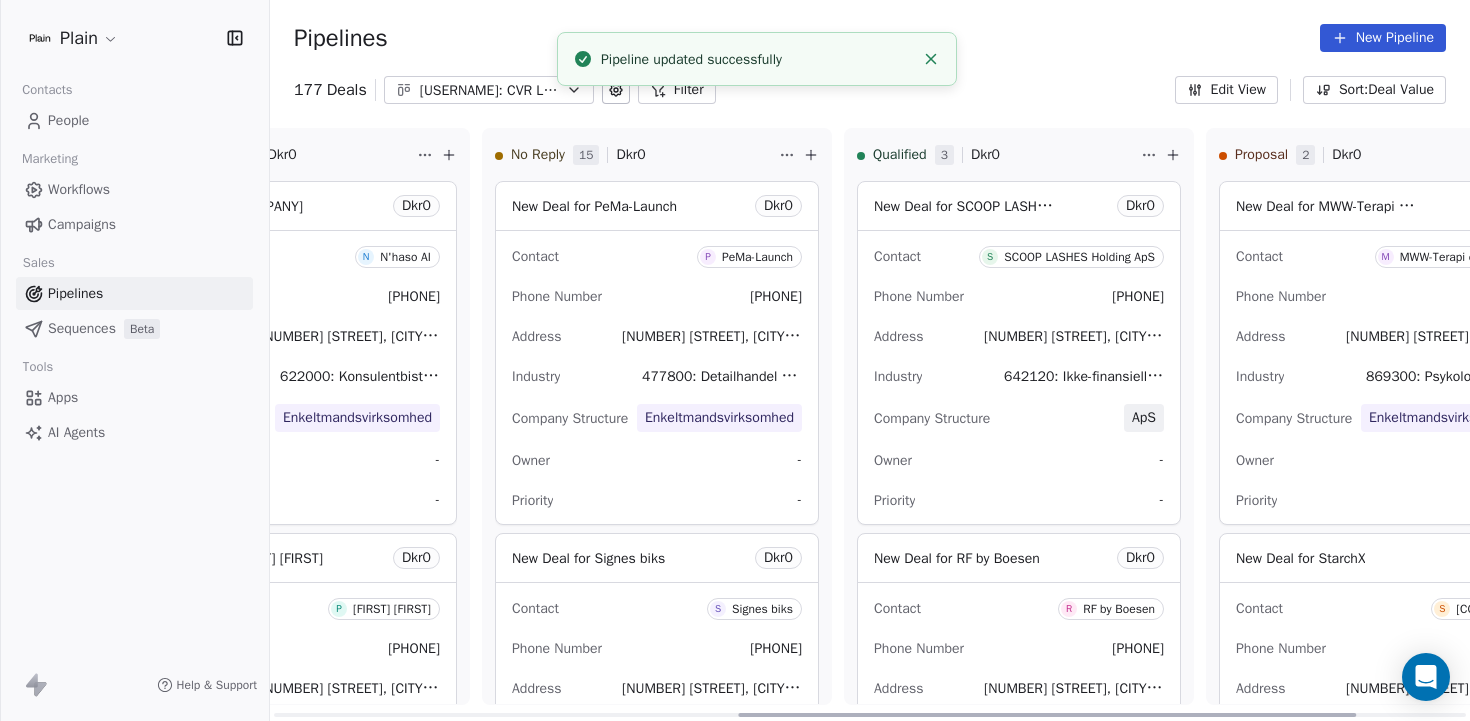 scroll, scrollTop: 0, scrollLeft: 0, axis: both 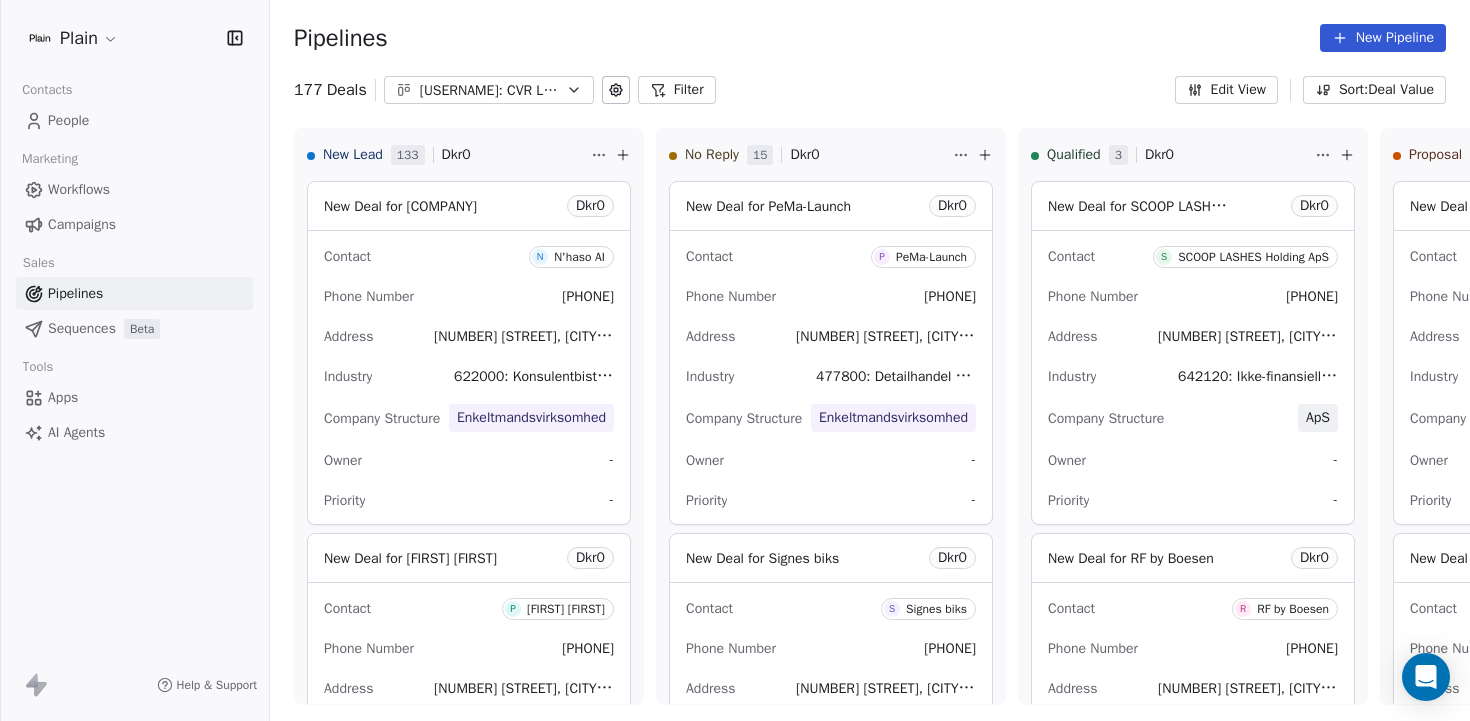 click 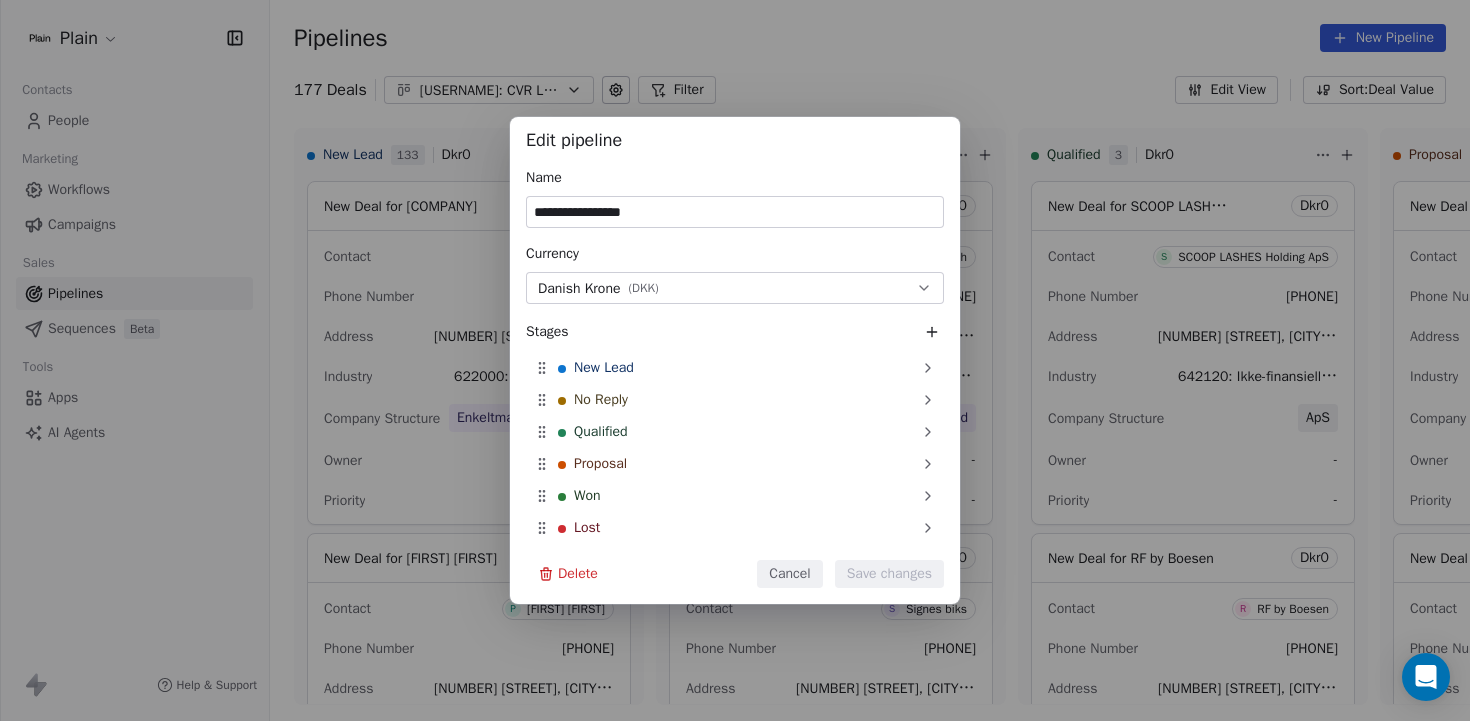 click on "**********" at bounding box center (735, 212) 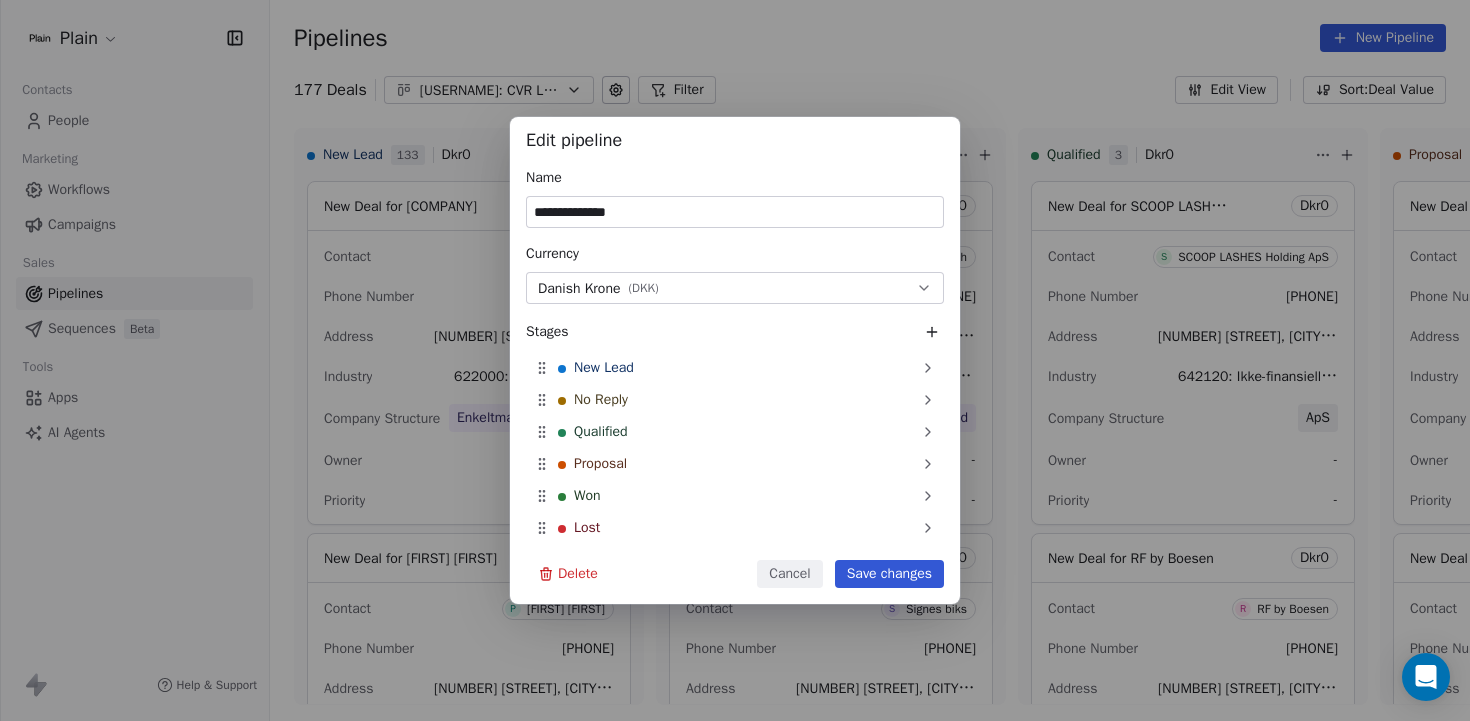 click on "**********" at bounding box center [735, 212] 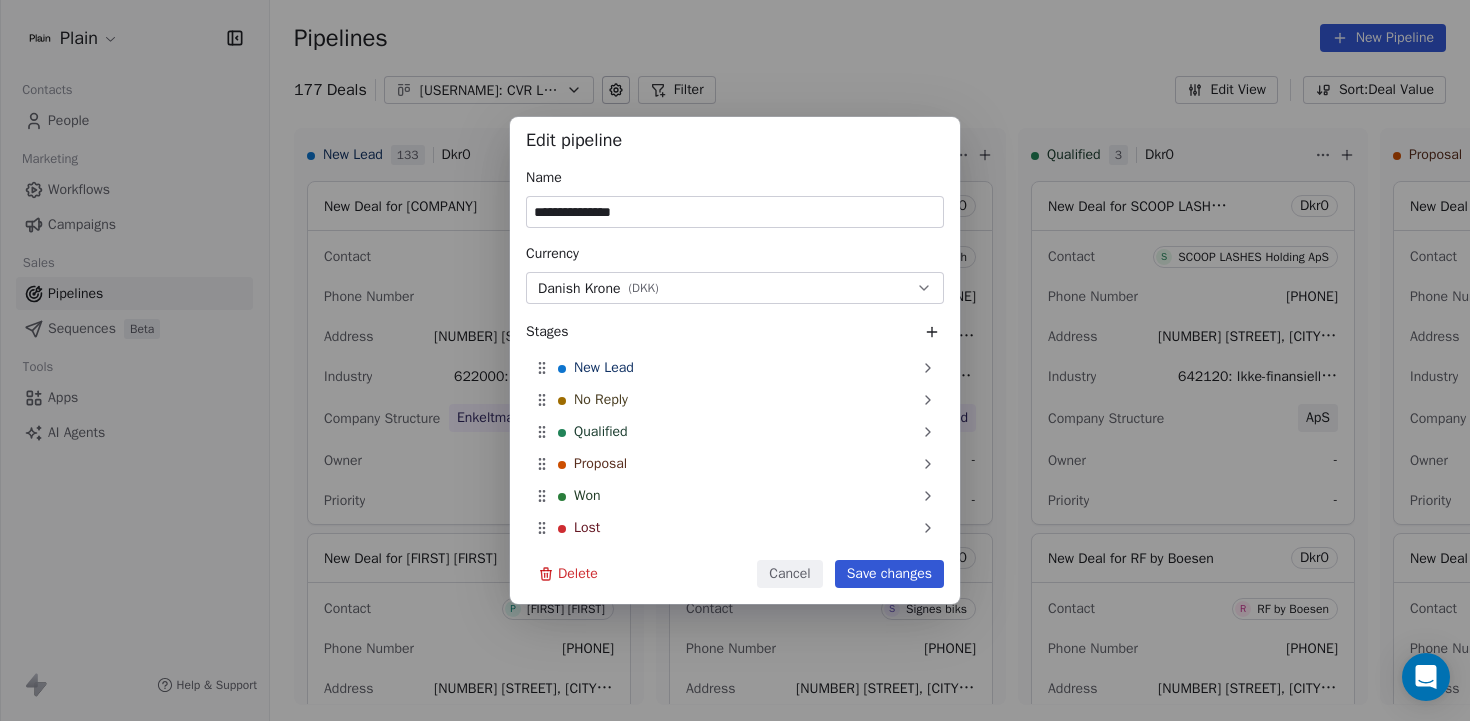 type on "**********" 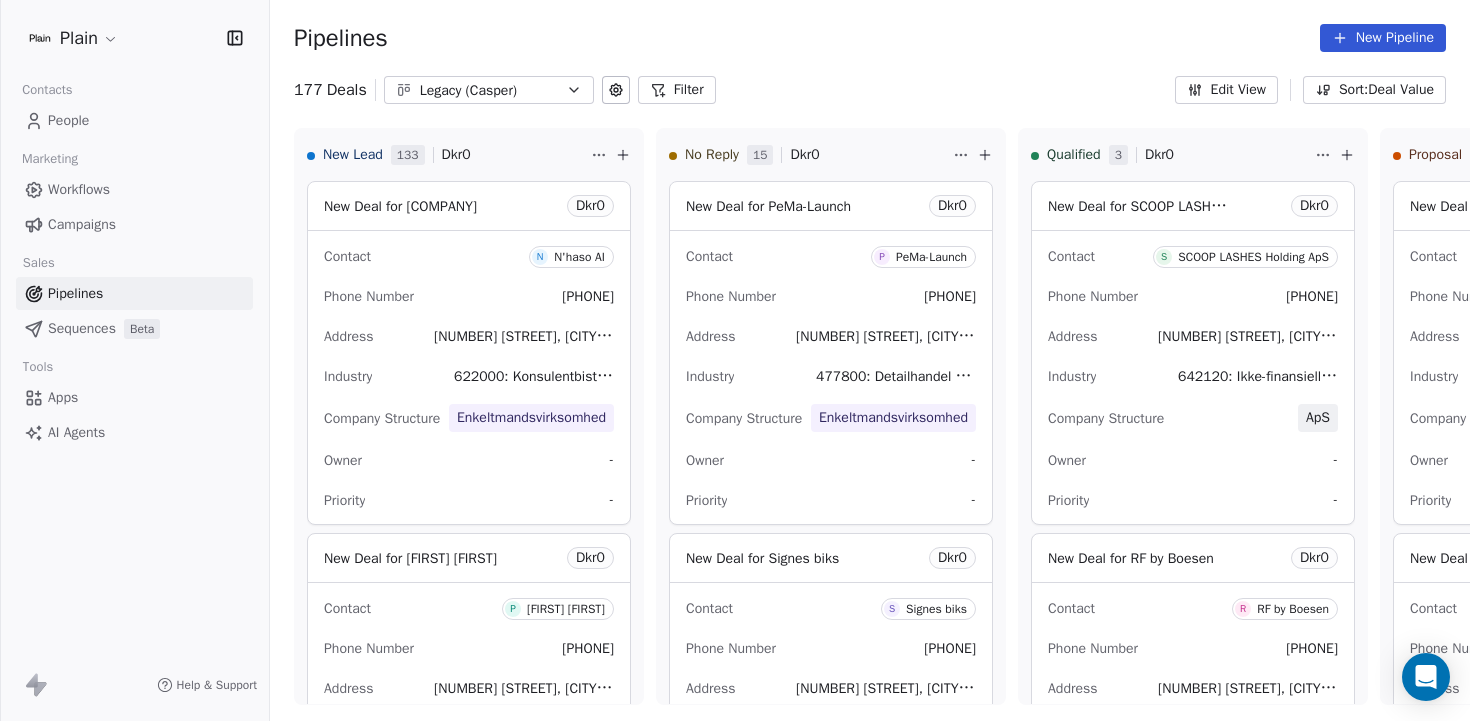 click on "Workflows" at bounding box center [79, 189] 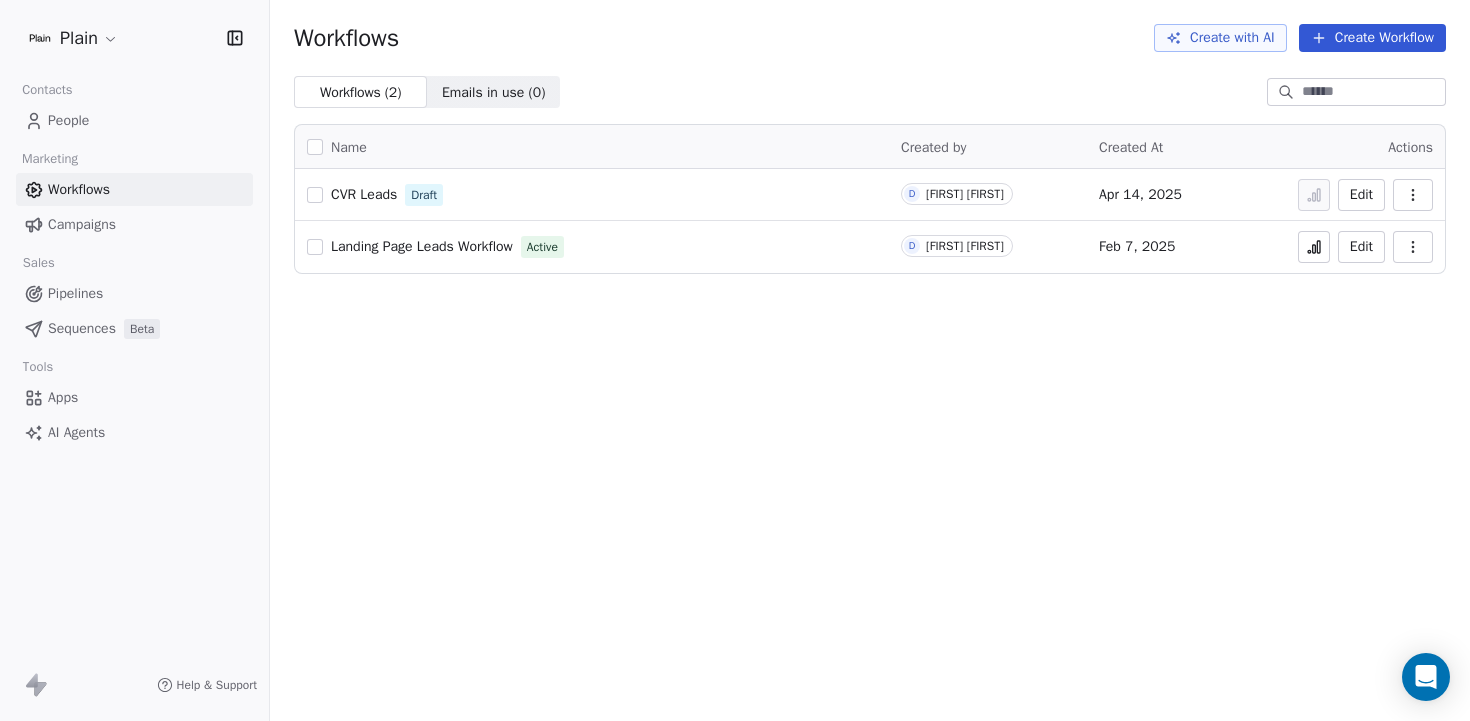 click on "CVR Leads" at bounding box center [364, 194] 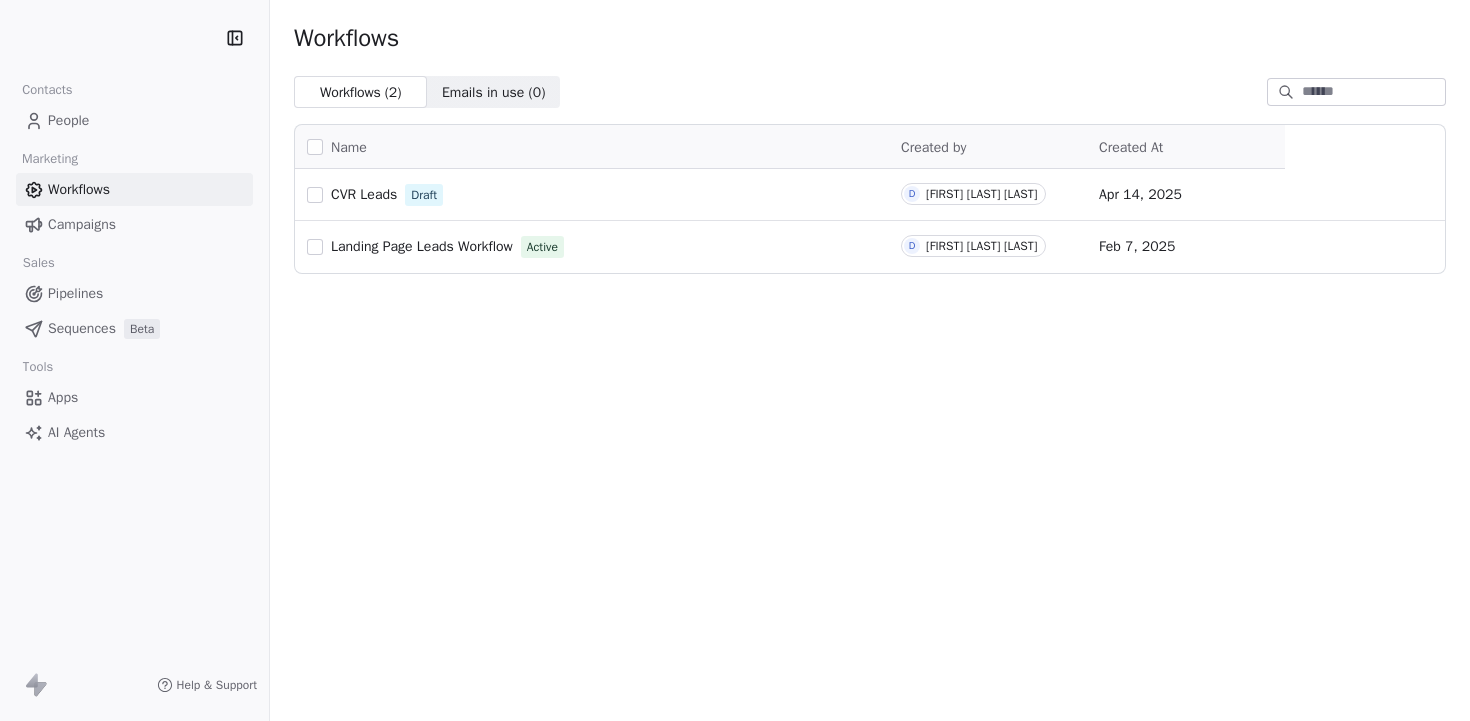 scroll, scrollTop: 0, scrollLeft: 0, axis: both 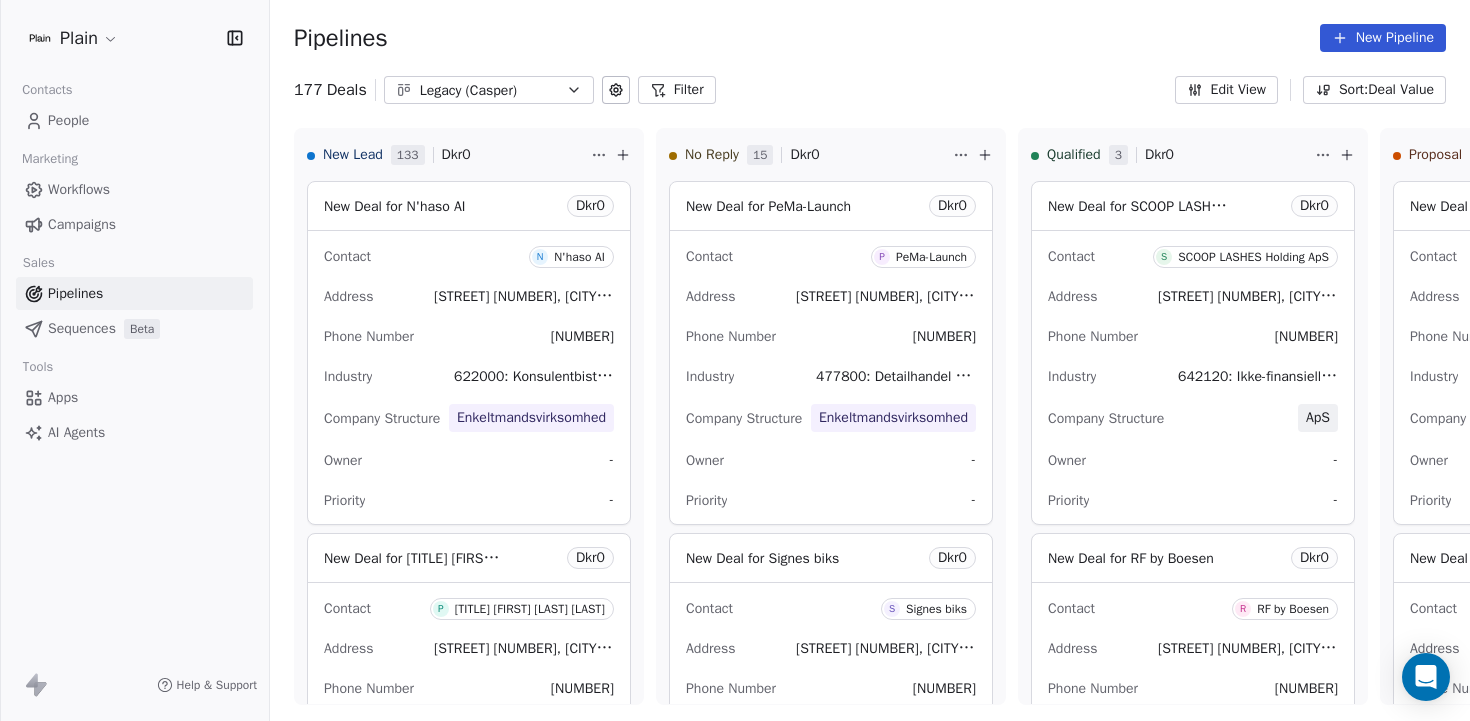 click on "New Pipeline" at bounding box center [1383, 38] 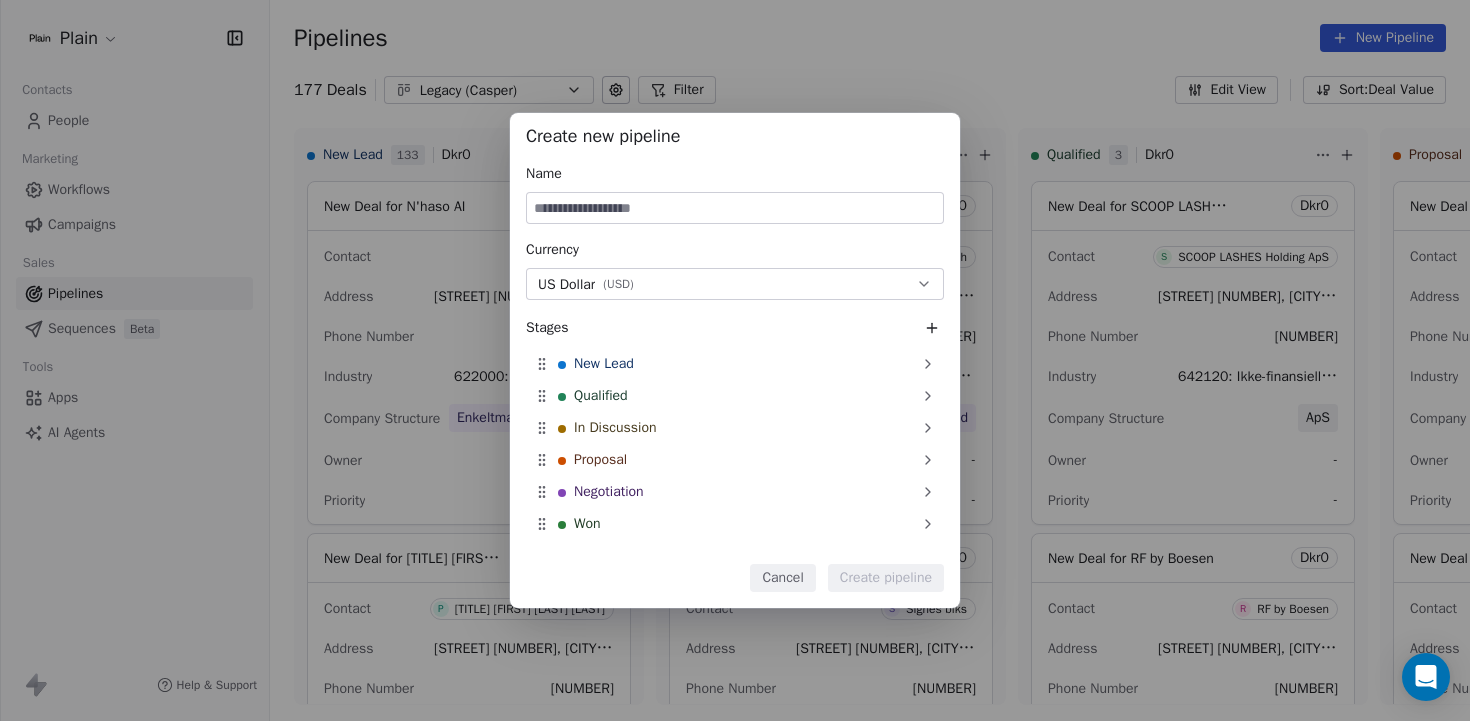 click on "Cancel" at bounding box center (782, 578) 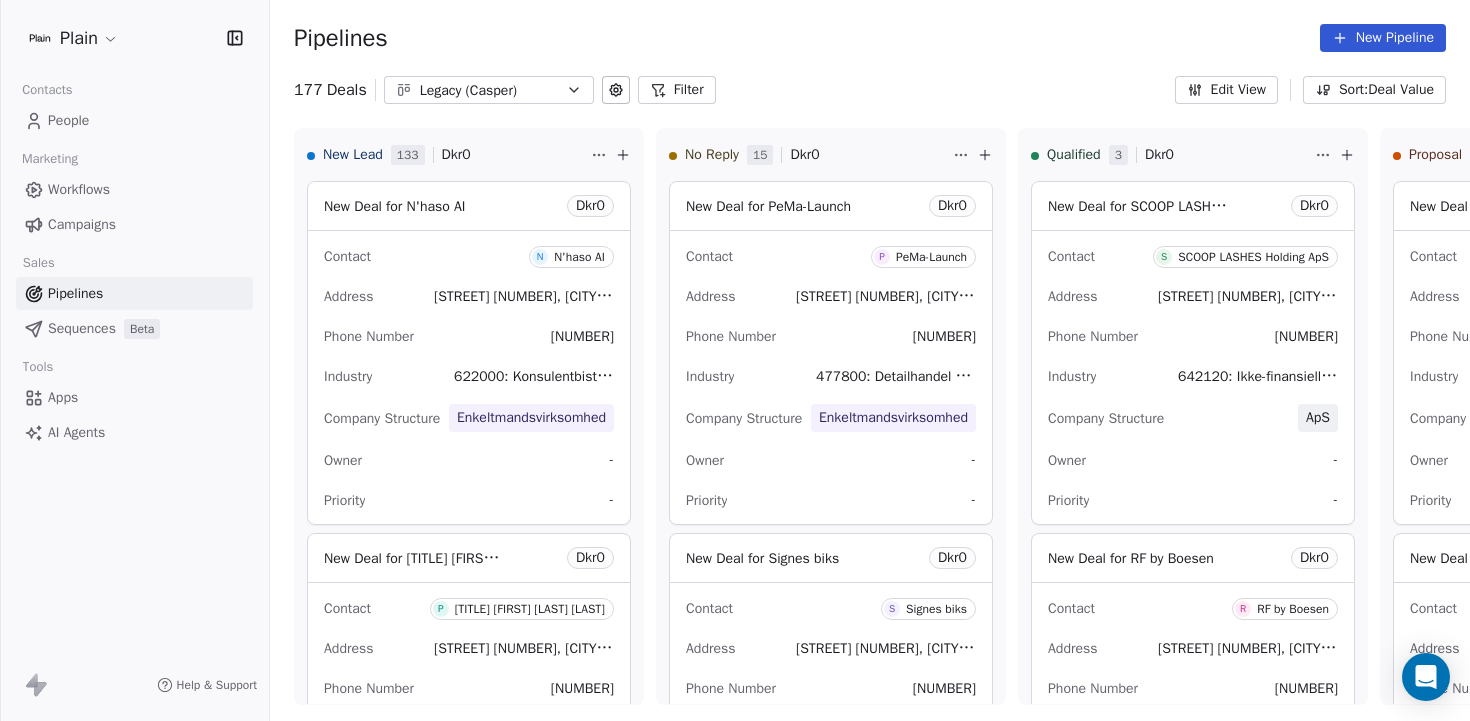 click on "Legacy (Casper)" at bounding box center (489, 90) 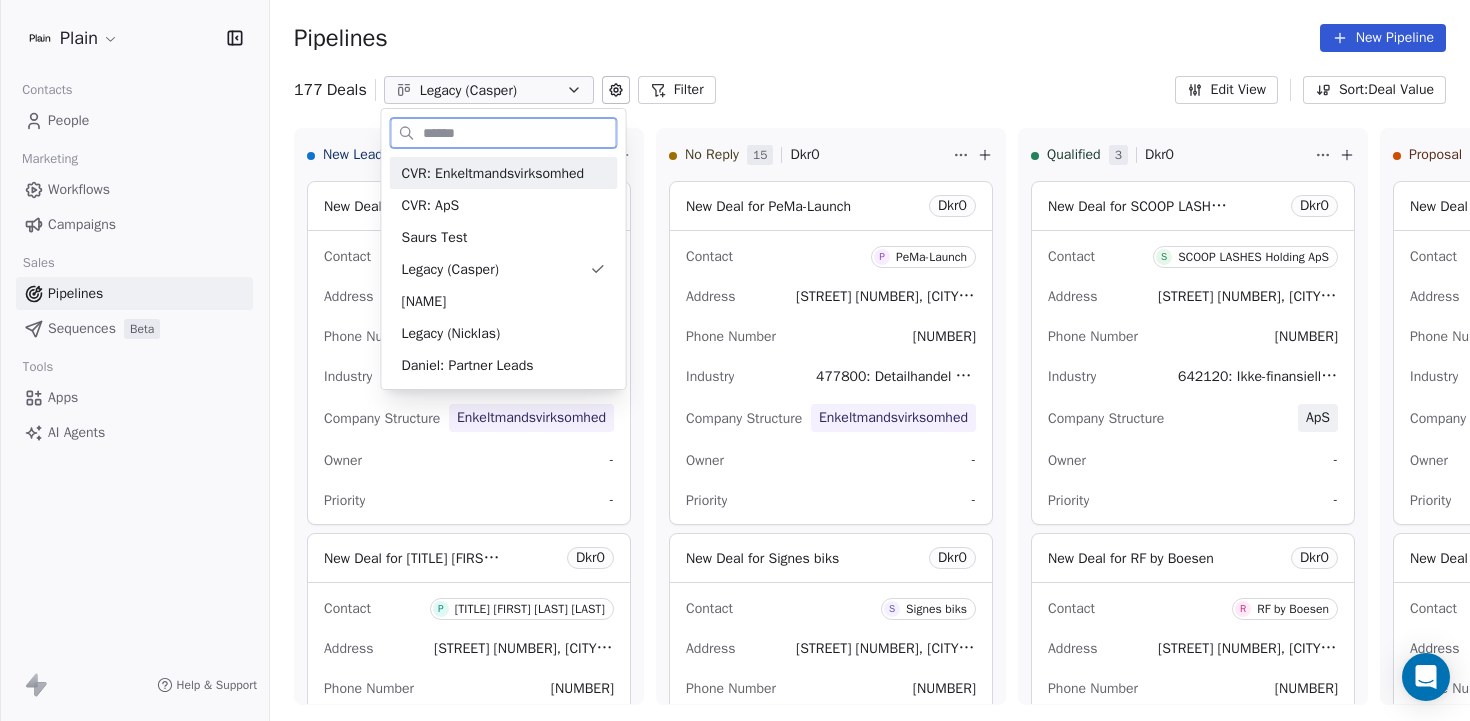 click on "CVR: Enkeltmandsvirksomhed" at bounding box center [493, 173] 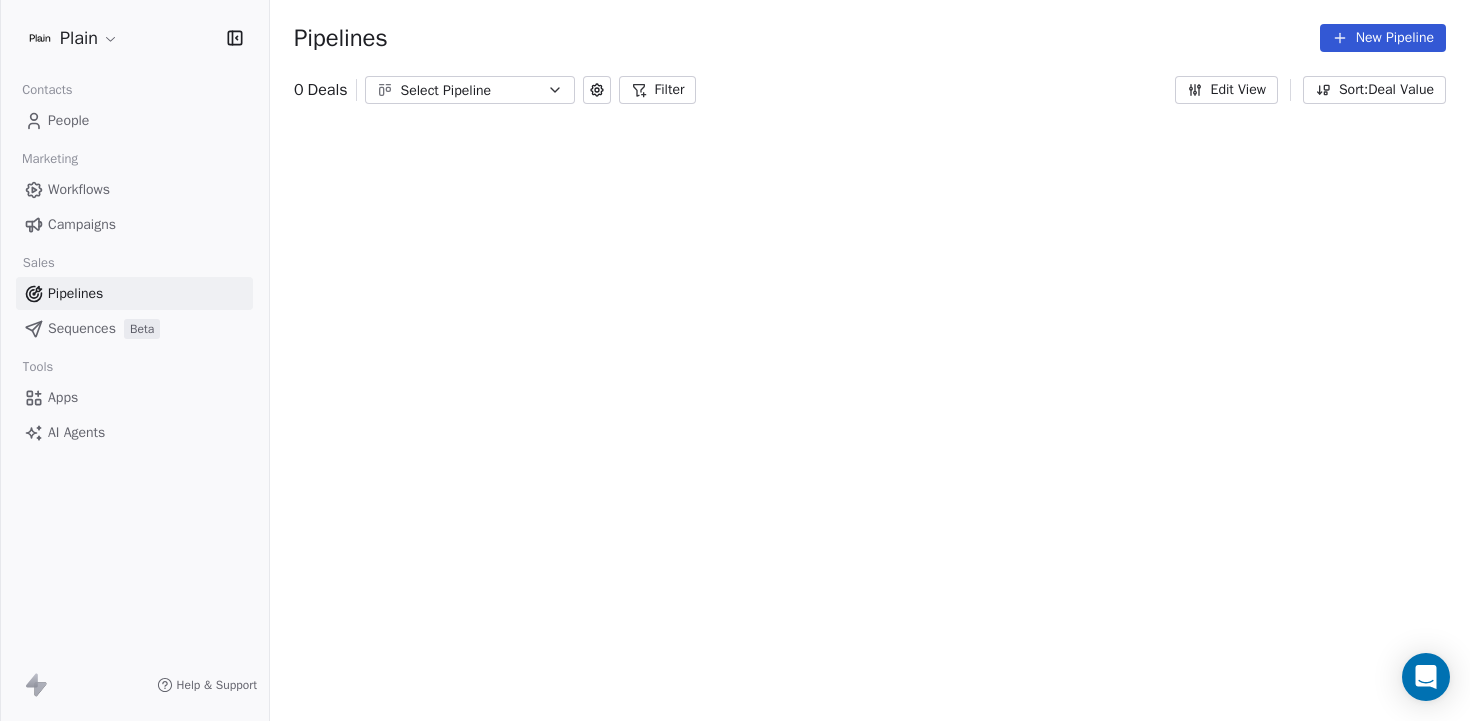 click on "New Pipeline" at bounding box center (1383, 38) 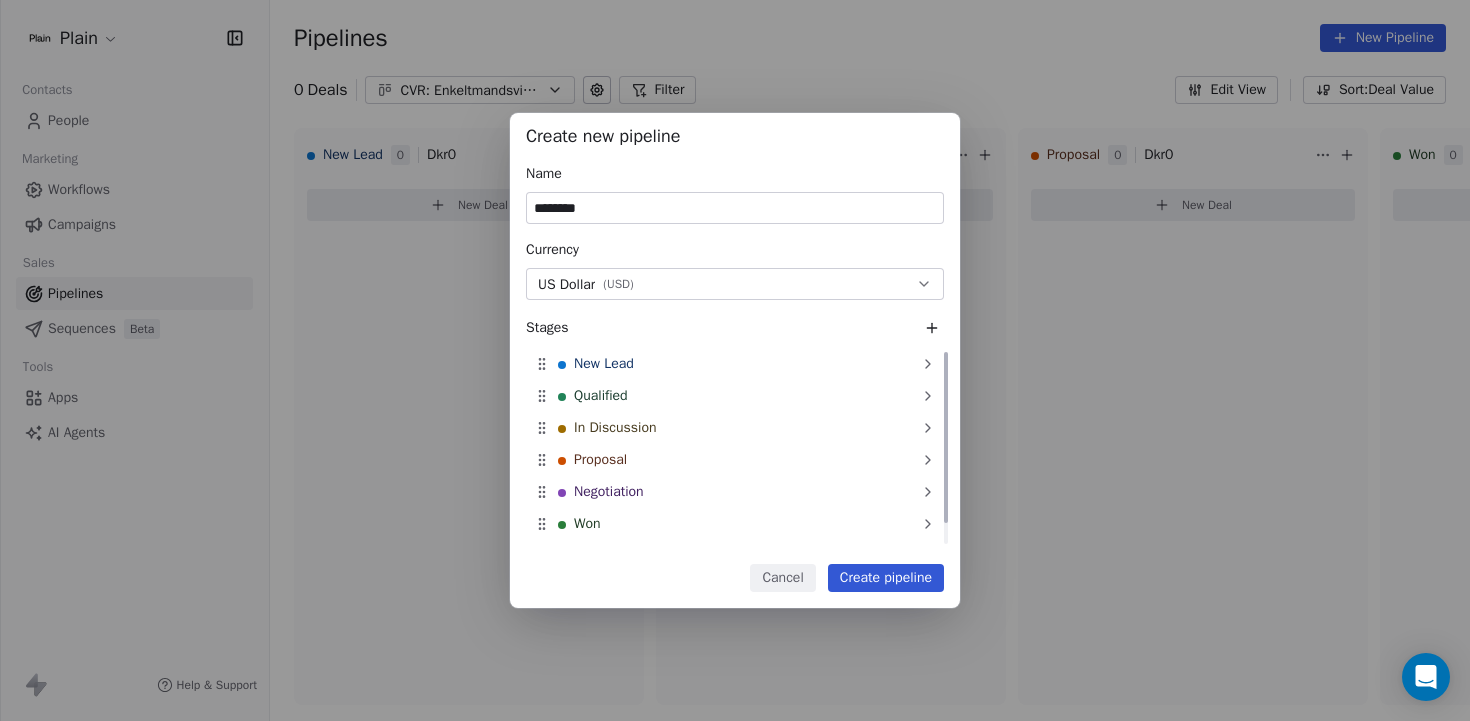 type on "********" 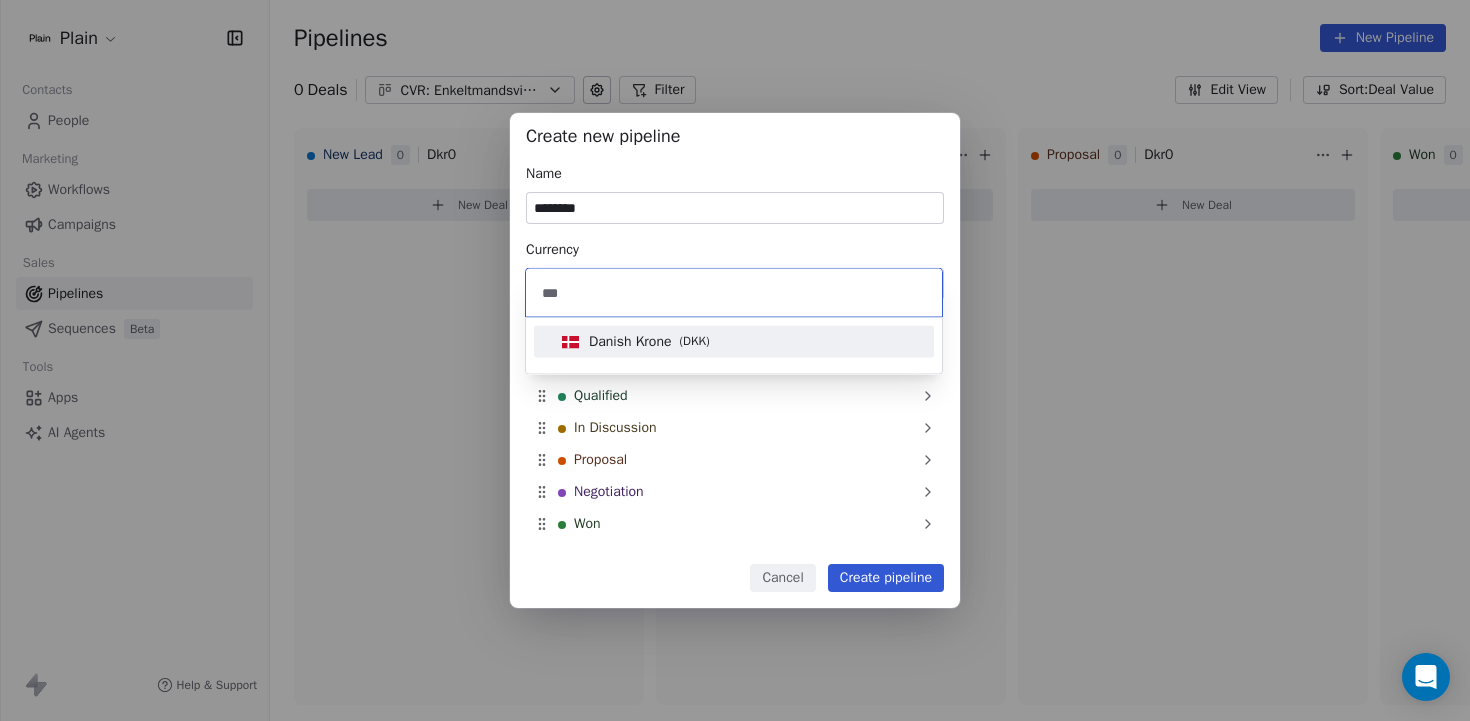 type on "***" 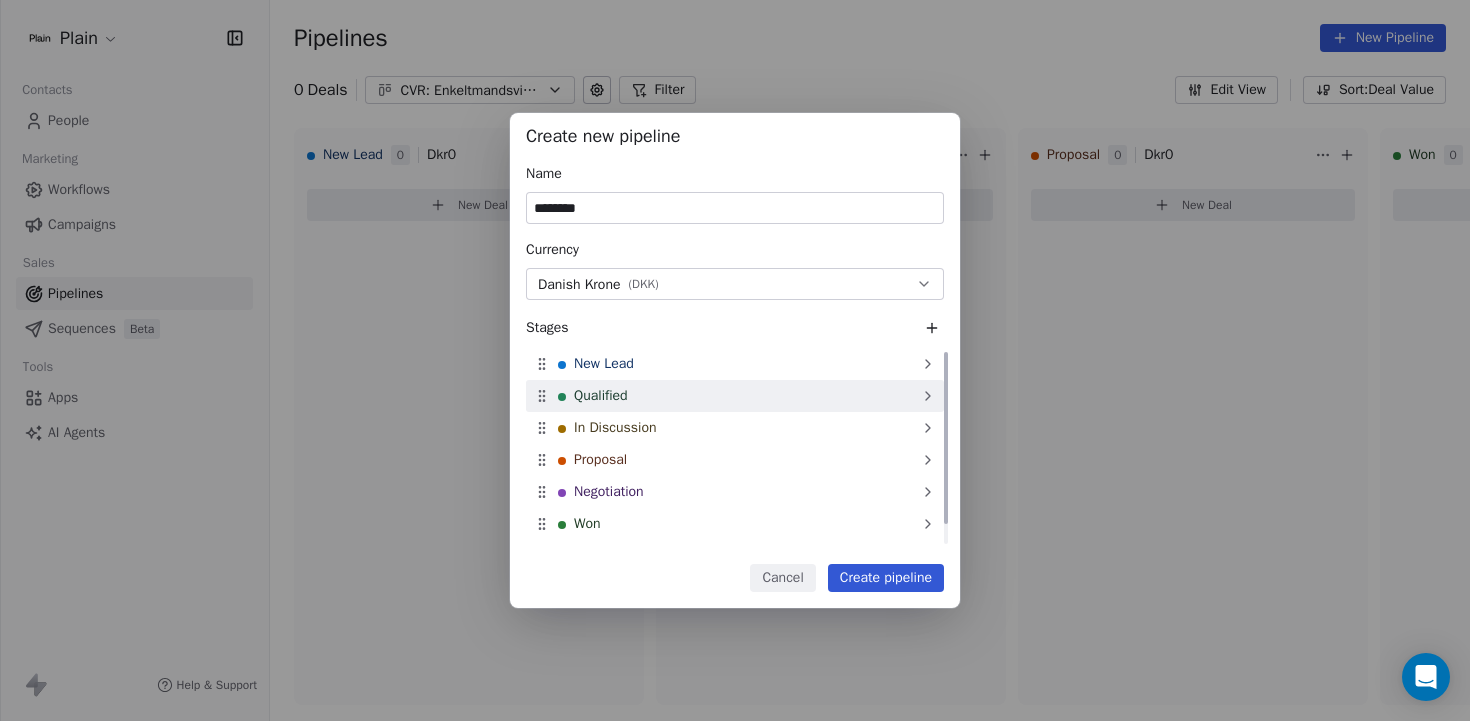 click 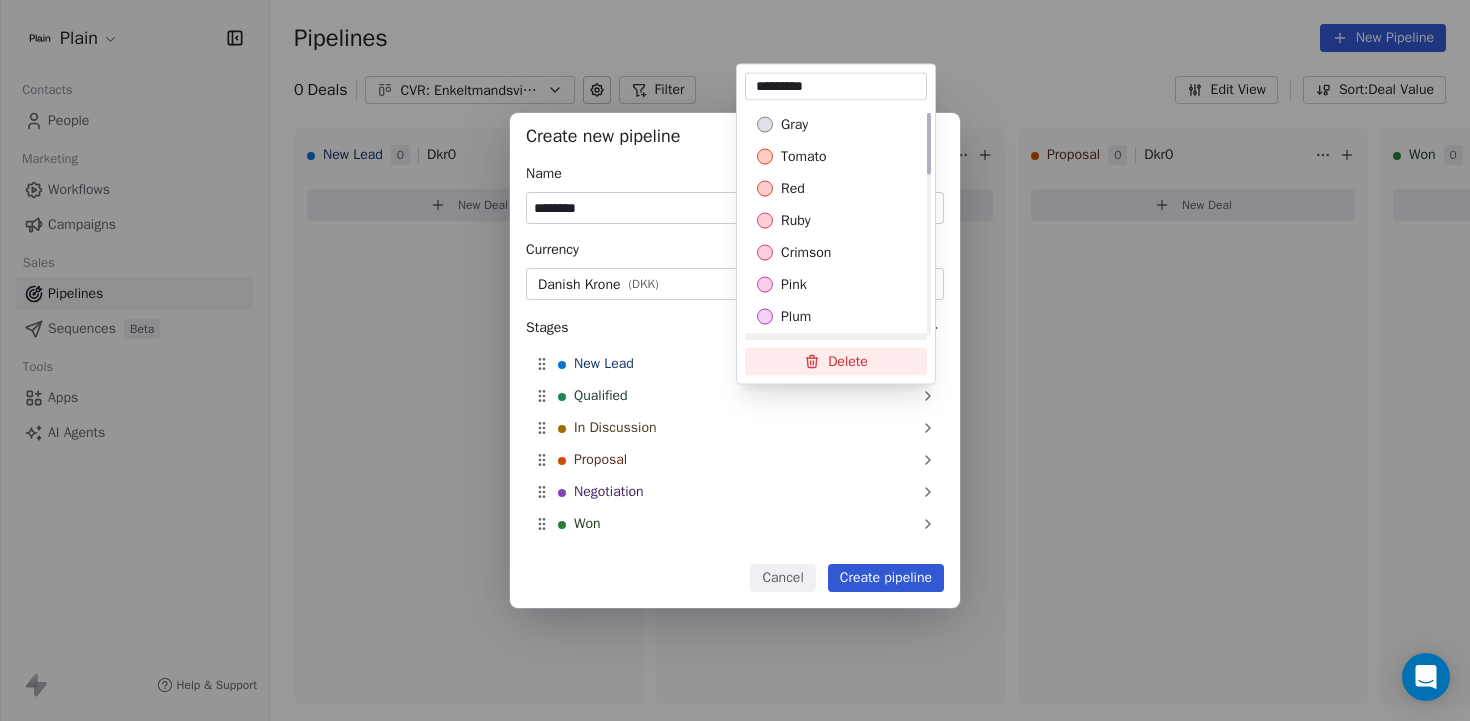 click on "Delete" at bounding box center (836, 361) 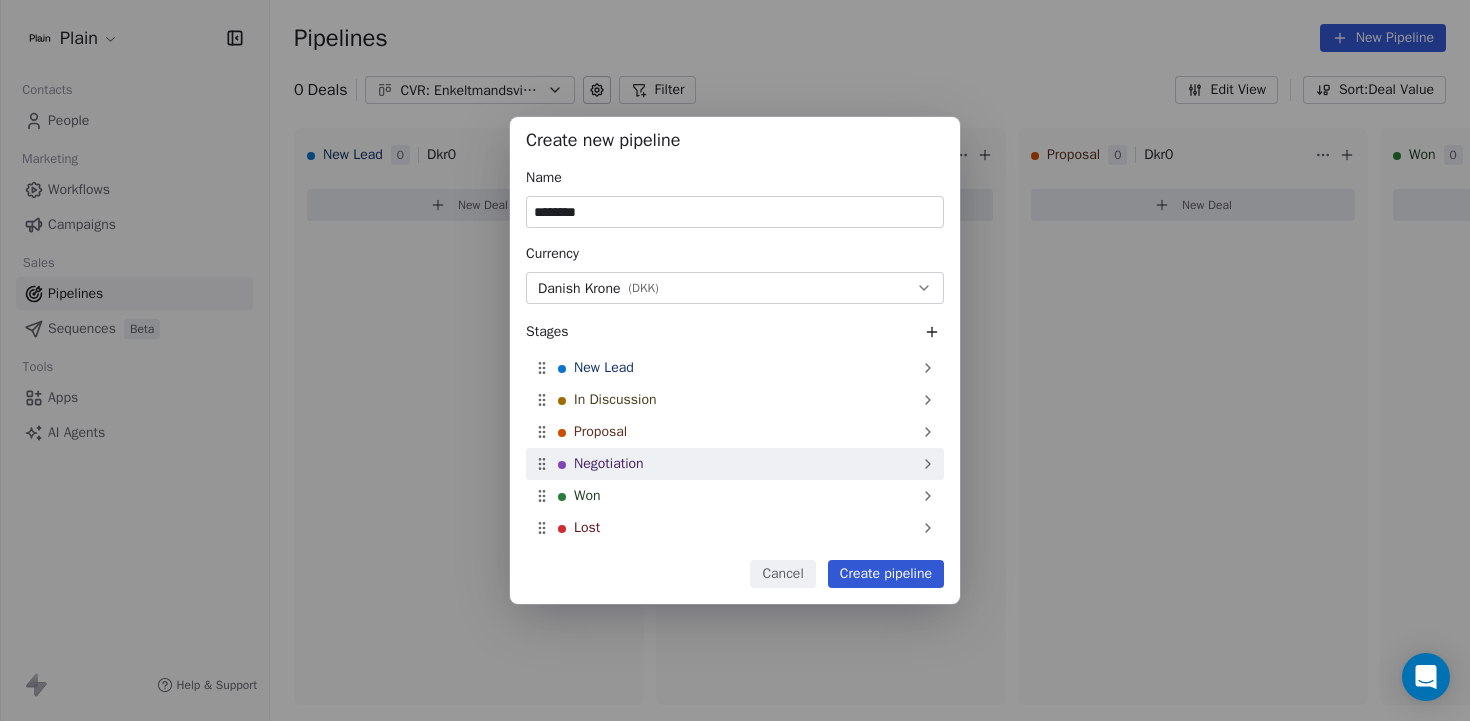 click 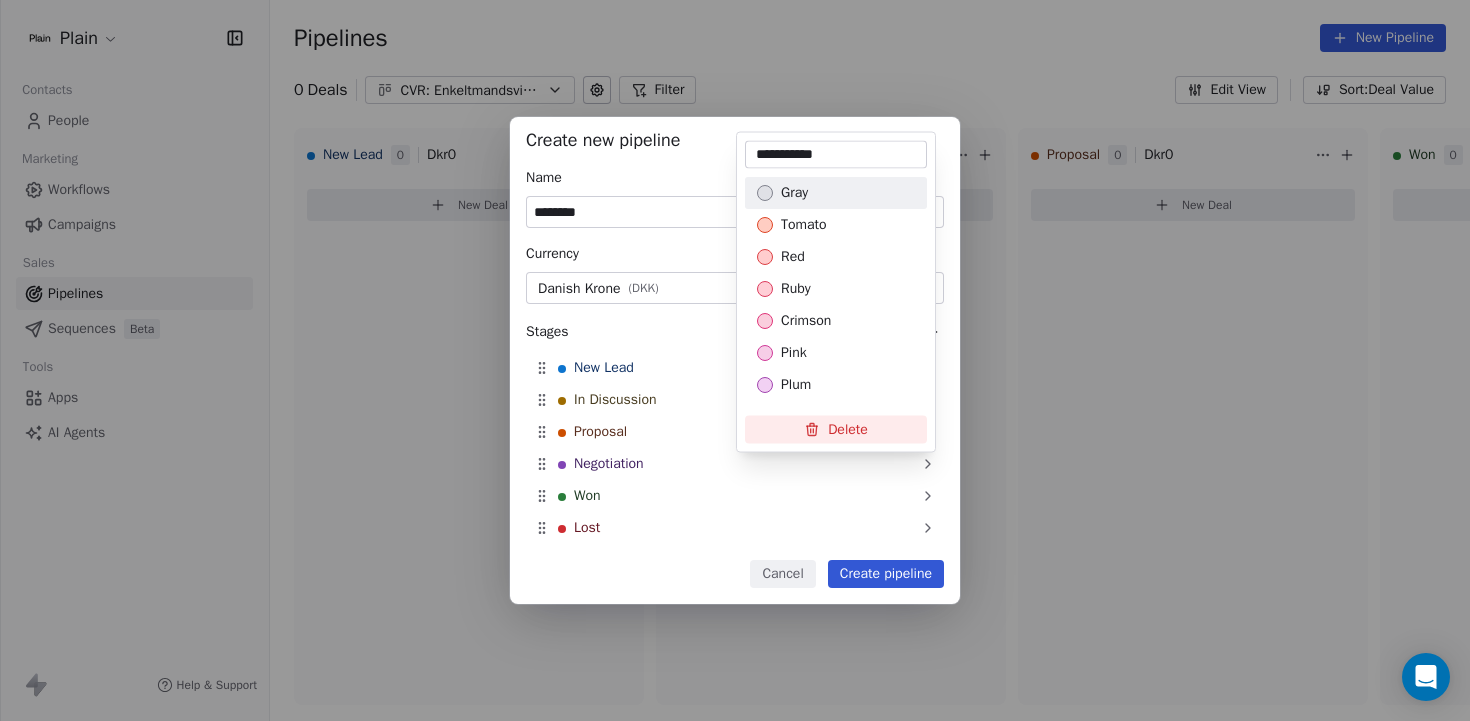 click on "Delete" at bounding box center (836, 429) 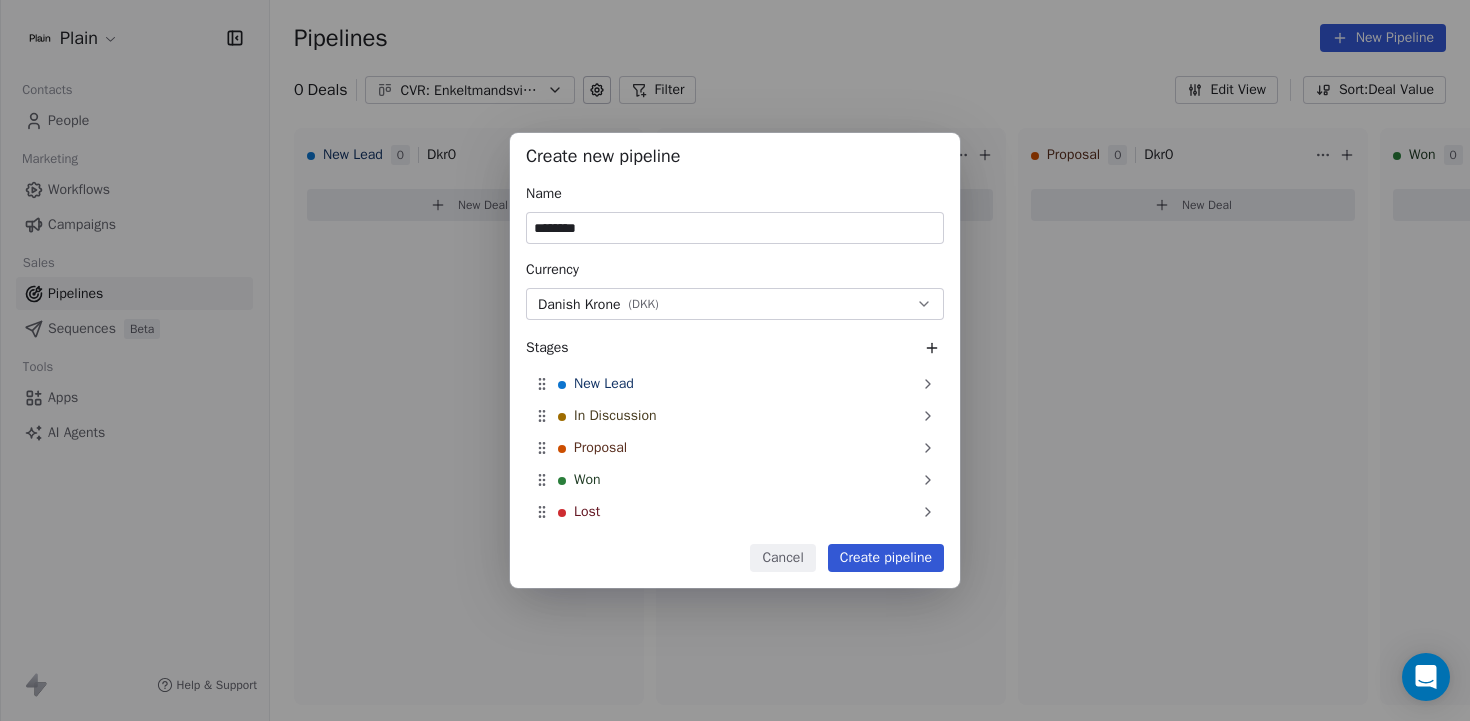 click on "Create pipeline" at bounding box center (886, 558) 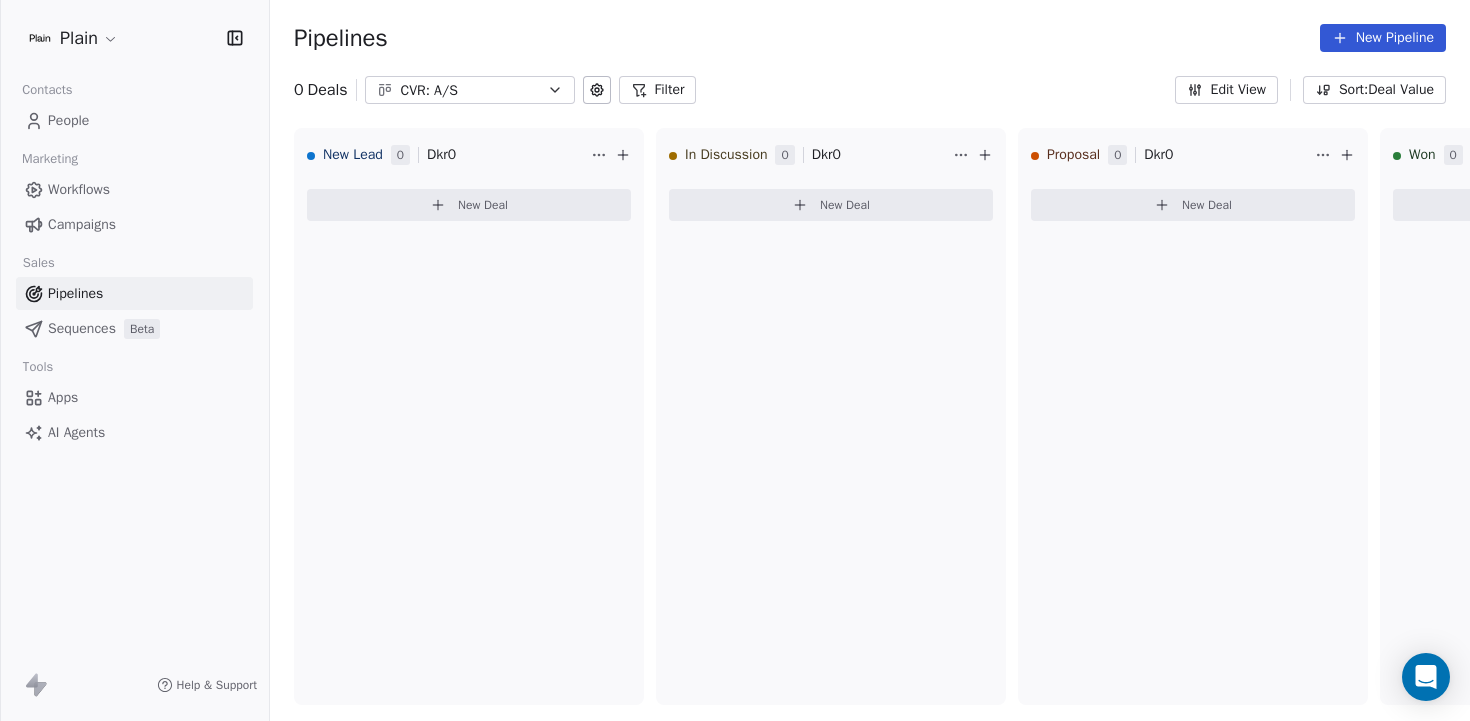 click on "People" at bounding box center [68, 120] 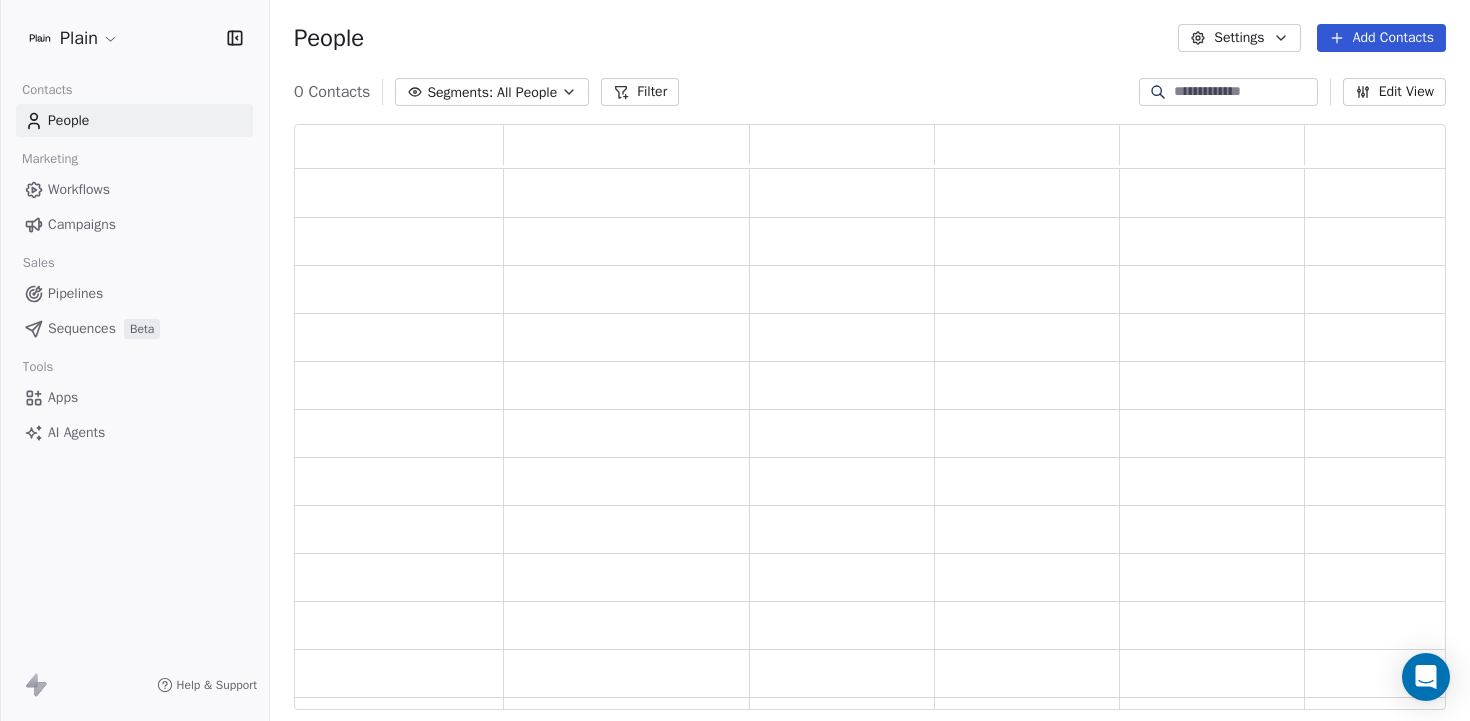 scroll, scrollTop: 586, scrollLeft: 1152, axis: both 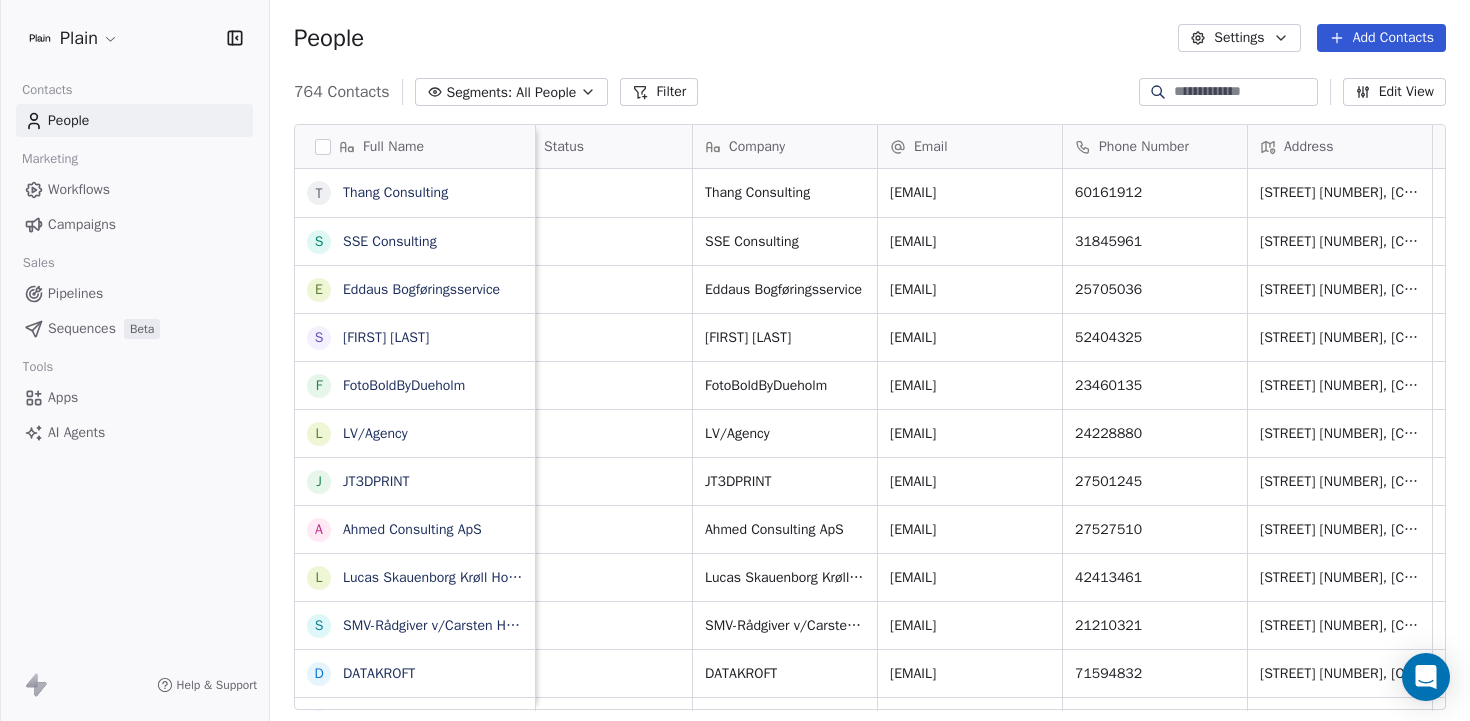 click on "Sequences" at bounding box center [82, 328] 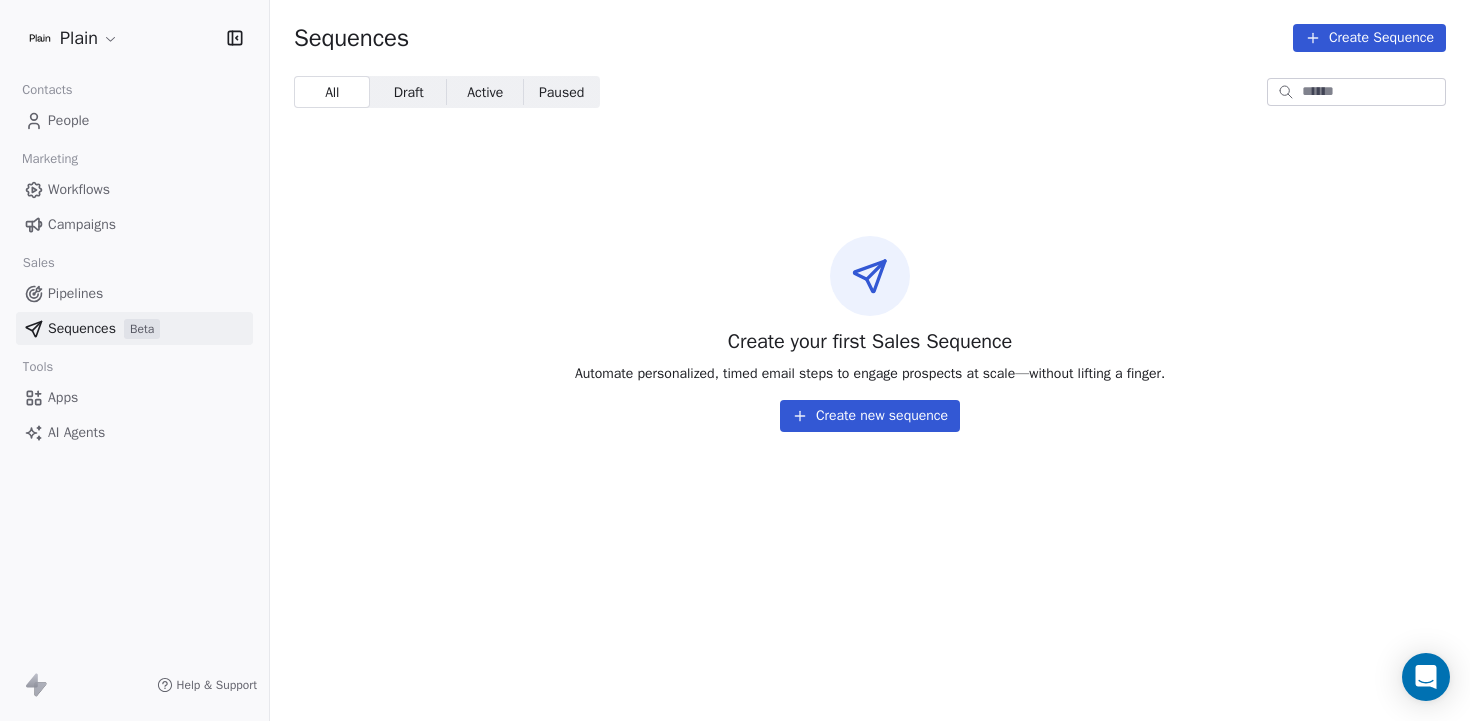 click on "Pipelines" at bounding box center [75, 293] 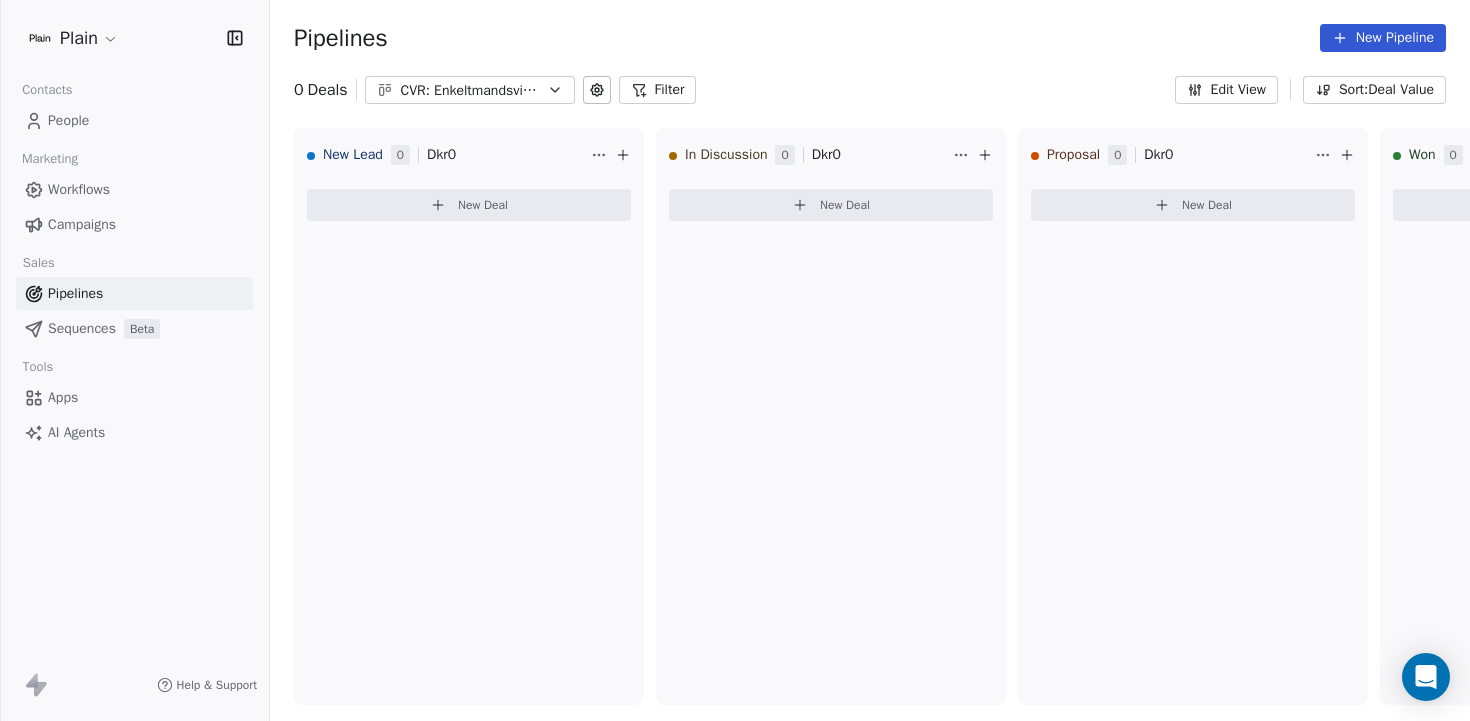 click on "CVR: Enkeltmandsvirksomhed" at bounding box center (470, 90) 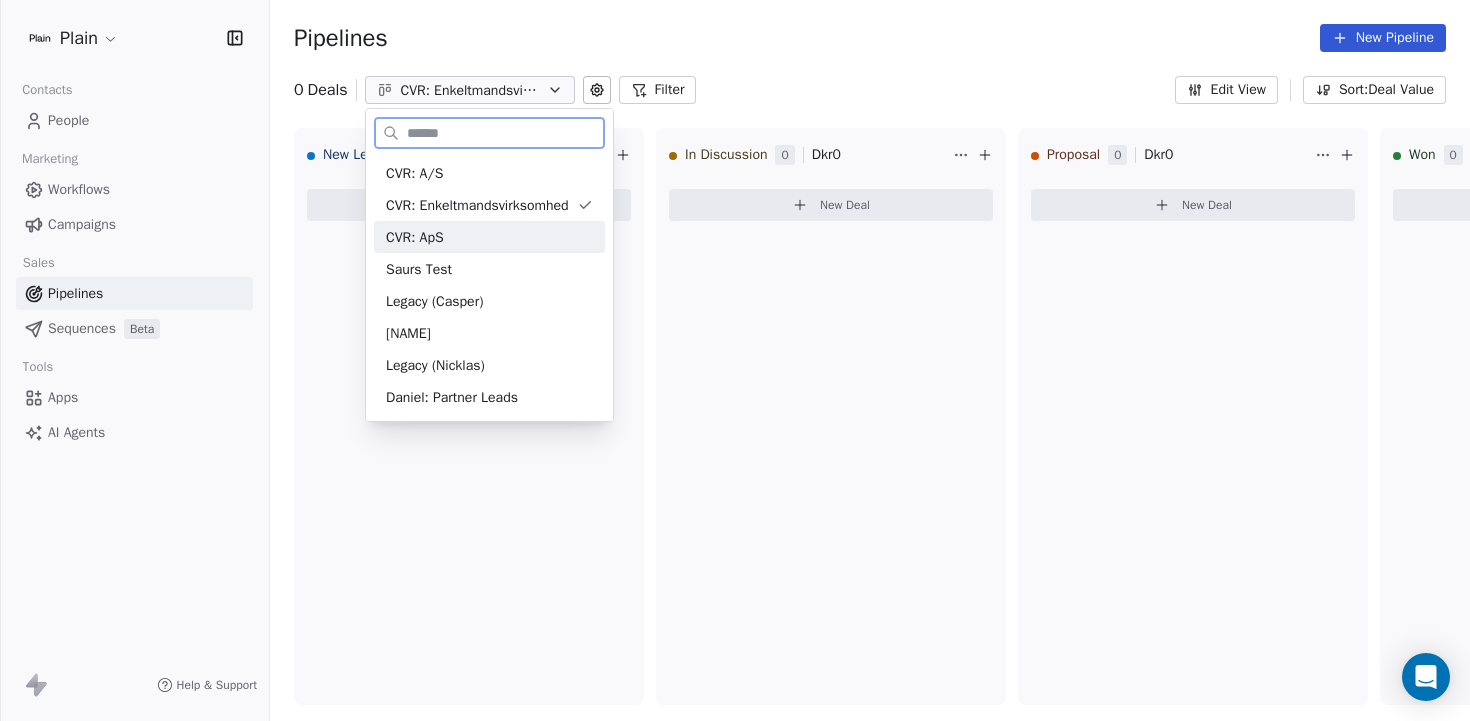 click on "CVR: ApS" at bounding box center [489, 237] 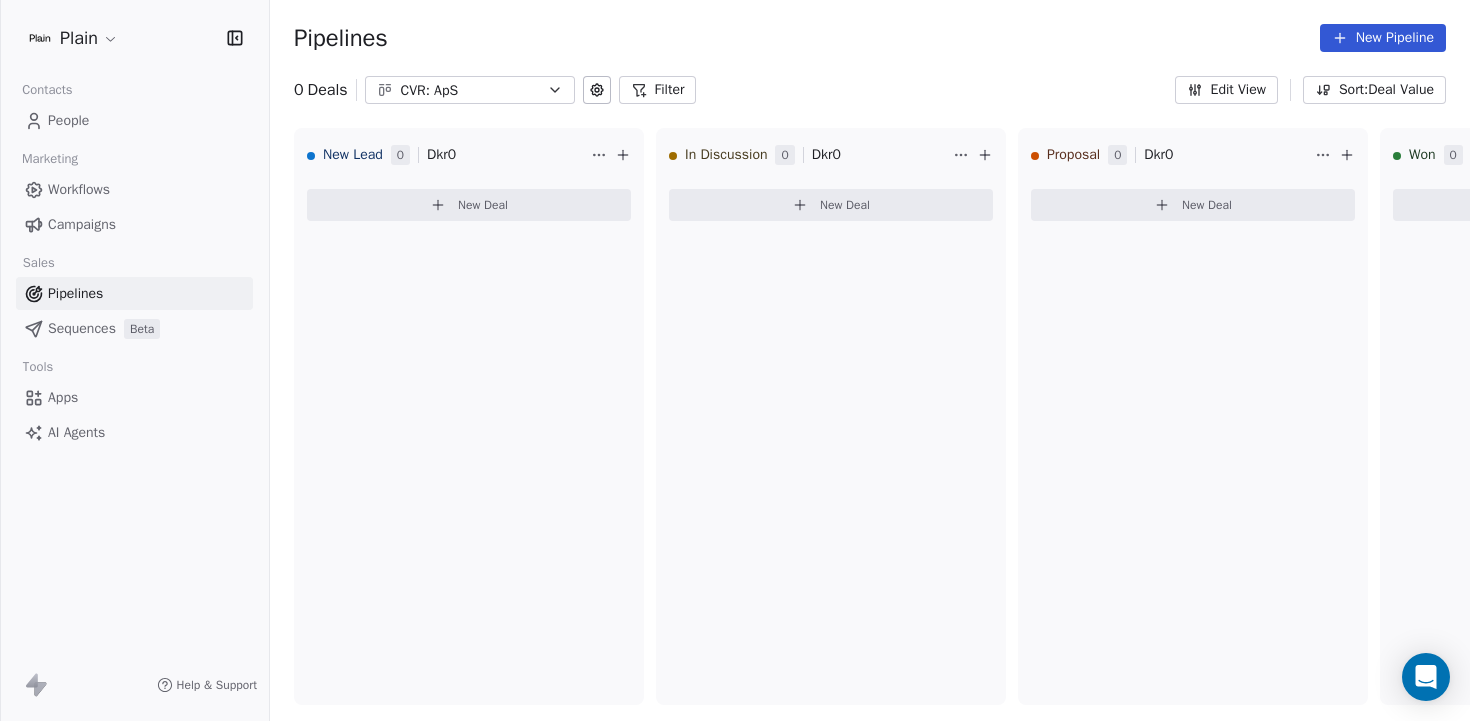 click on "Workflows" at bounding box center (79, 189) 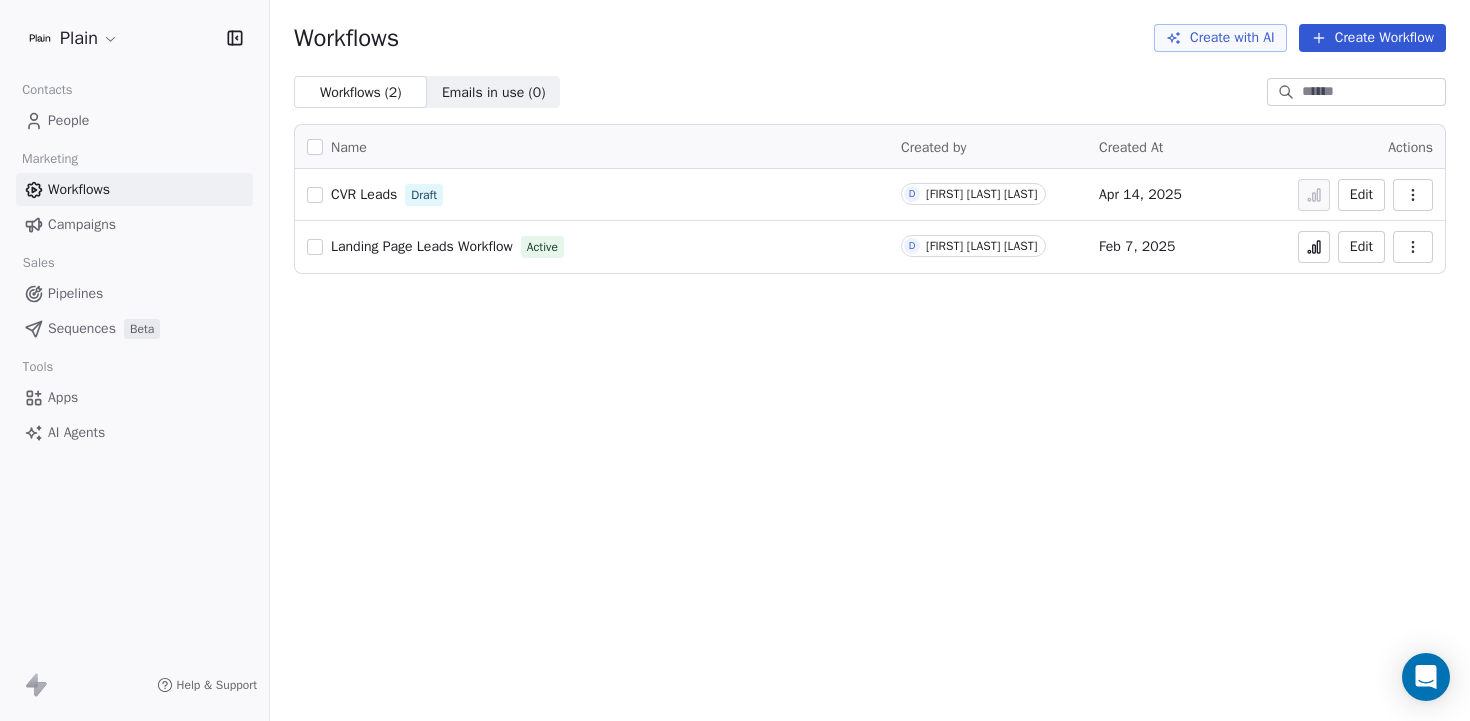 click on "CVR Leads" at bounding box center [364, 194] 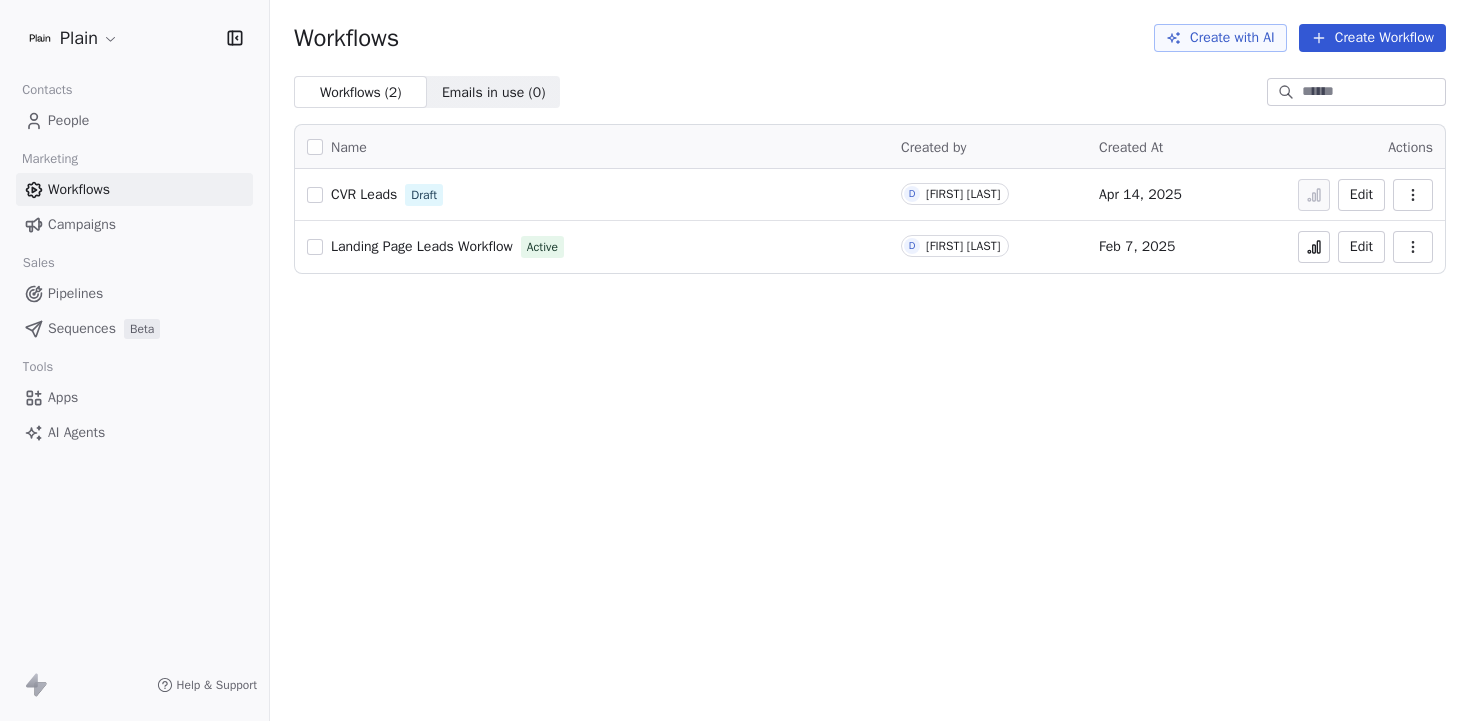 scroll, scrollTop: 0, scrollLeft: 0, axis: both 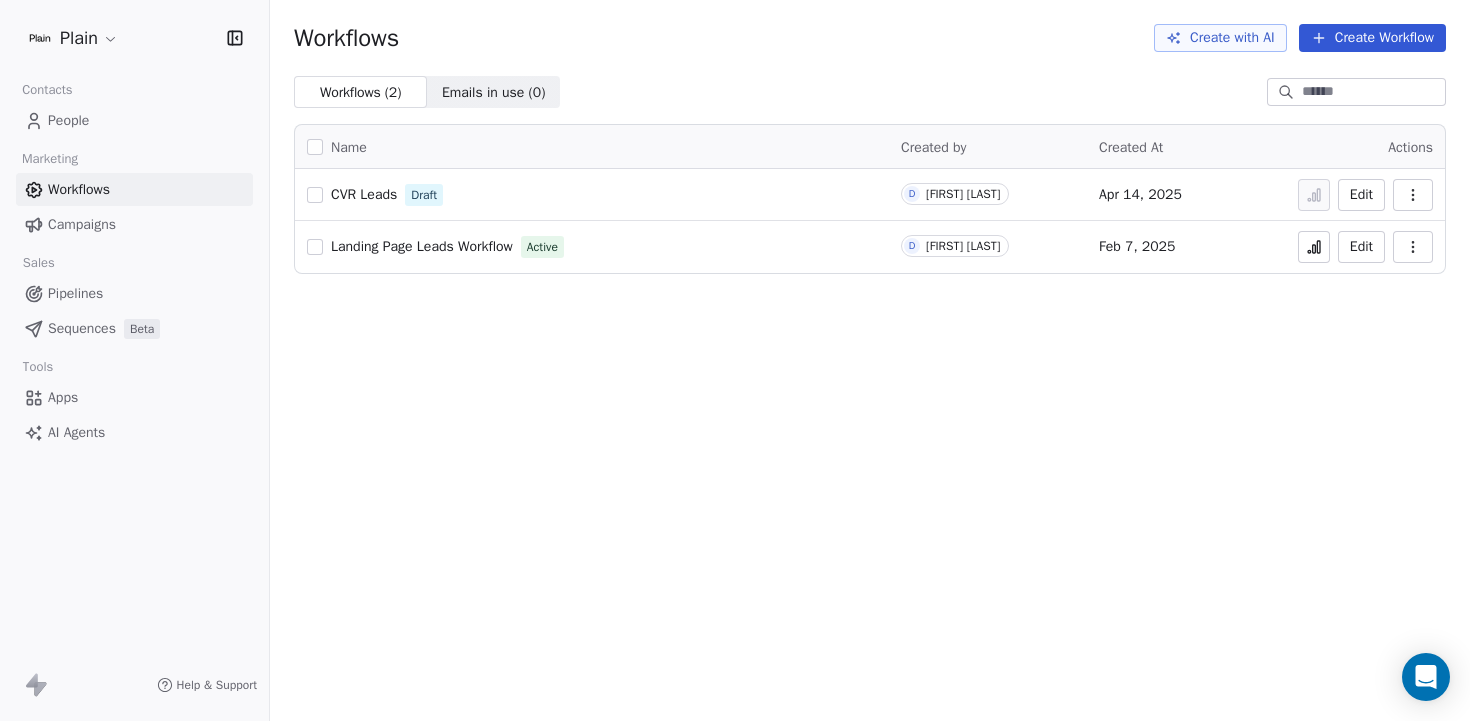 click on "People" at bounding box center [134, 120] 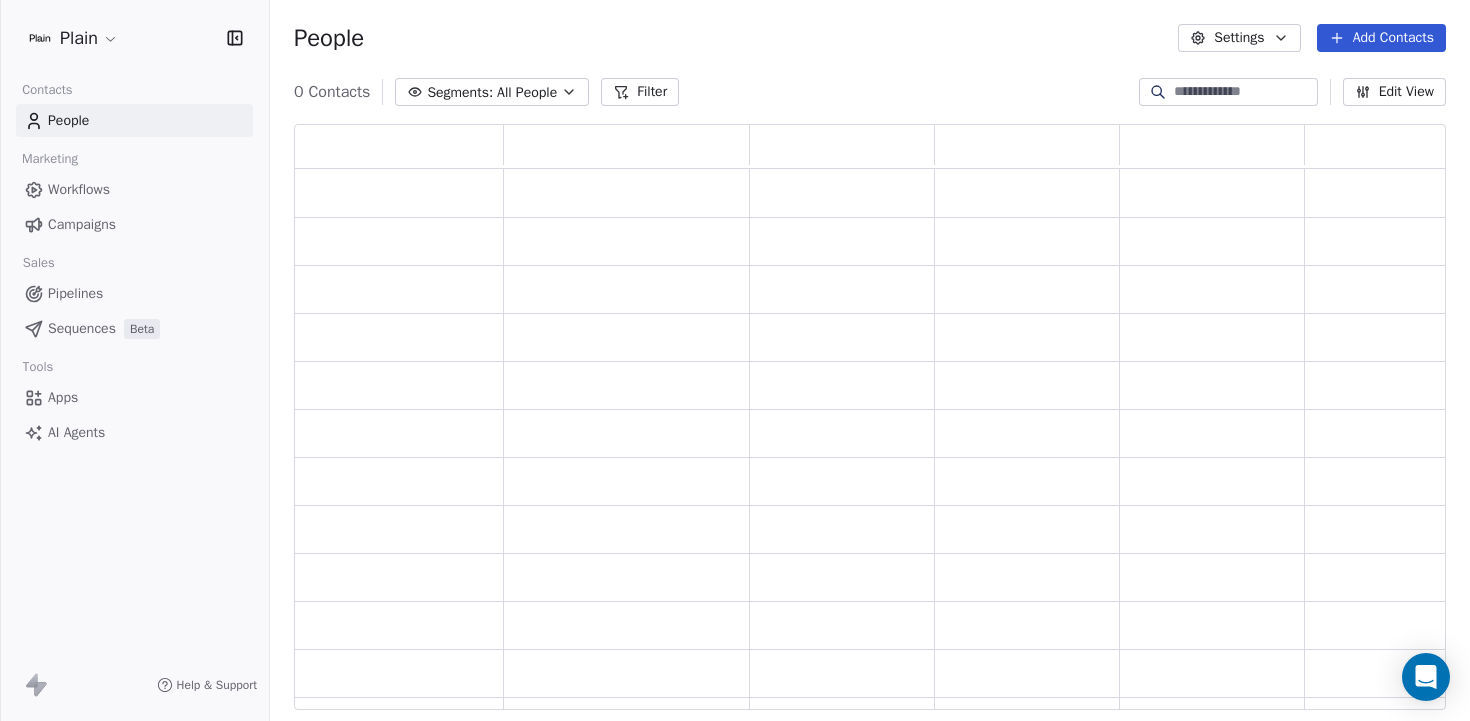 scroll, scrollTop: 0, scrollLeft: 1, axis: horizontal 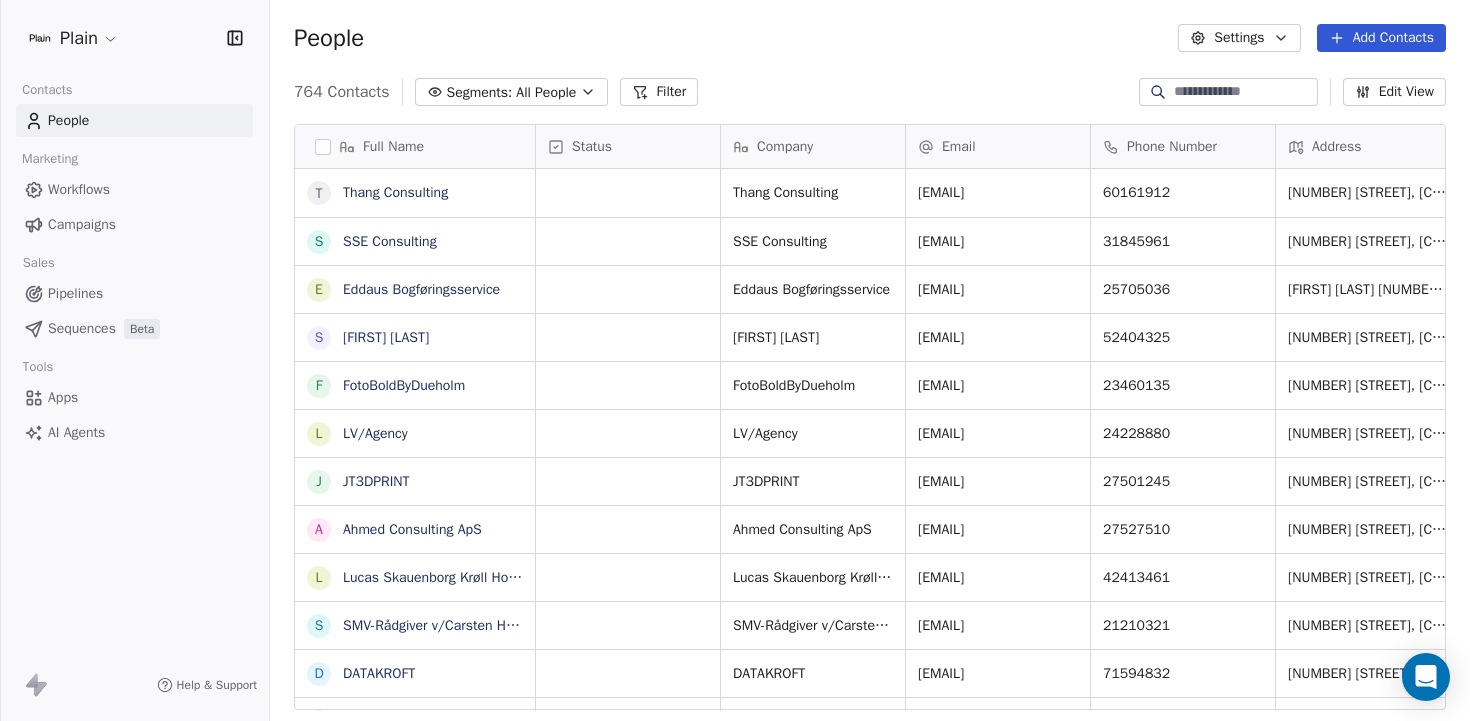 click on "Workflows" at bounding box center [79, 189] 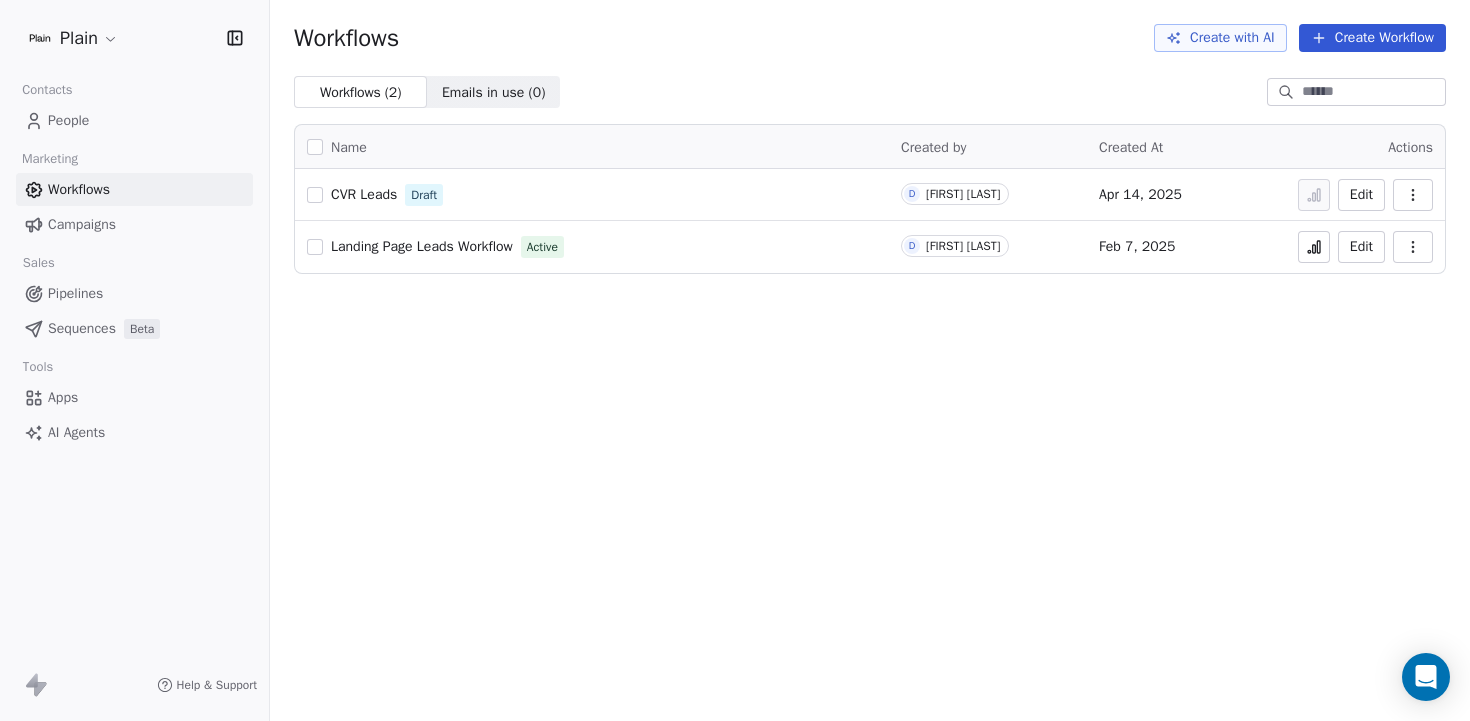 click on "Campaigns" at bounding box center (82, 224) 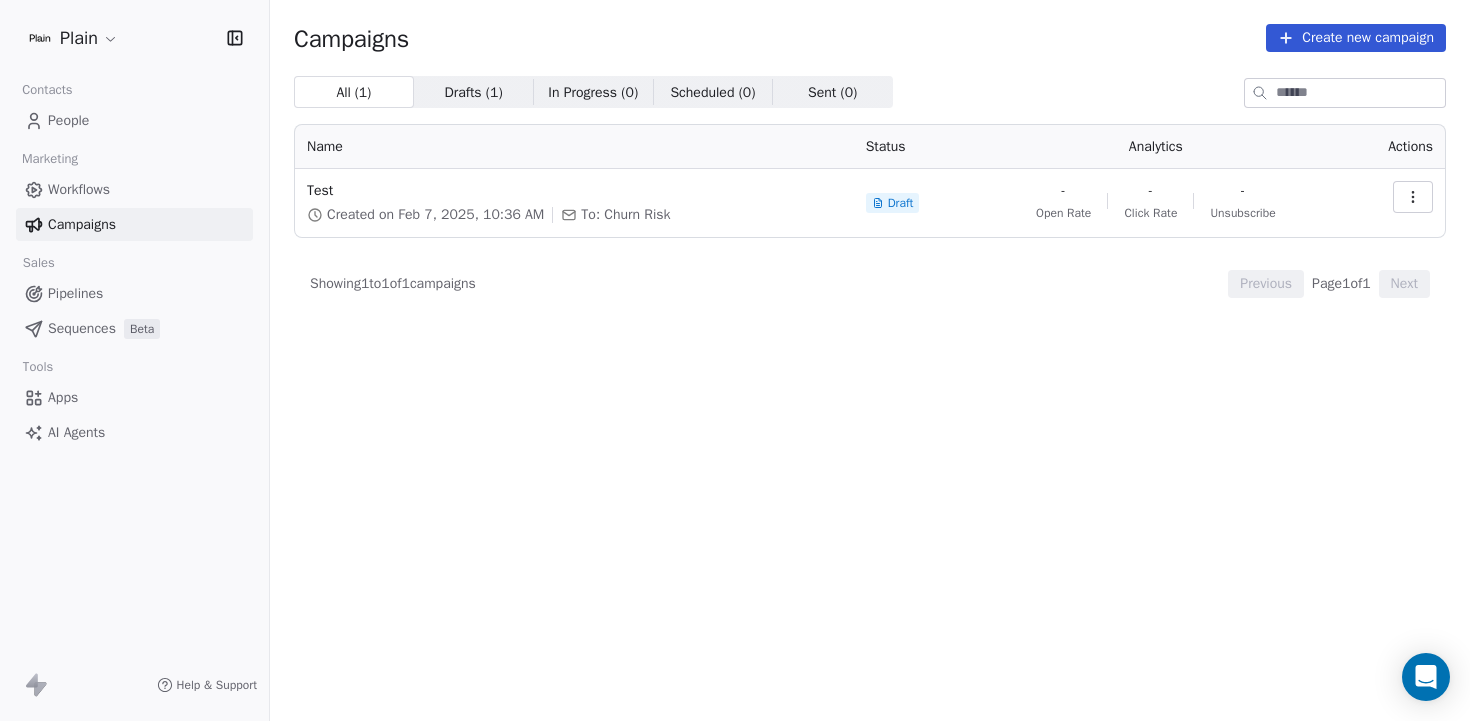 click on "Pipelines" at bounding box center (75, 293) 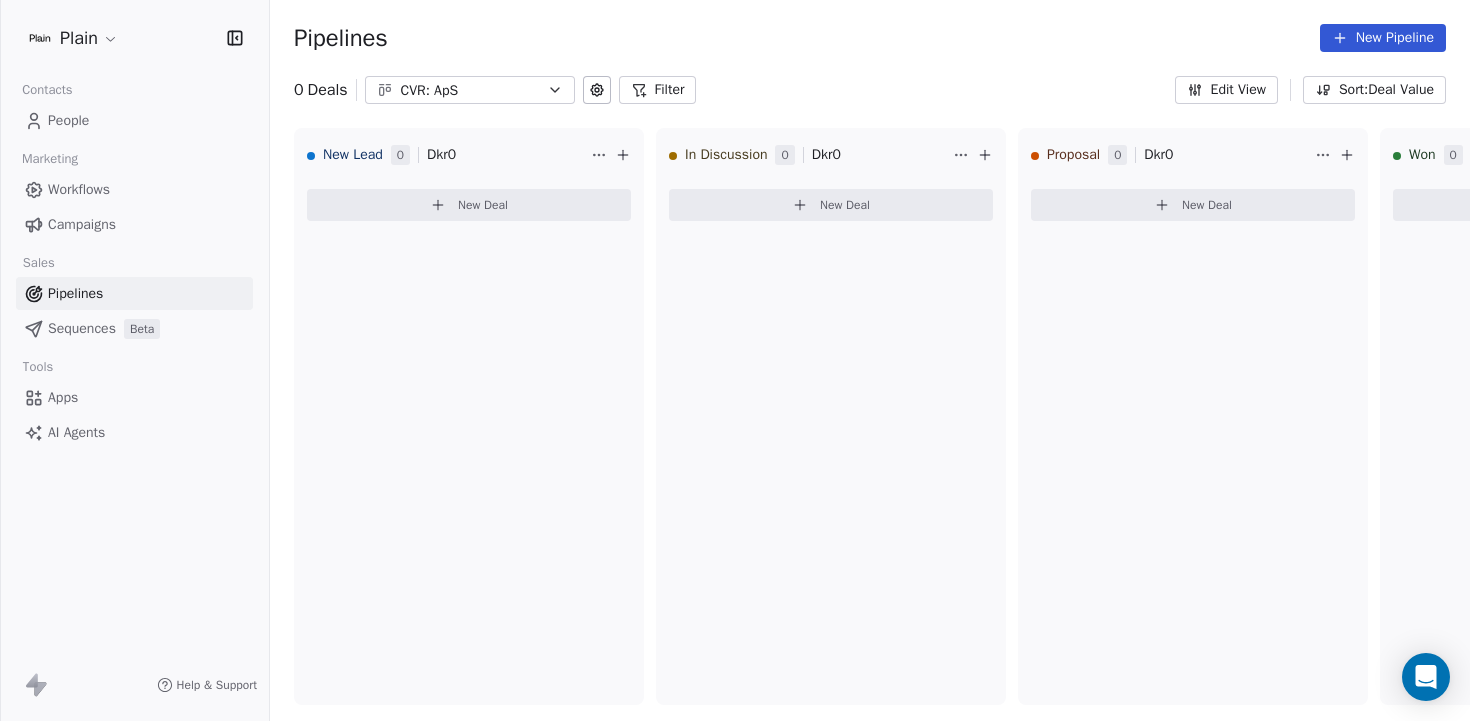 click on "Sequences" at bounding box center (82, 328) 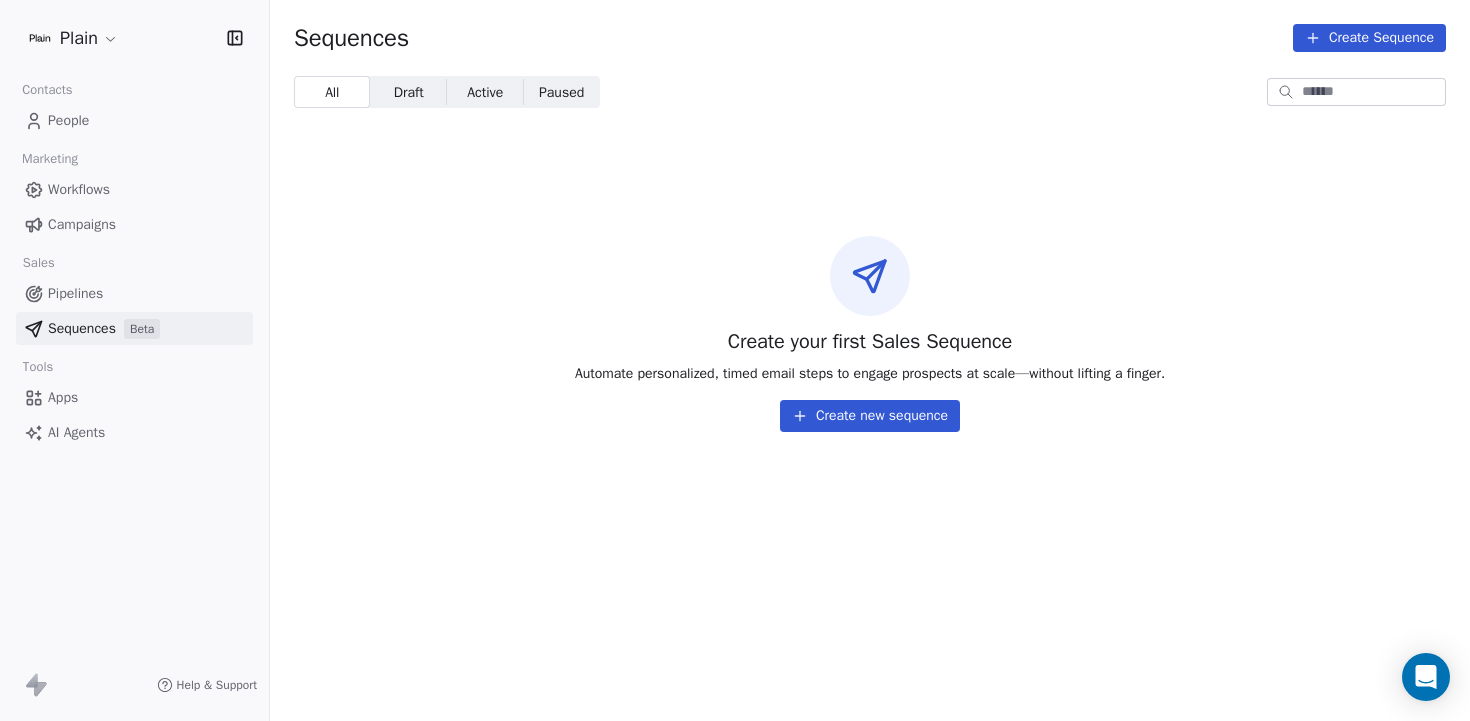 click 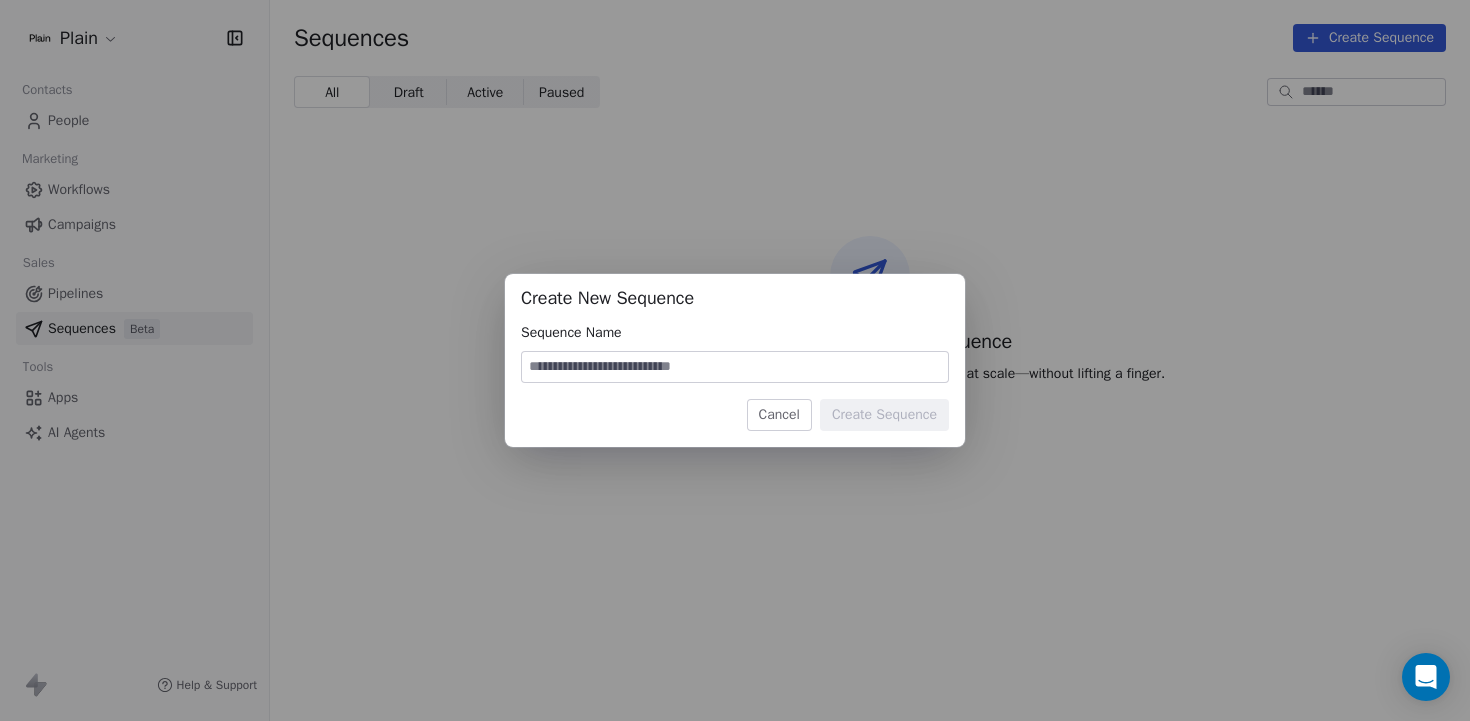click at bounding box center (735, 367) 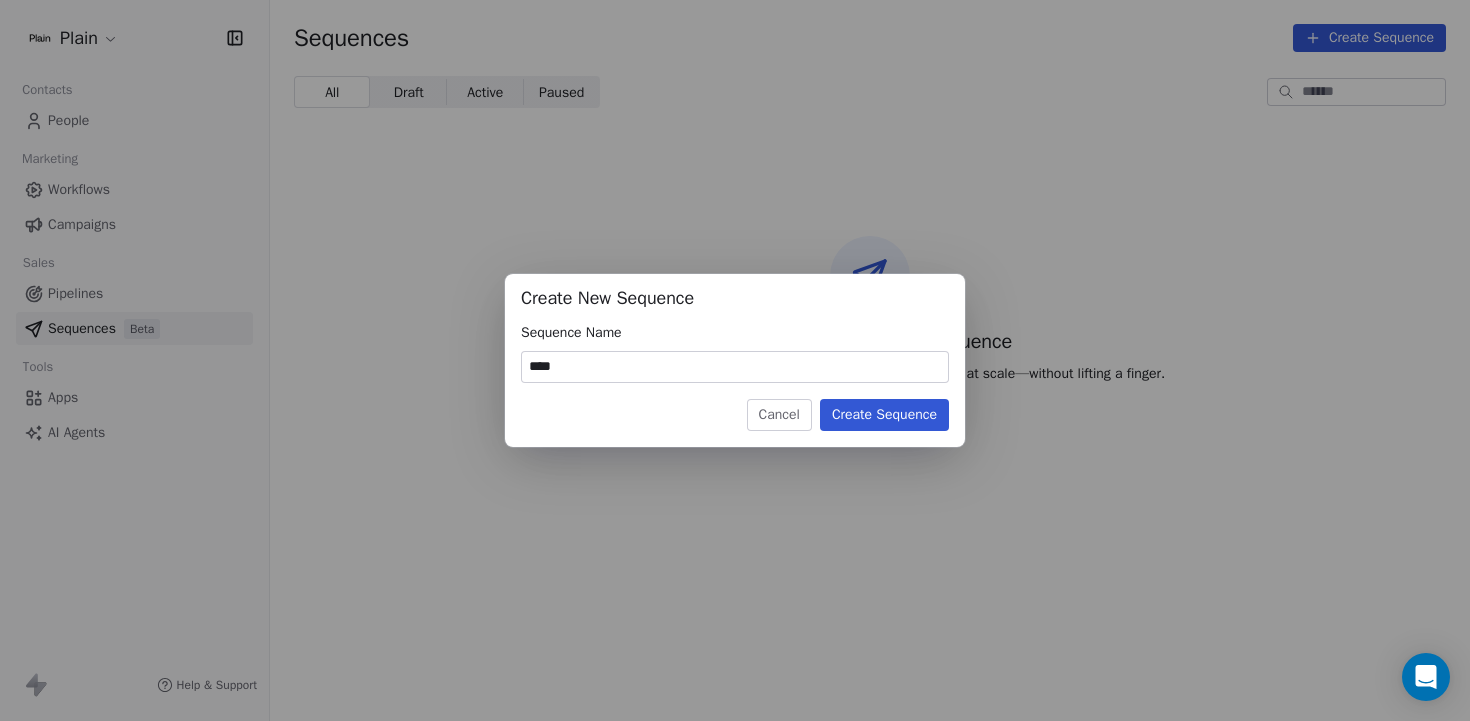 type on "****" 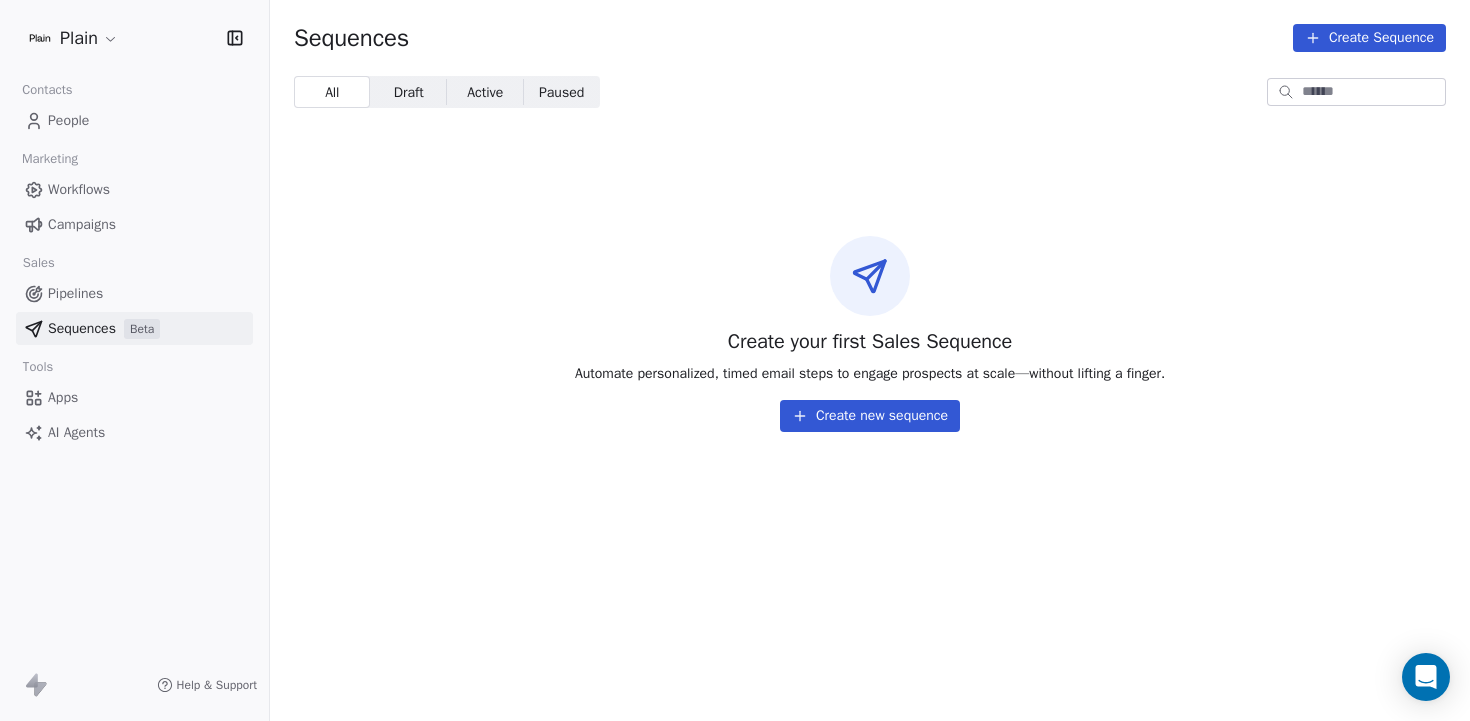 click on "Campaigns" at bounding box center (82, 224) 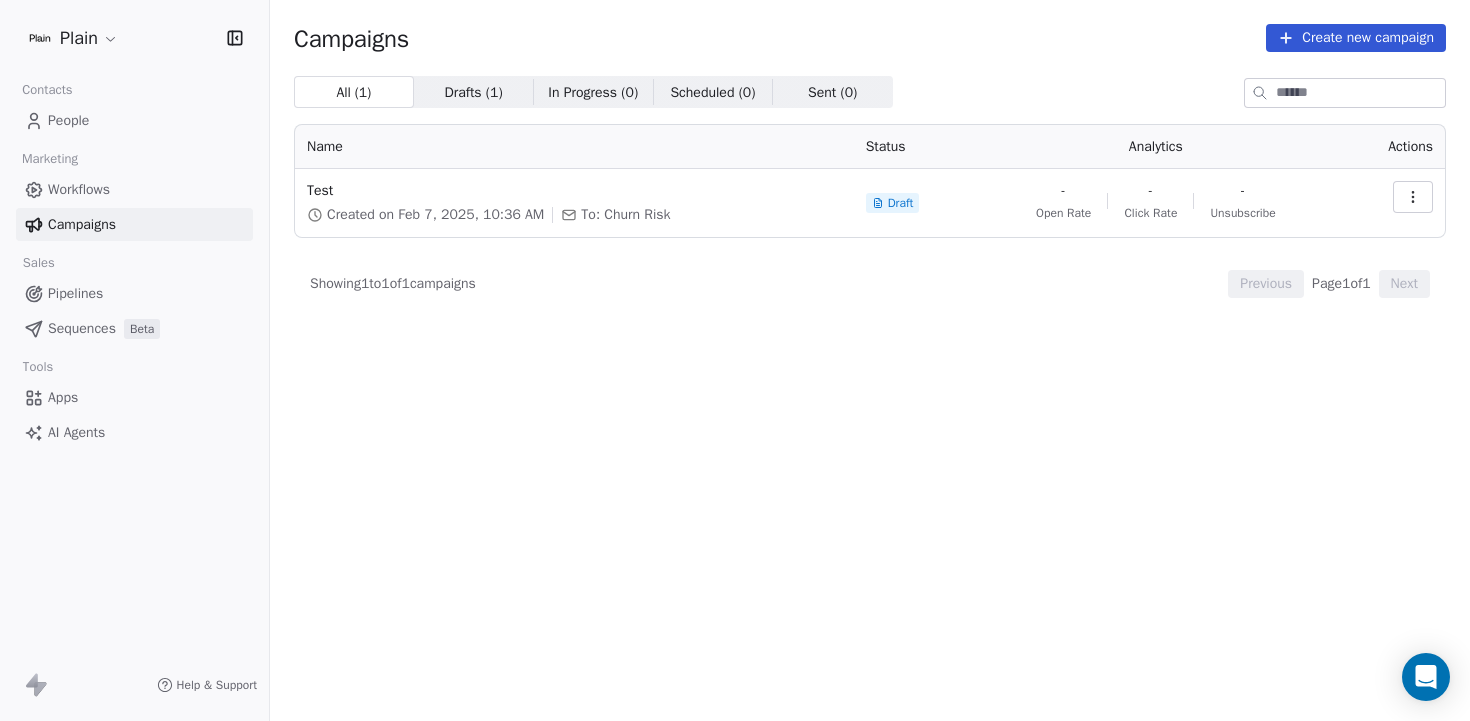 click on "Workflows" at bounding box center (134, 189) 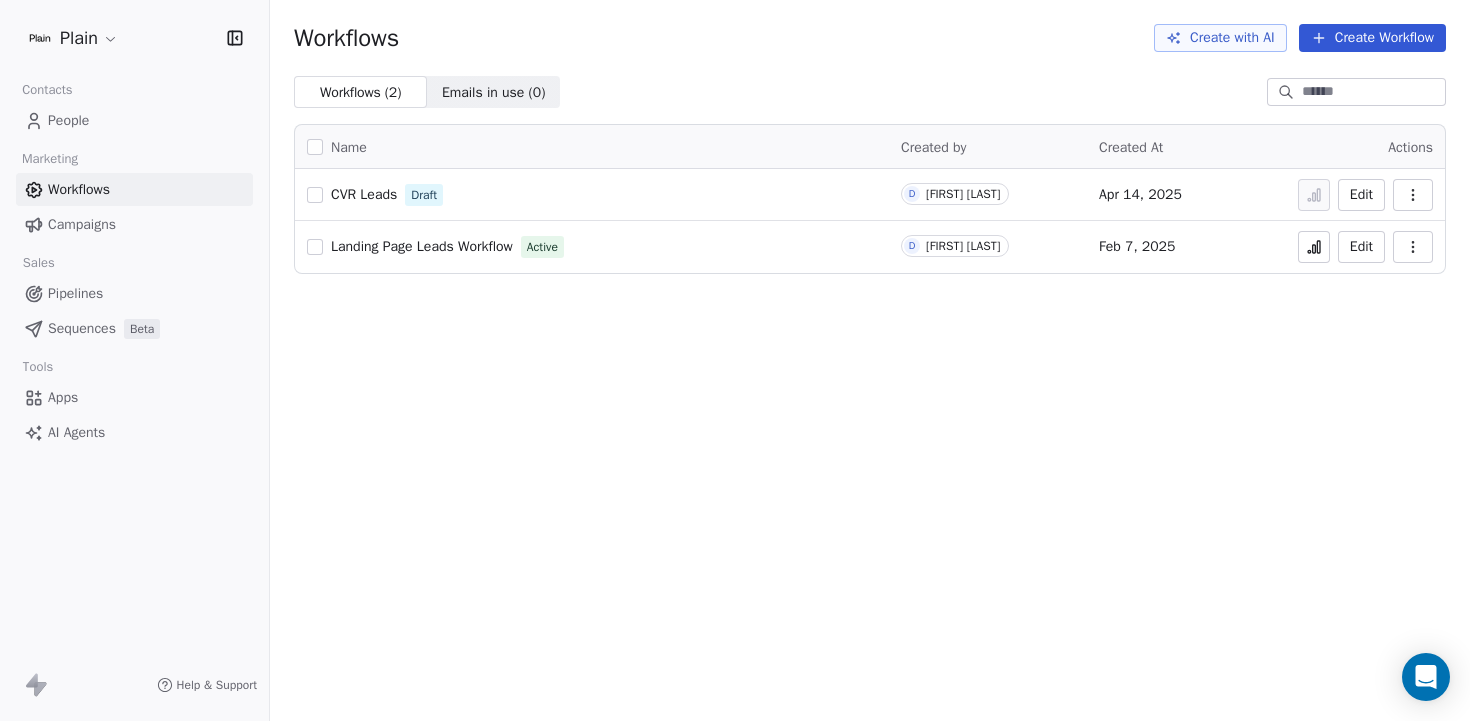click on "Pipelines" at bounding box center [75, 293] 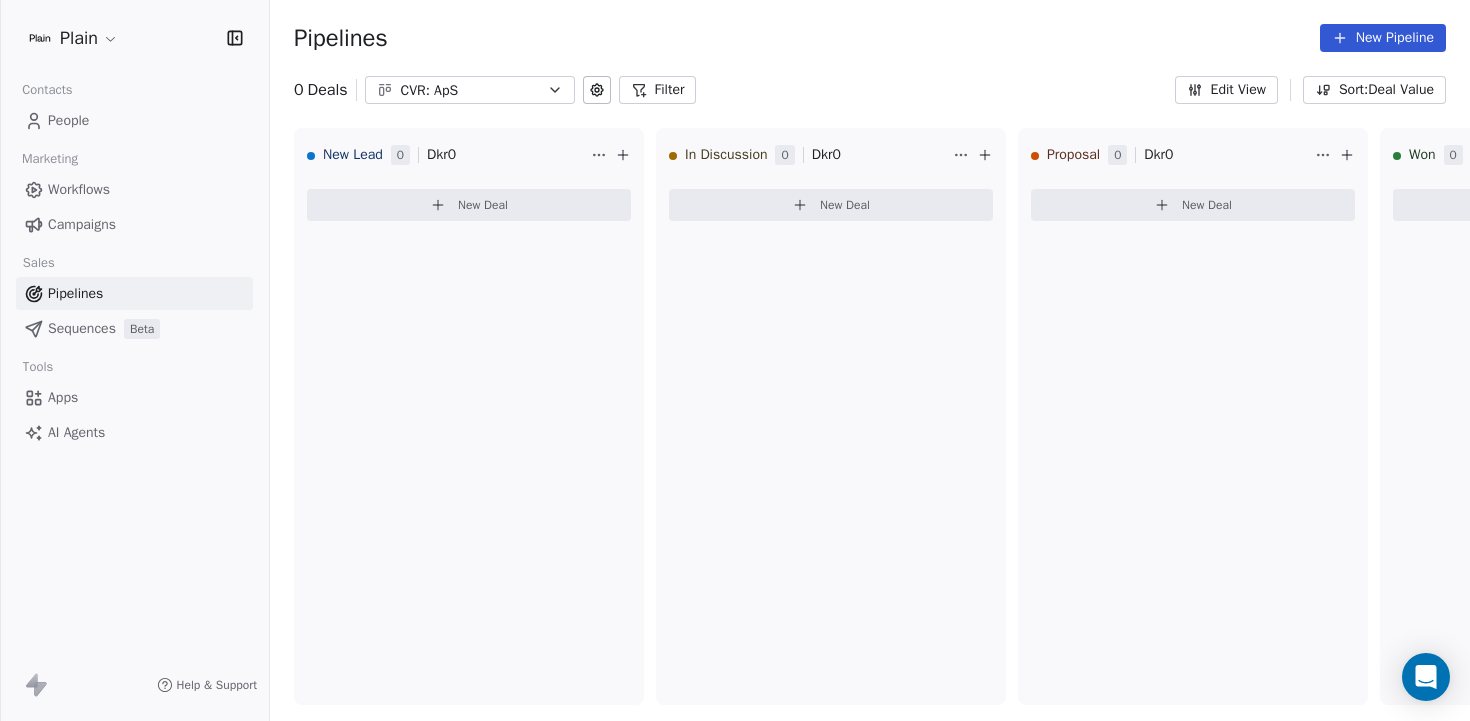 click on "Sequences" at bounding box center (82, 328) 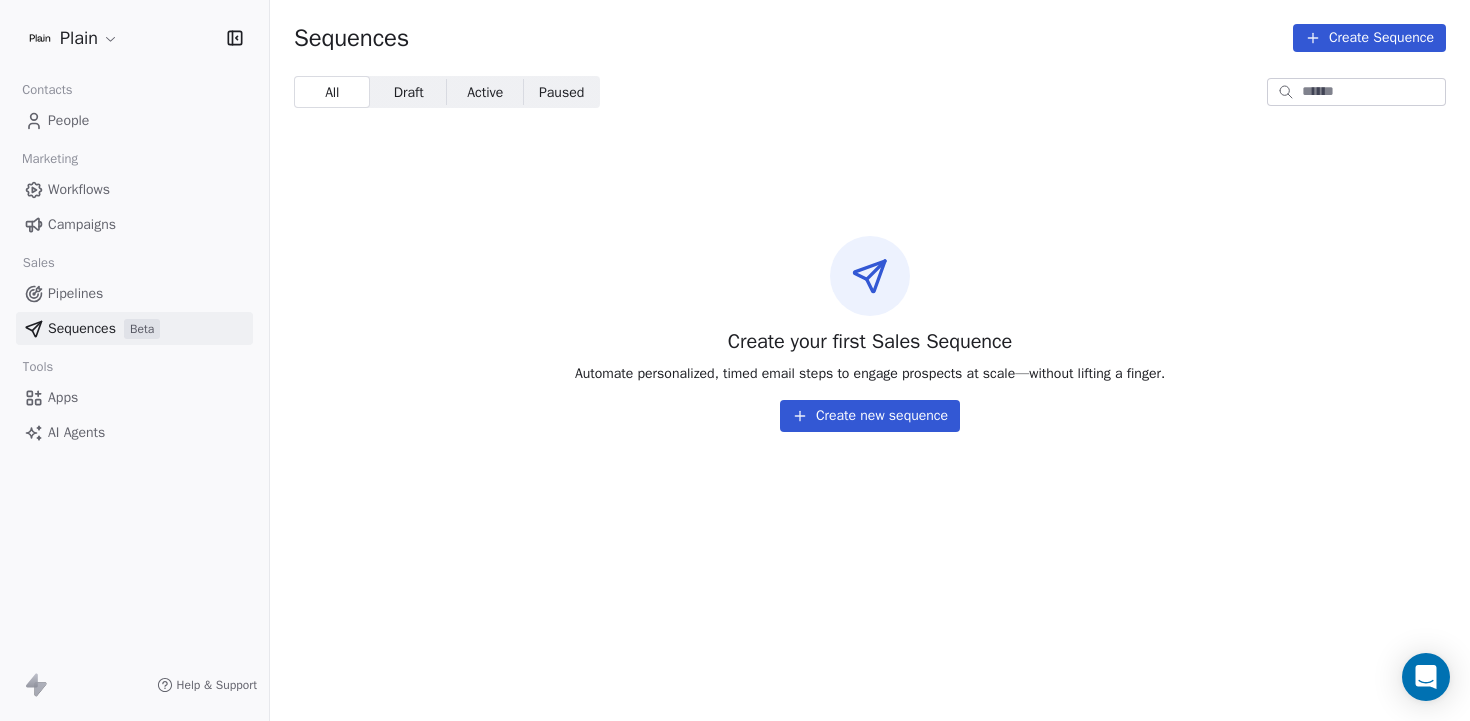 click on "Create your first Sales Sequence Automate personalized, timed email steps to engage prospects at scale—without lifting a finger. Create new sequence" at bounding box center [870, 334] 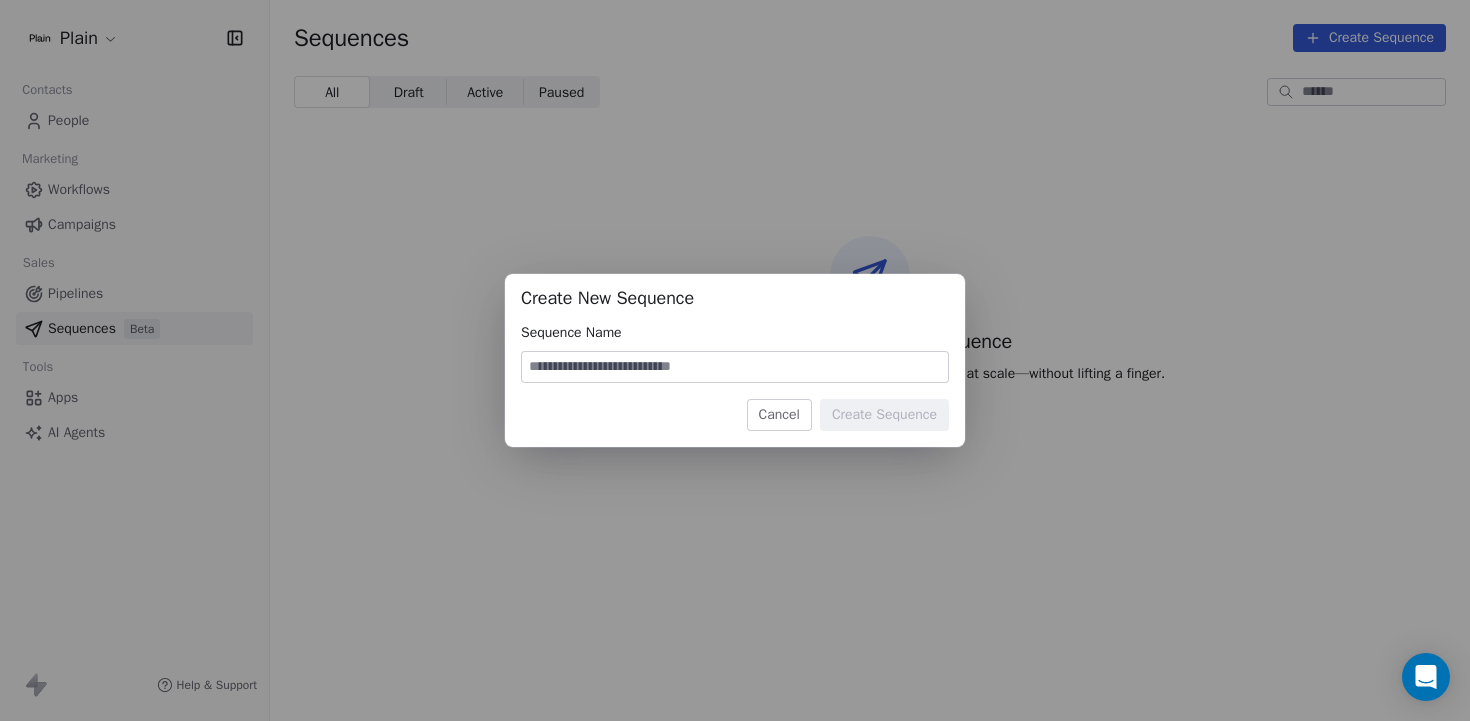 click at bounding box center [735, 367] 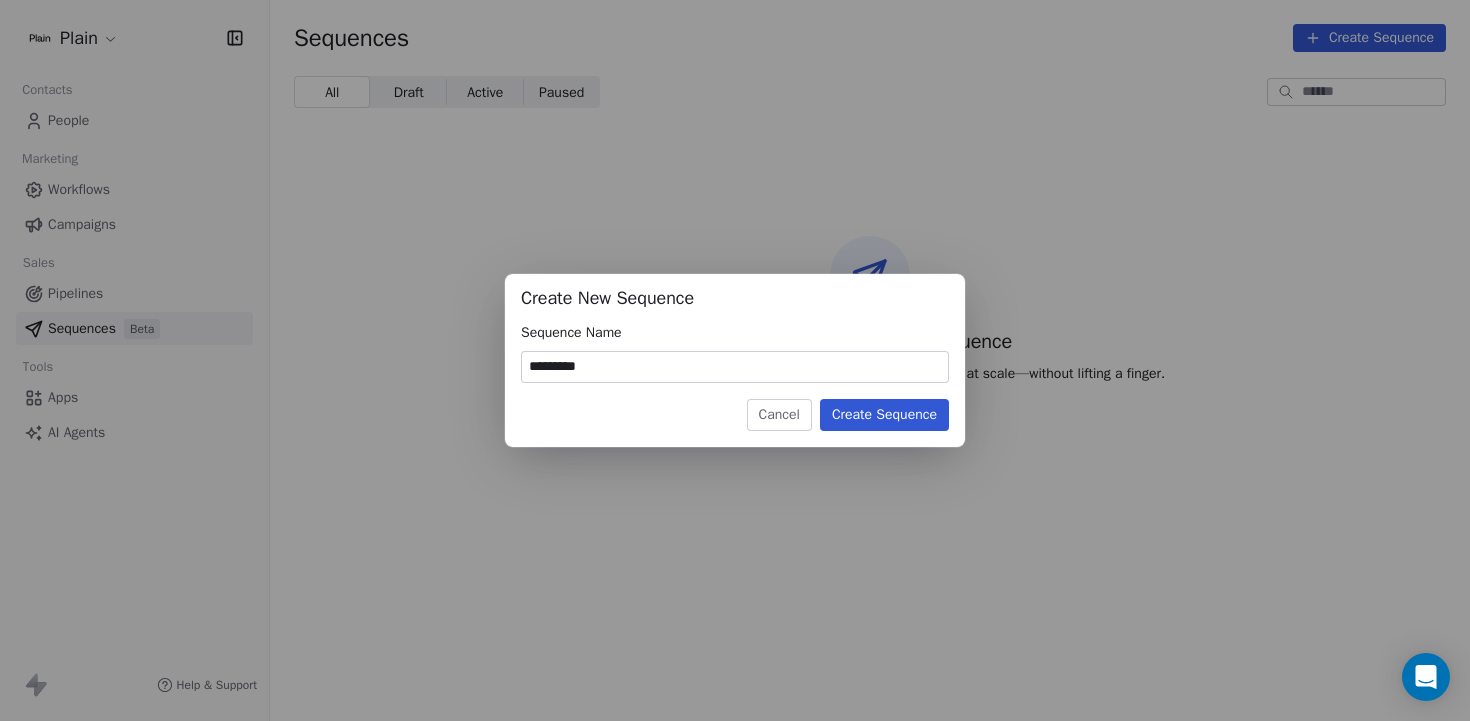 type on "*********" 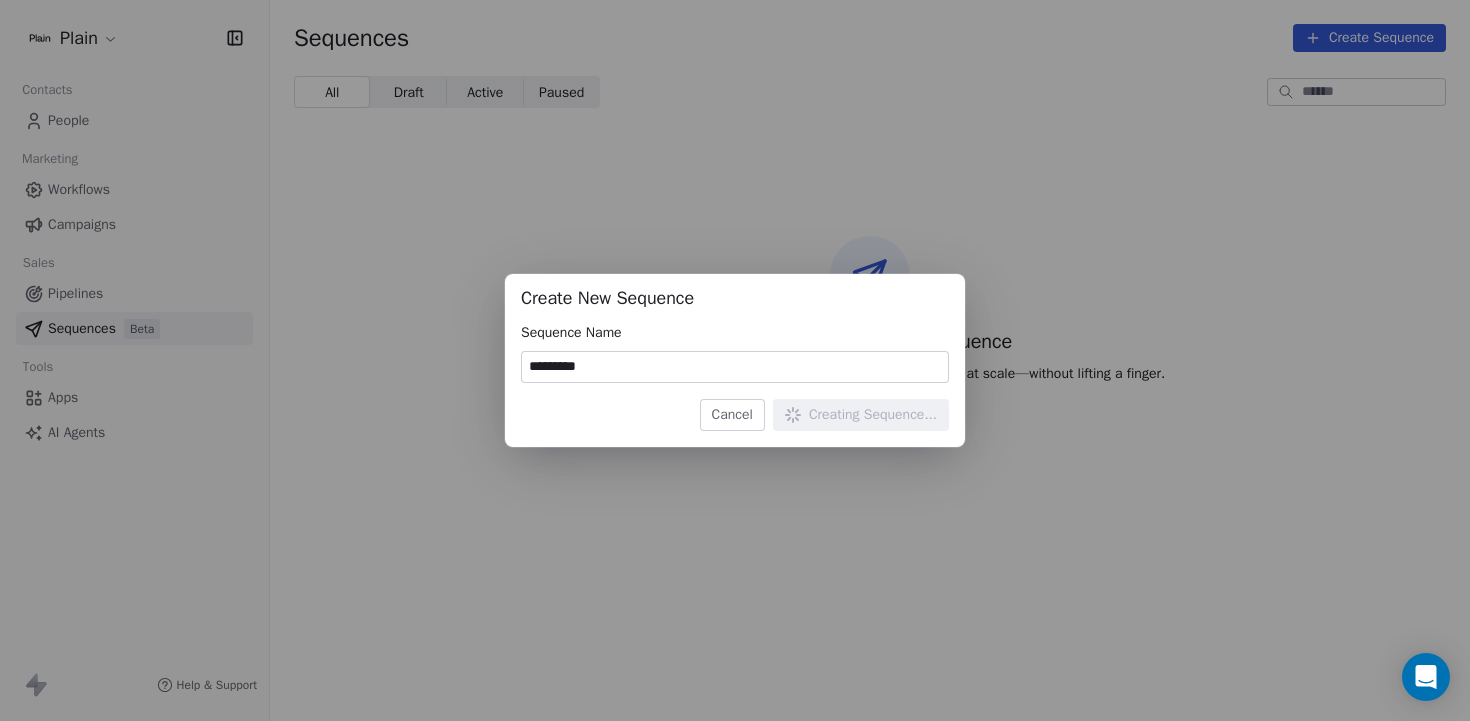type 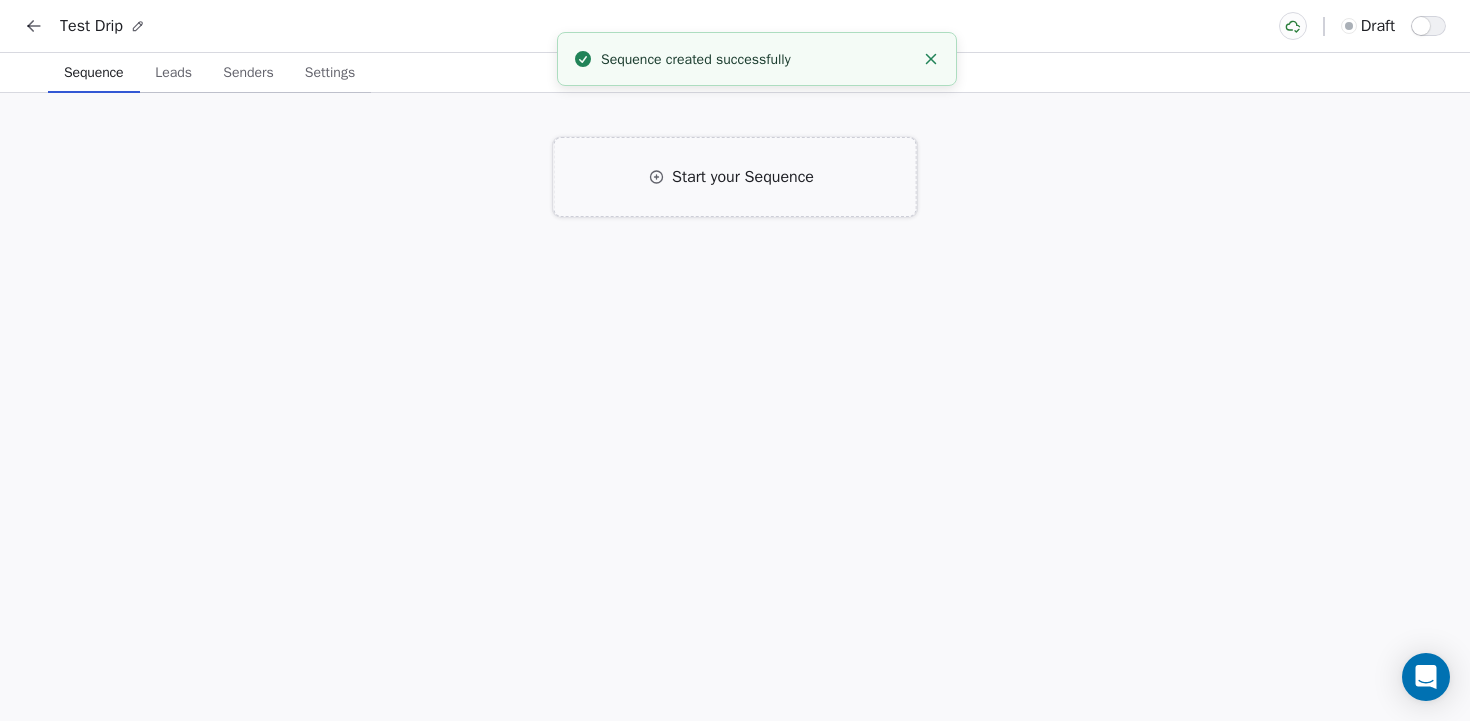 click 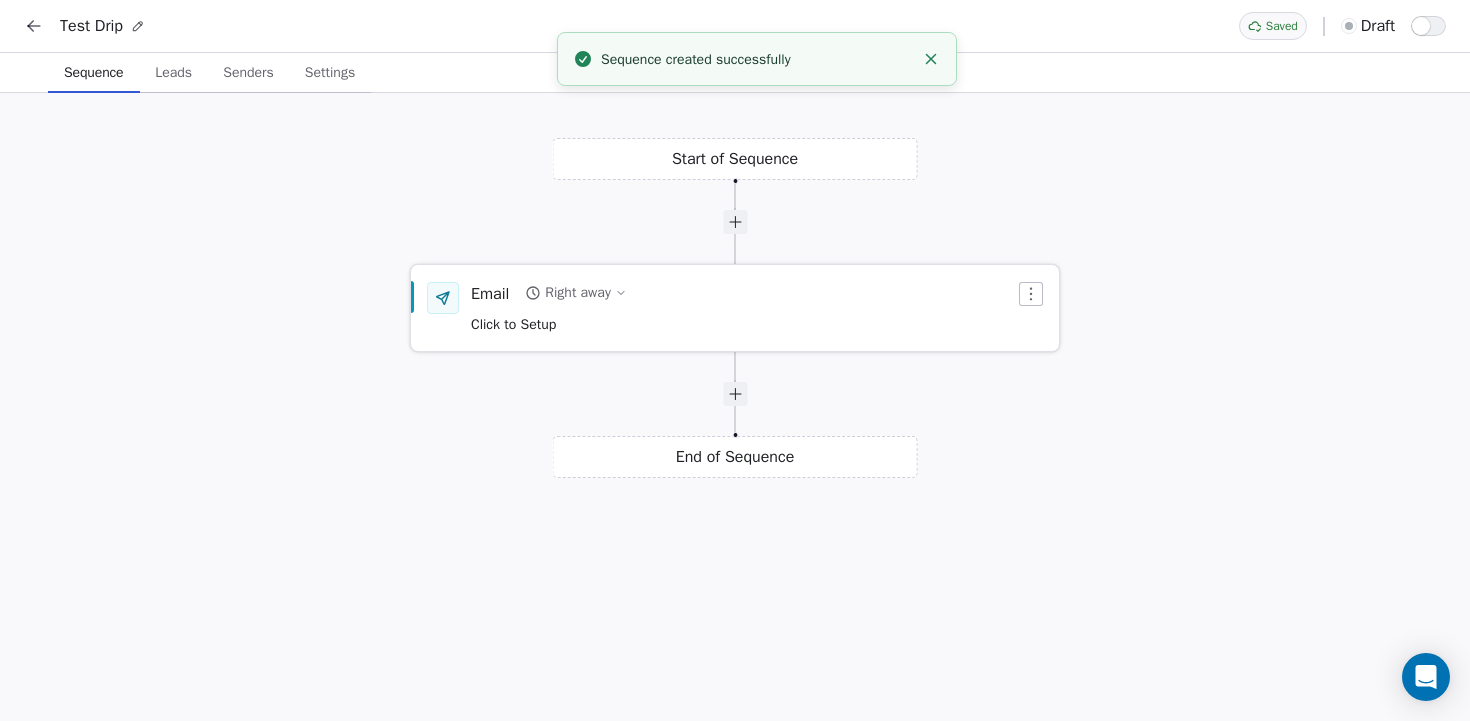 click on "Click to Setup" at bounding box center (513, 324) 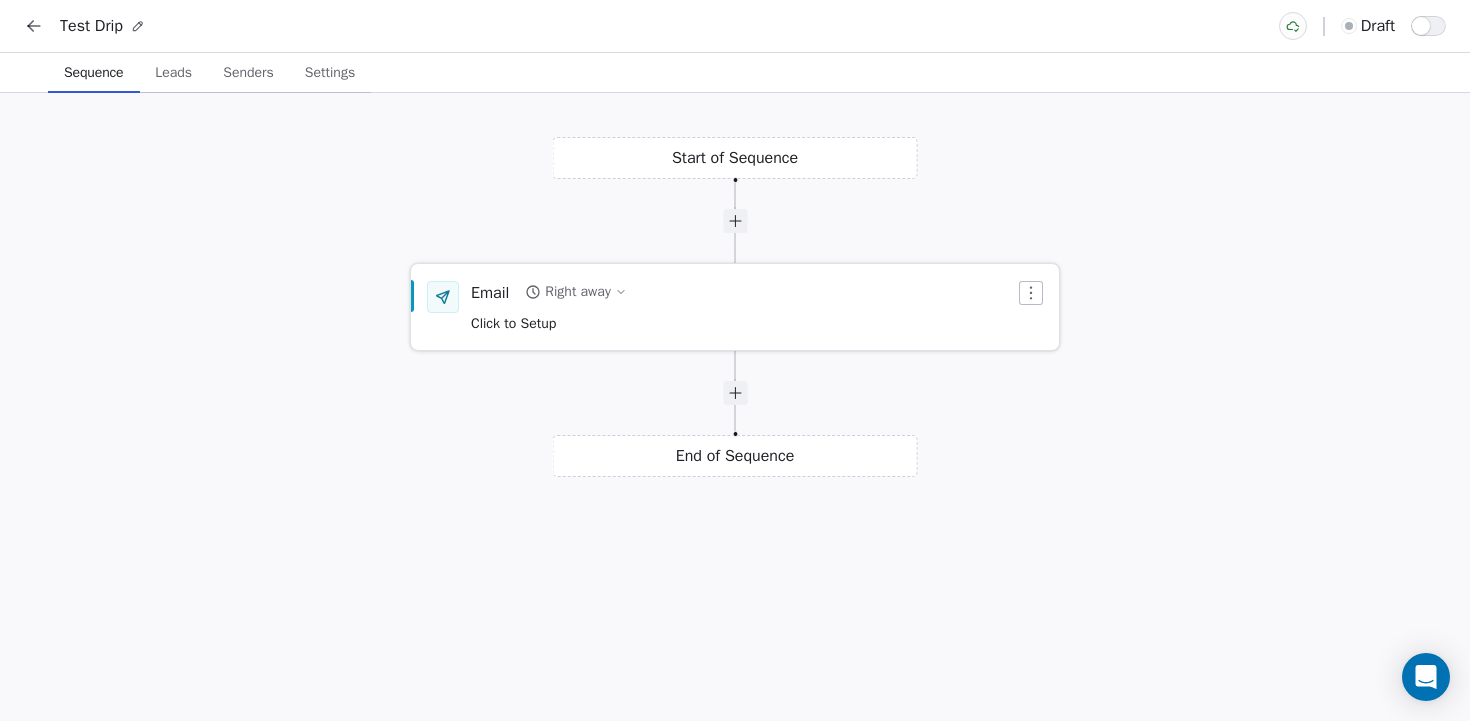 click on "Email" at bounding box center (490, 292) 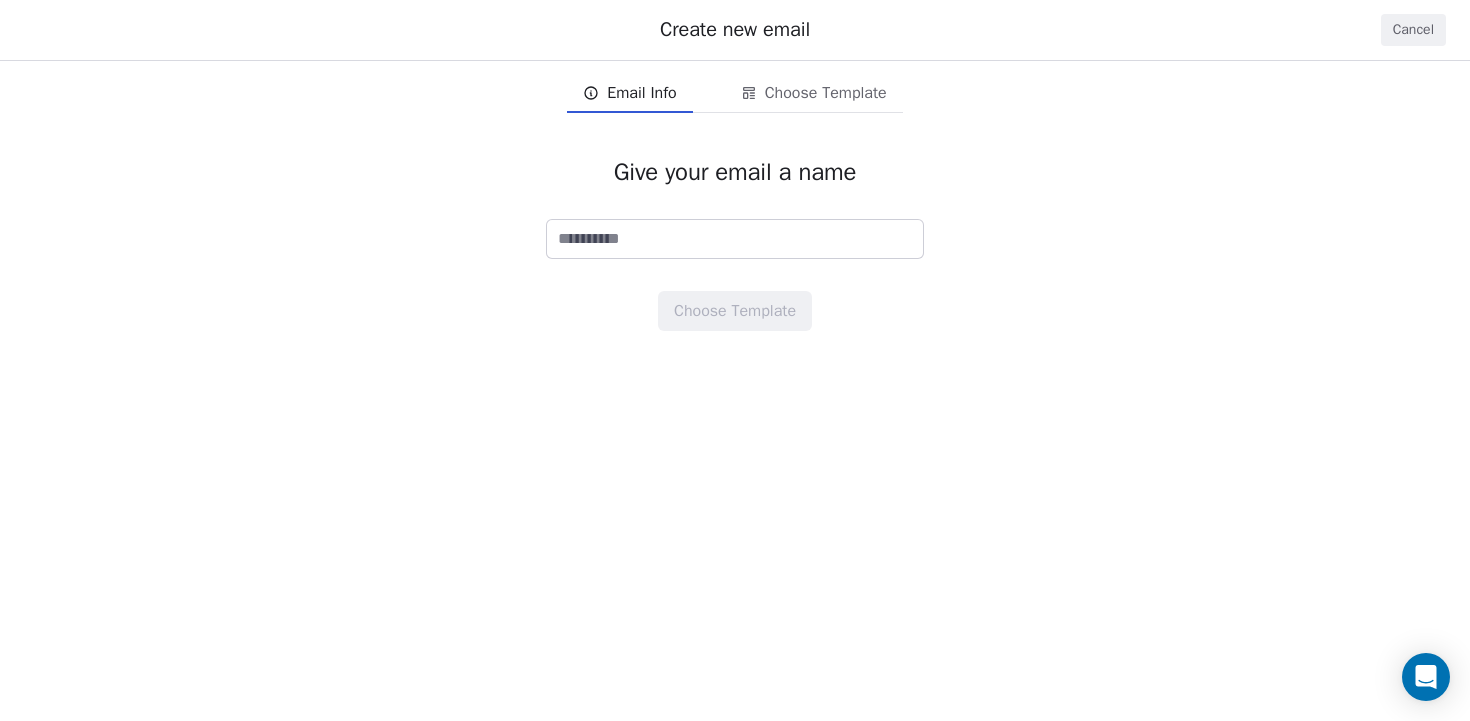 click on "Cancel" at bounding box center (1413, 30) 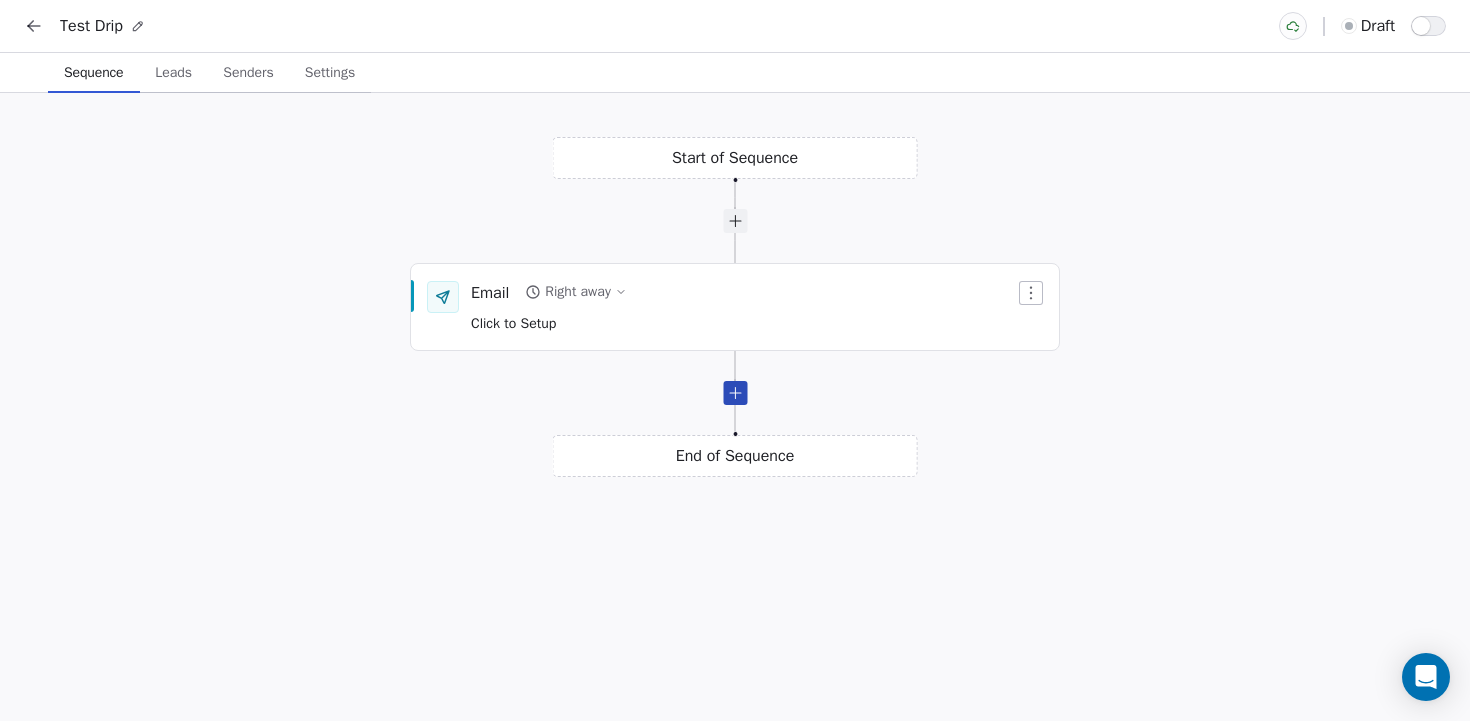 click at bounding box center (735, 393) 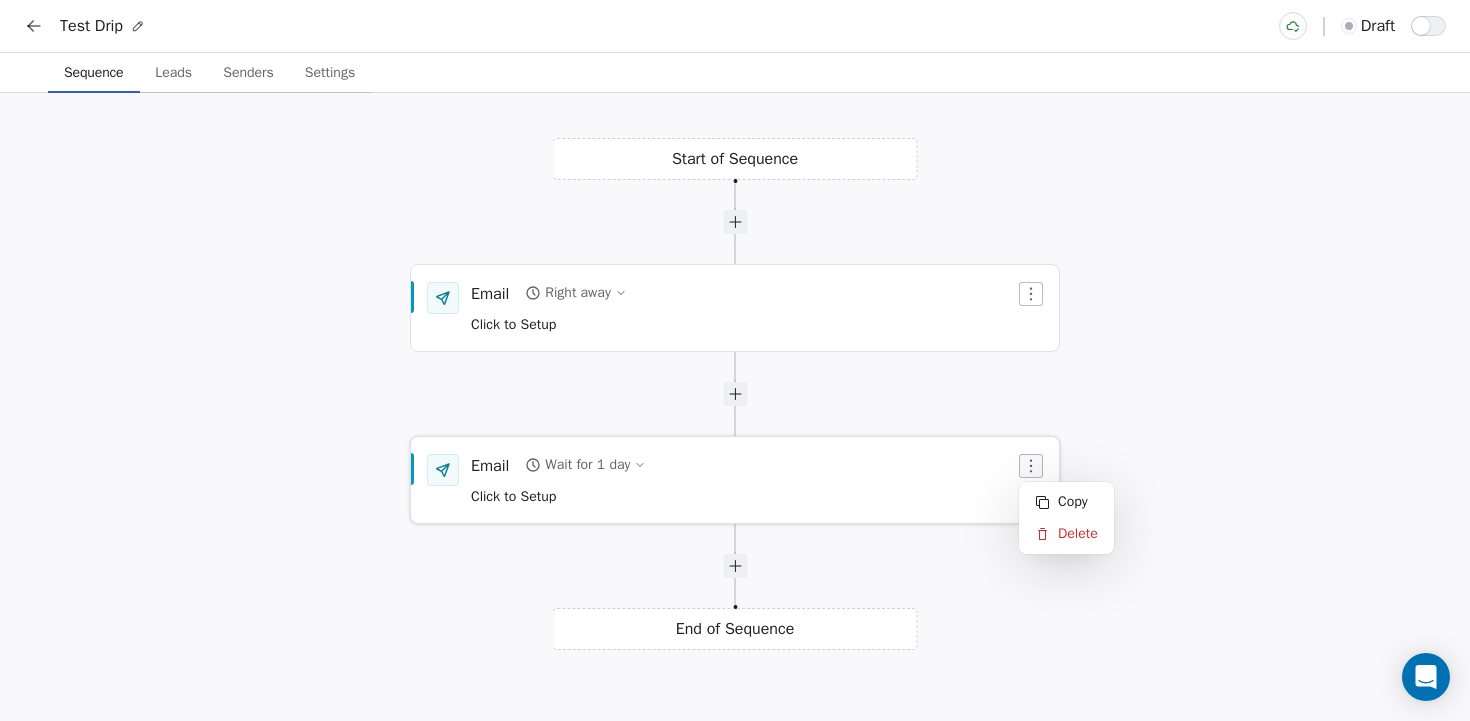 click 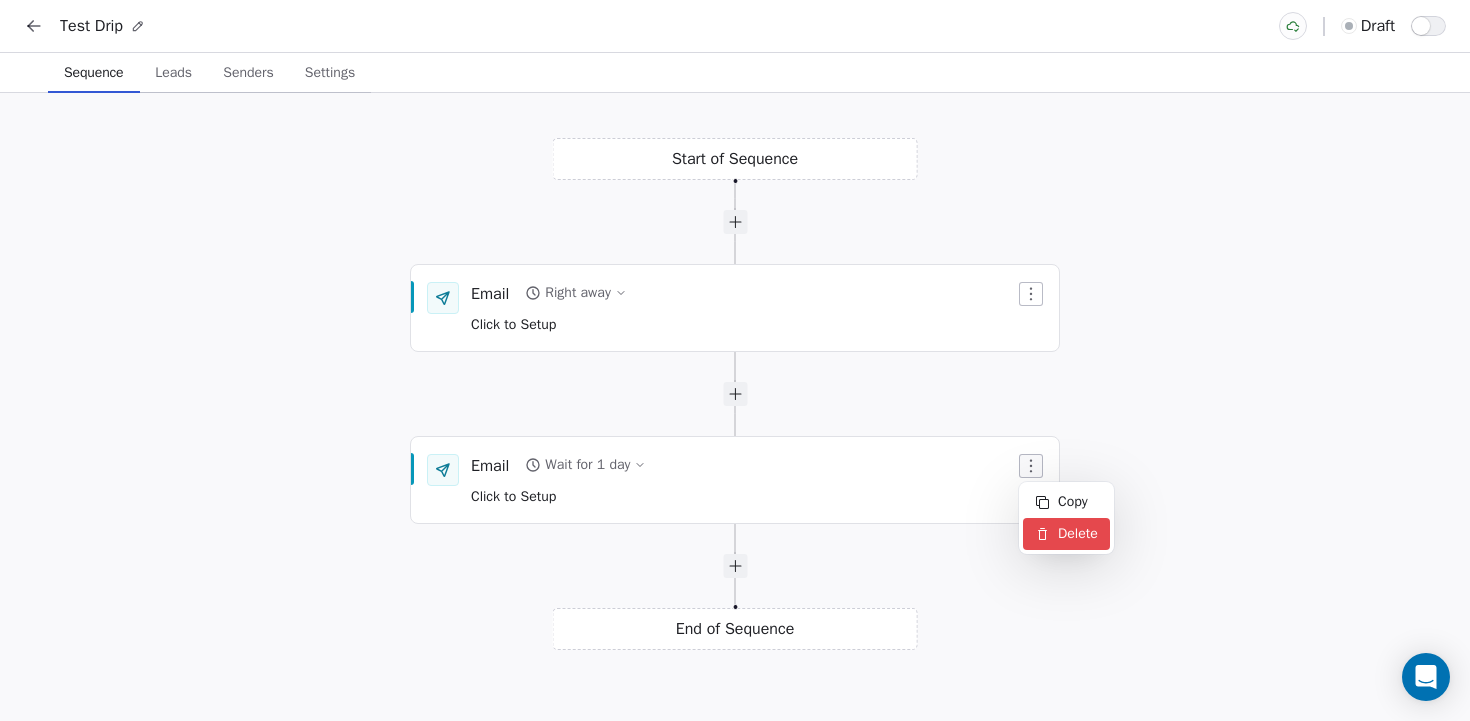 click on "Delete" at bounding box center [1066, 534] 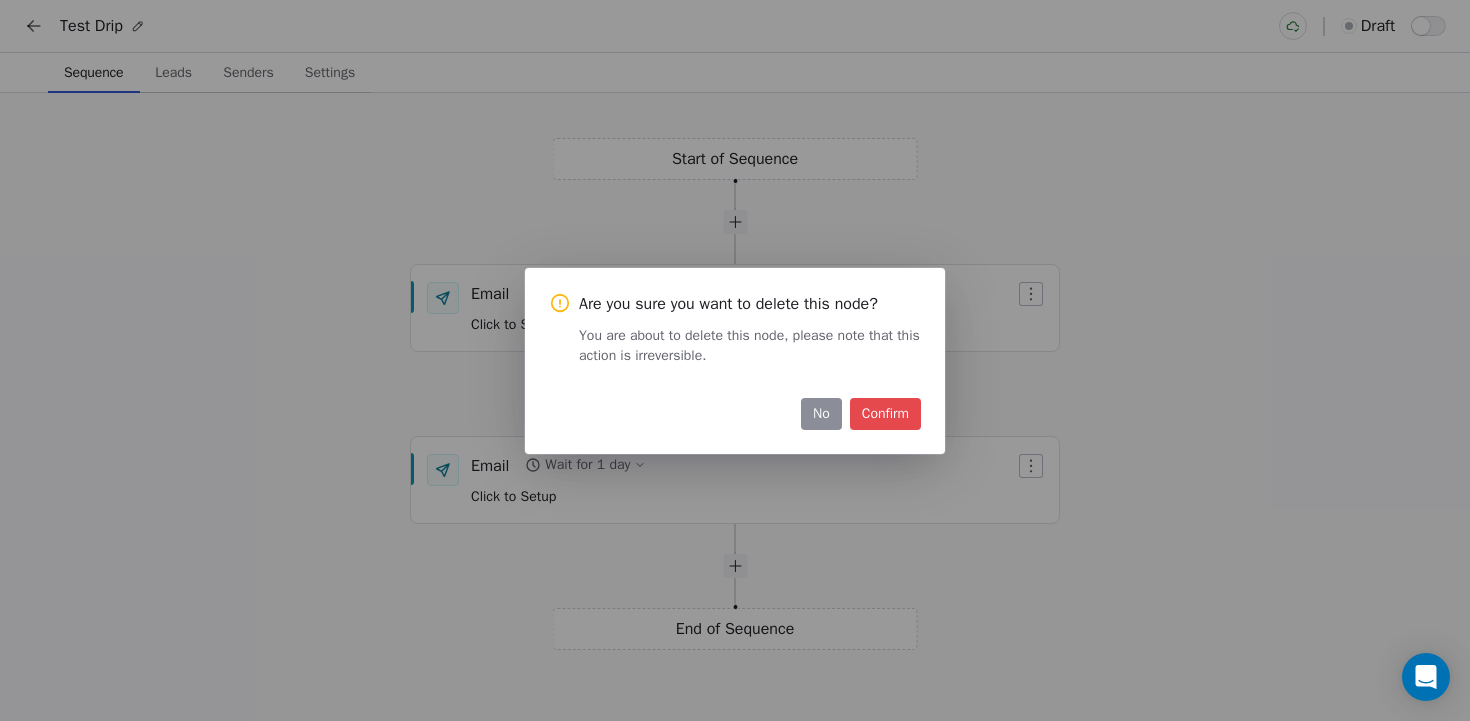 click on "Confirm" at bounding box center [885, 414] 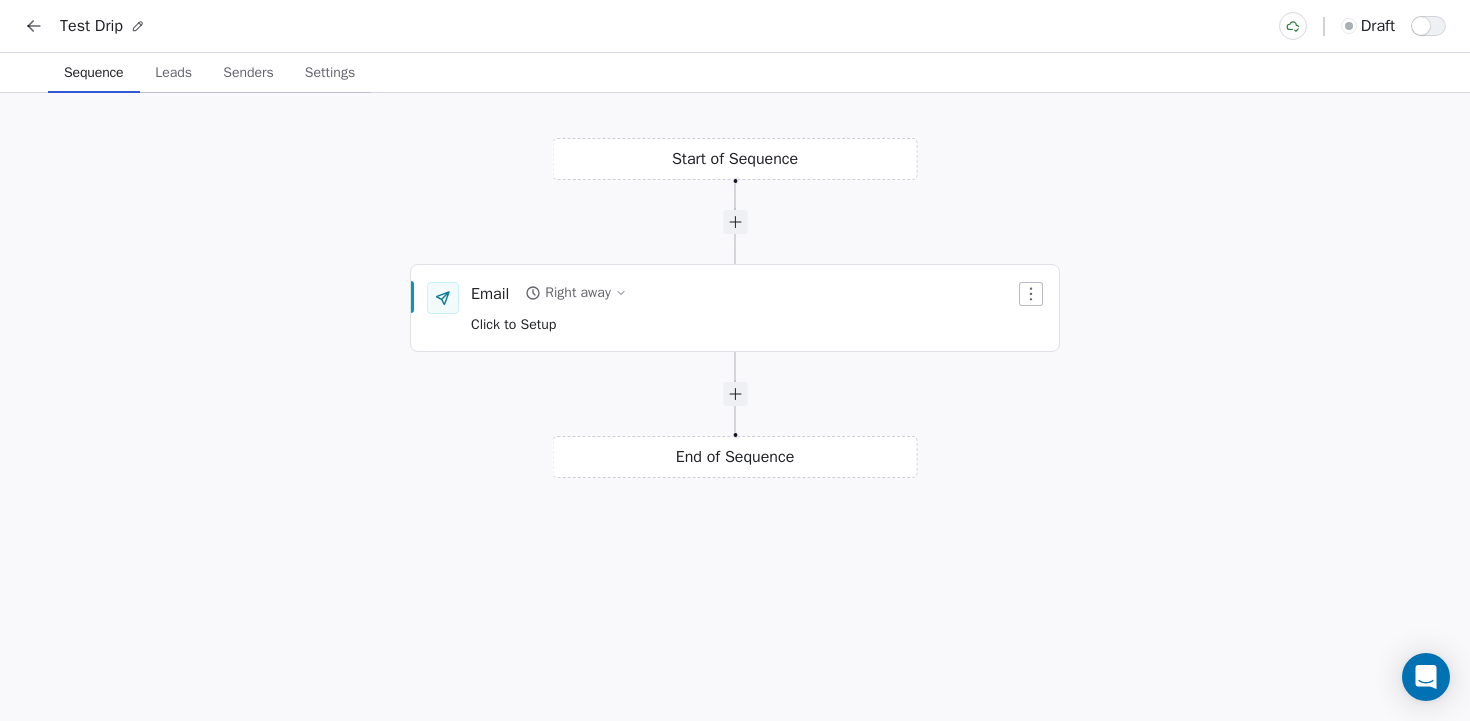click 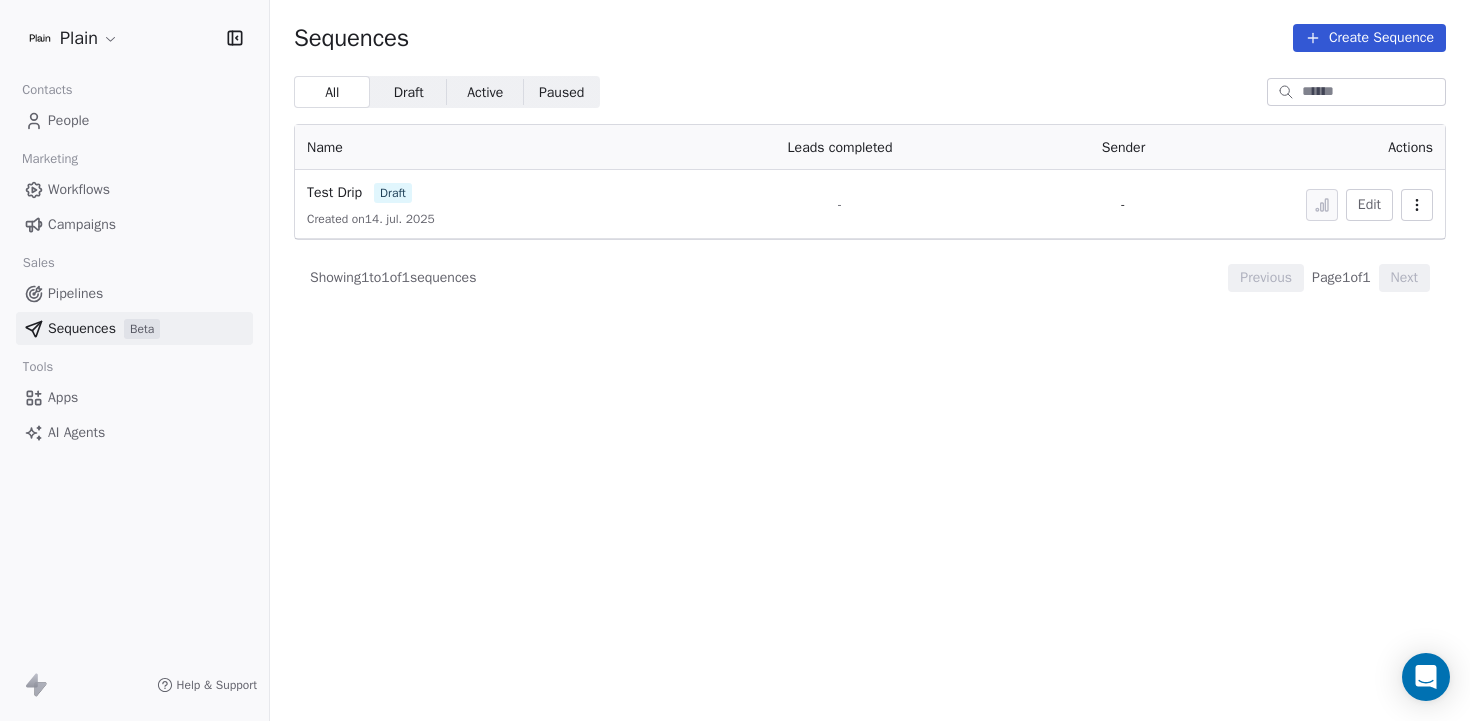 click on "Workflows" at bounding box center [79, 189] 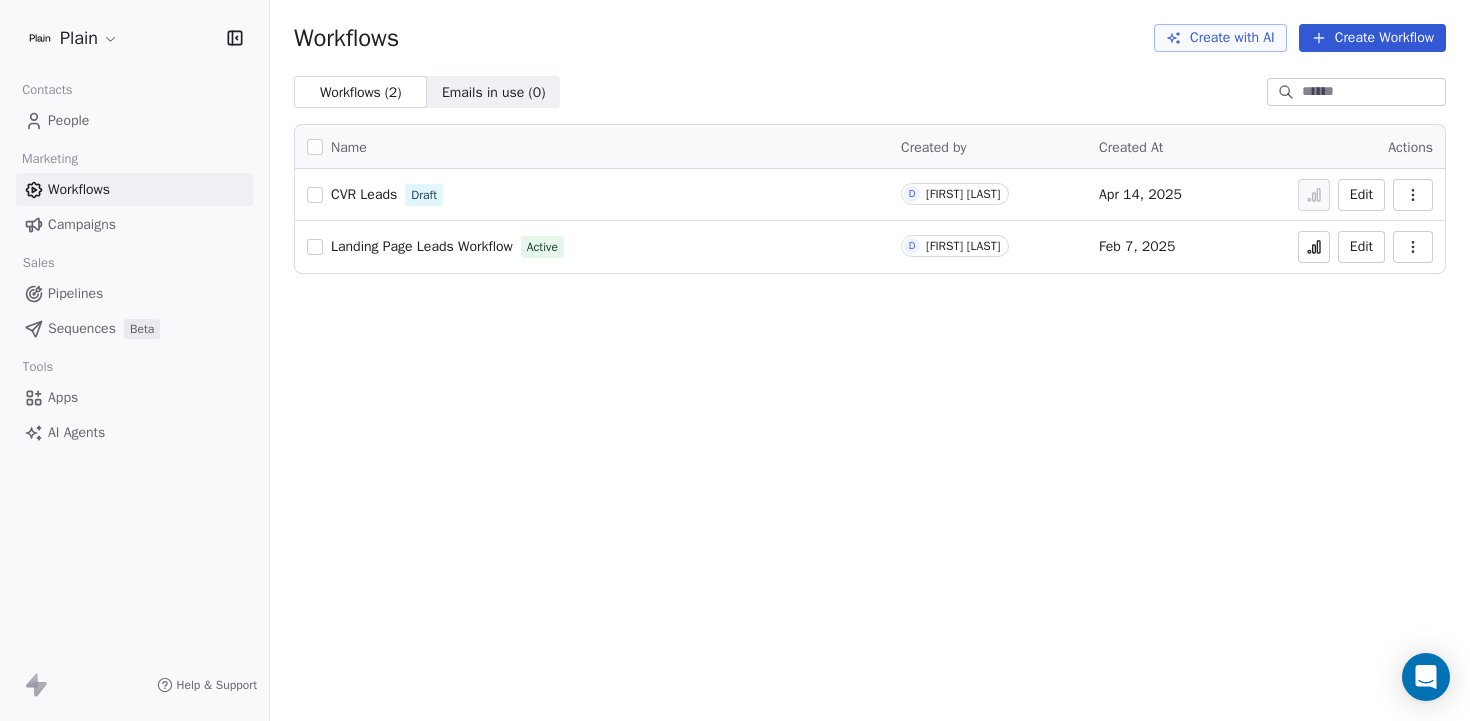 click on "Apps" at bounding box center (63, 397) 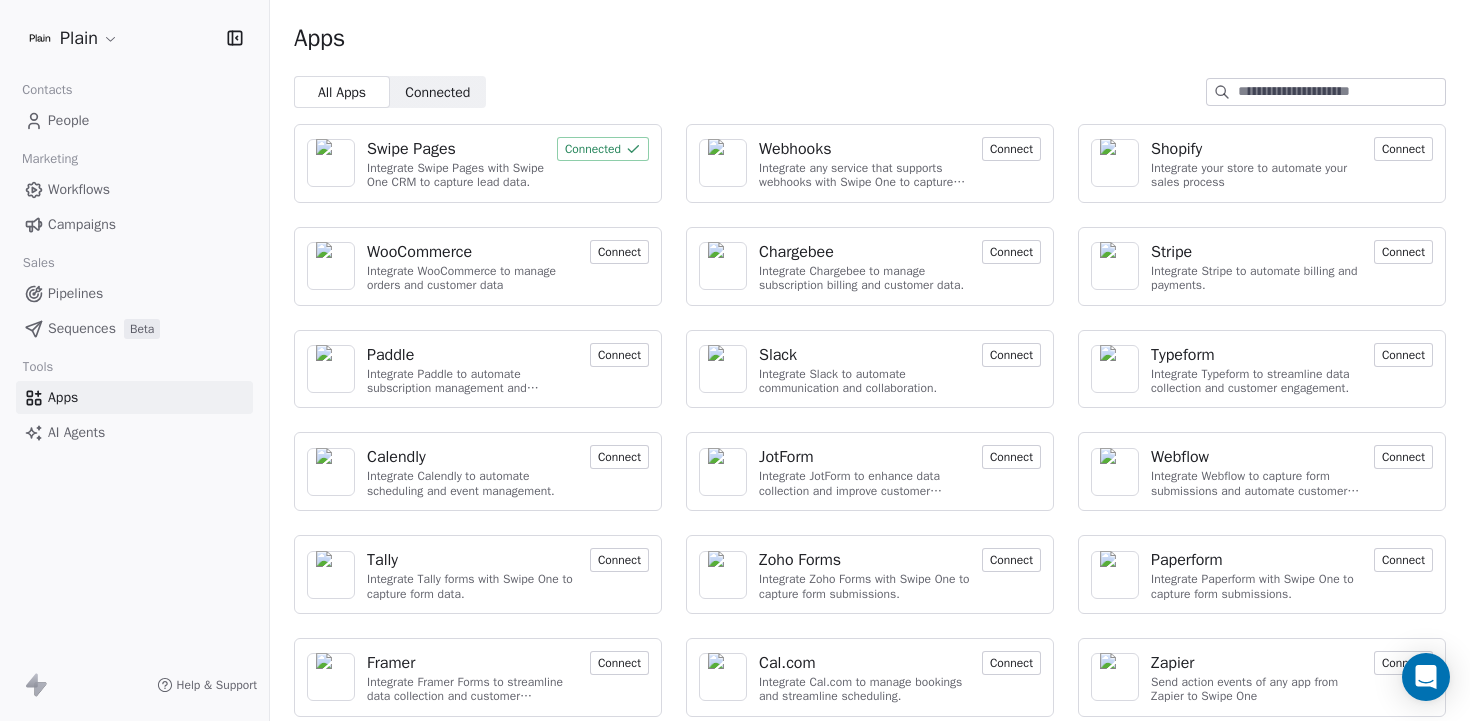 click on "Workflows" at bounding box center [79, 189] 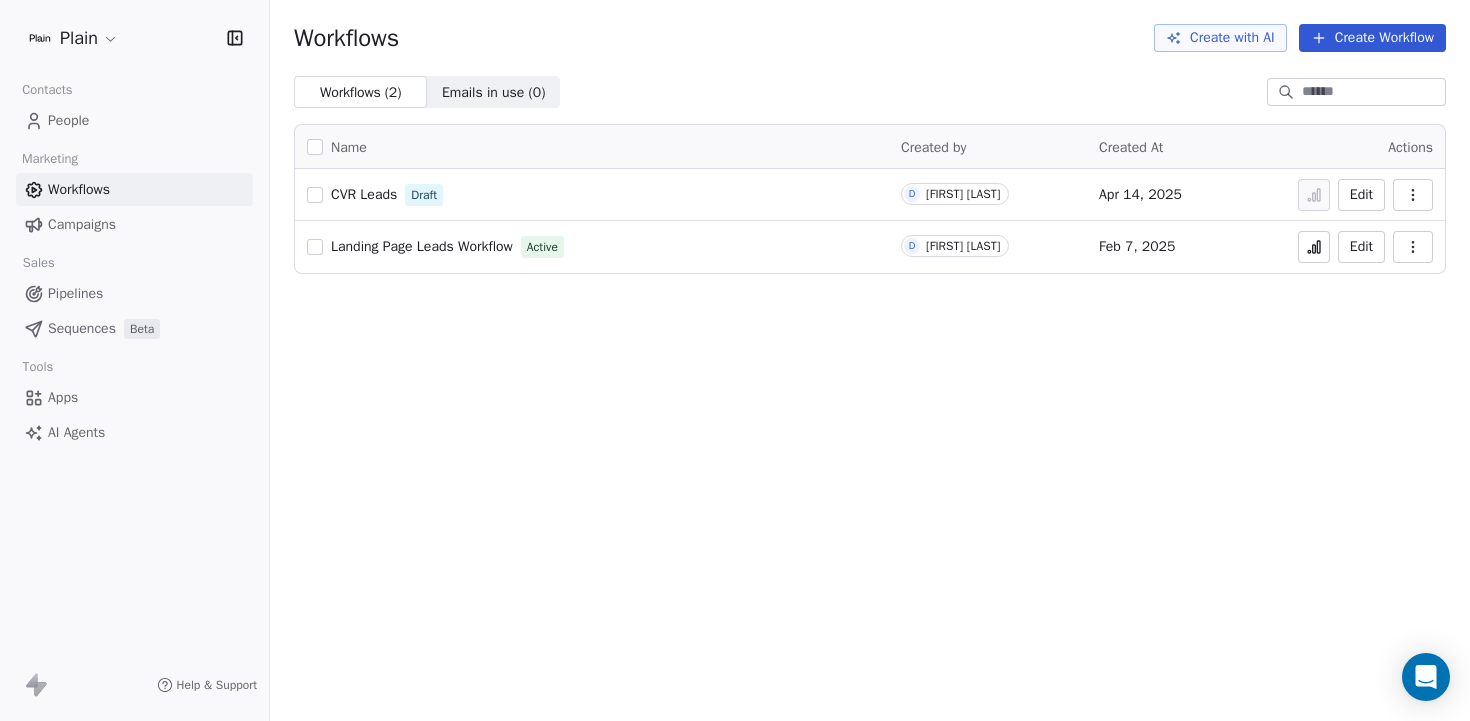 click on "CVR Leads Draft" at bounding box center [592, 195] 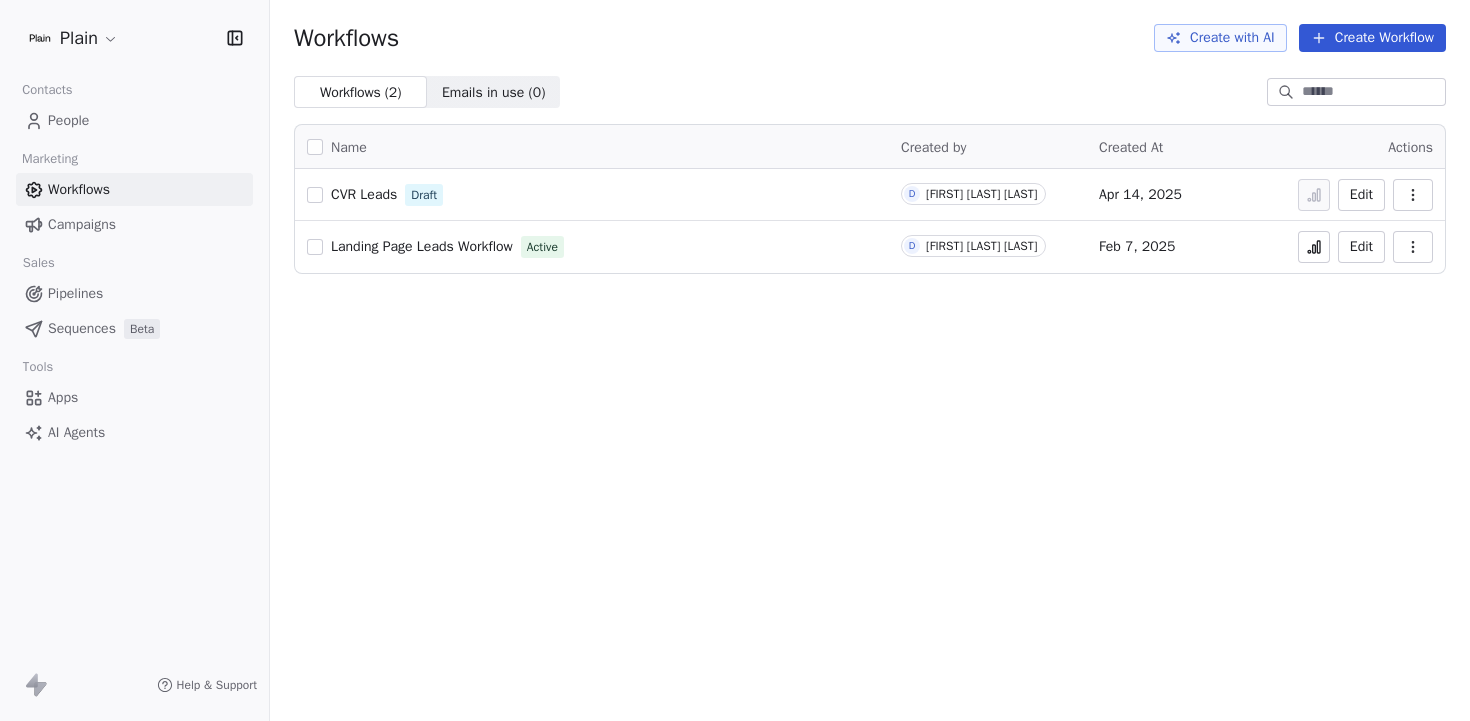 scroll, scrollTop: 0, scrollLeft: 0, axis: both 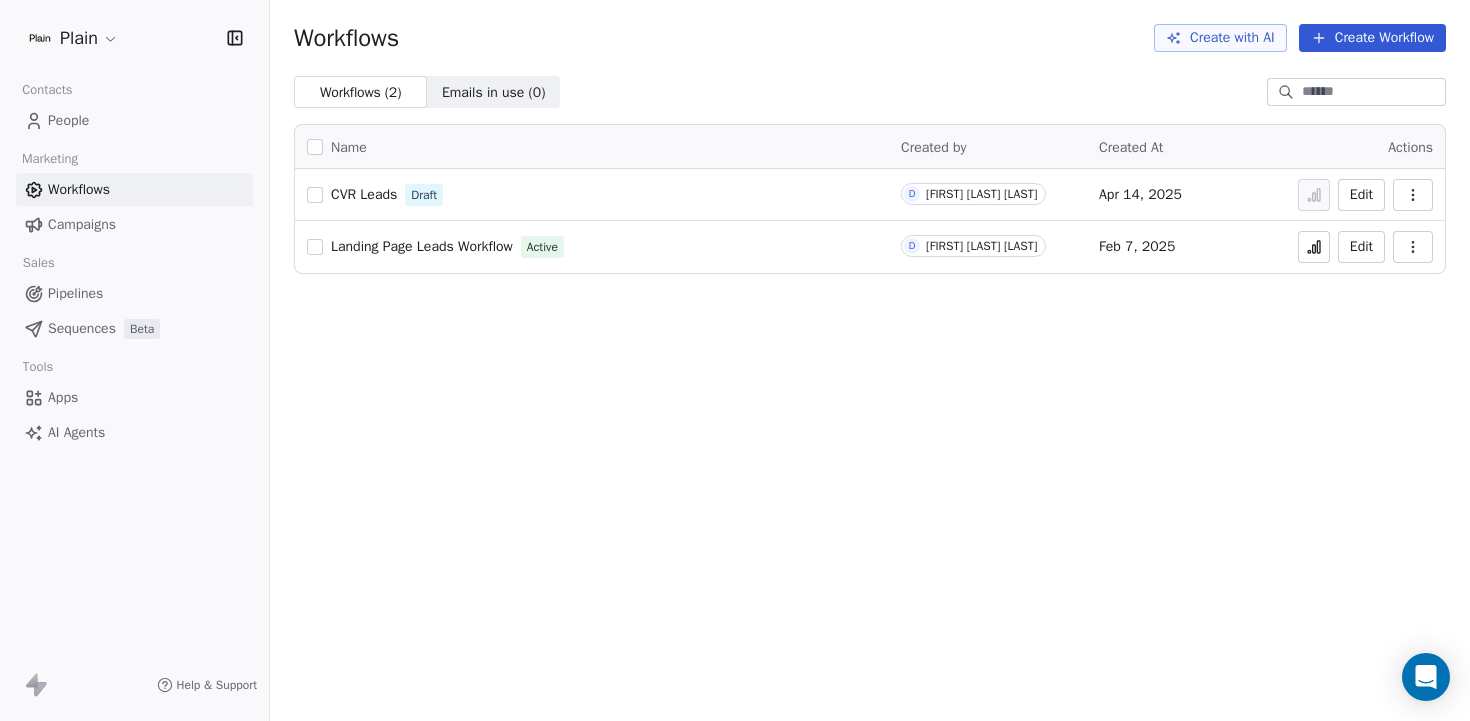 click on "Pipelines" at bounding box center (75, 293) 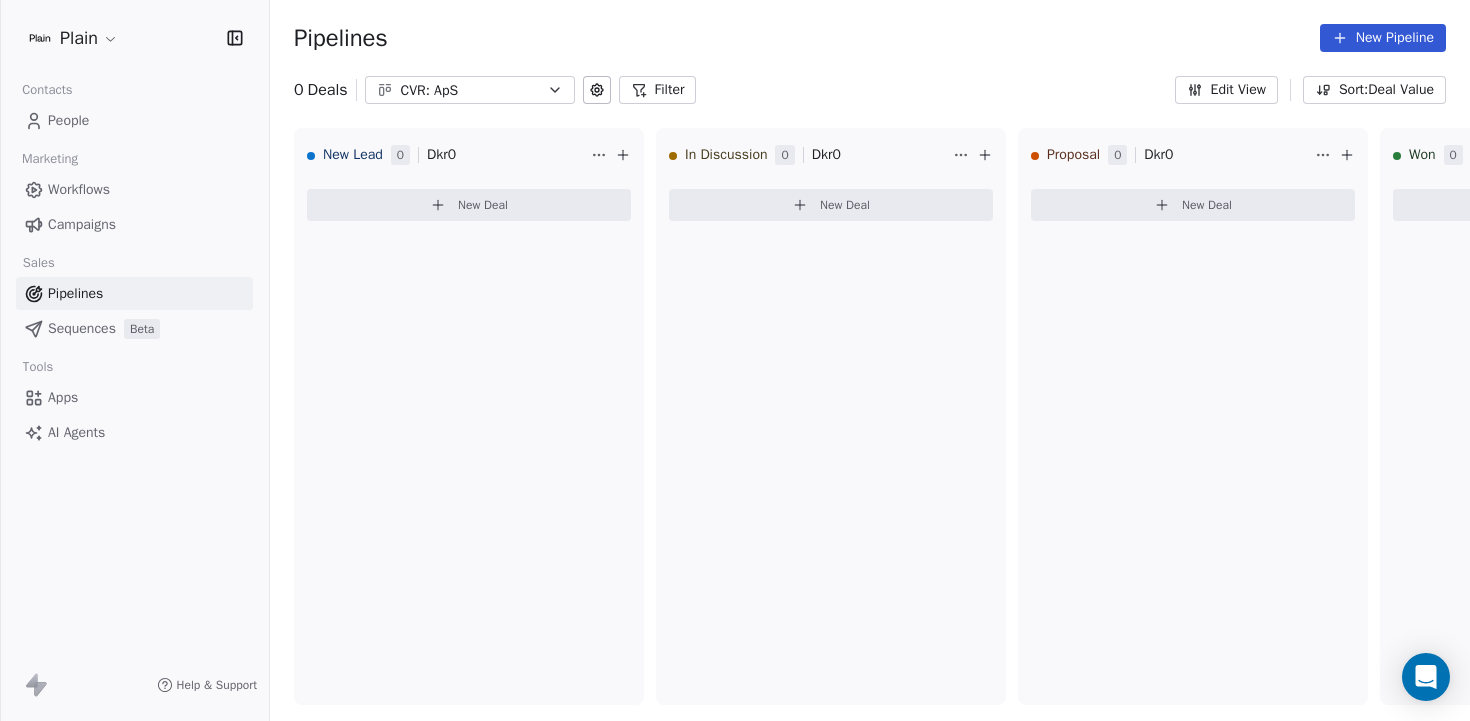 click on "Sequences" at bounding box center (82, 328) 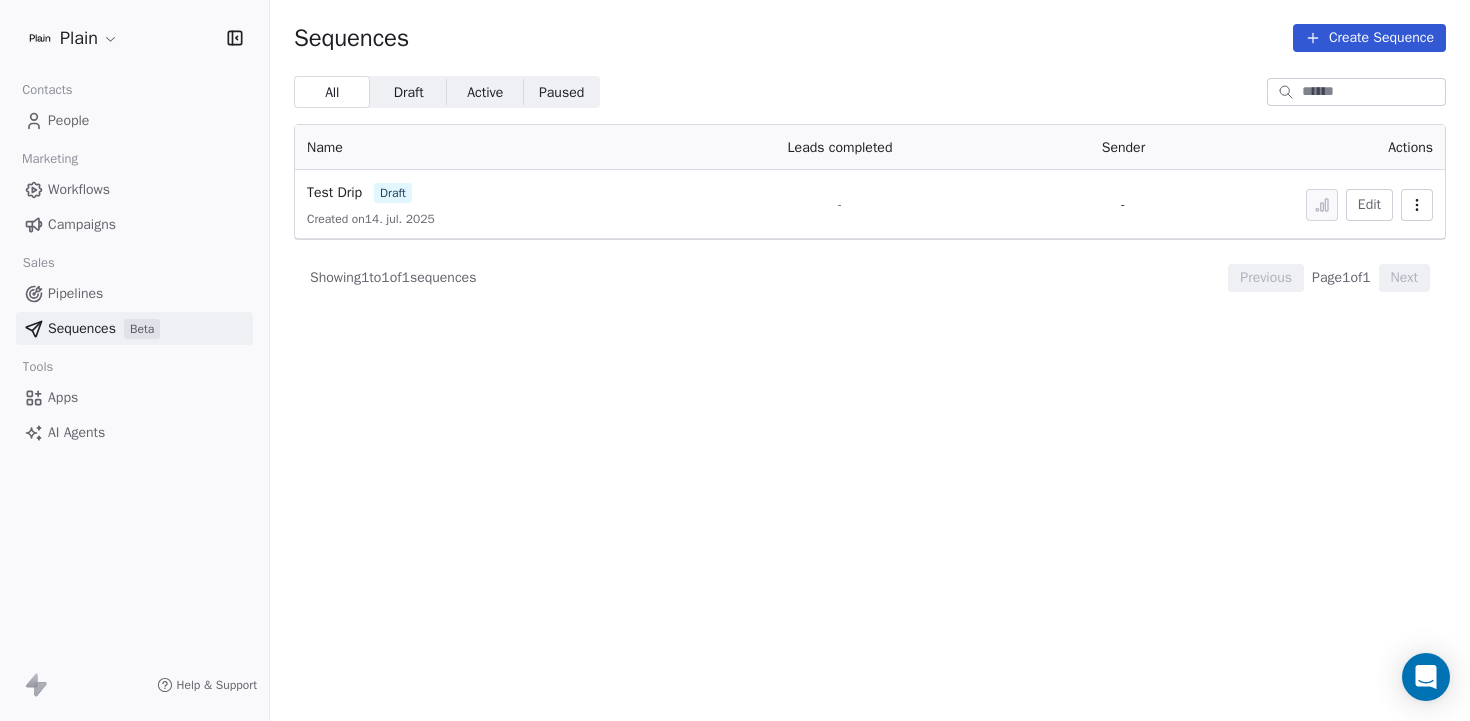click on "Test Drip draft Created on  [DD]. [MMM]. [YYYY]" at bounding box center (476, 204) 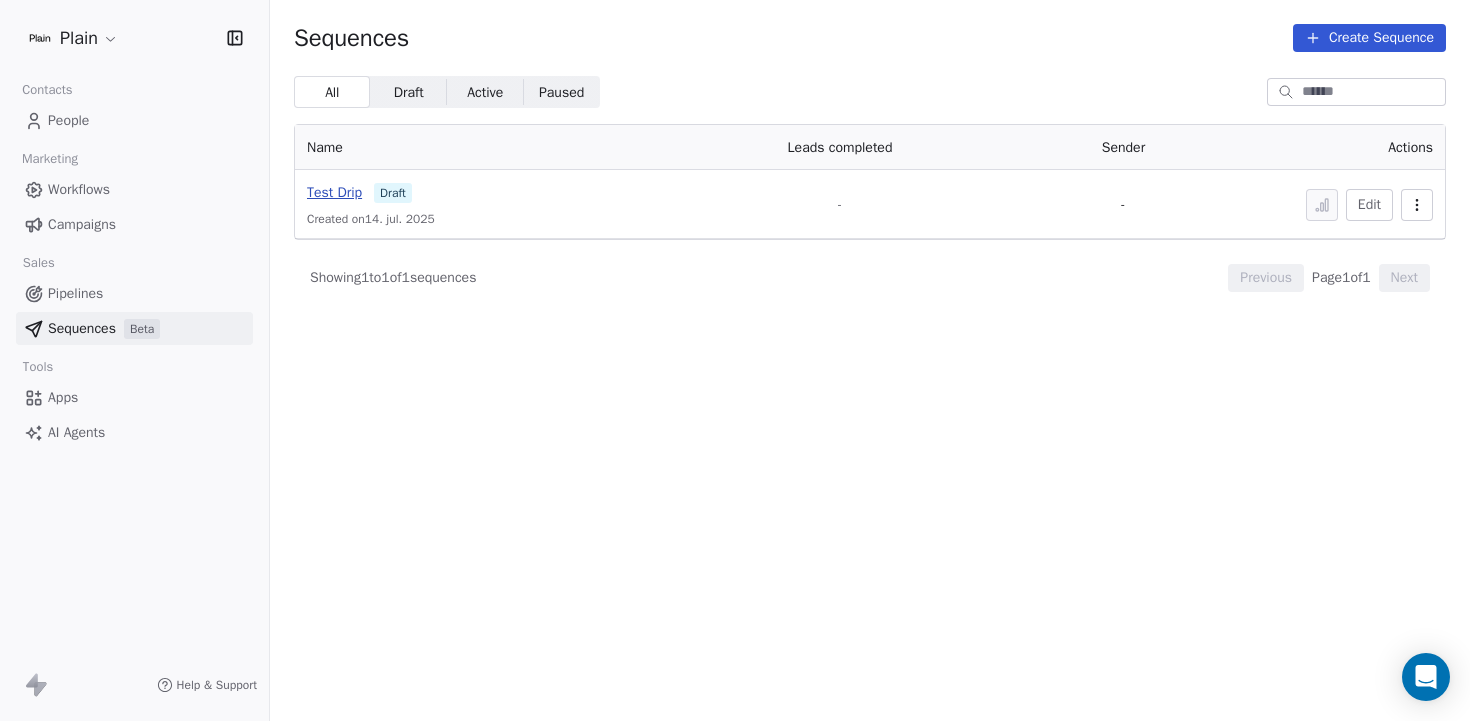 click on "Test Drip" at bounding box center (334, 192) 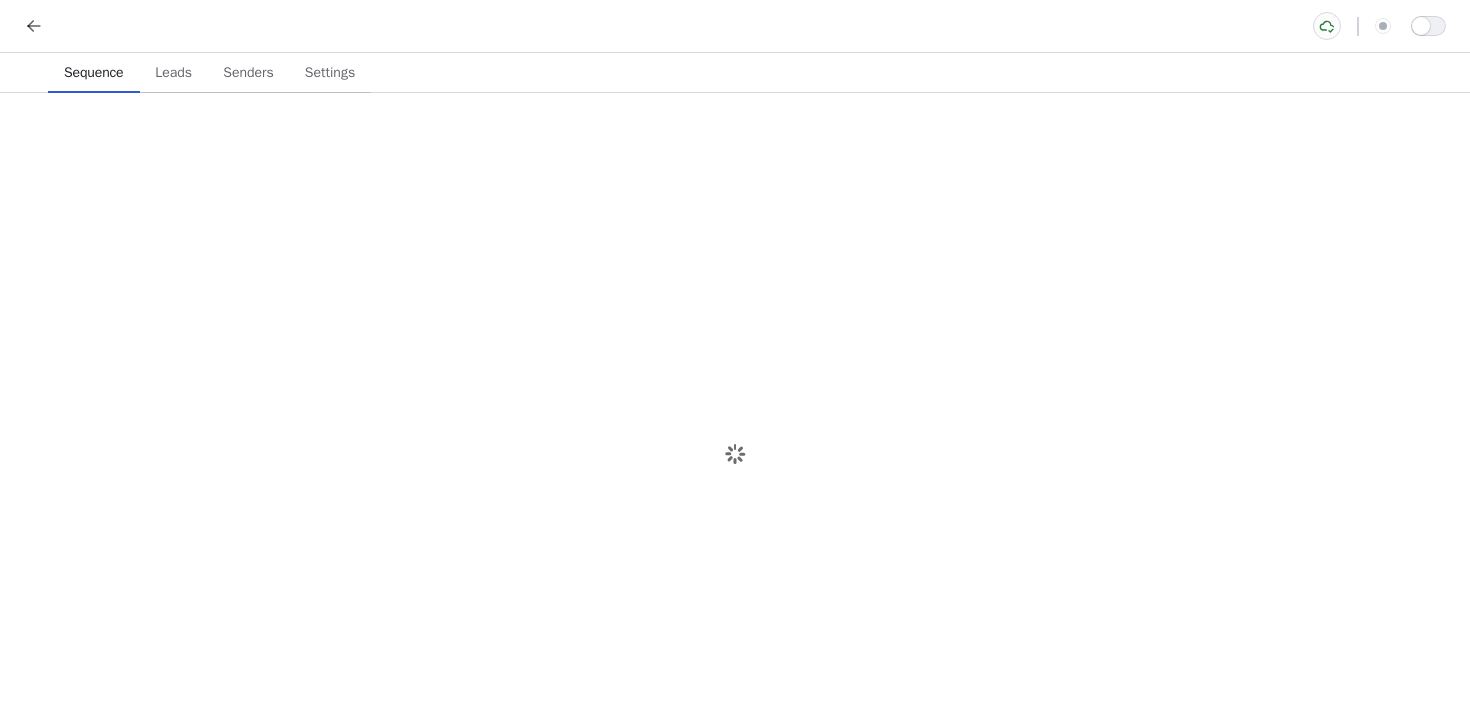 scroll, scrollTop: 0, scrollLeft: 0, axis: both 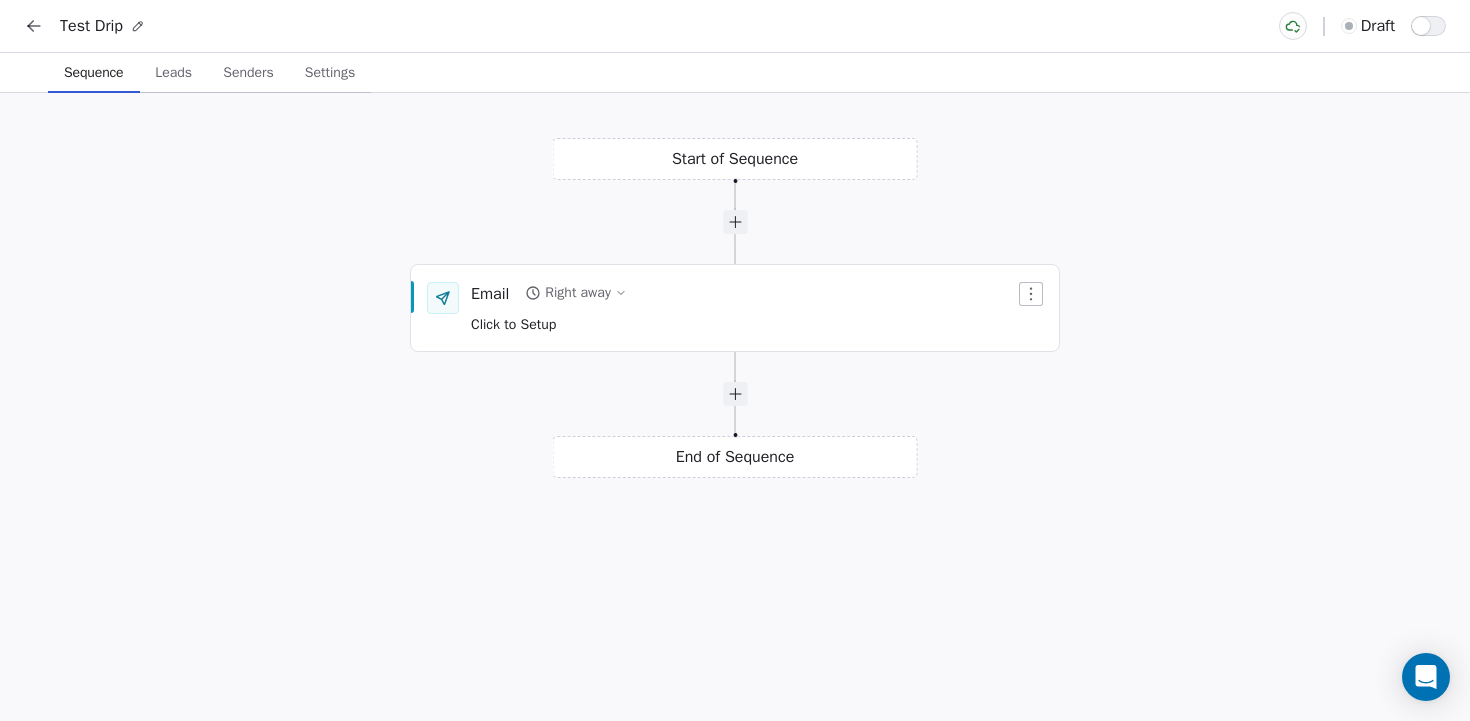click on "Start of Sequence Email Right away Click to Setup End of Sequence" at bounding box center [735, 407] 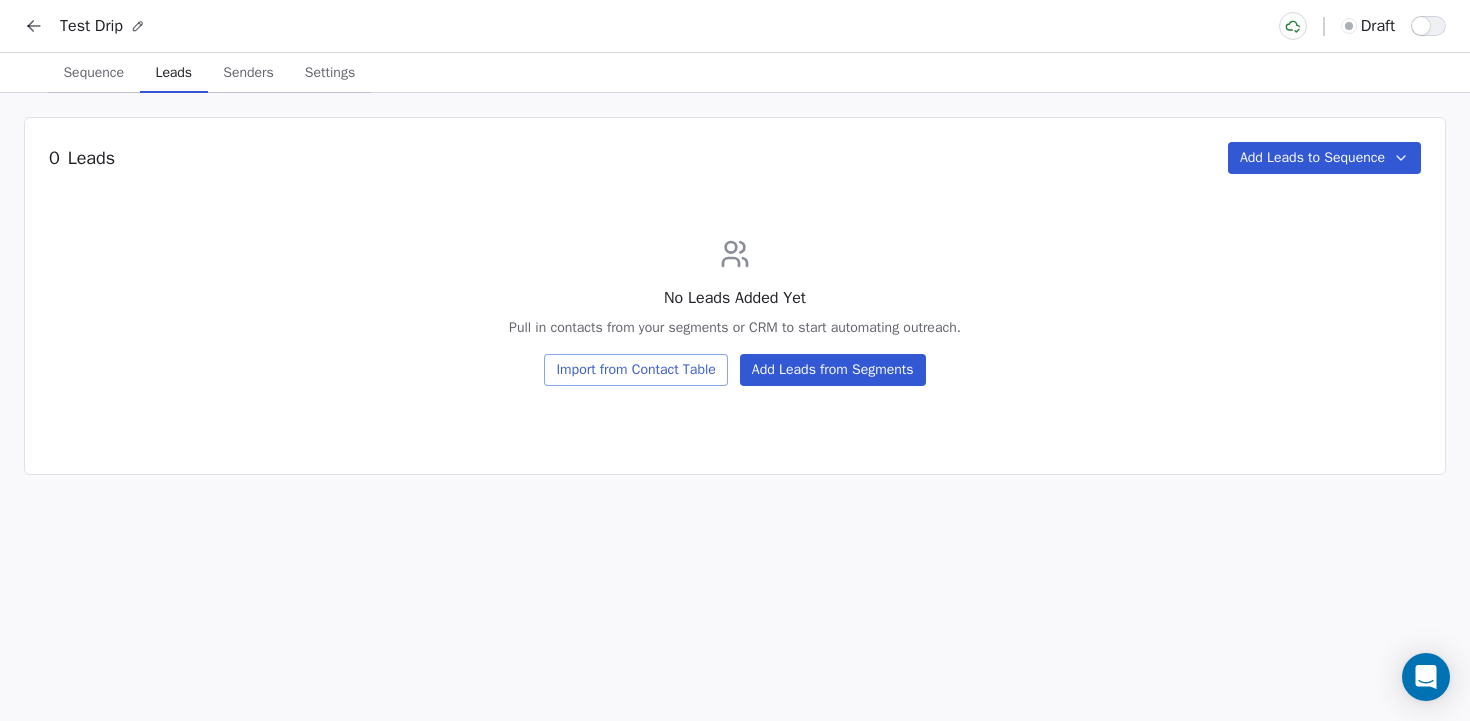 click on "Leads" at bounding box center [174, 73] 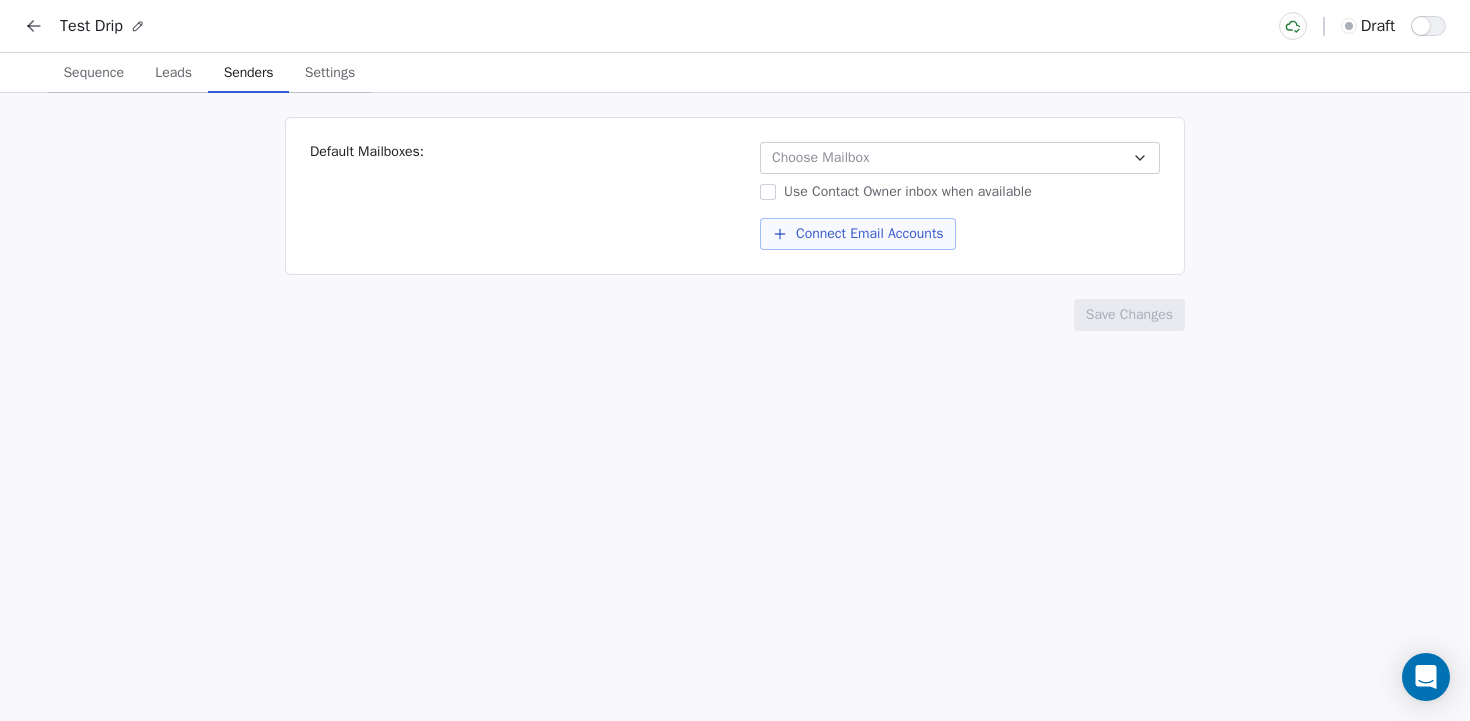 click on "Settings" at bounding box center [330, 73] 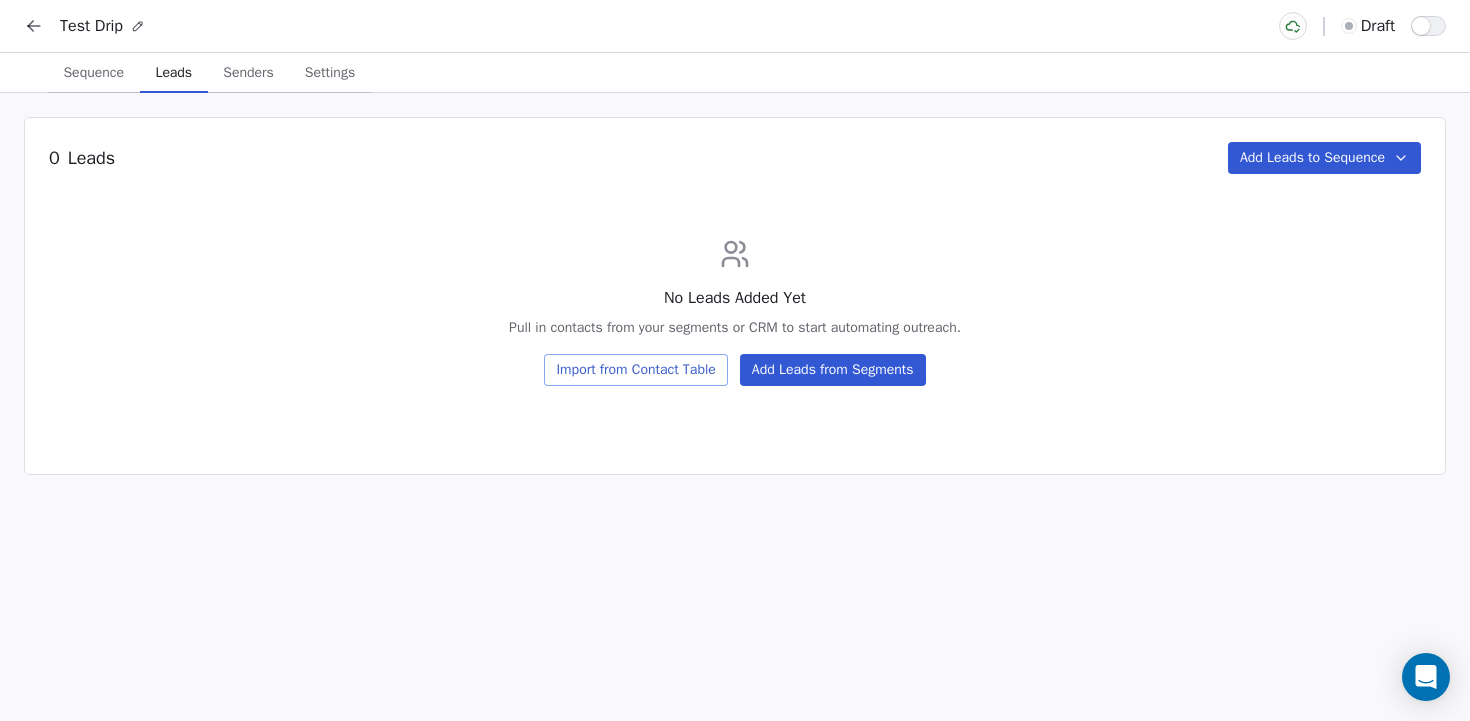 click on "Leads" at bounding box center [174, 73] 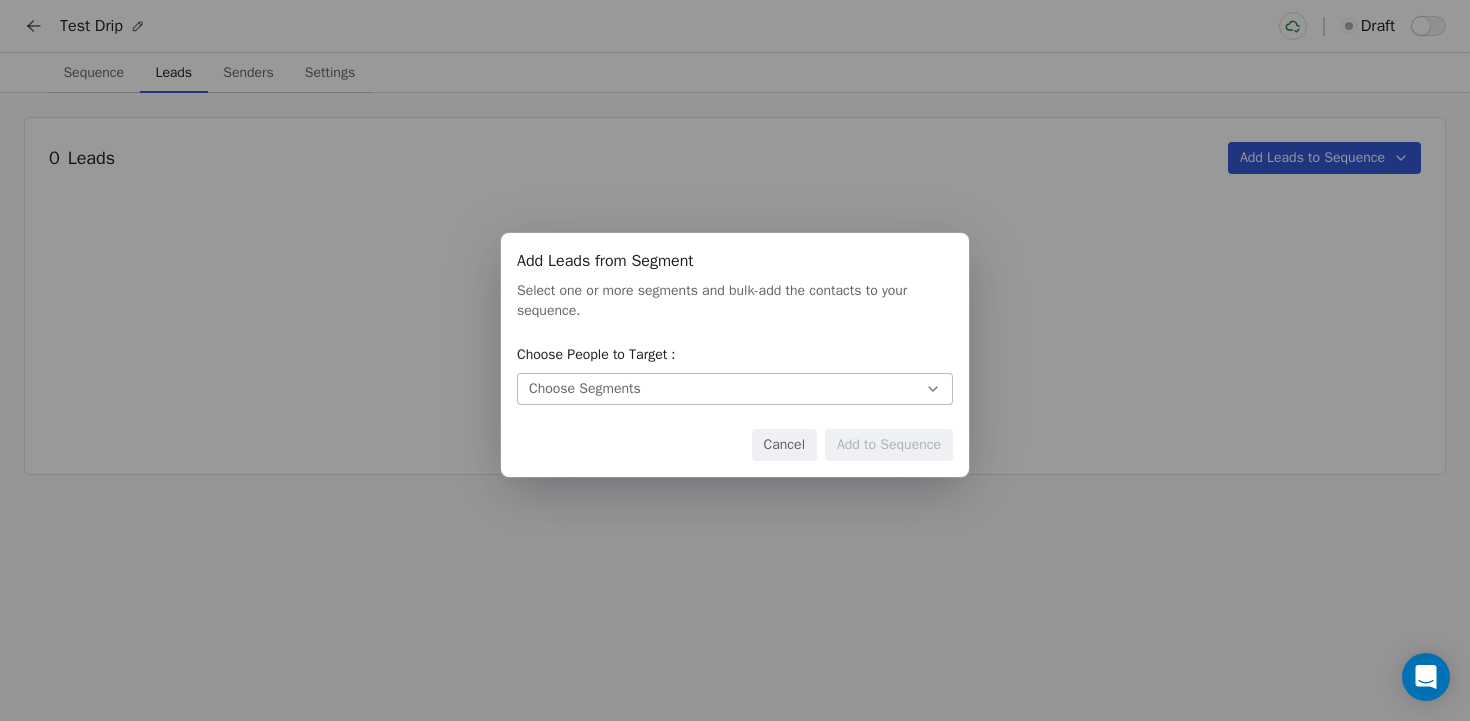 click on "Choose Segments" at bounding box center (735, 389) 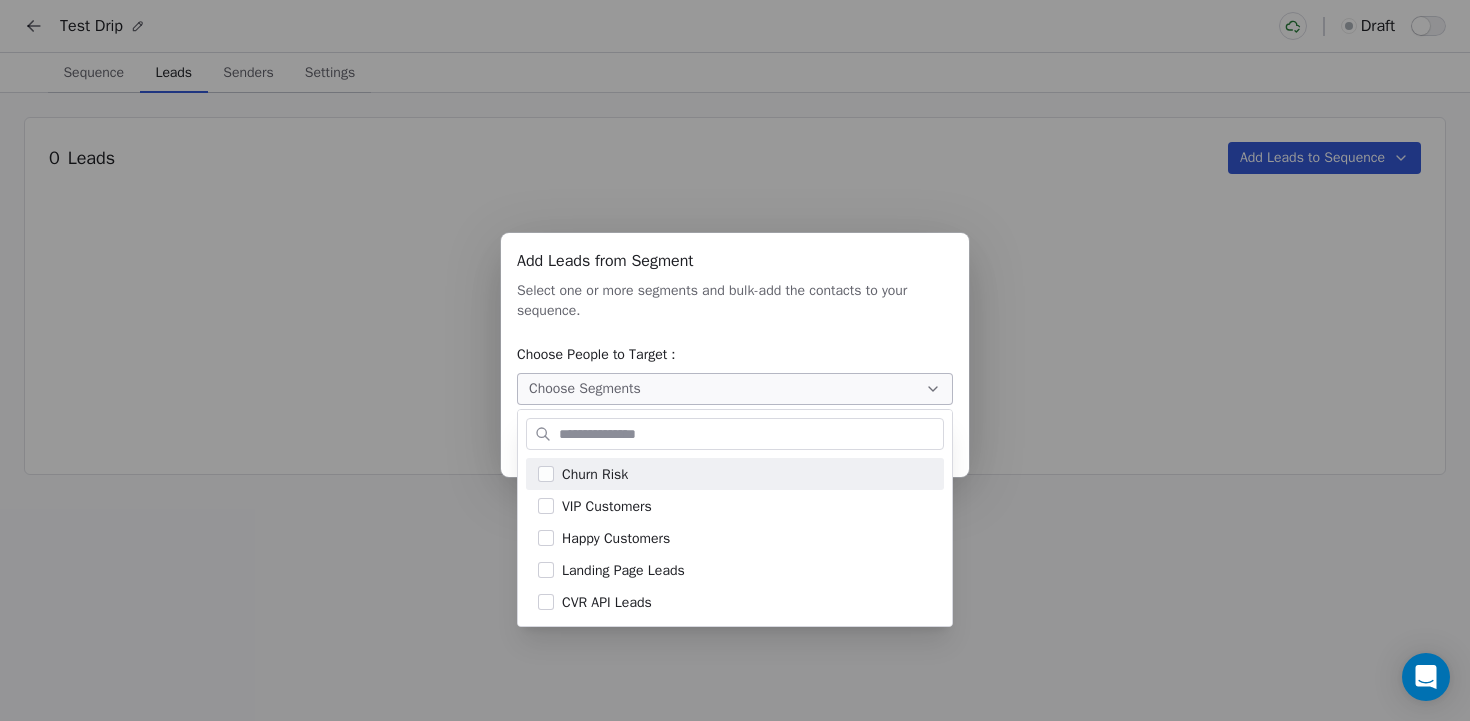 click on "Add Leads from Segment Add Leads from Segment Select one or more segments and bulk-add the contacts to your sequence. Choose People to Target : Choose Segments Cancel Add to Sequence" at bounding box center [735, 360] 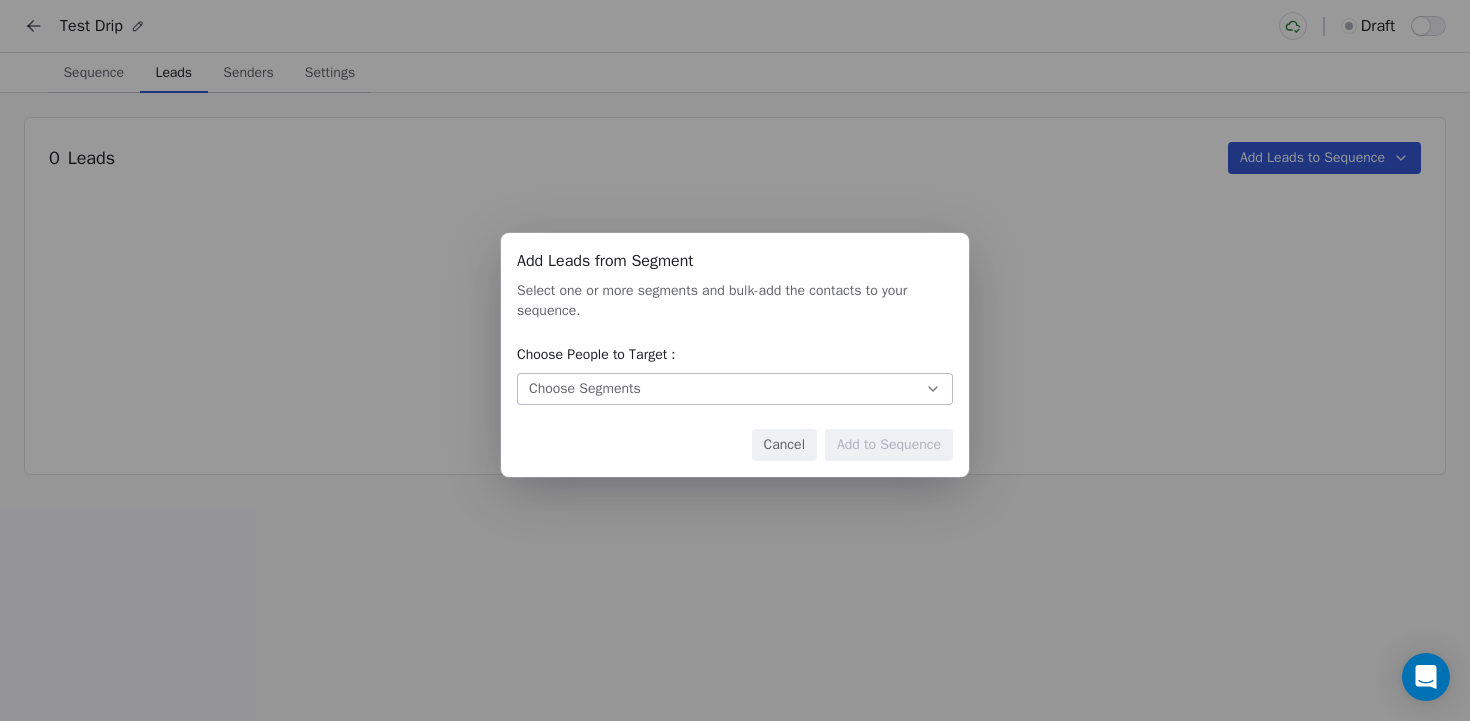click on "Cancel" at bounding box center (784, 445) 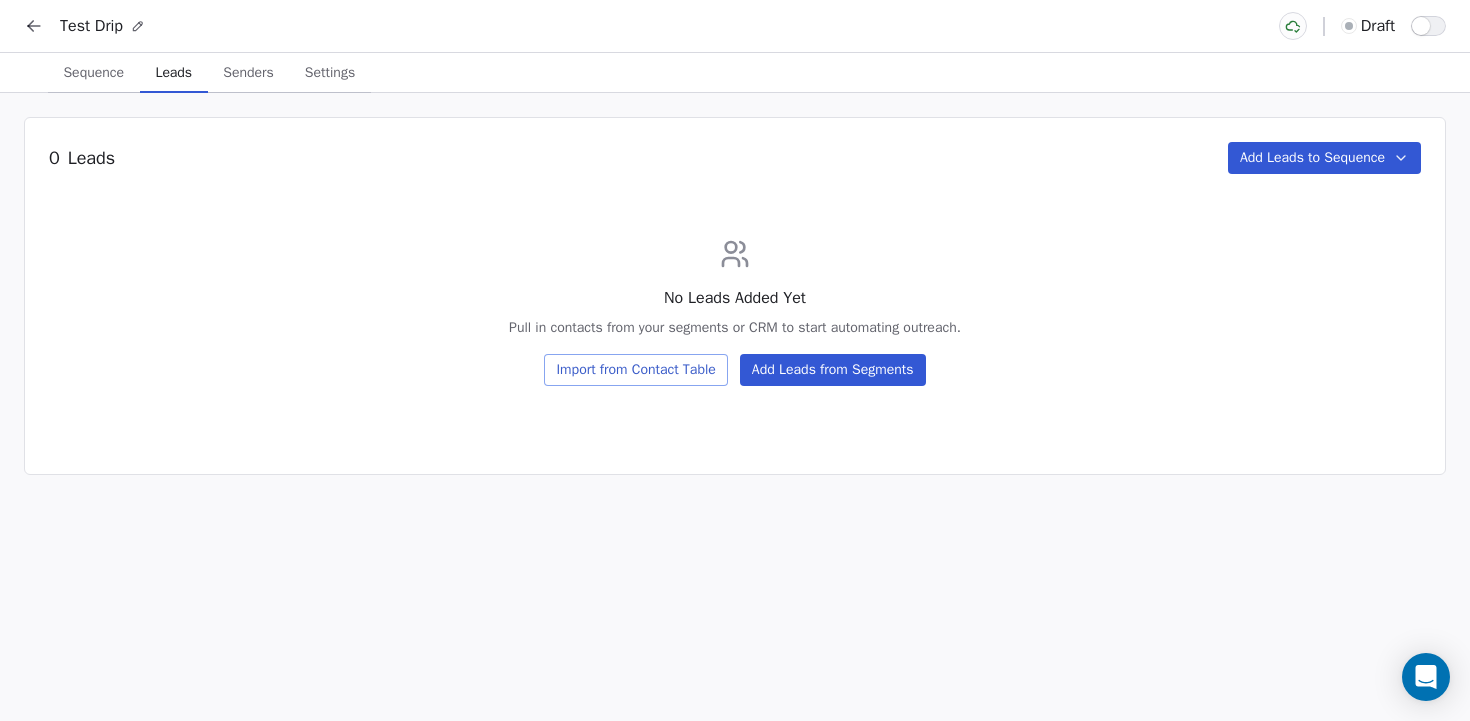 click 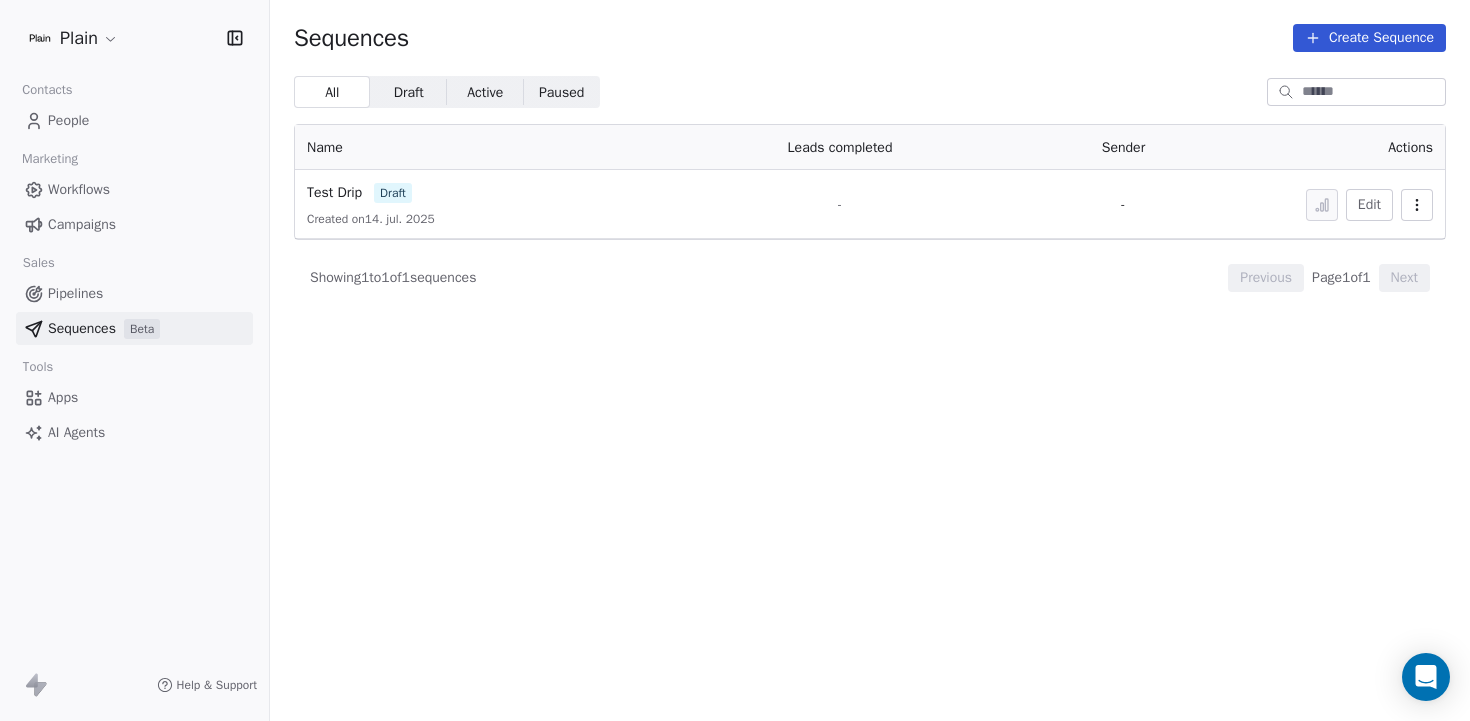 click on "Pipelines" at bounding box center (75, 293) 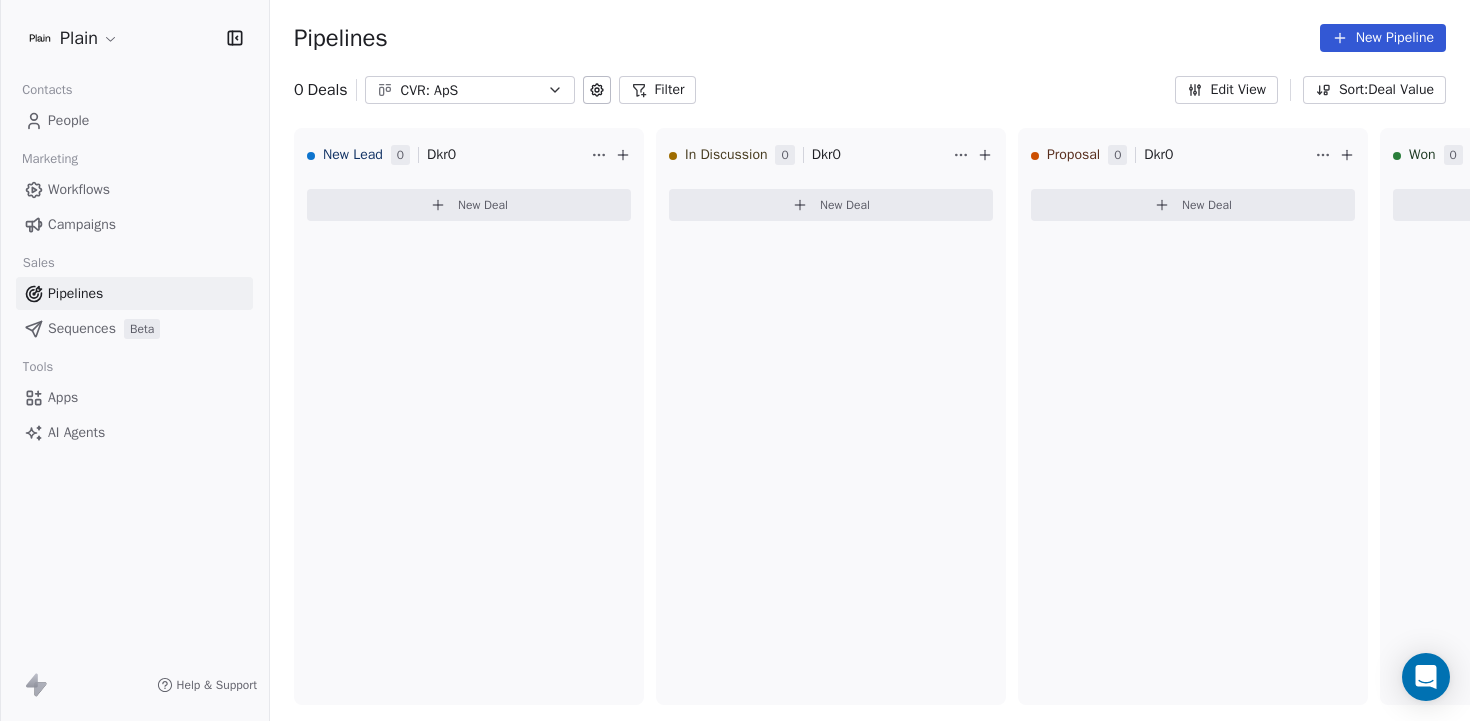 click on "Workflows" at bounding box center (79, 189) 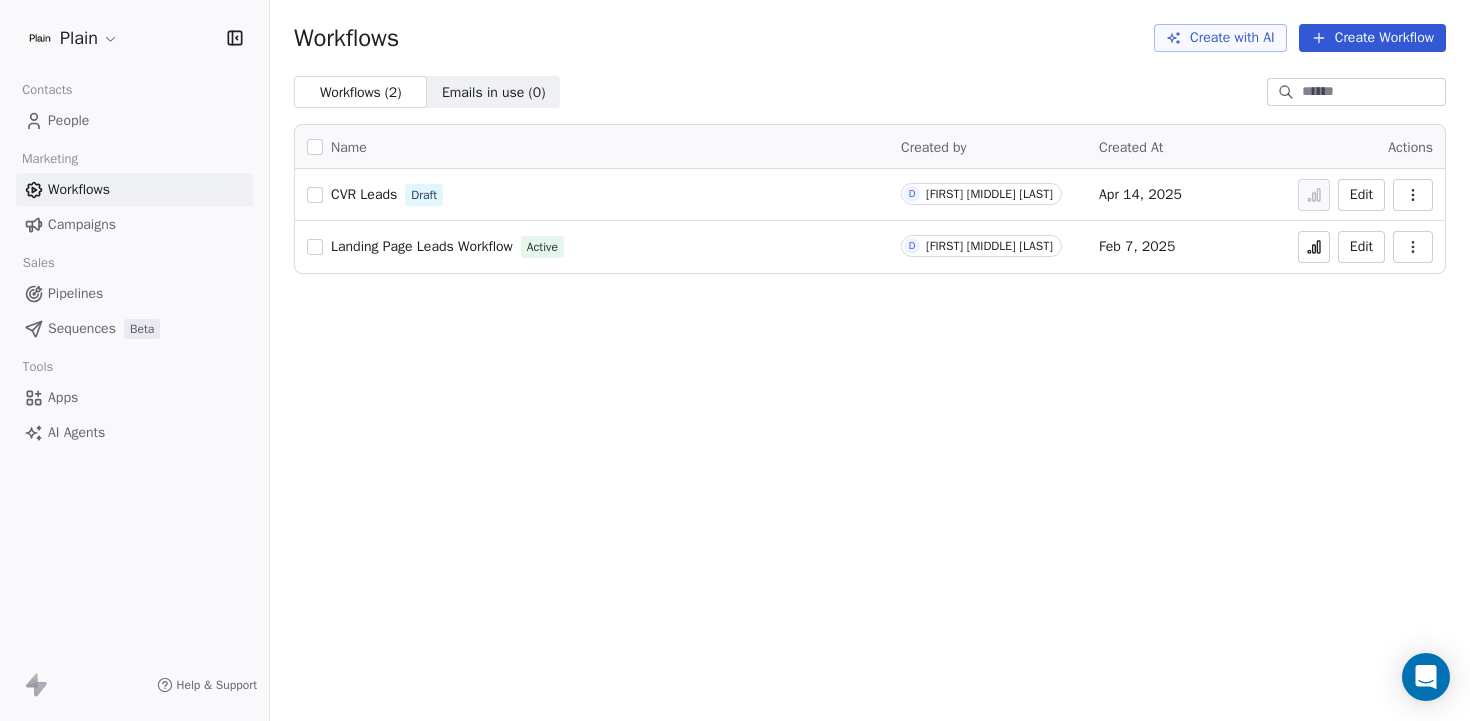 click on "Help & Support" at bounding box center (217, 685) 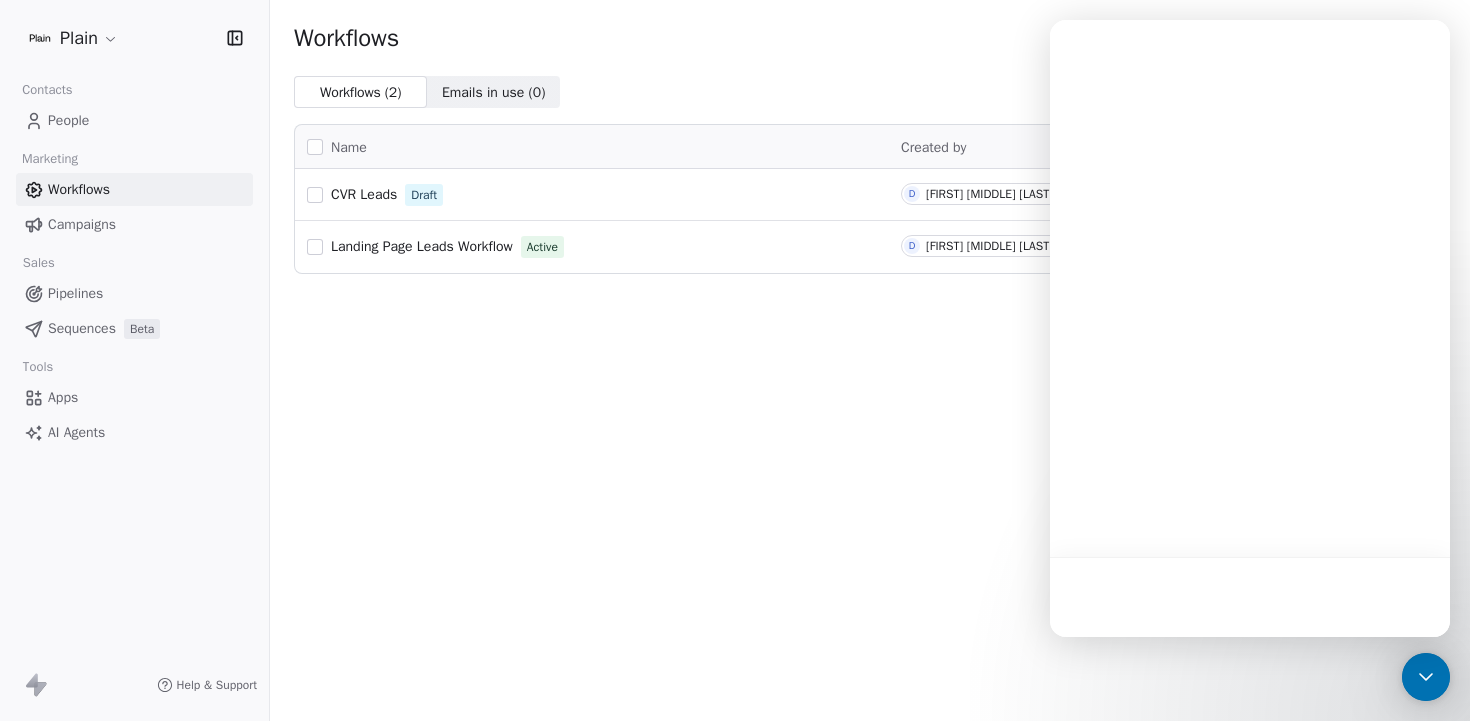 scroll, scrollTop: 0, scrollLeft: 0, axis: both 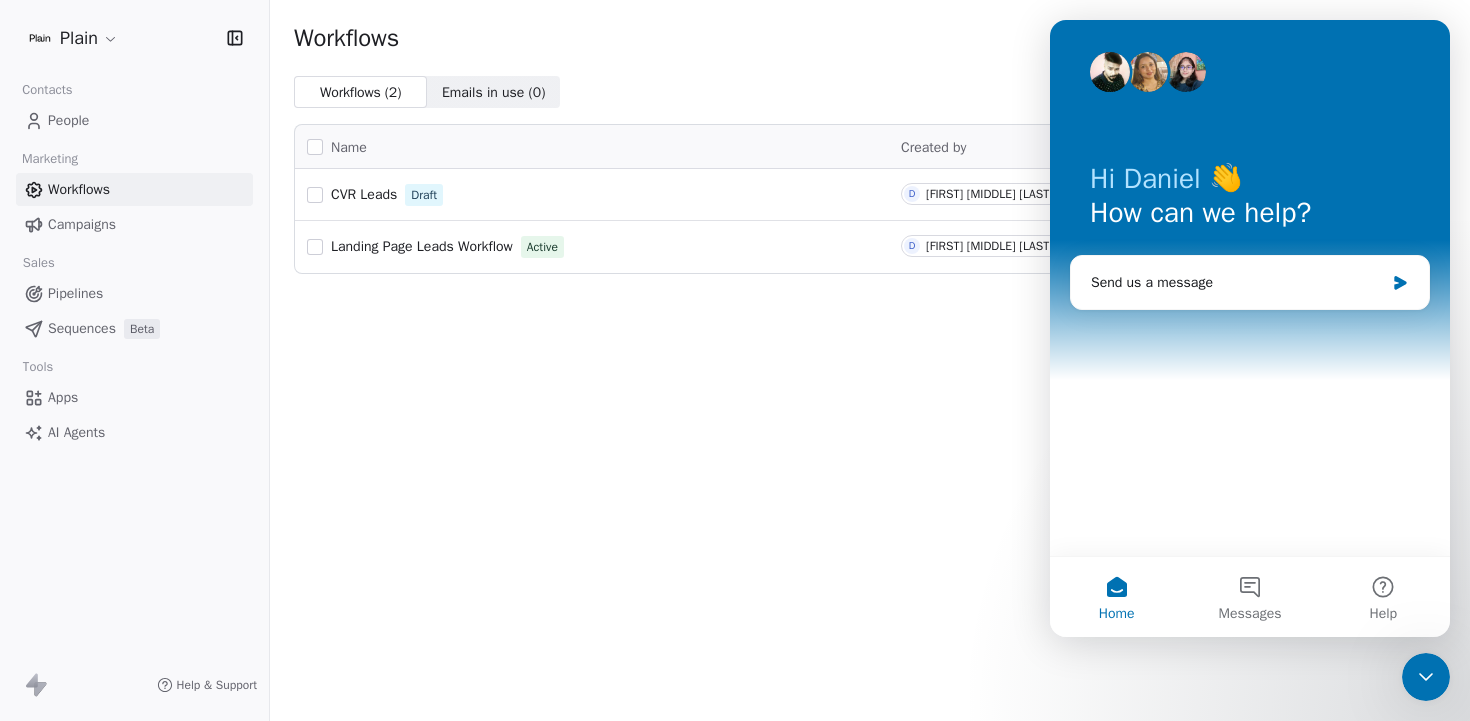 click on "Help & Support" at bounding box center (217, 685) 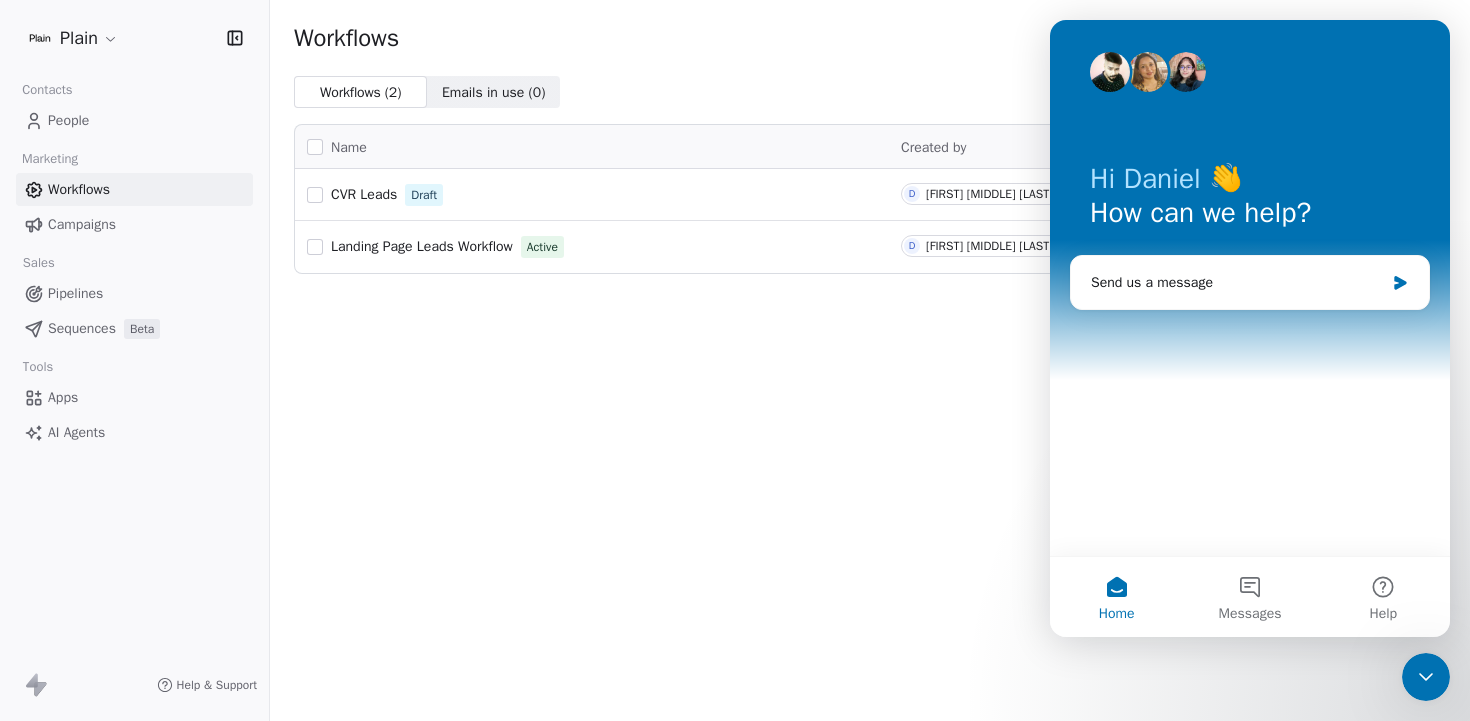 click 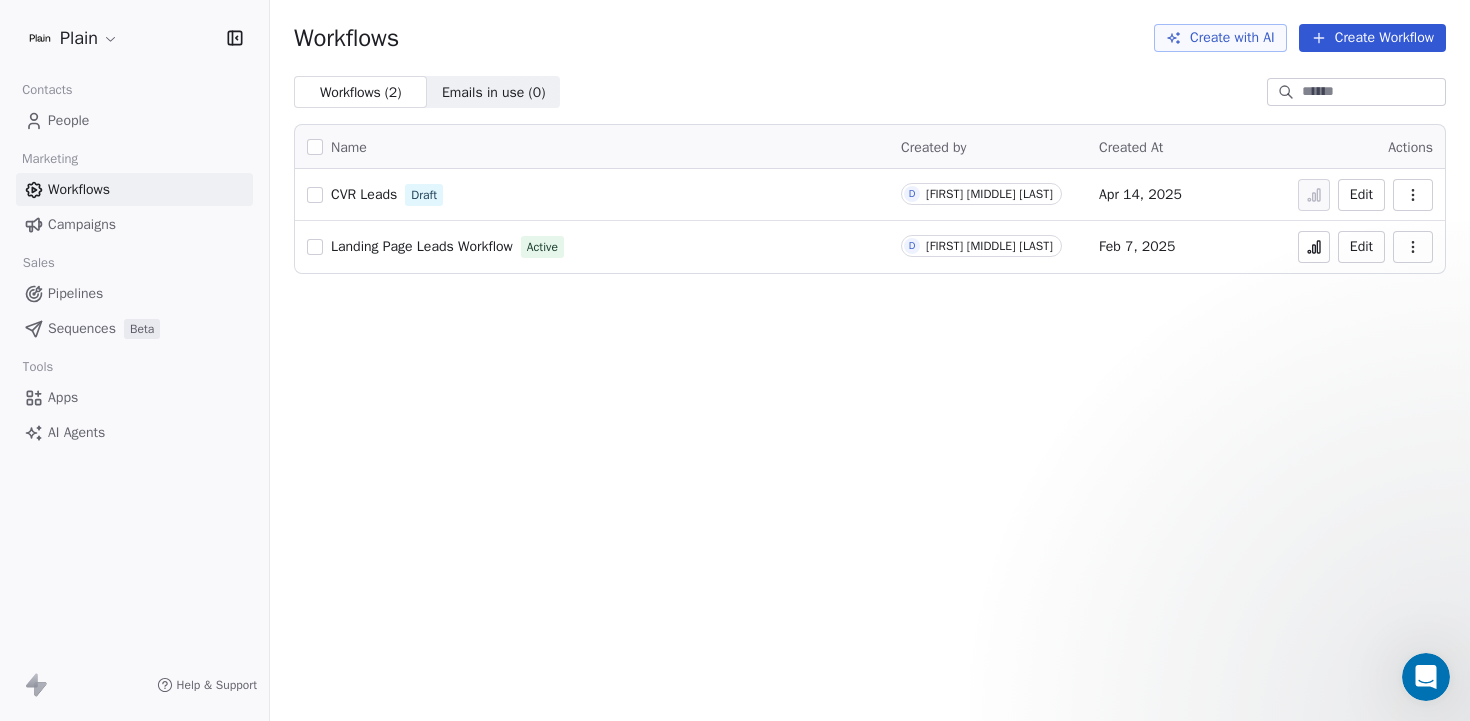 scroll, scrollTop: 0, scrollLeft: 0, axis: both 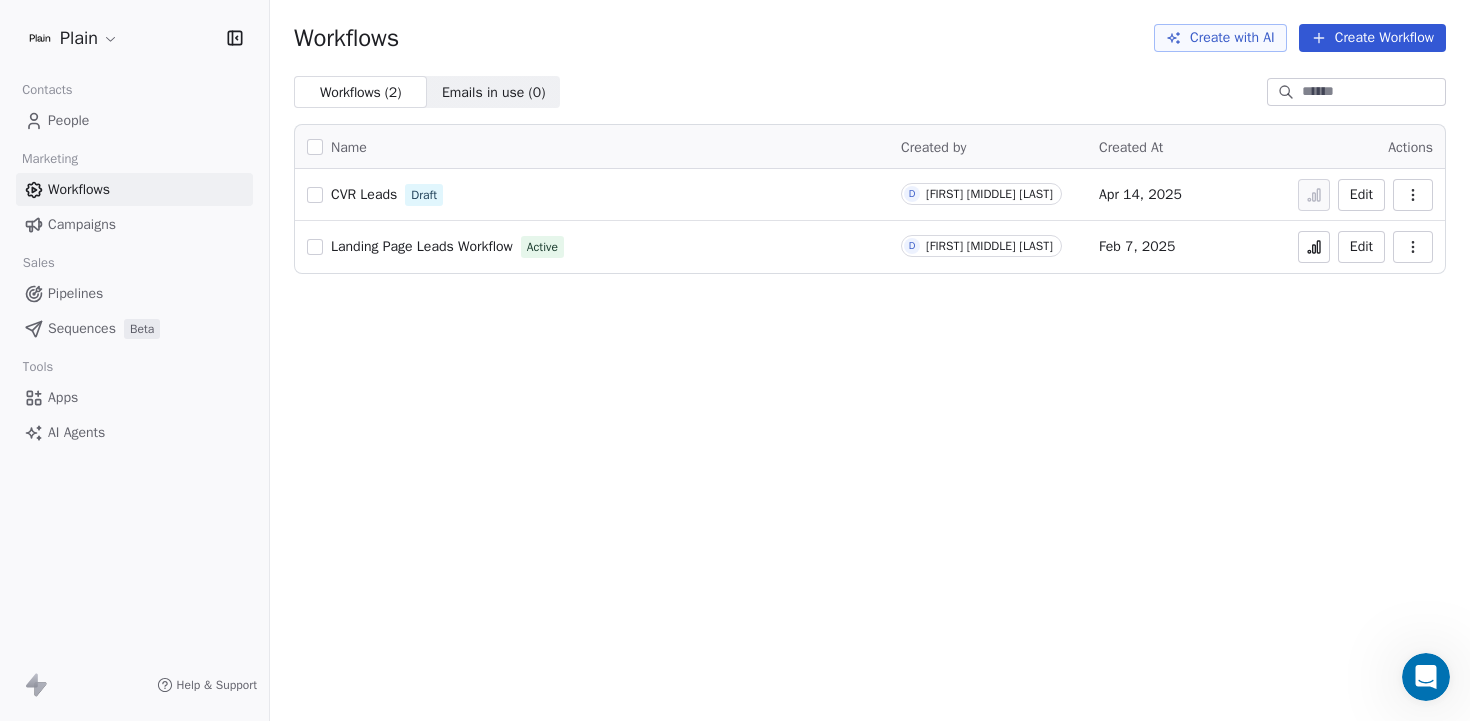 click on "CVR Leads" at bounding box center [364, 194] 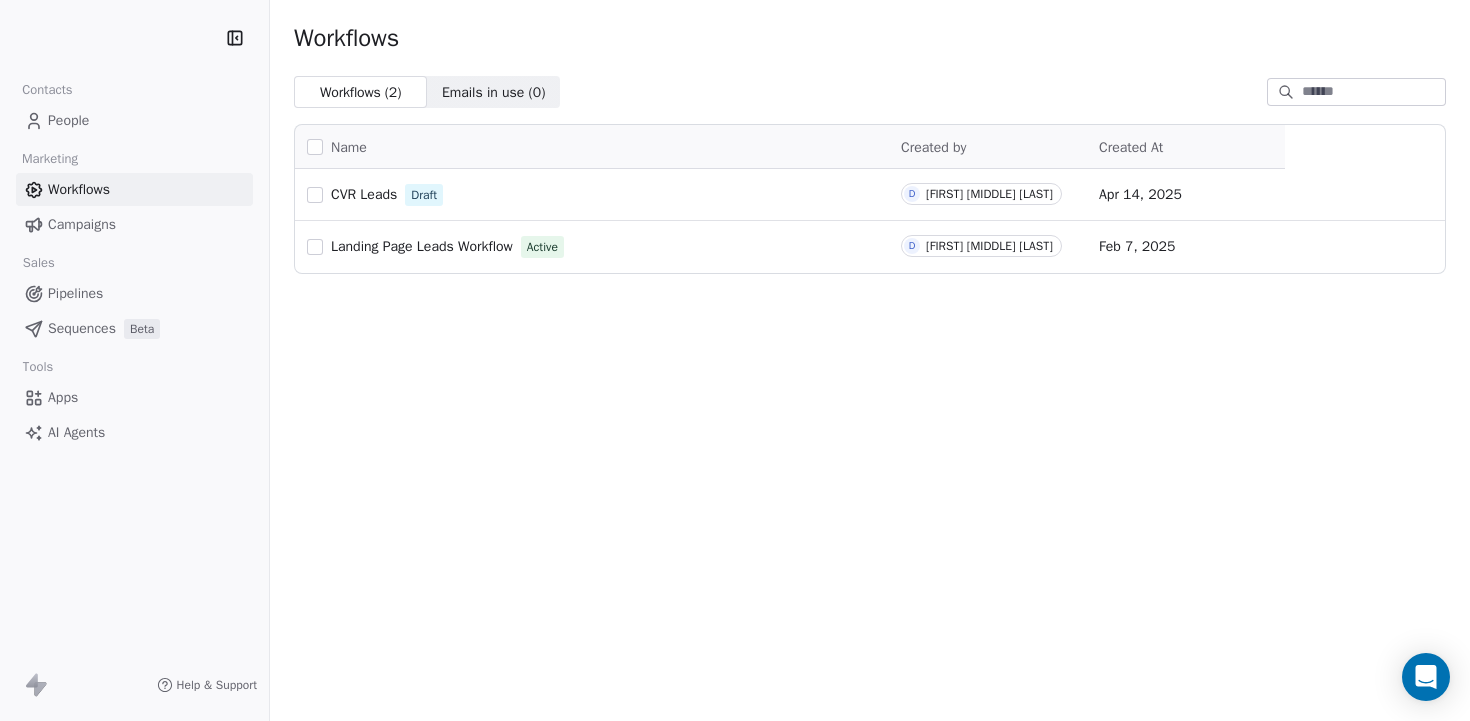 scroll, scrollTop: 0, scrollLeft: 0, axis: both 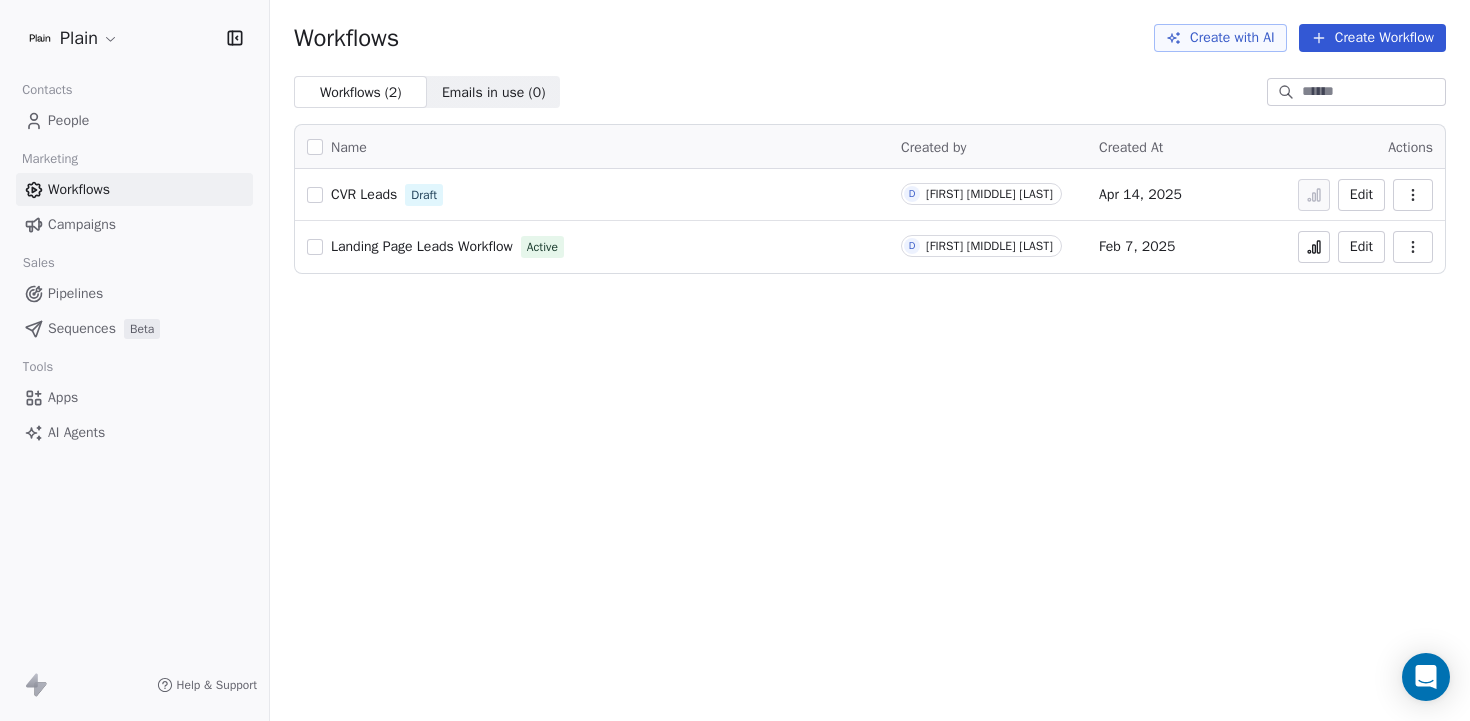 click on "Sequences" at bounding box center [82, 328] 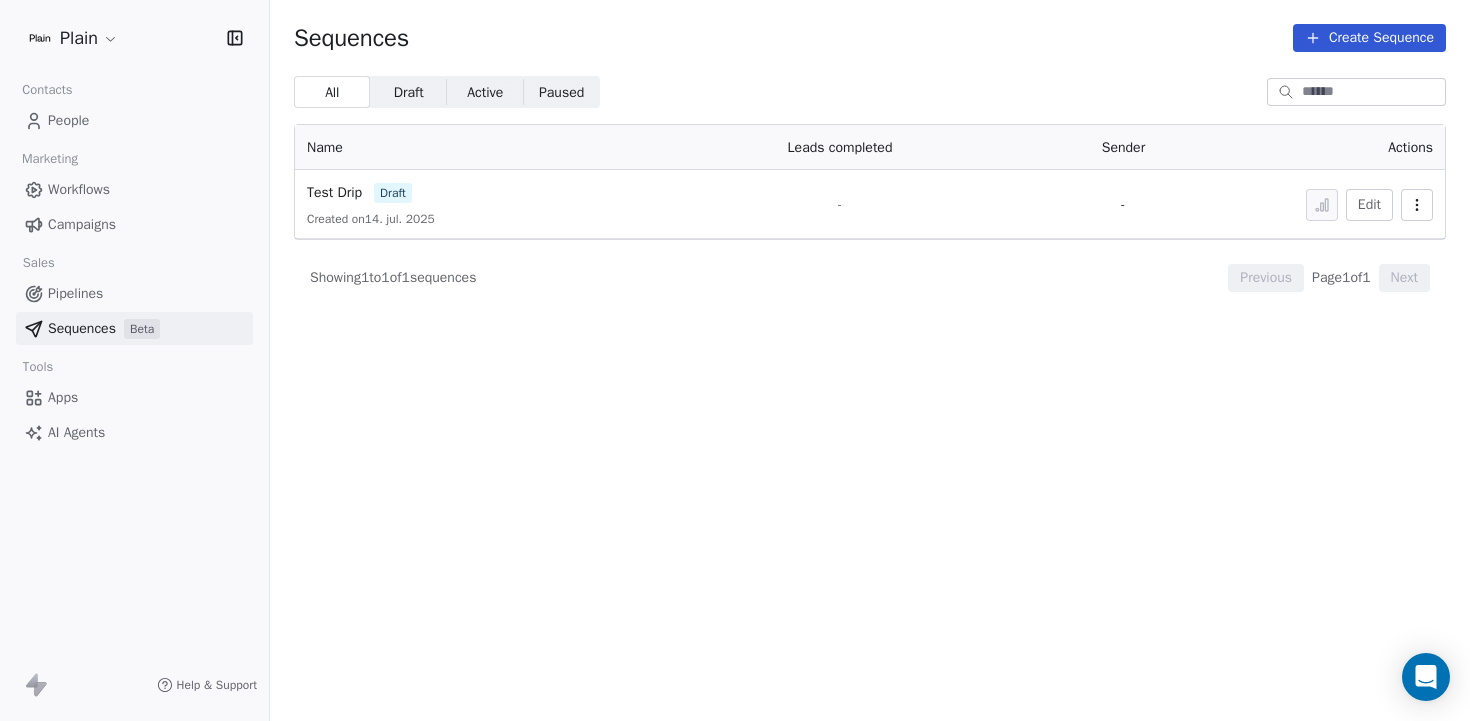 click on "Test Drip draft" at bounding box center [476, 192] 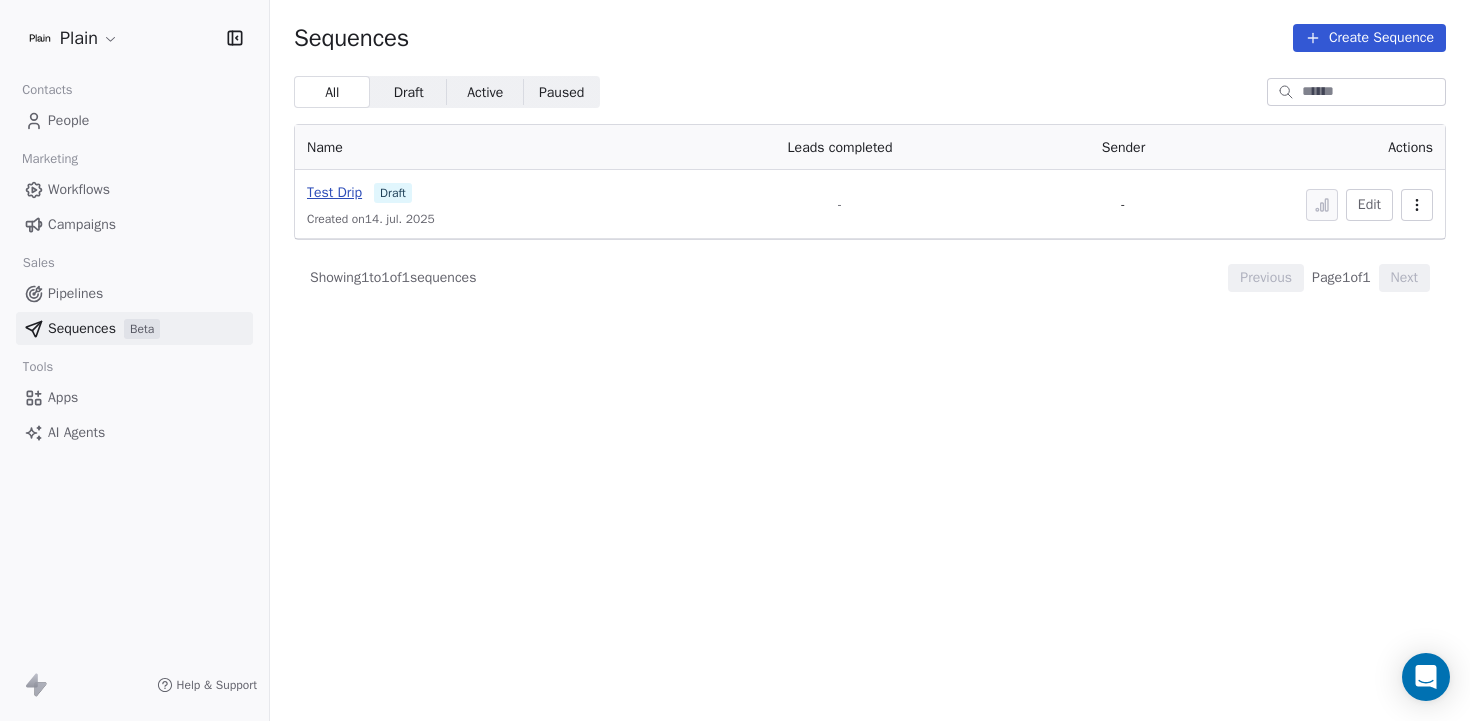 click on "Test Drip" at bounding box center (334, 192) 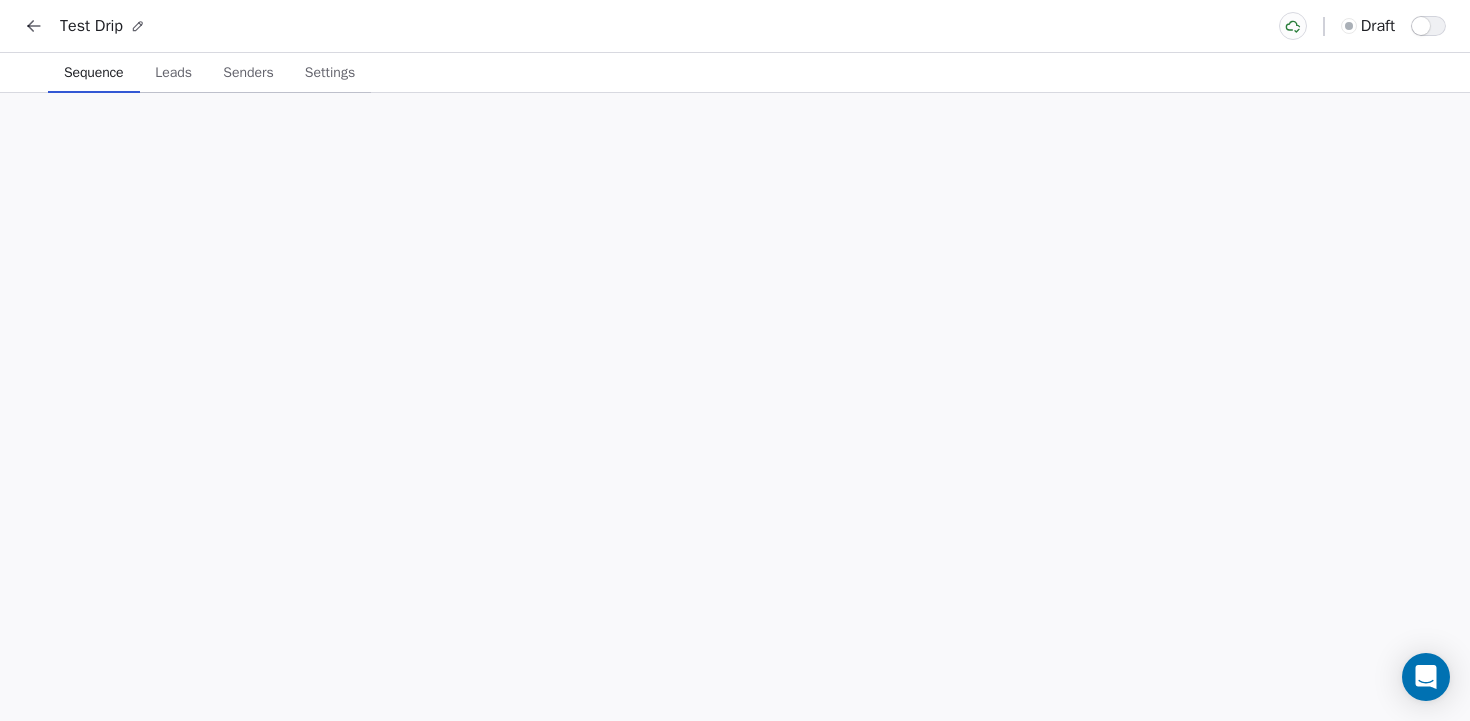 scroll, scrollTop: 0, scrollLeft: 0, axis: both 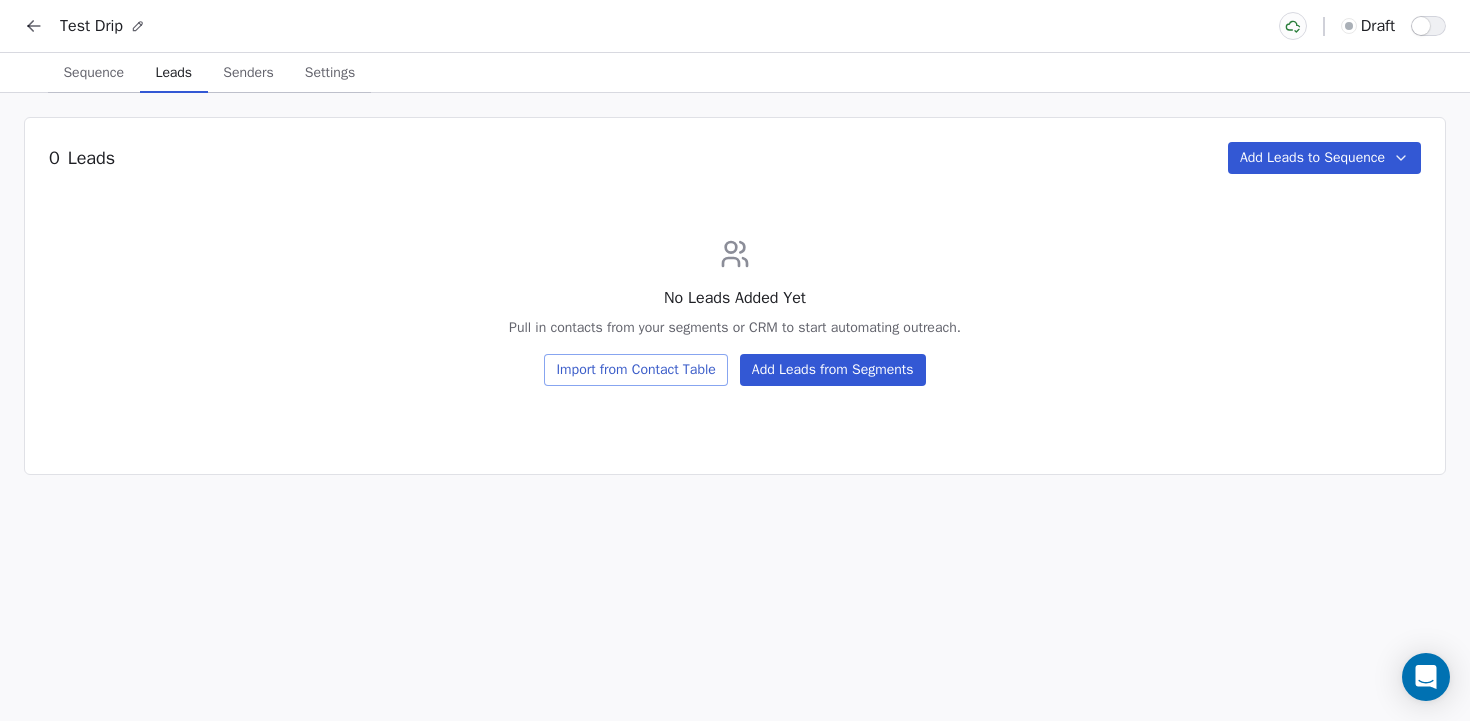click on "Leads" at bounding box center [174, 73] 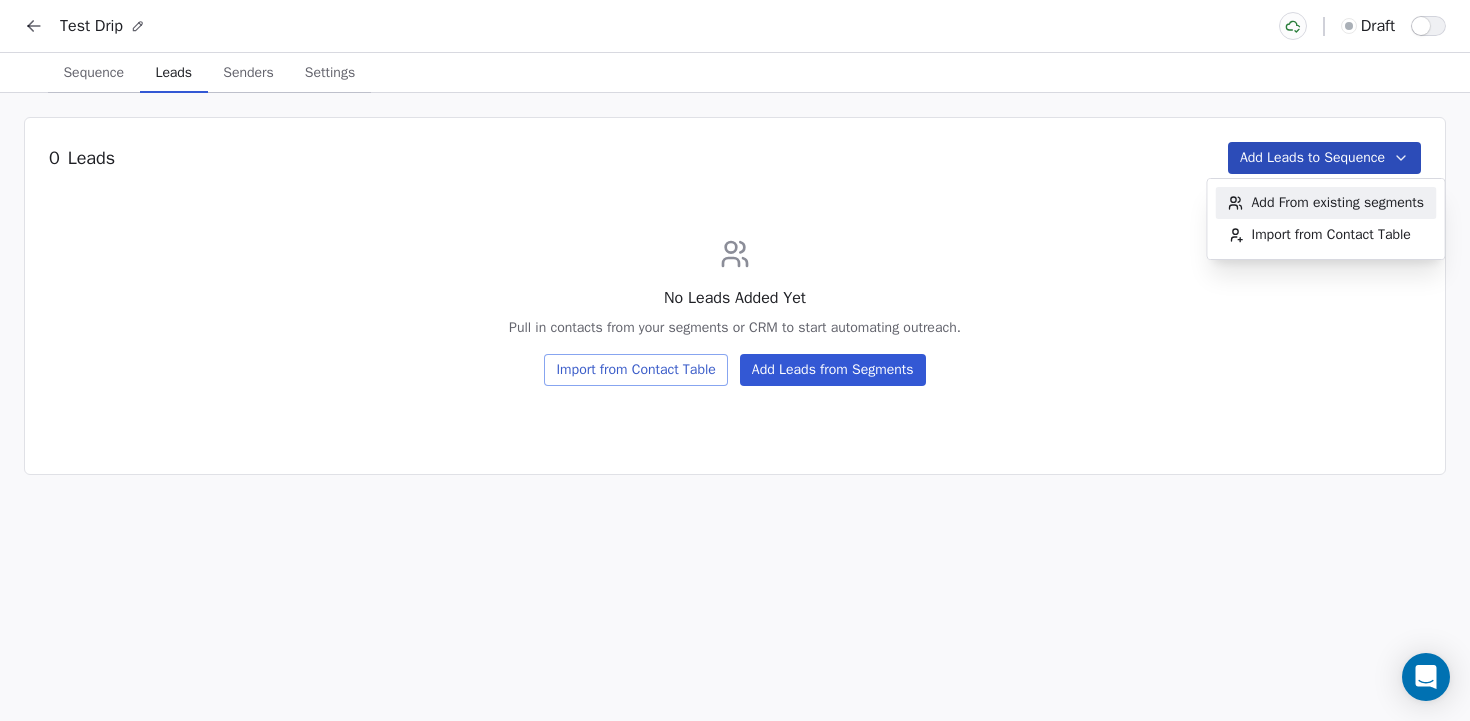 click on "Test Drip draft Sequence Sequence Leads Leads Senders Senders Settings Settings 0   Leads Add Leads to Sequence No Leads Added Yet Pull in contacts from your segments or CRM to start automating outreach. Import from Contact Table Add Leads from Segments
Add From existing segments Import from Contact Table" at bounding box center (735, 360) 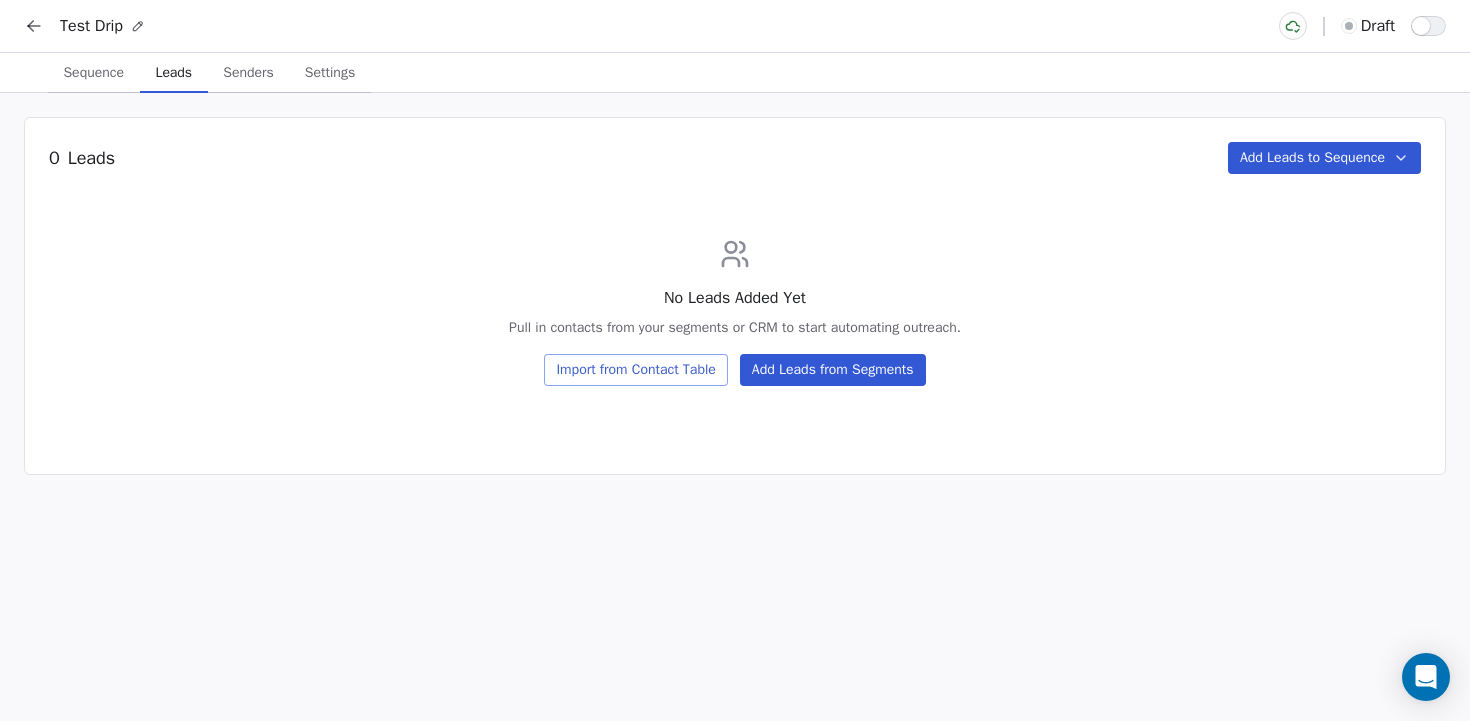 click on "Add Leads from Segments" at bounding box center (833, 370) 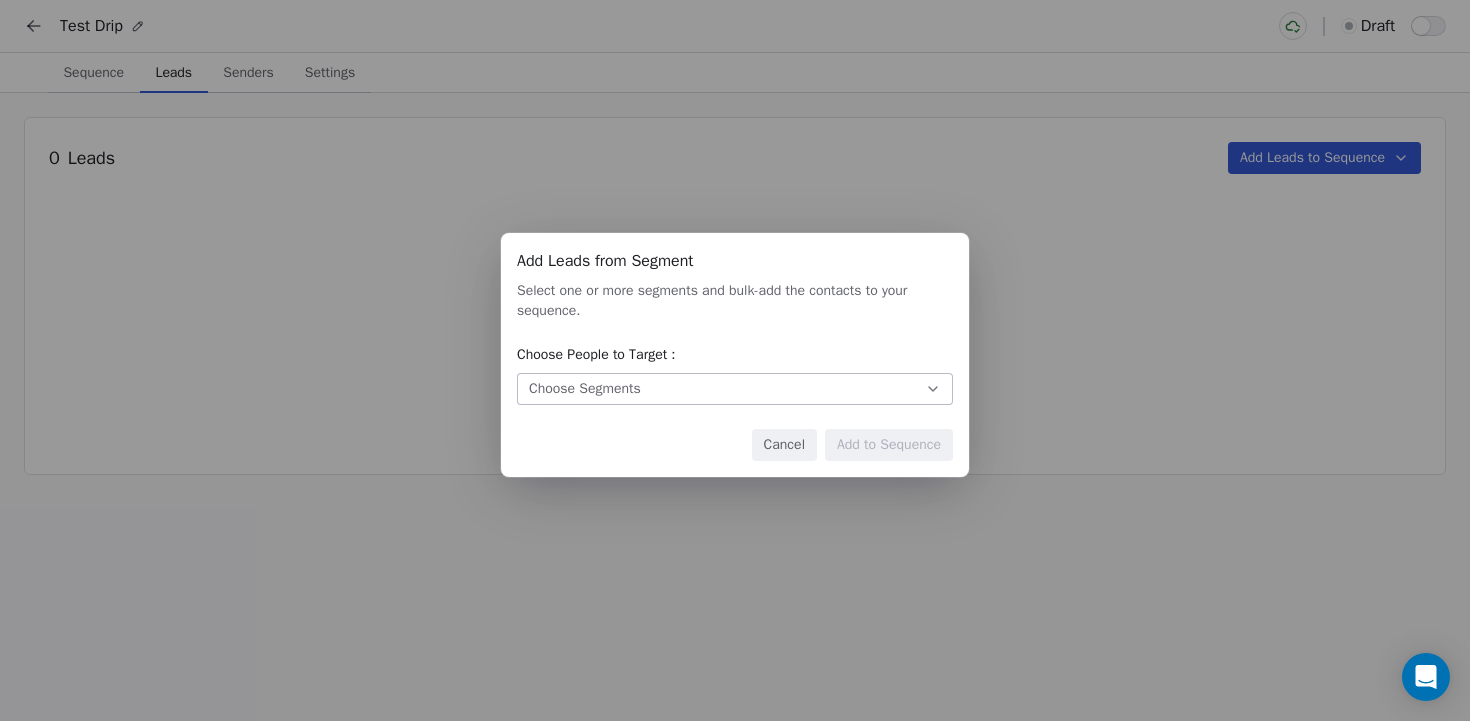 click on "Choose Segments" at bounding box center [735, 389] 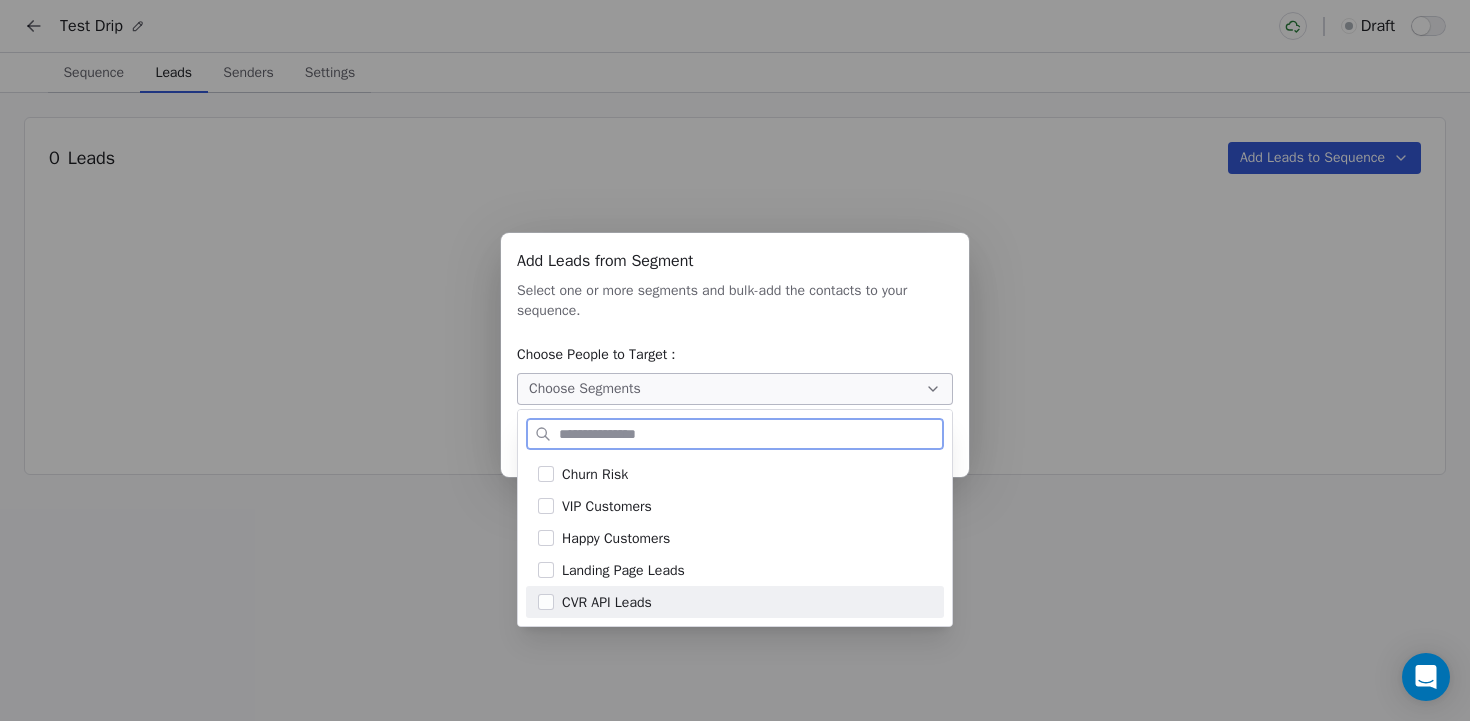 click on "CVR API Leads" at bounding box center [607, 602] 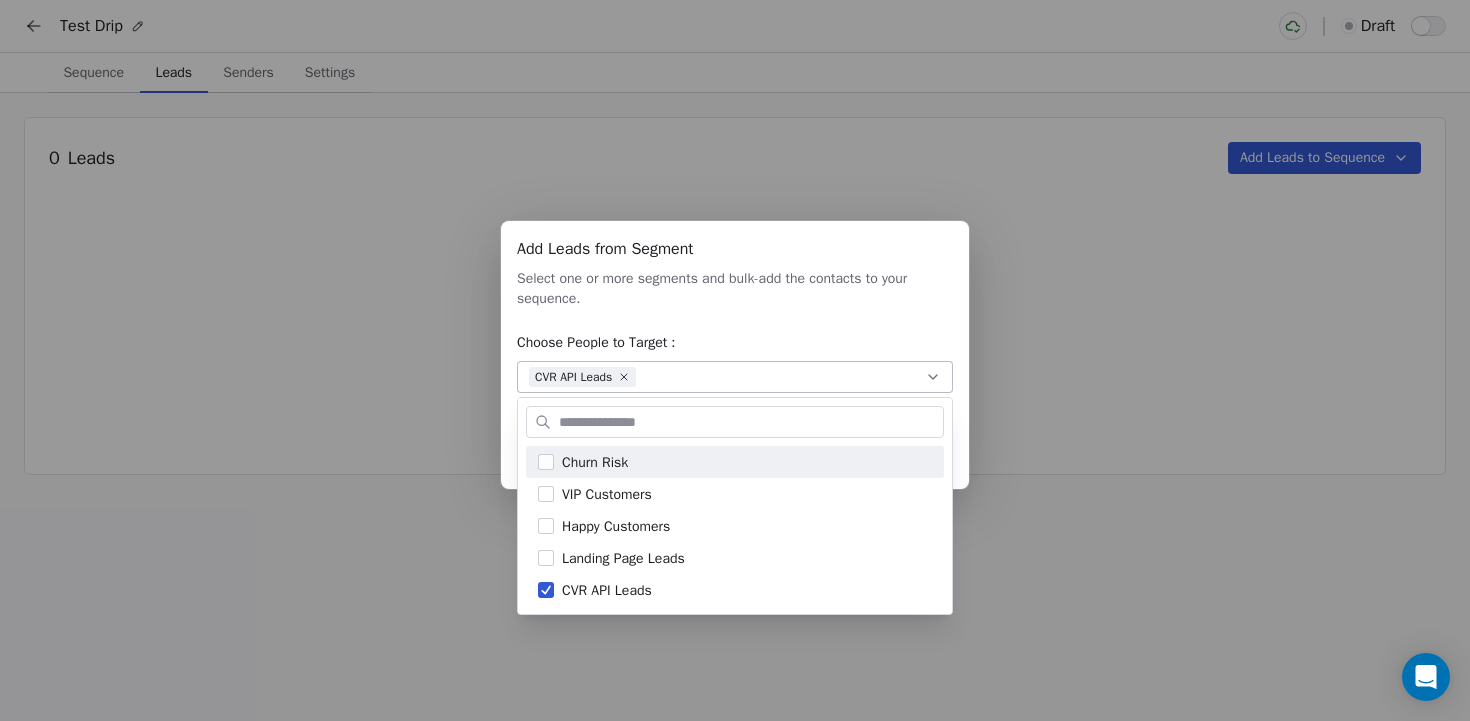 click on "Add Leads from Segment Add Leads from Segment Select one or more segments and bulk-add the contacts to your sequence. Choose People to Target : CVR API Leads Contacts may overlap—duplicates will be removed automatically. Cancel Add to Sequence" at bounding box center (735, 360) 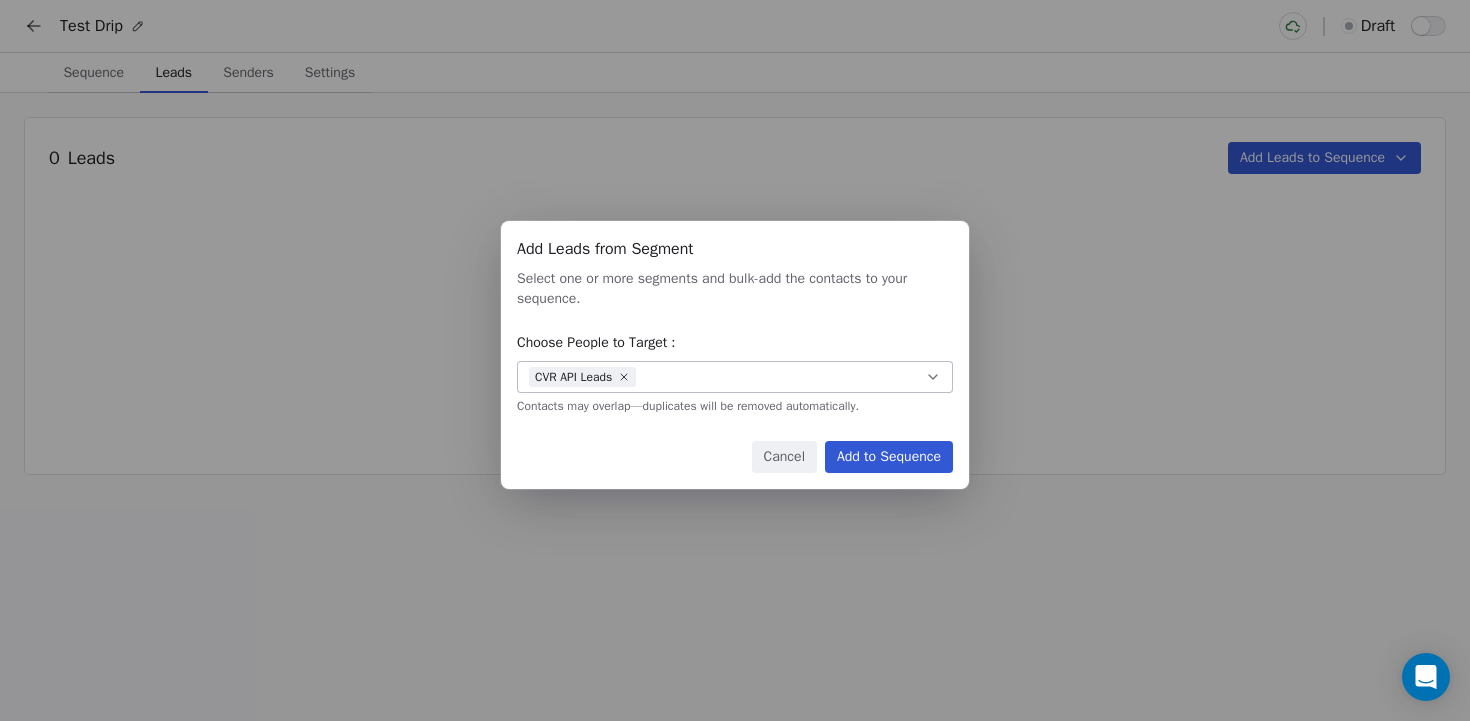 click on "Add to Sequence" at bounding box center [889, 457] 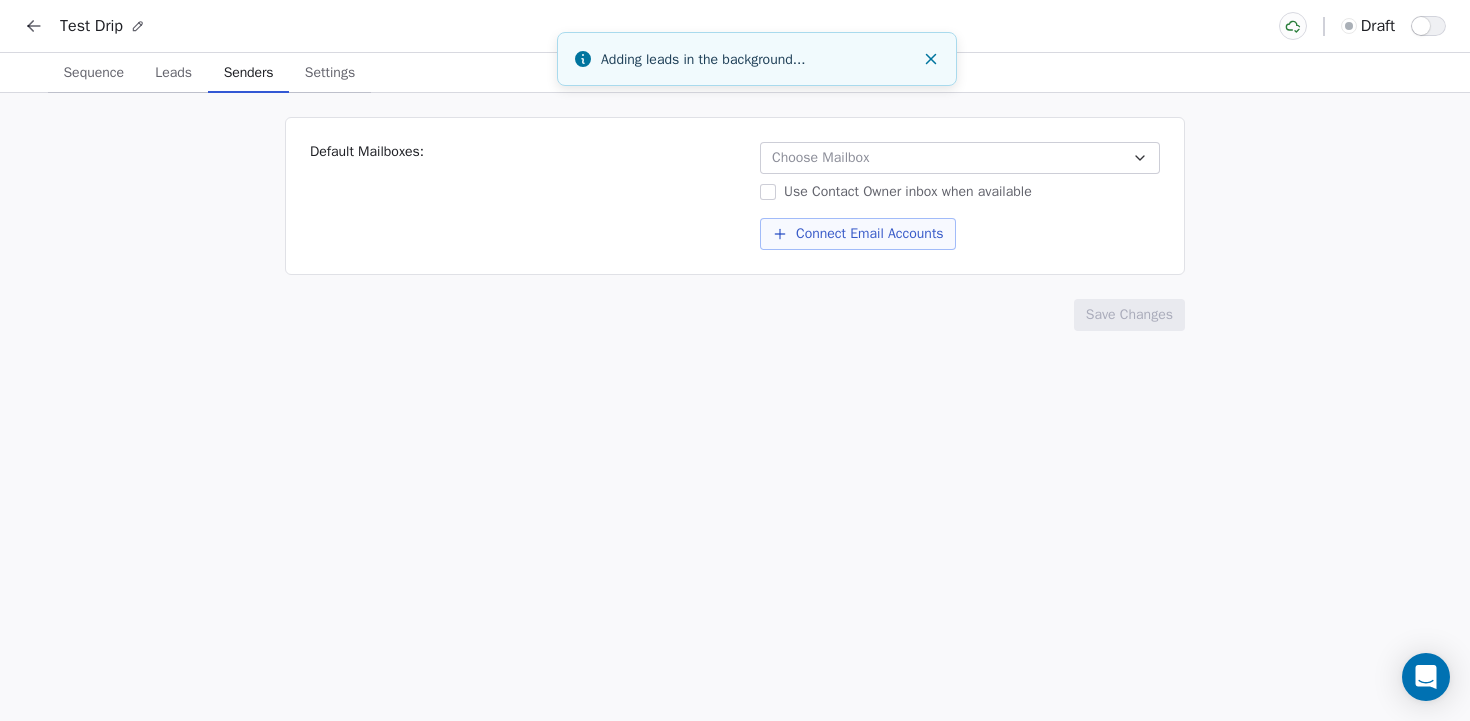 click on "Senders" at bounding box center (249, 73) 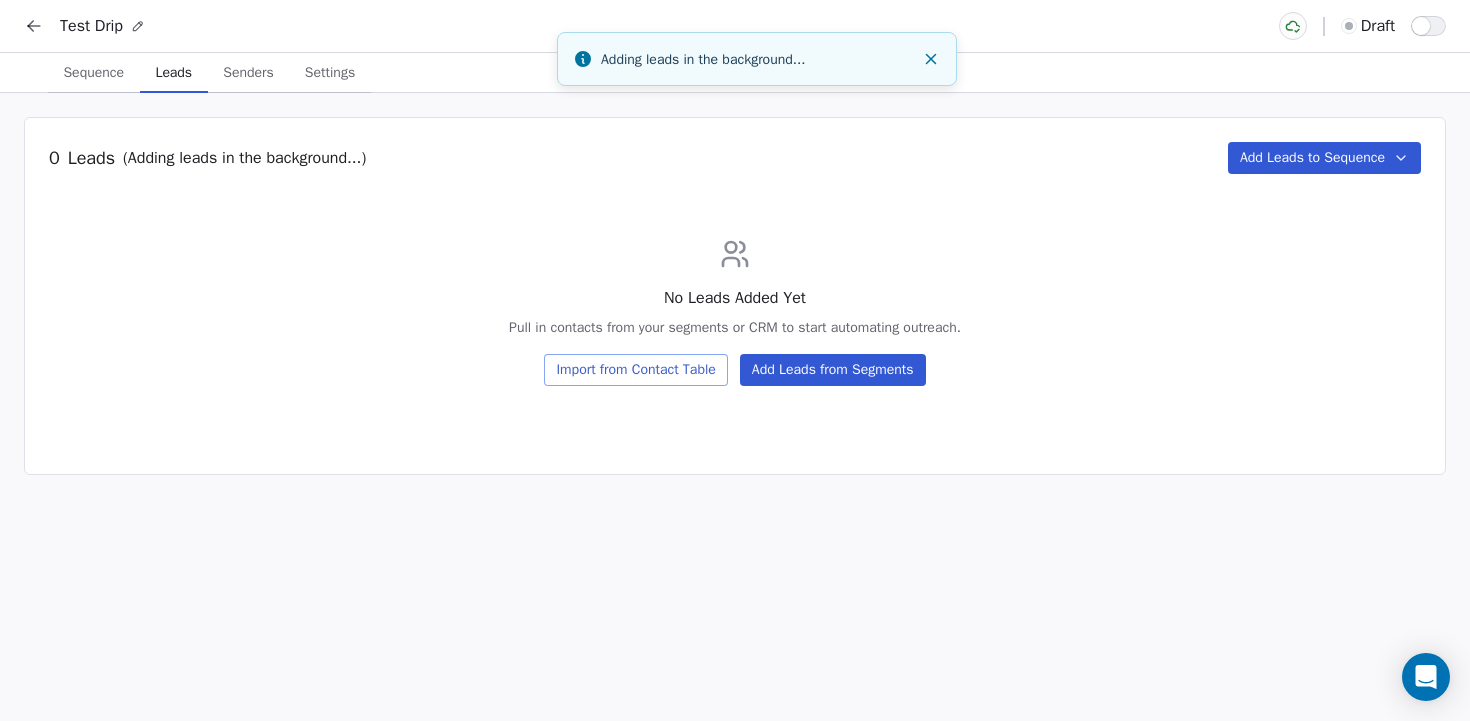 click on "Leads" at bounding box center [174, 73] 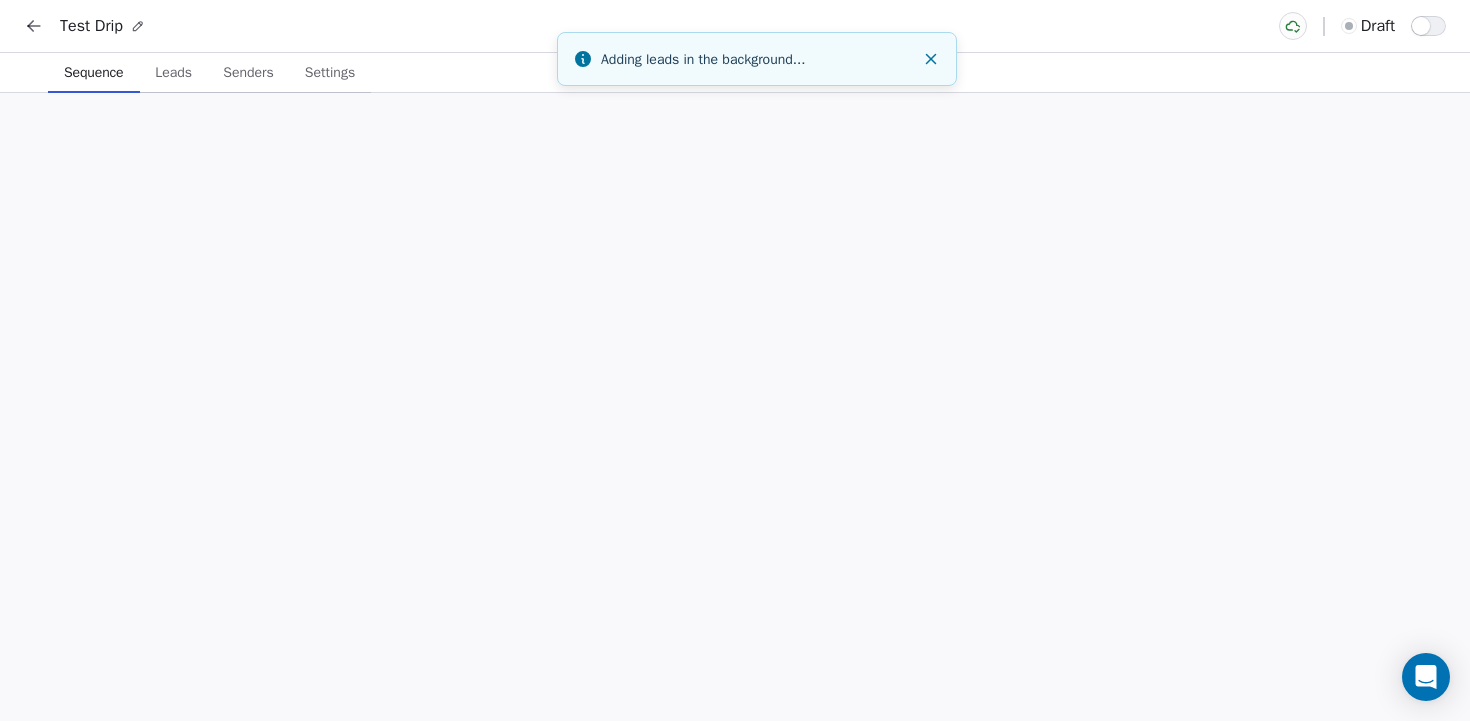 click on "Sequence" at bounding box center [94, 73] 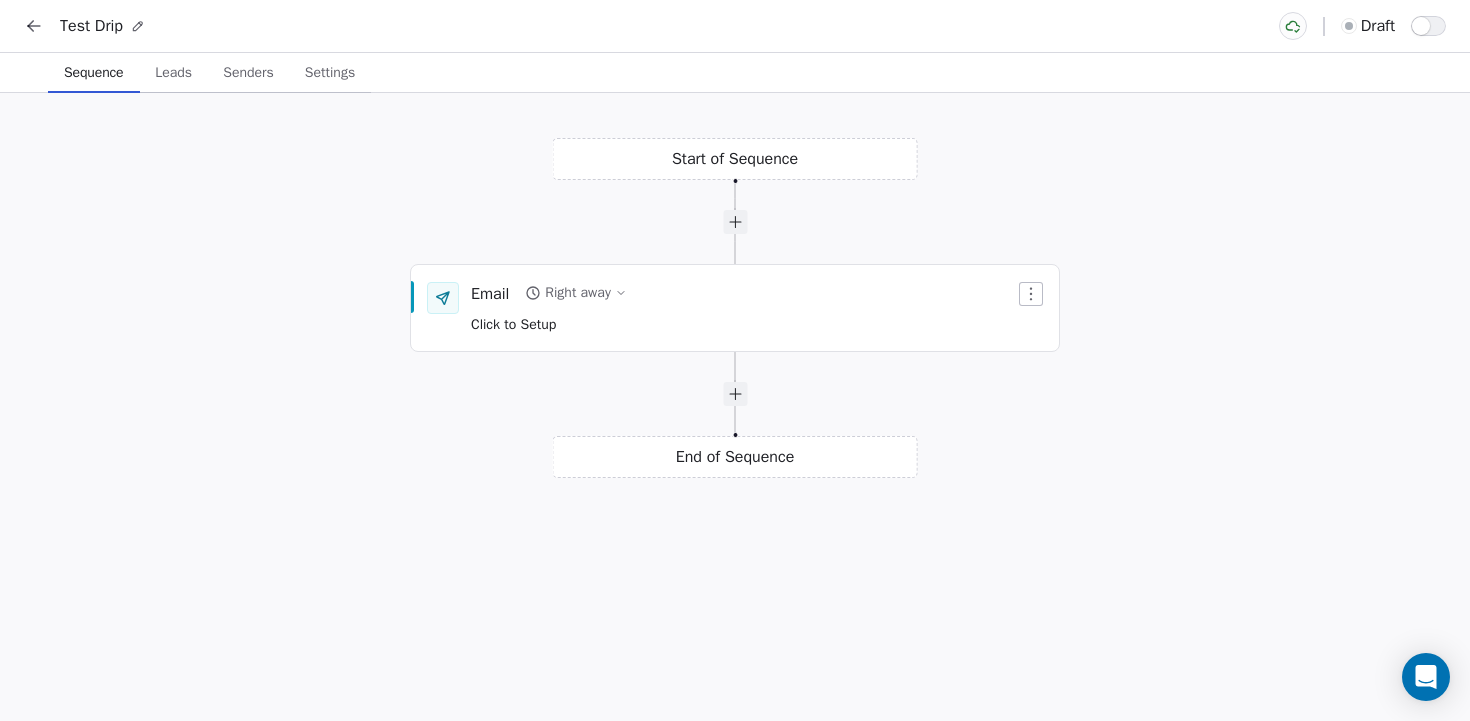 click on "Settings" at bounding box center [330, 73] 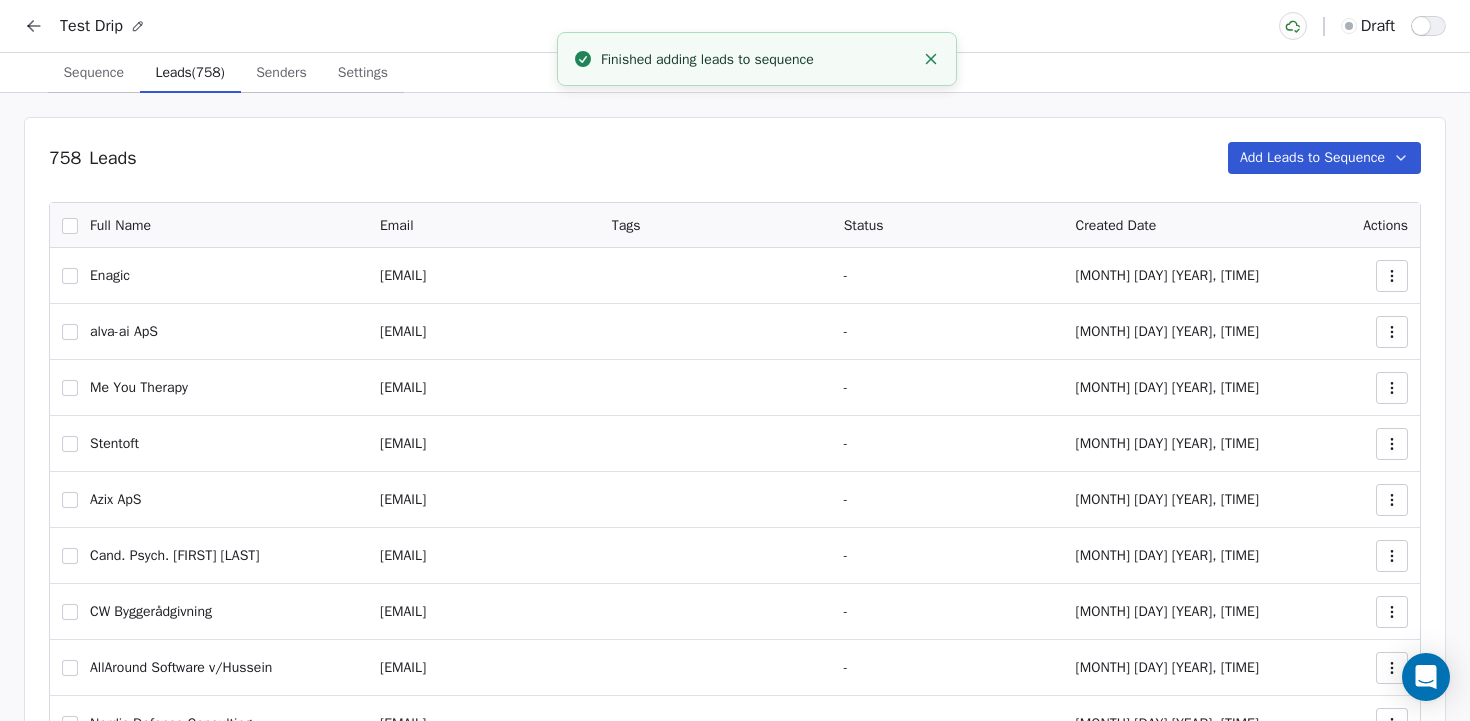 click on "Leads (758)" at bounding box center (190, 73) 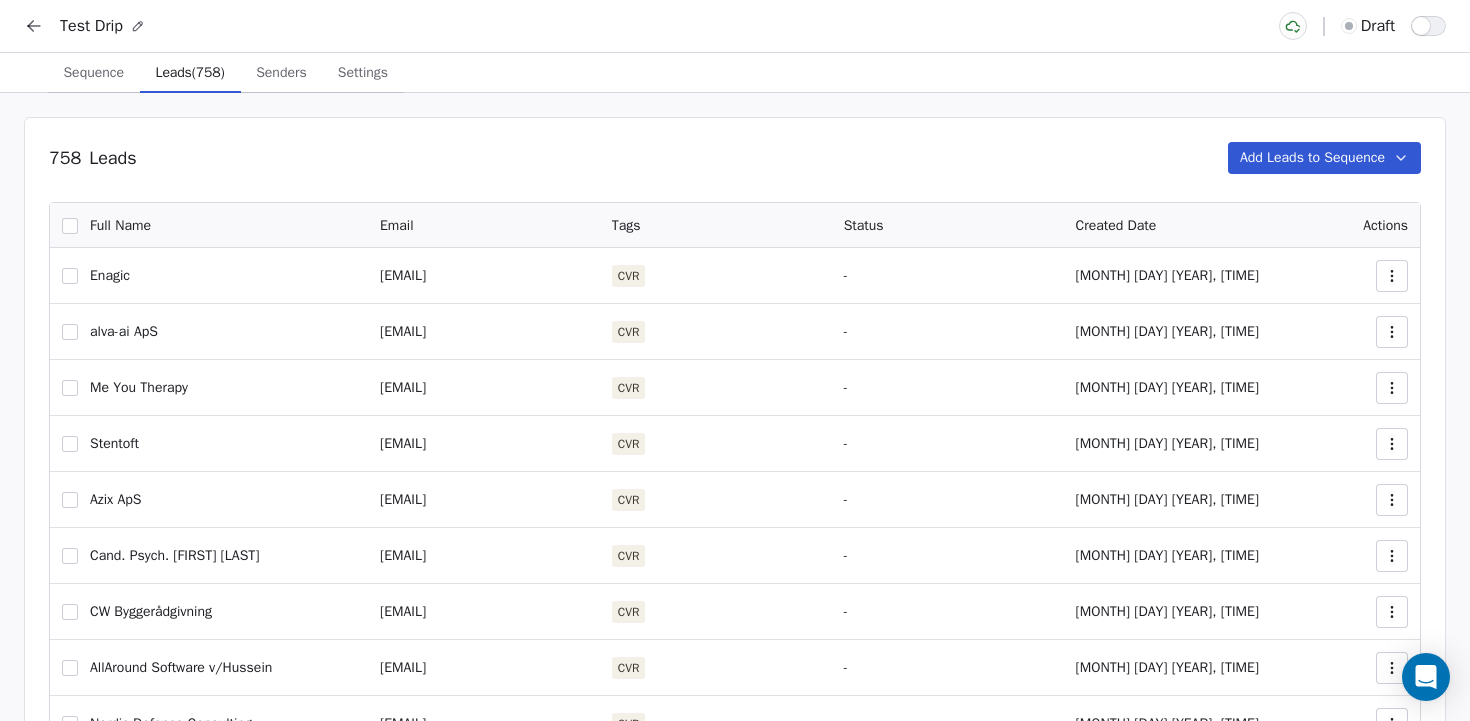 click on "Sequence" at bounding box center [93, 73] 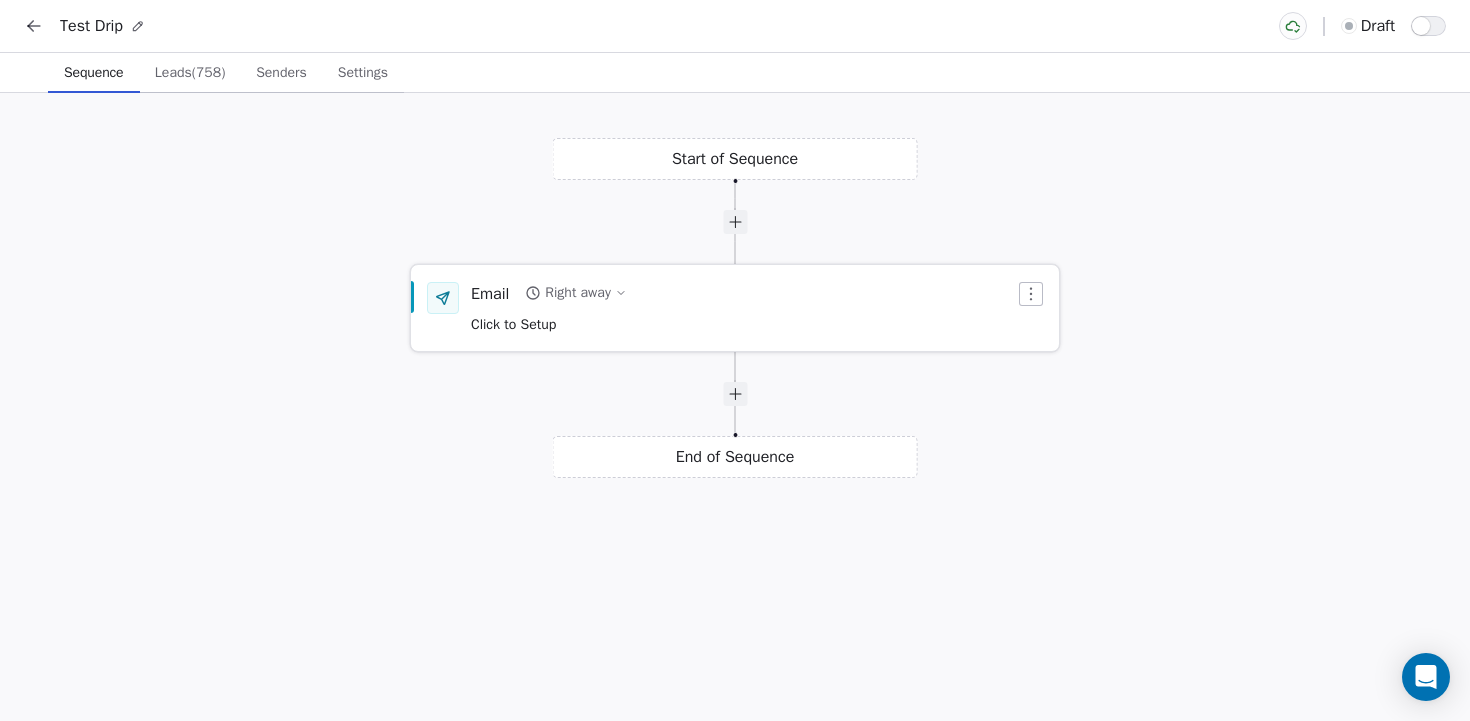 click on "Right away" at bounding box center (577, 293) 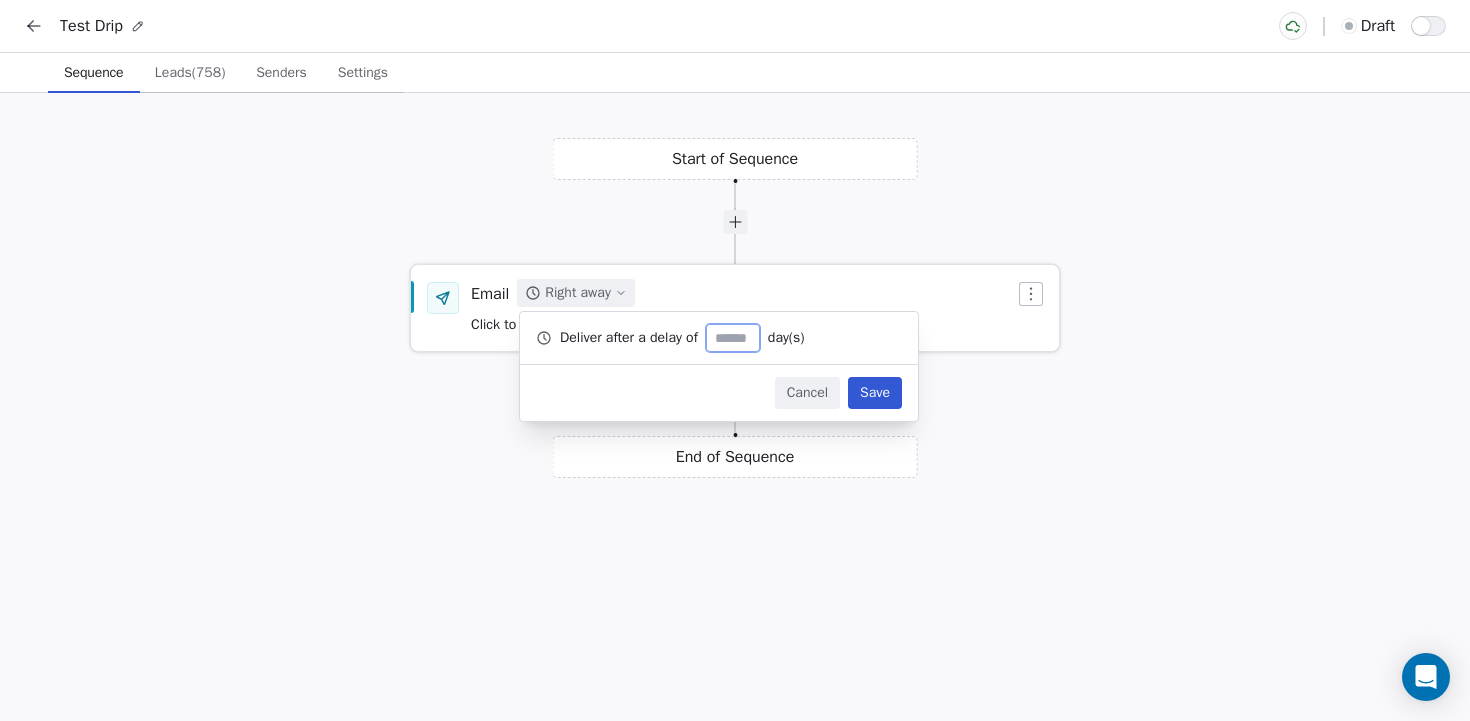 click 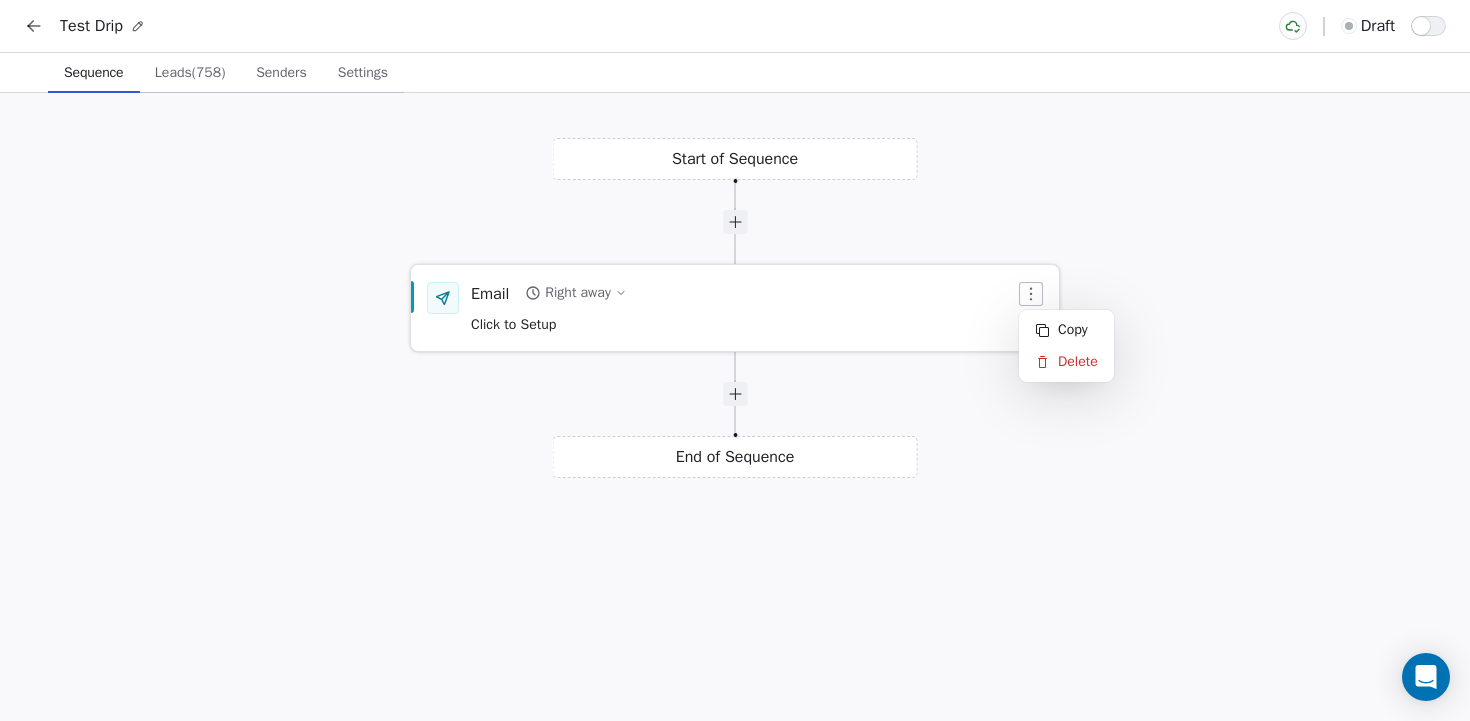 click on "Email Right away Click to Setup" at bounding box center (743, 308) 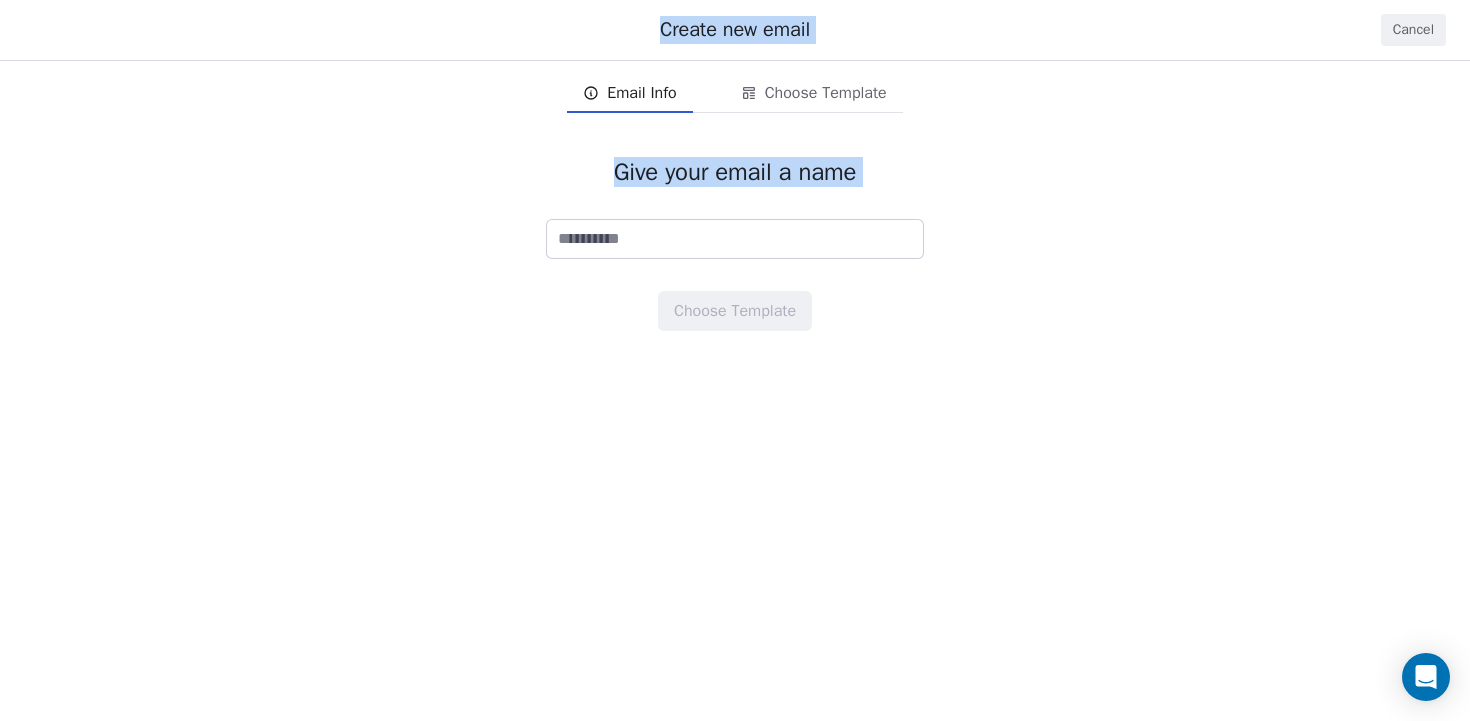 click on "Cancel" at bounding box center [1413, 30] 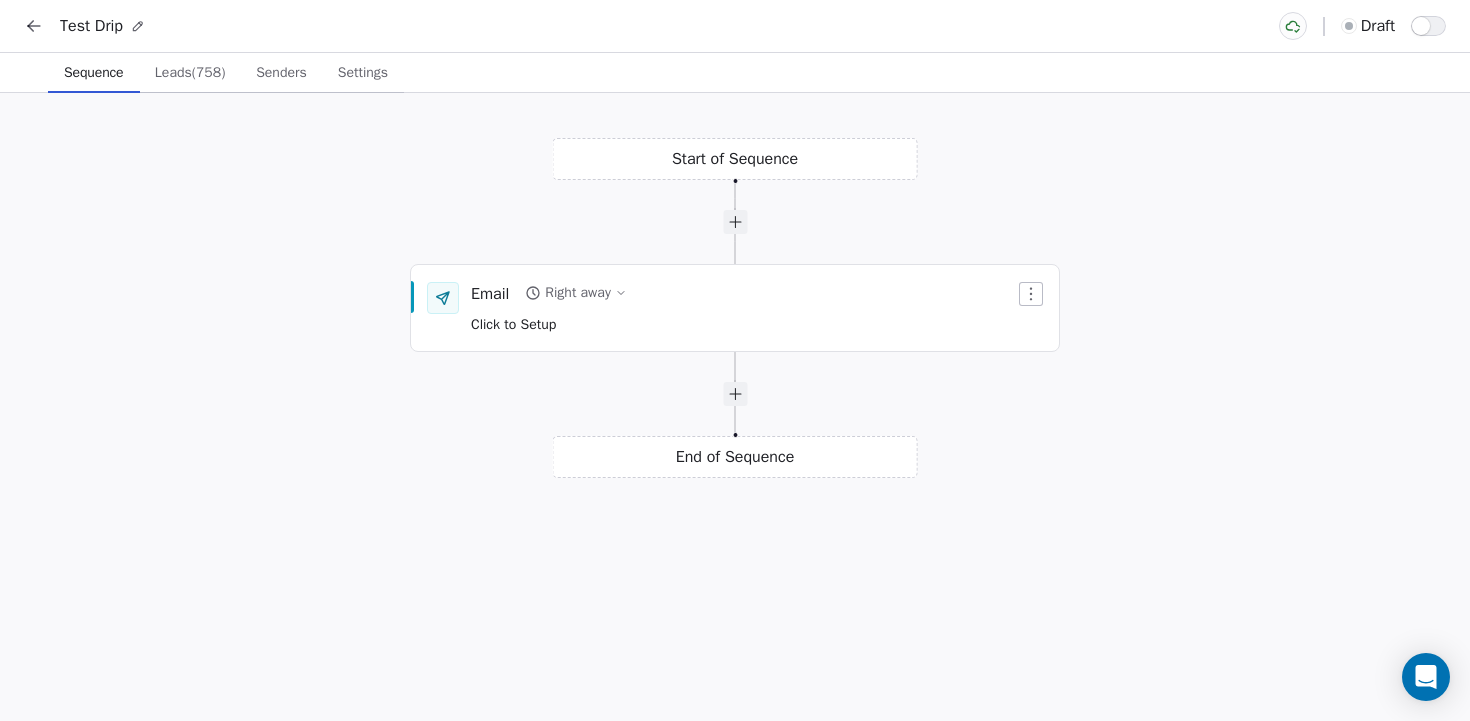 click 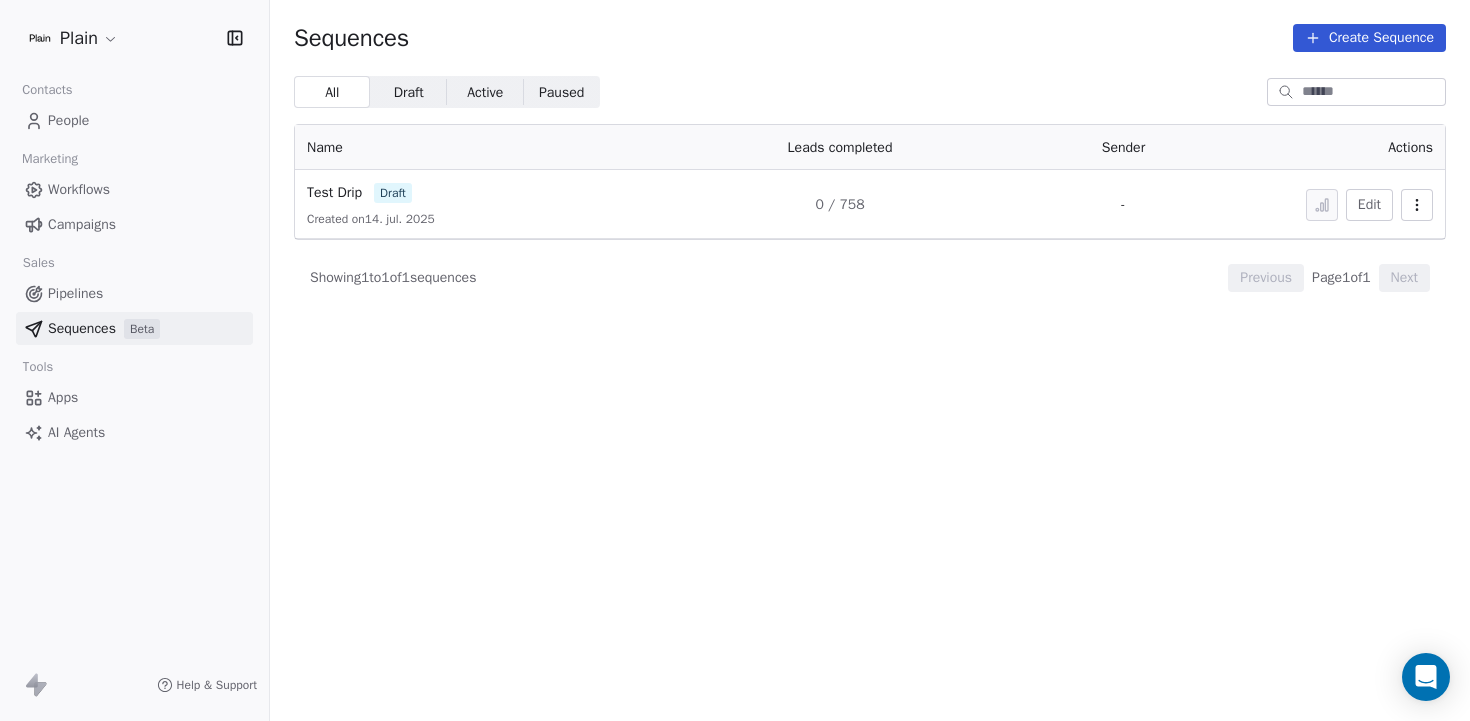 click on "Showing  1  to  1  of  1  sequences Previous Page  1  of  1 Next" at bounding box center (870, 278) 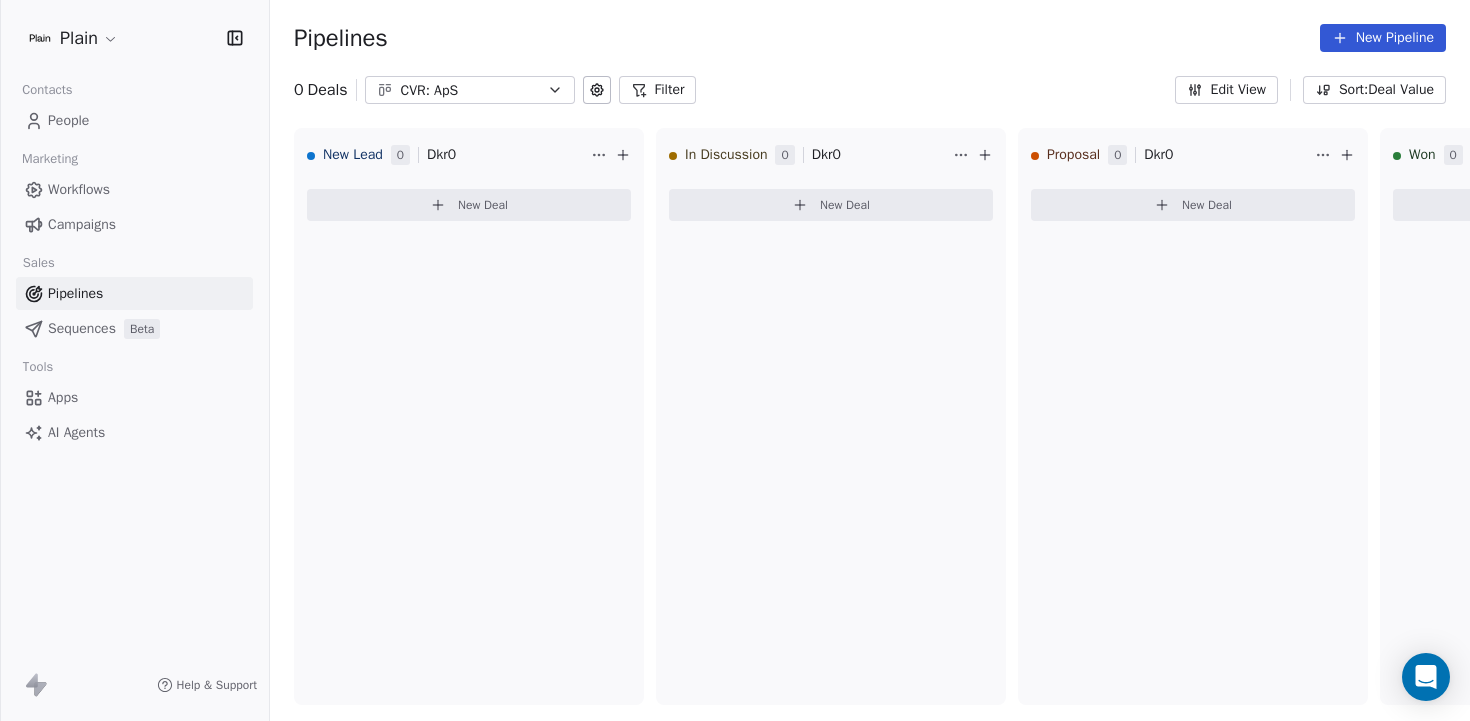 click on "Workflows" at bounding box center (79, 189) 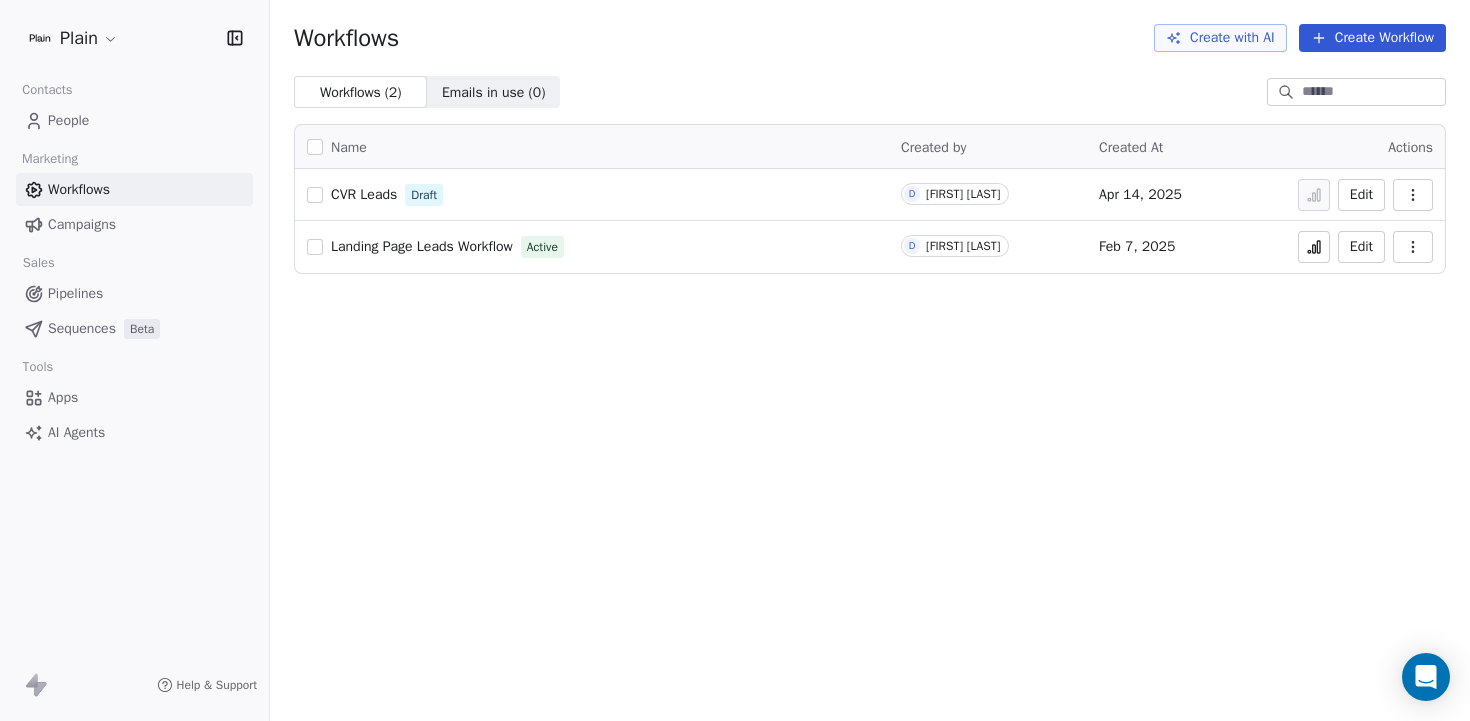 click on "CVR Leads" at bounding box center (364, 194) 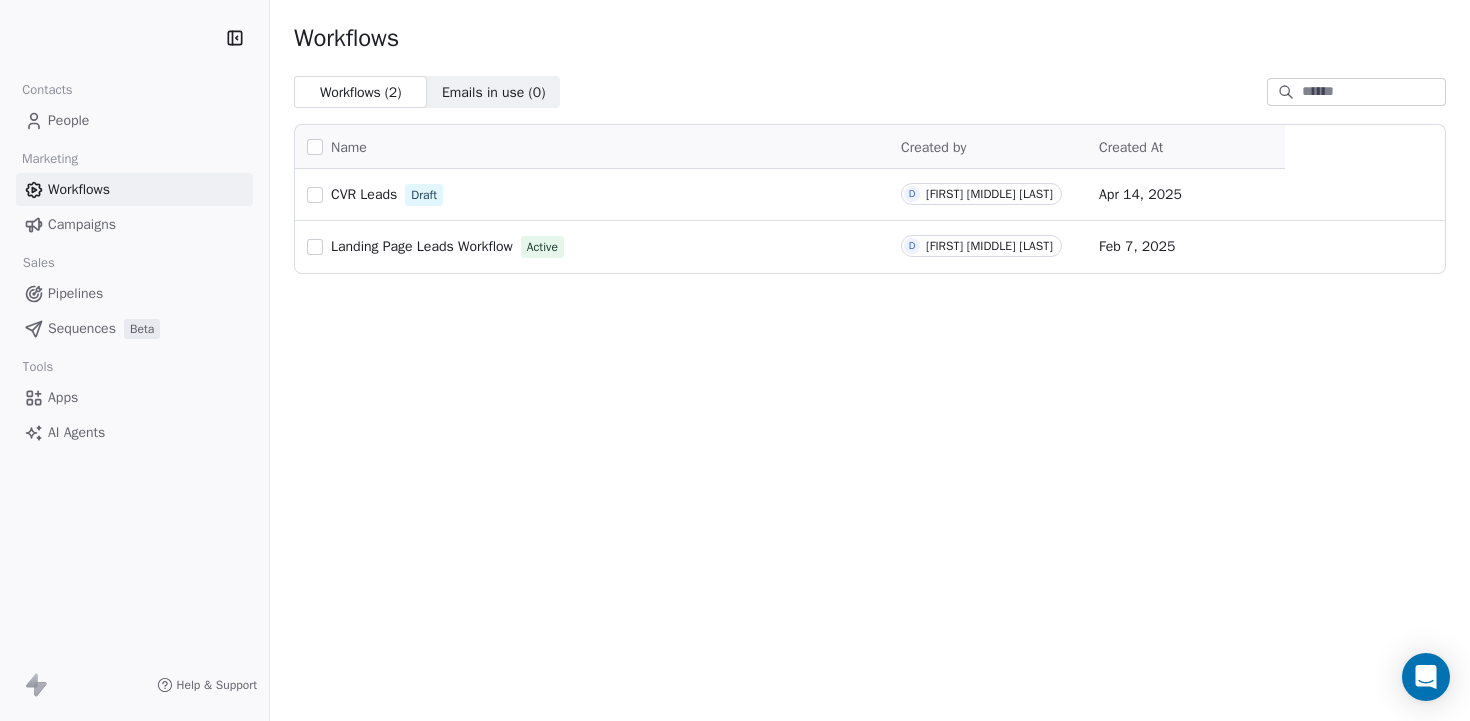 scroll, scrollTop: 0, scrollLeft: 0, axis: both 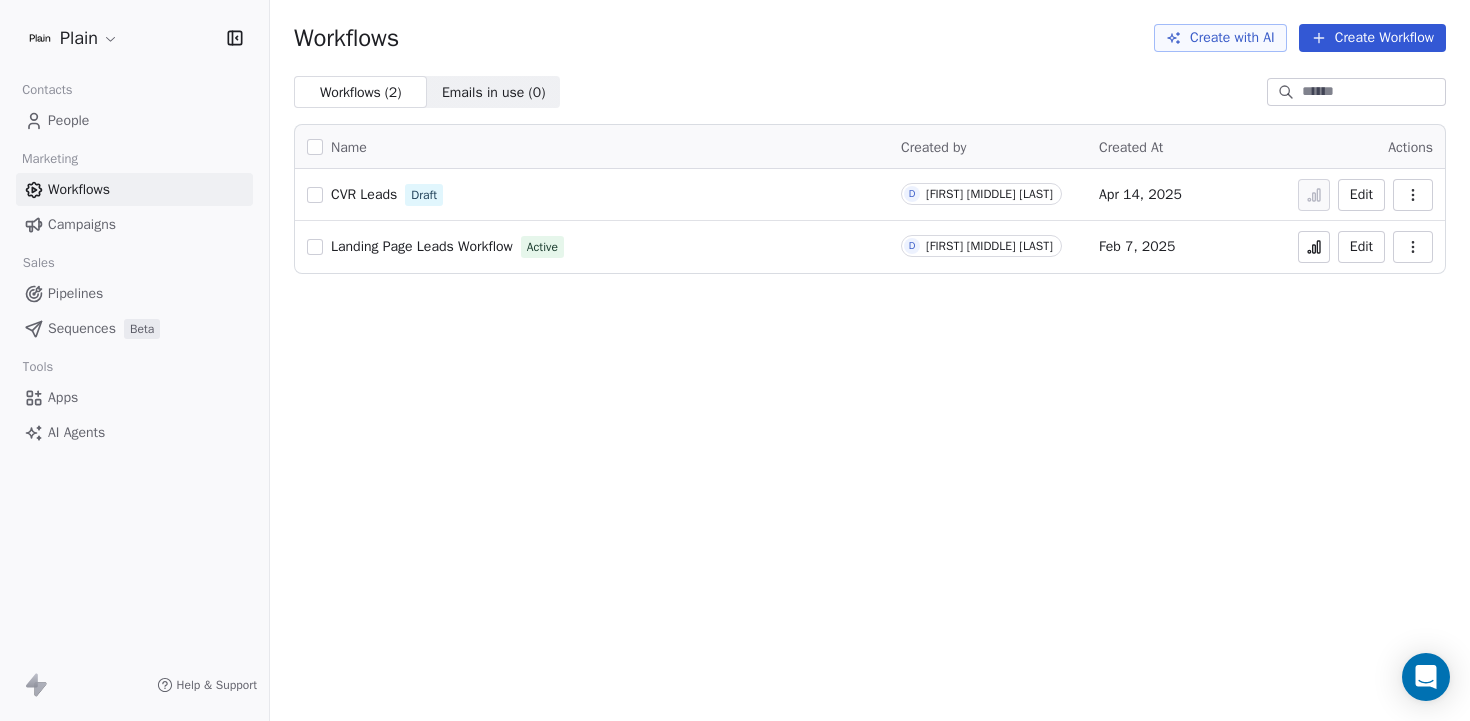 click on "Sequences" at bounding box center (82, 328) 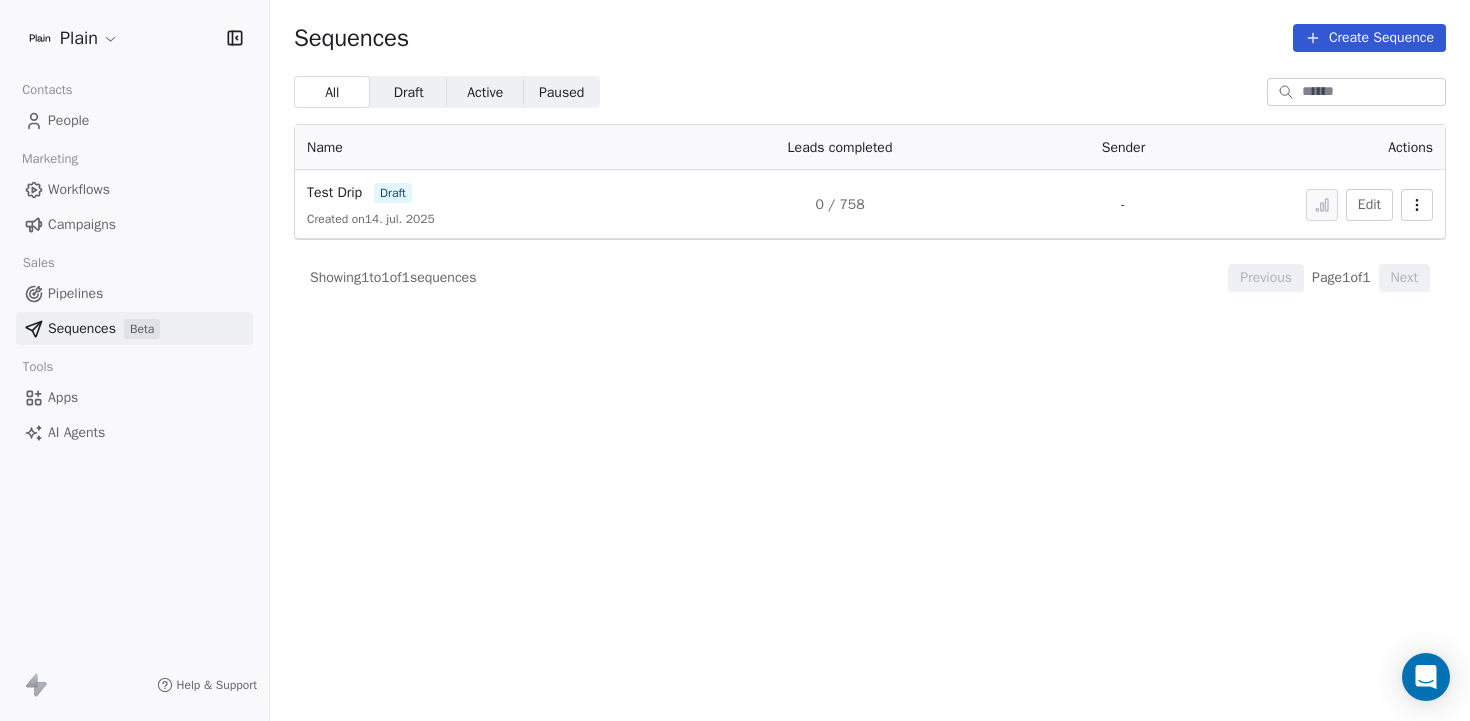 click 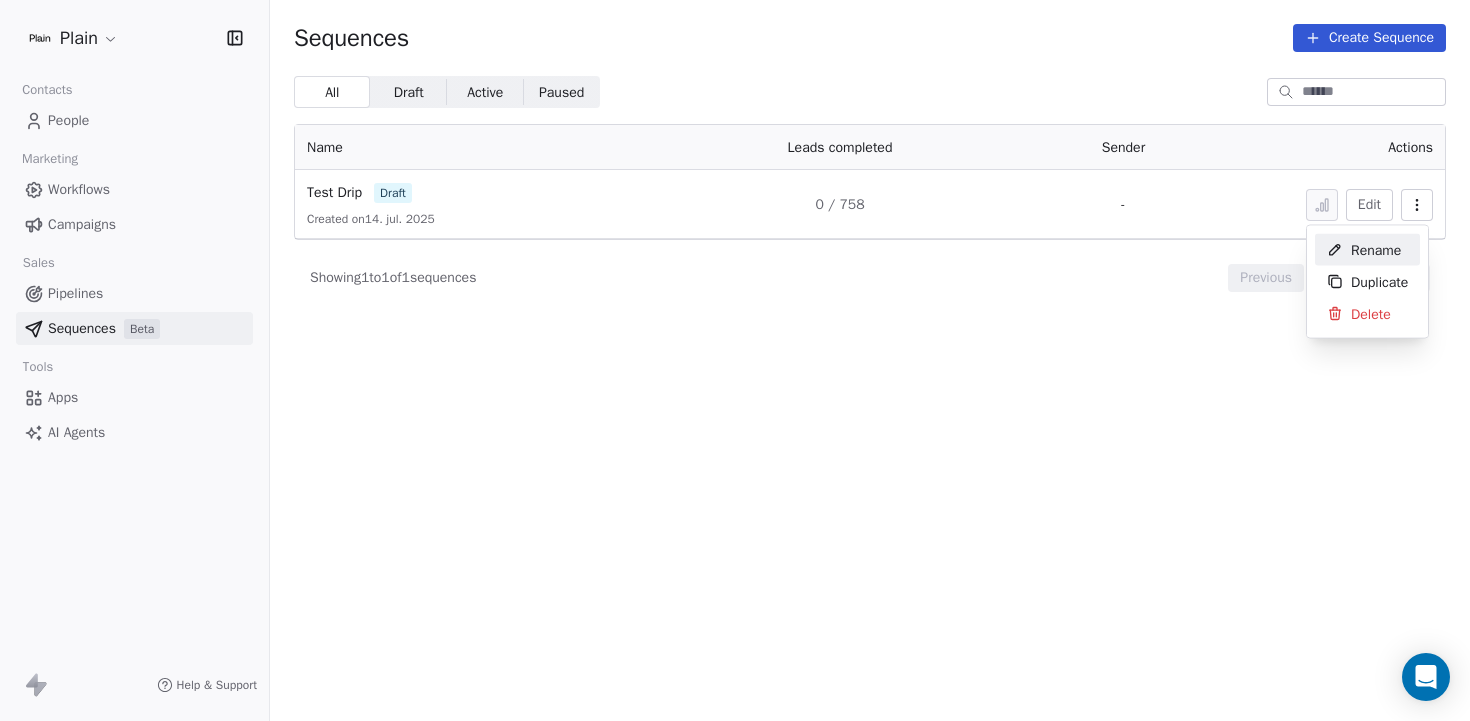 click on "Plain Contacts People Marketing Workflows Campaigns Sales Pipelines Sequences Beta Tools Apps AI Agents Help & Support Sequences  Create Sequence All All Draft Draft Active Active Paused Paused Name Leads completed Sender Actions Test Drip draft Created on  14. jul. 2025 0 / 758 - Edit Showing  1  to  1  of  1  sequences Previous Page  1  of  1 Next
Rename Duplicate Delete" at bounding box center [735, 360] 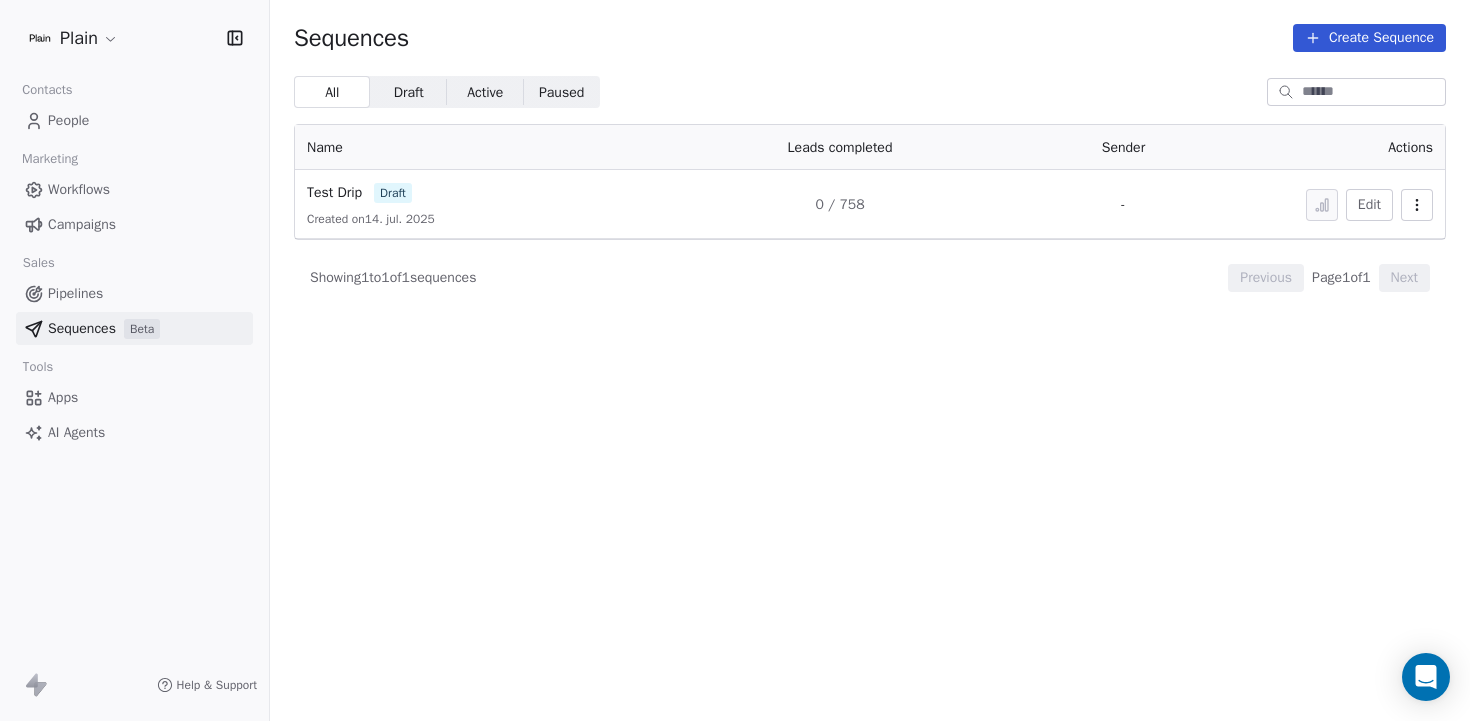 click on "Edit" at bounding box center (1369, 205) 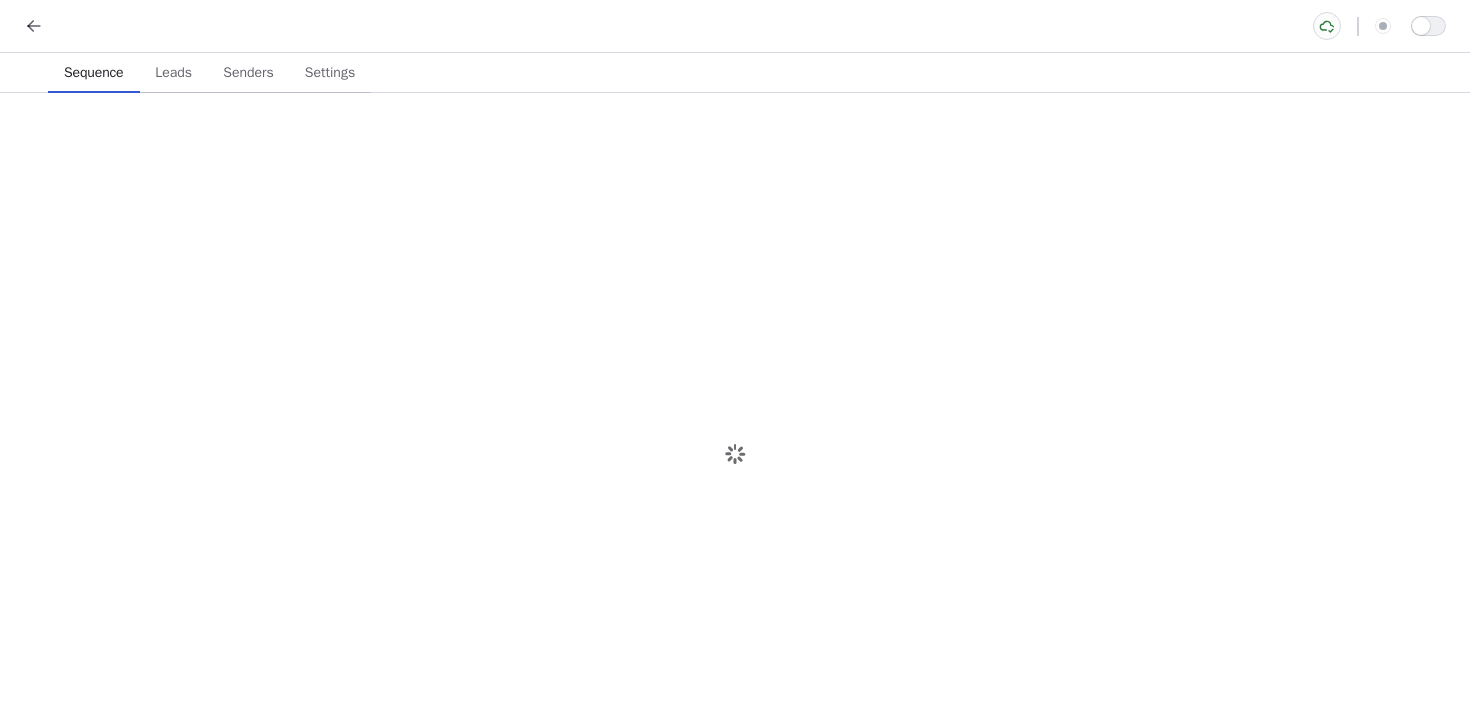 scroll, scrollTop: 0, scrollLeft: 0, axis: both 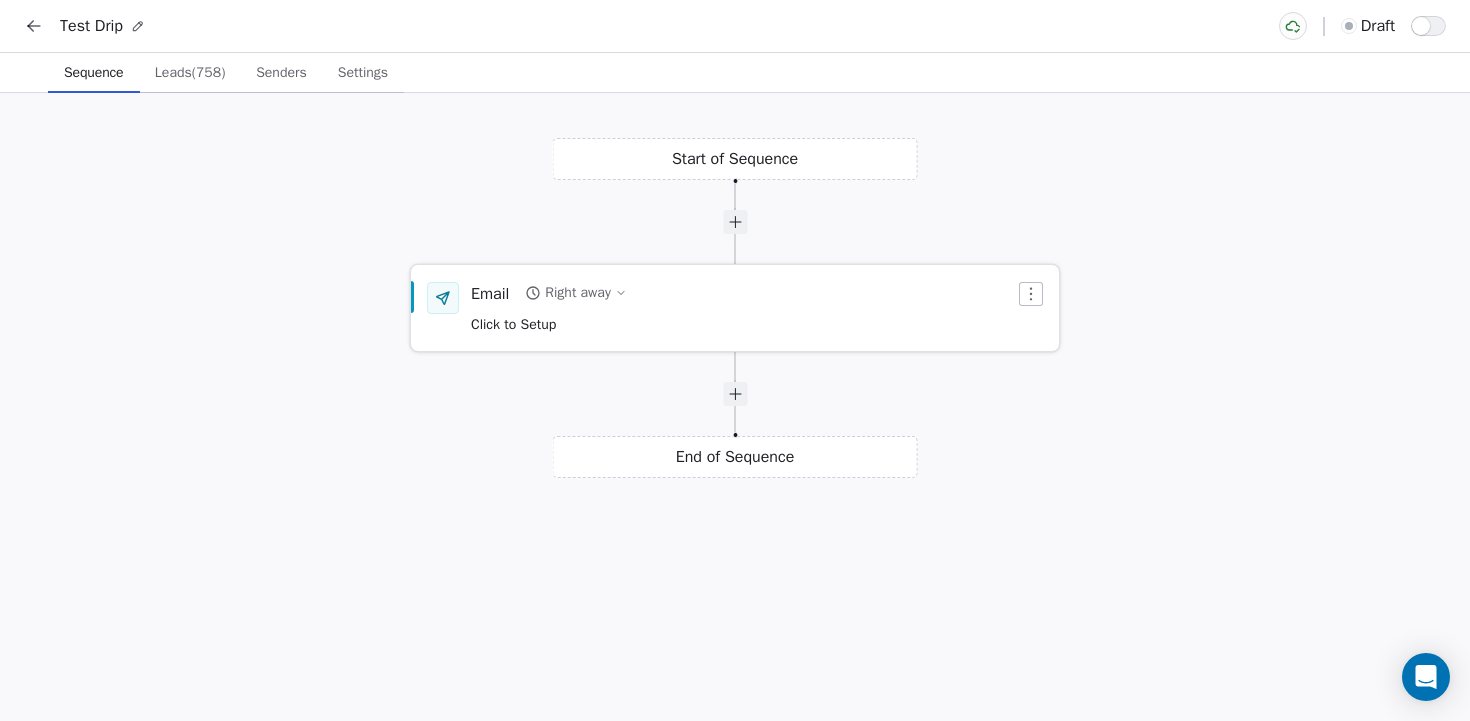 click 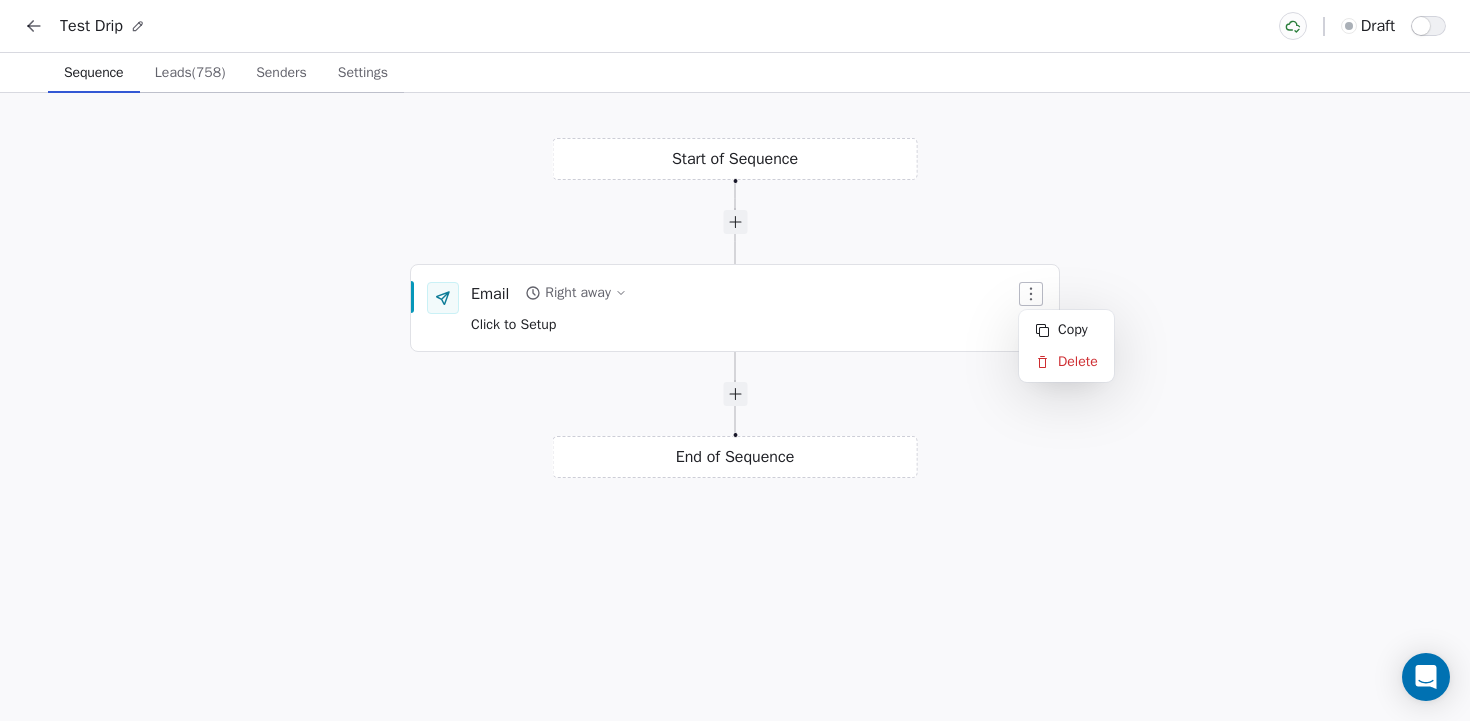 click on "Test Drip draft Sequence Sequence Leads (758) Leads (758) Senders Senders Settings Settings Start of Sequence Email Right away Click to Setup End of Sequence React Flow Press enter or space to select a node. You can then use the arrow keys to move the node around.  Press delete to remove it and escape to cancel.   Press enter or space to select an edge. You can then press delete to remove it or escape to cancel.
Copy  Delete" at bounding box center [735, 360] 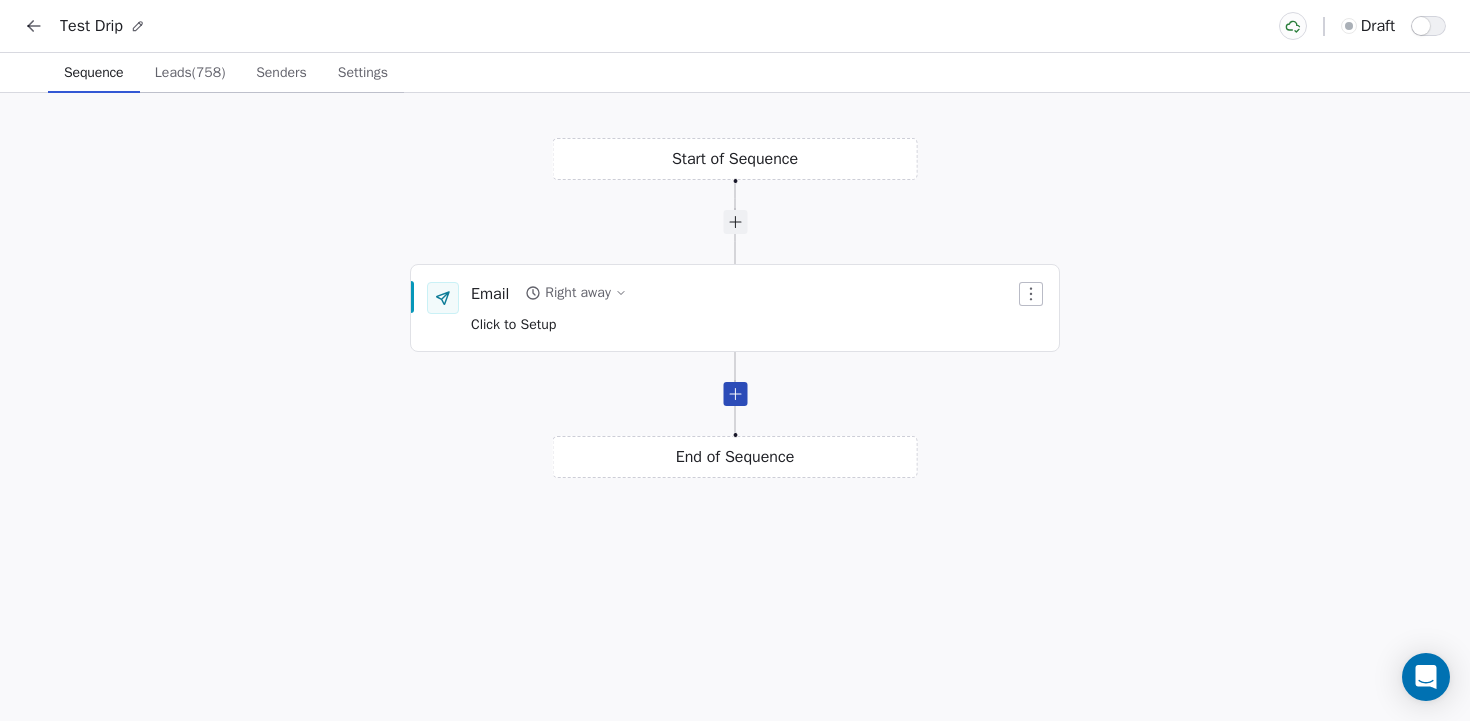 click at bounding box center (735, 394) 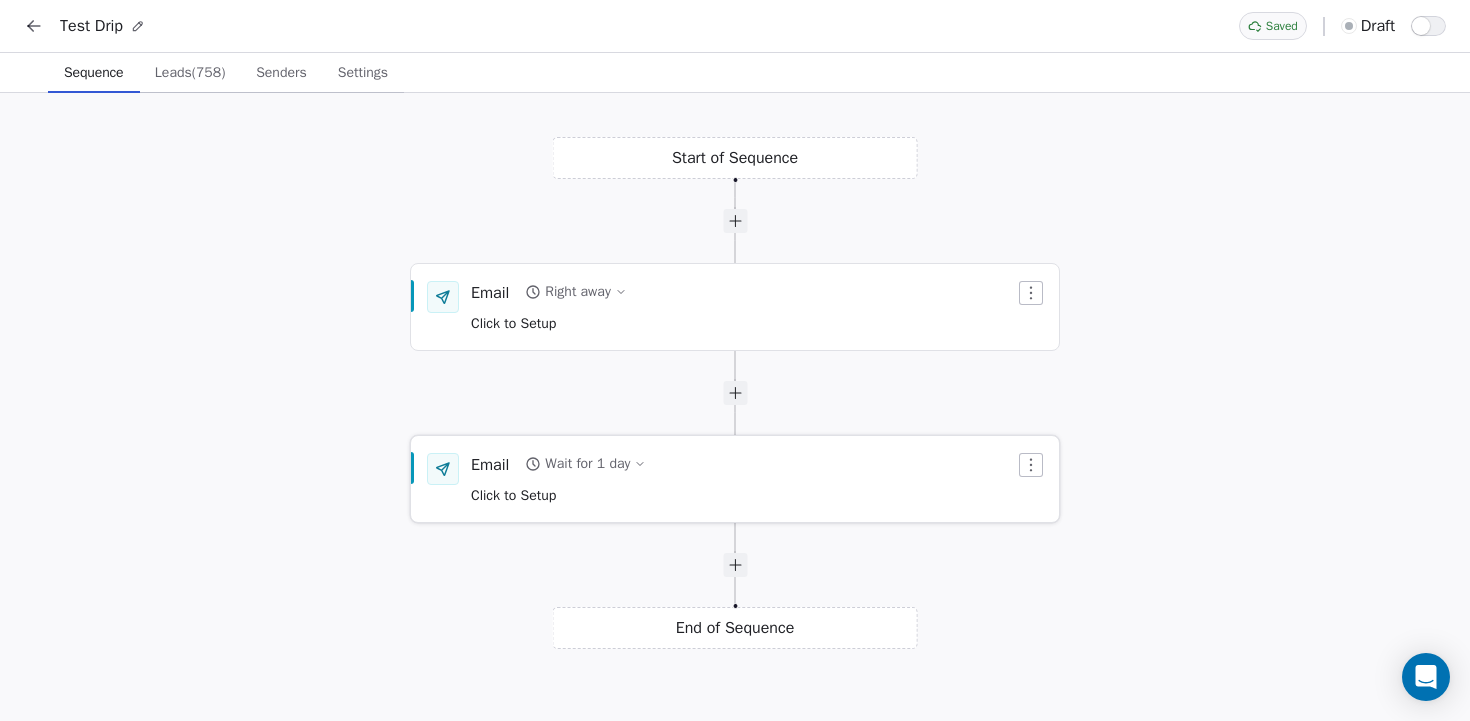 click on "Click to Setup" at bounding box center [558, 494] 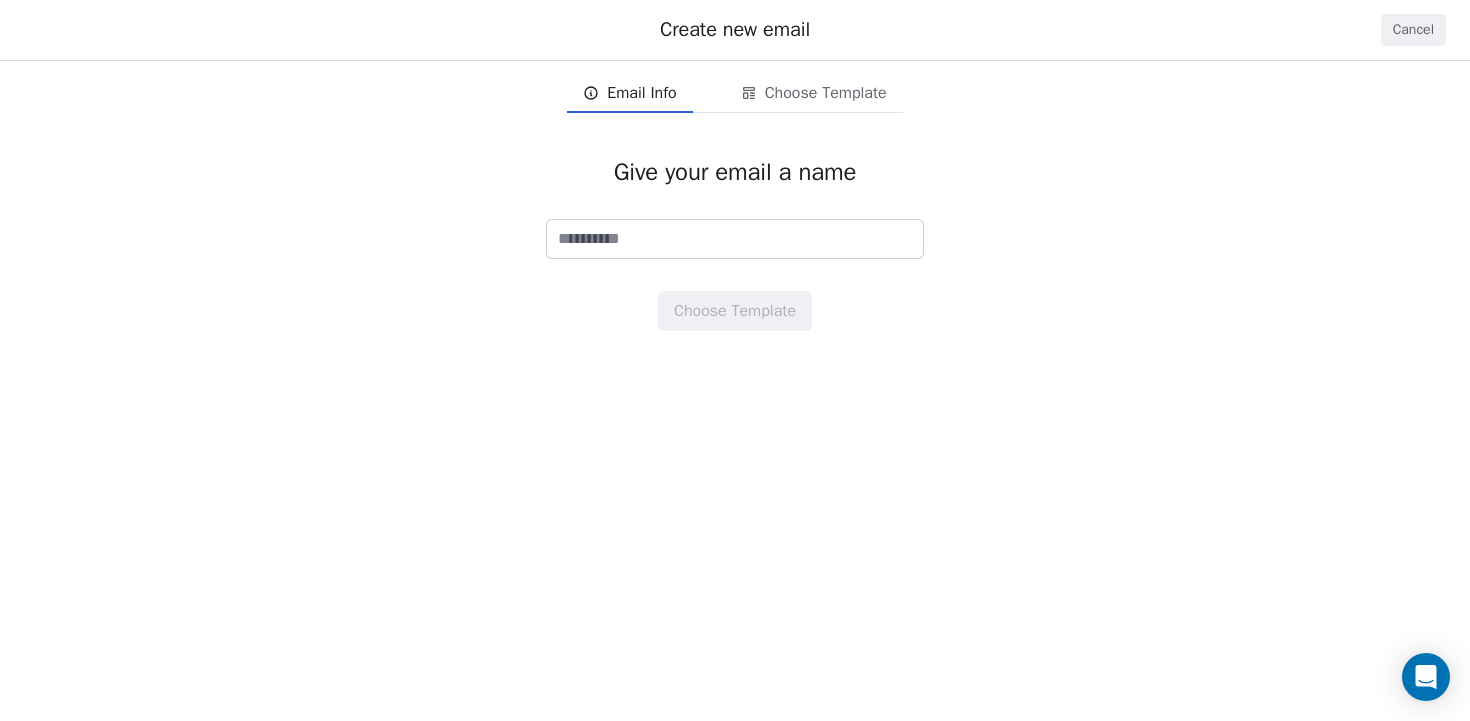 click on "Cancel" at bounding box center [1413, 30] 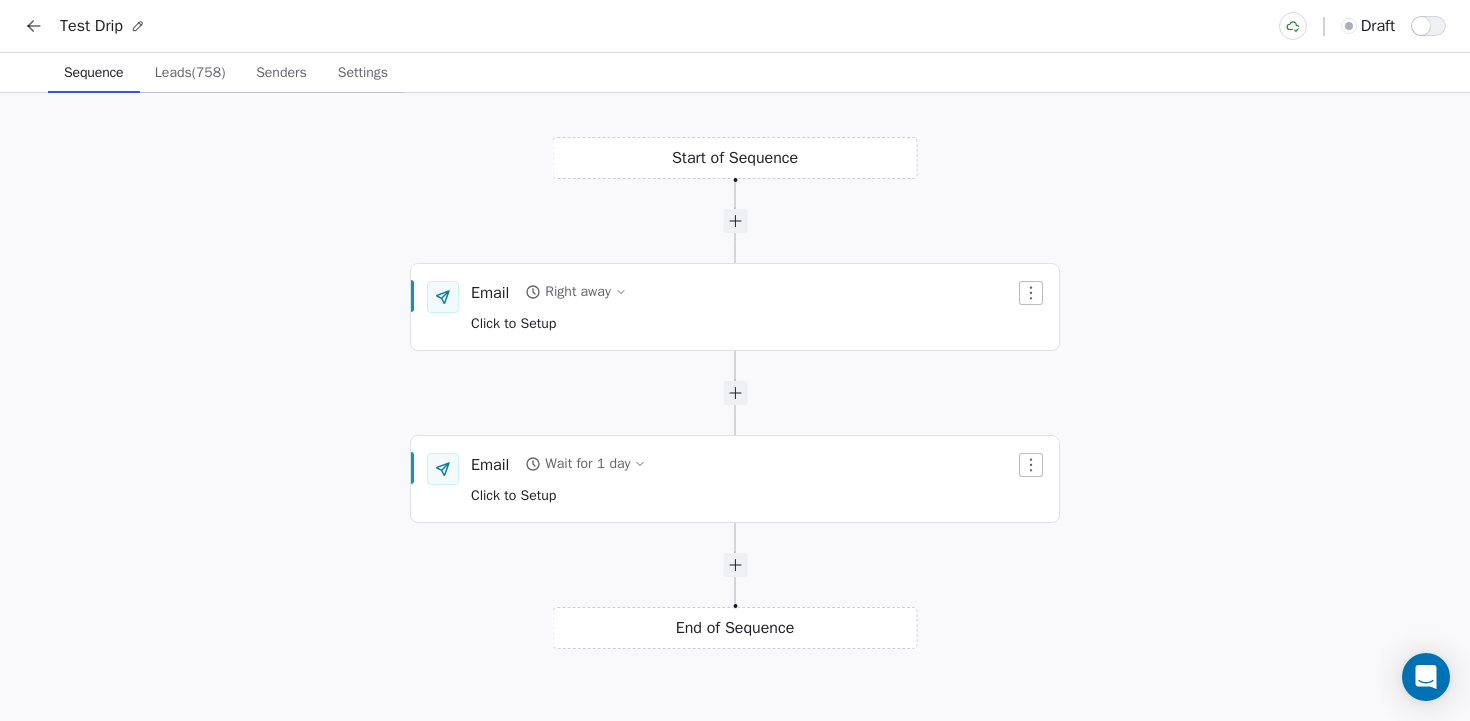 click at bounding box center (34, 26) 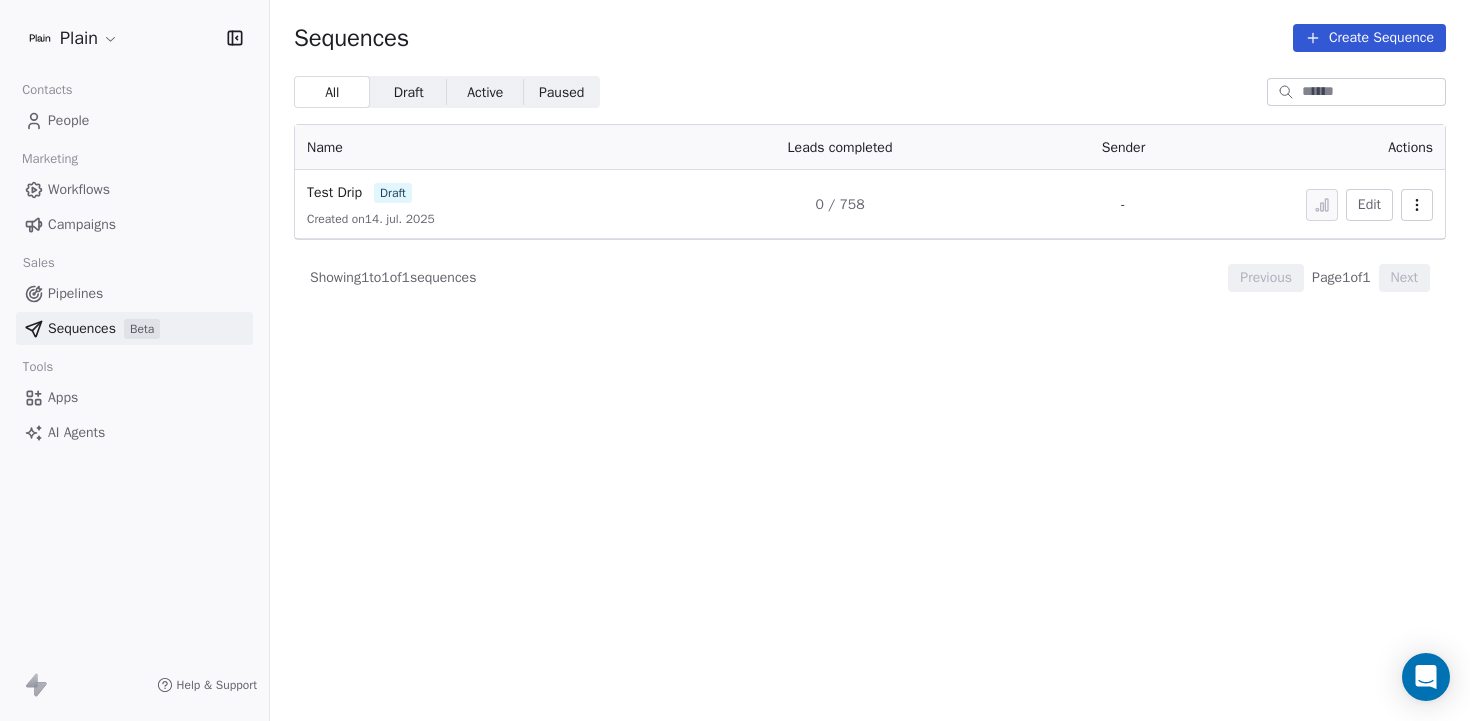 click on "Workflows" at bounding box center (79, 189) 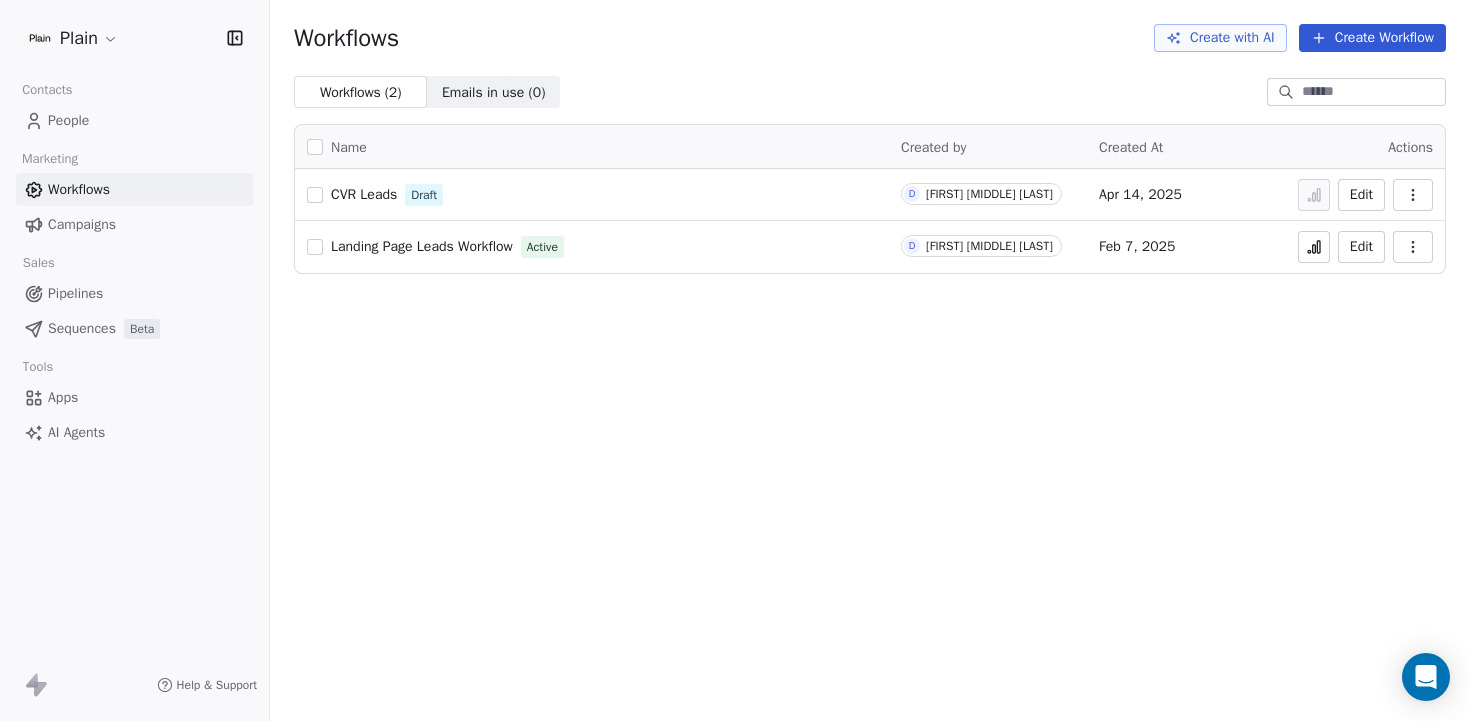 click on "CVR Leads" at bounding box center (364, 194) 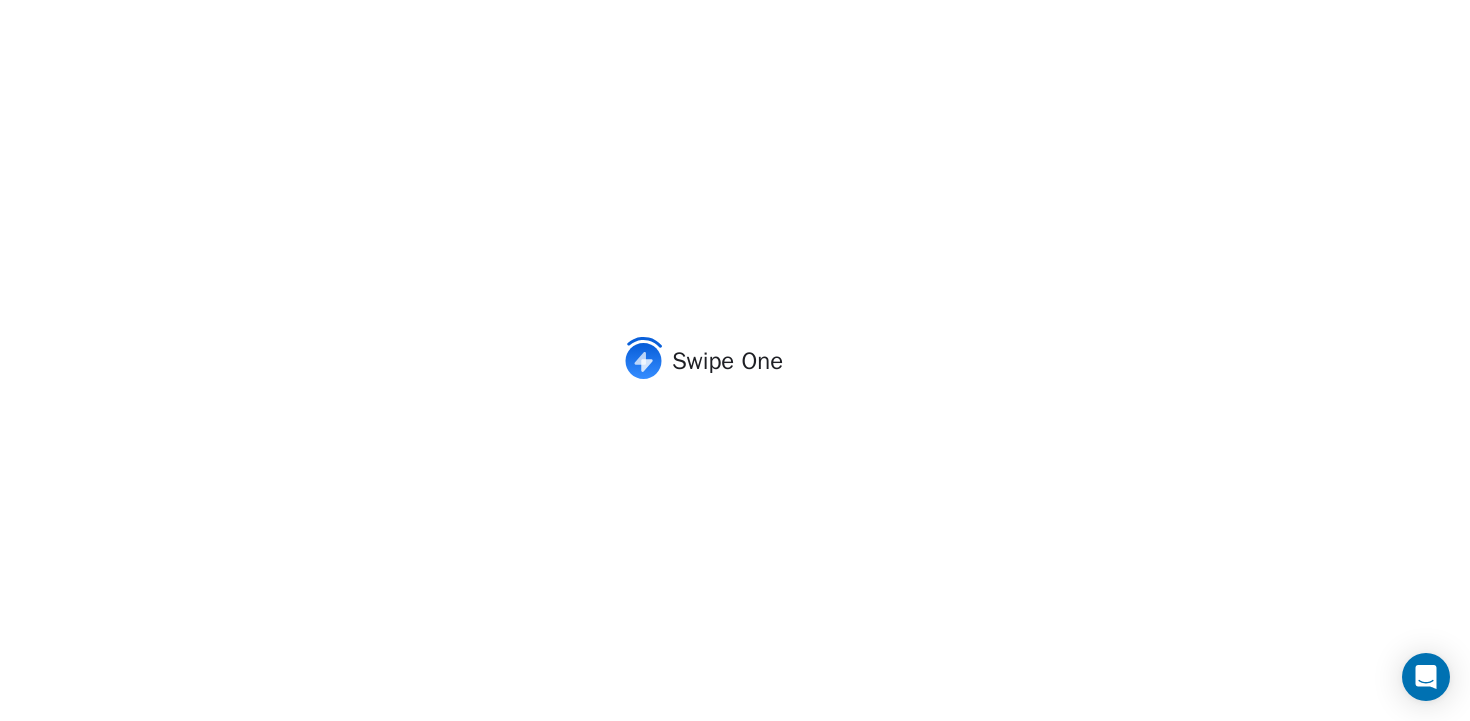 scroll, scrollTop: 0, scrollLeft: 0, axis: both 